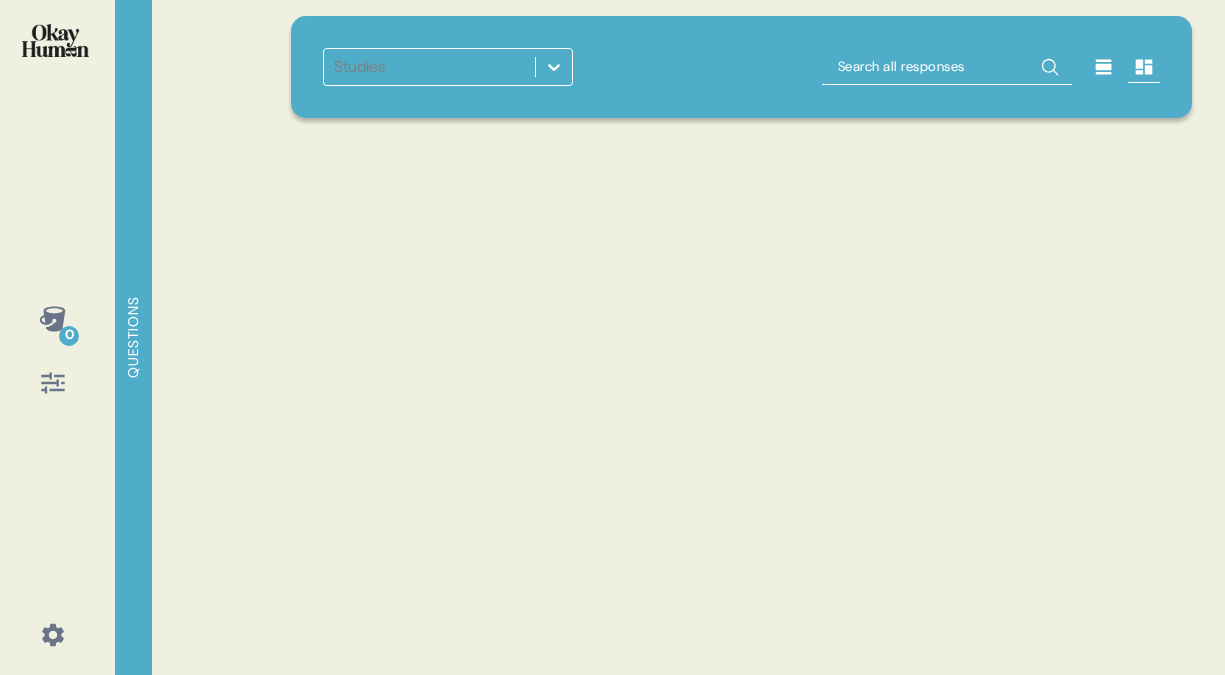 scroll, scrollTop: 0, scrollLeft: 0, axis: both 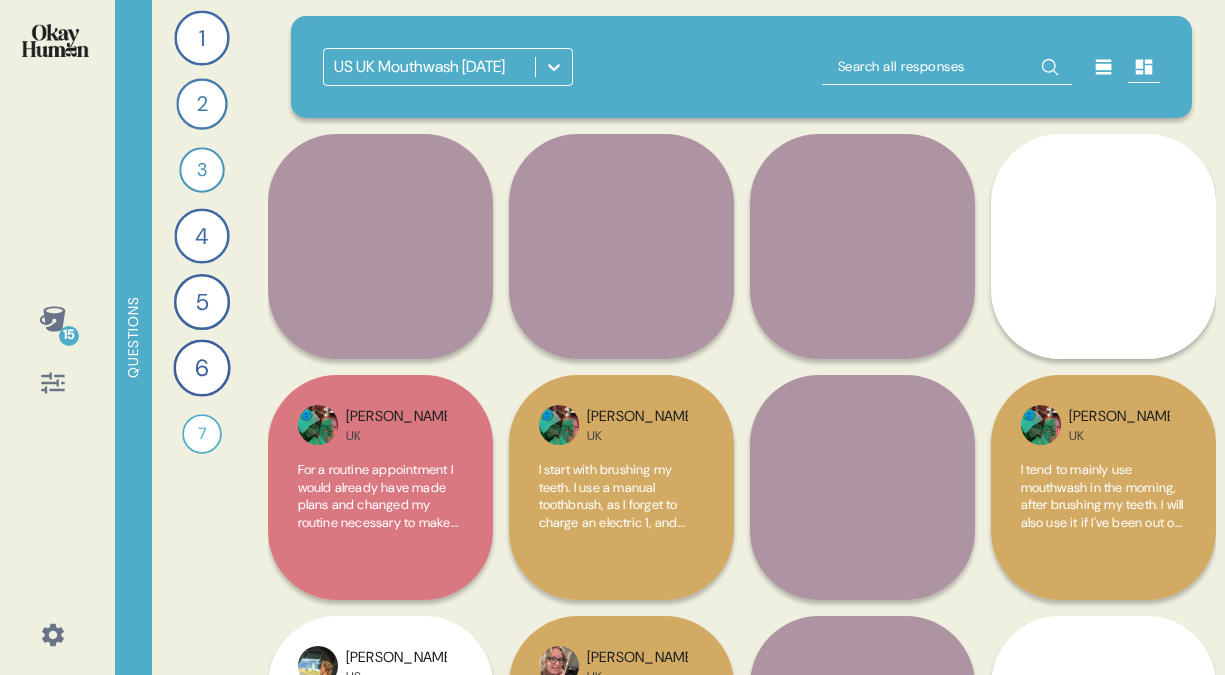 click on "1 Take me through your oral health routines and the products you use. 44 Responses text Responses 2 How would your routines change - in reality and in your own telling - prior to a dentist appointment? 40 Responses text Responses 3 What specific parts of your mouth do you think of with your oral health routines? 34 Responses text Responses 4 Tell me about when and why you personally use mouthwash, and tell me how you picture a person who uses mouthwash super regularly. 44 Responses text Responses 5 Tell me about the one or two most important health and wellness practices you have and how you started them. 45 Responses text Responses 6 How important do you oral health routines feel in comparison to other health & wellness practices? 46 Responses text Responses 7 Record a video where you play a dentist trying to persuade a patient to take whole mouth health seriously. 28 Responses video Responses" at bounding box center (202, 337) 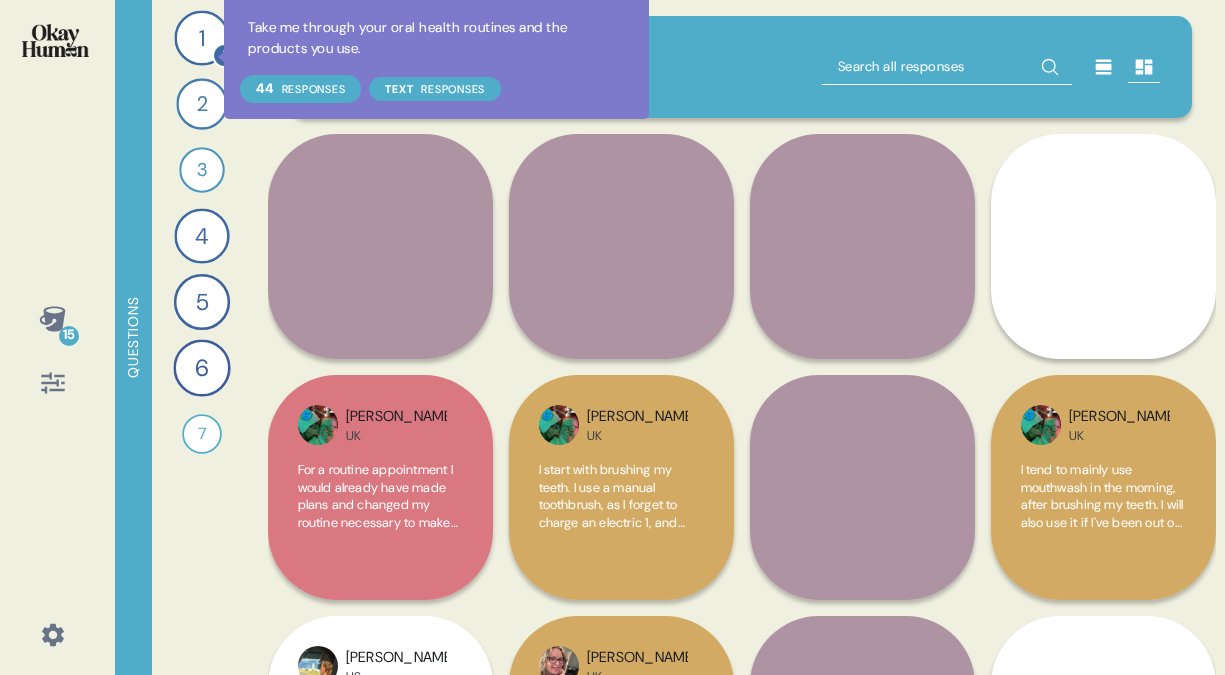click on "1" at bounding box center [201, 37] 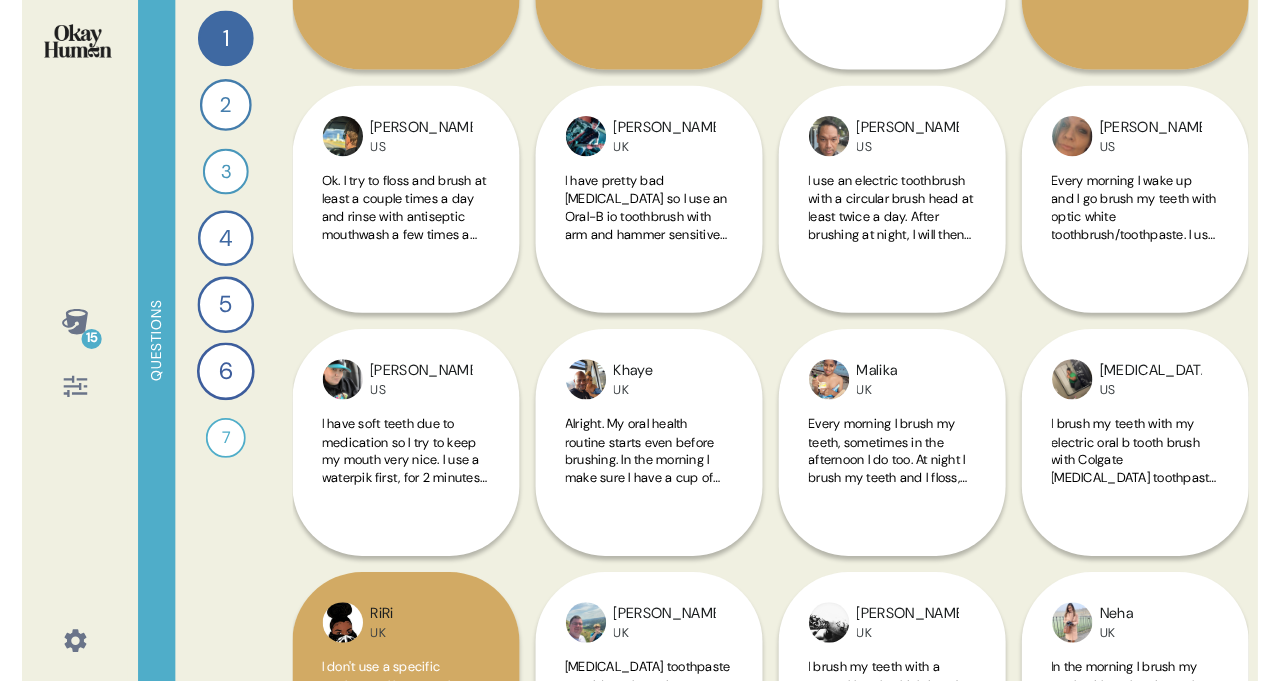 scroll, scrollTop: 866, scrollLeft: 0, axis: vertical 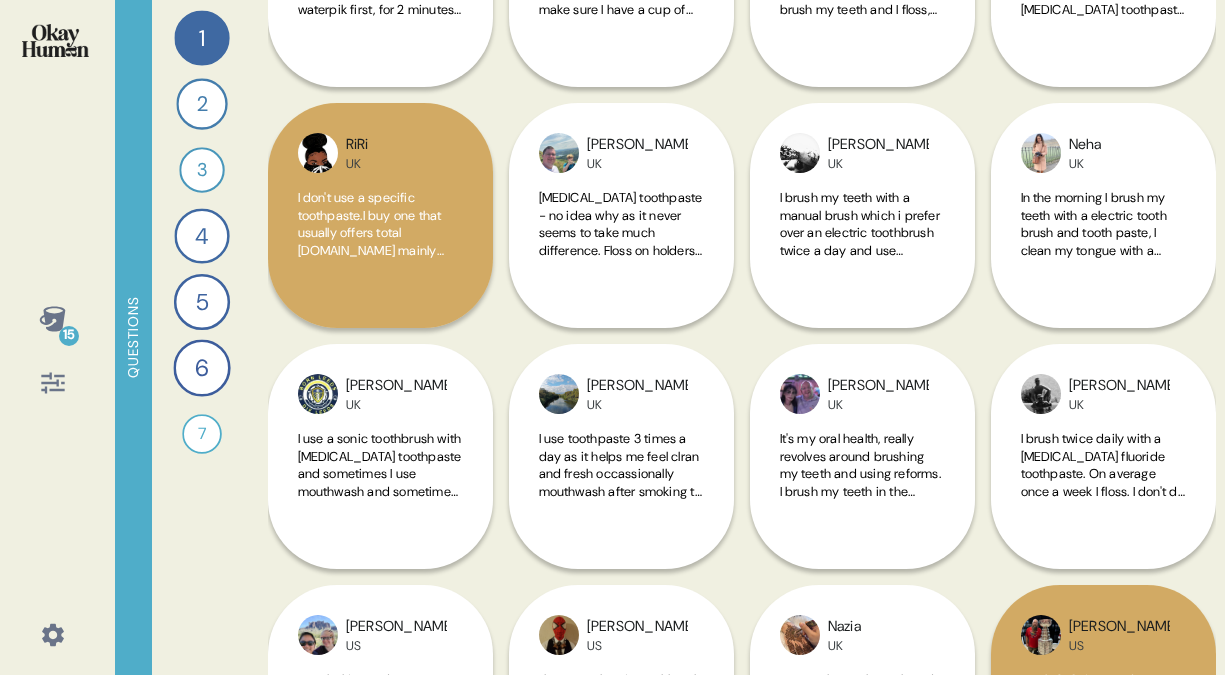 click on "2" at bounding box center [201, 103] 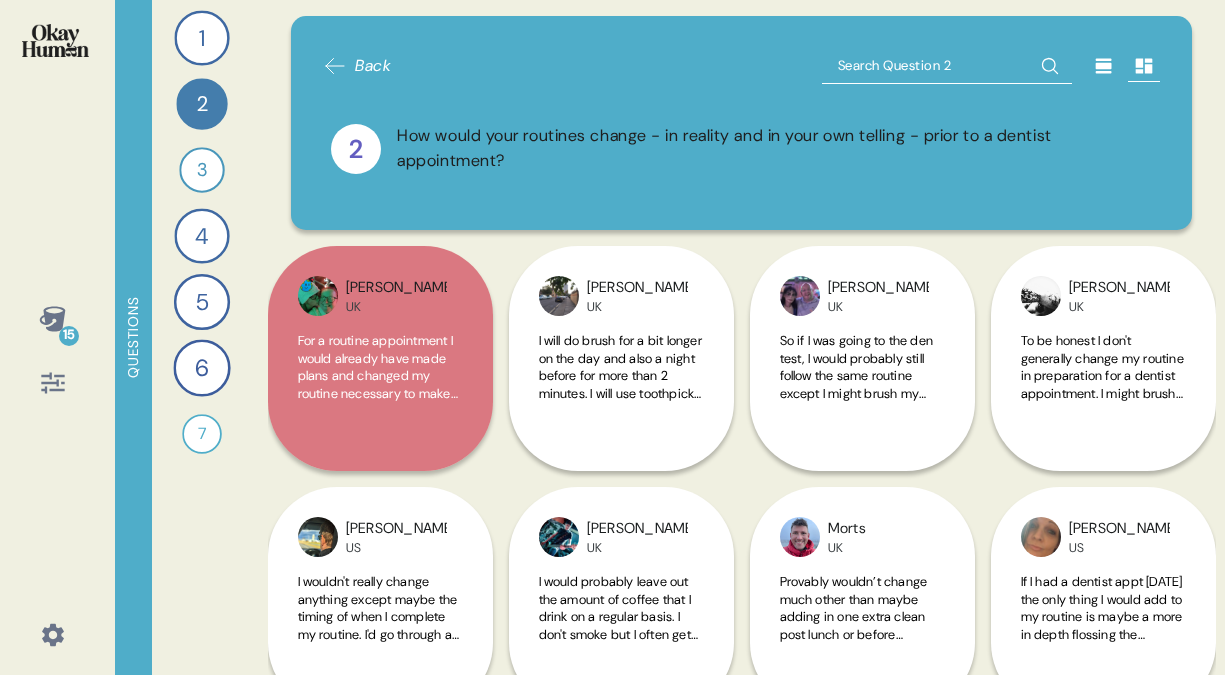 click on "1 Take me through your oral health routines and the products you use. 44 Responses text Responses 2 How would your routines change - in reality and in your own telling - prior to a dentist appointment? 40 Responses text Responses 3 What specific parts of your mouth do you think of with your oral health routines? 34 Responses text Responses 4 Tell me about when and why you personally use mouthwash, and tell me how you picture a person who uses mouthwash super regularly. 44 Responses text Responses 5 Tell me about the one or two most important health and wellness practices you have and how you started them. 45 Responses text Responses 6 How important do you oral health routines feel in comparison to other health & wellness practices? 46 Responses text Responses 7 Record a video where you play a dentist trying to persuade a patient to take whole mouth health seriously. 28 Responses video Responses" at bounding box center [202, 337] 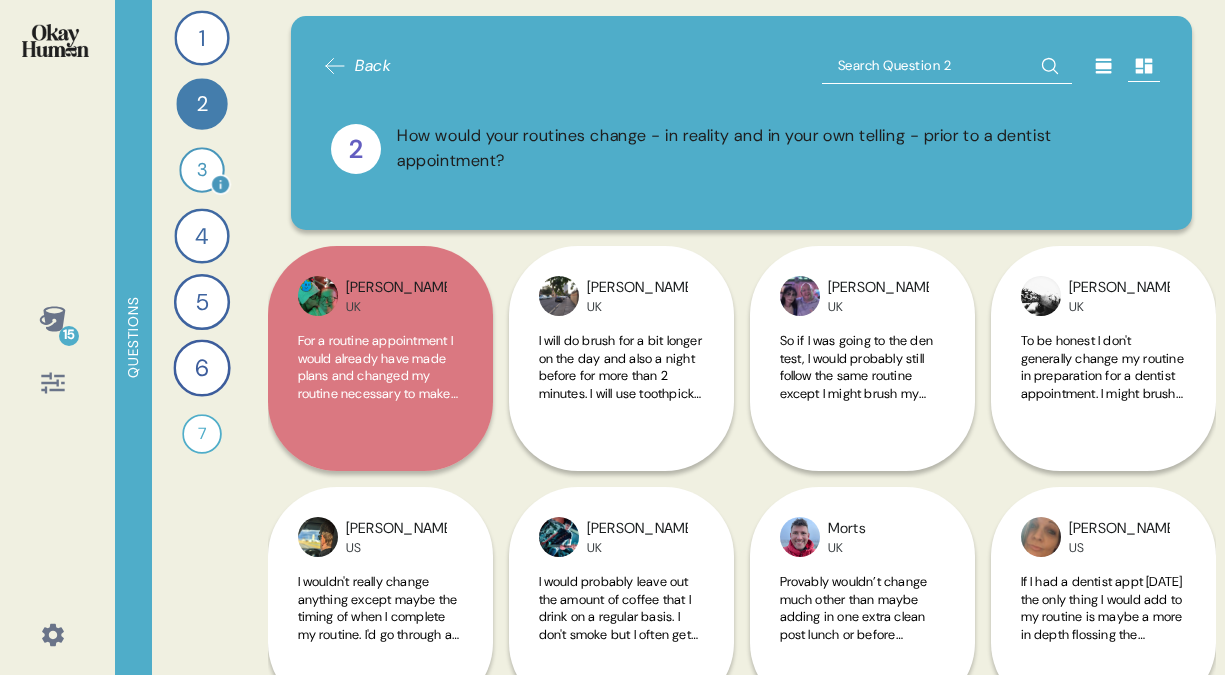 click on "3" at bounding box center [201, 169] 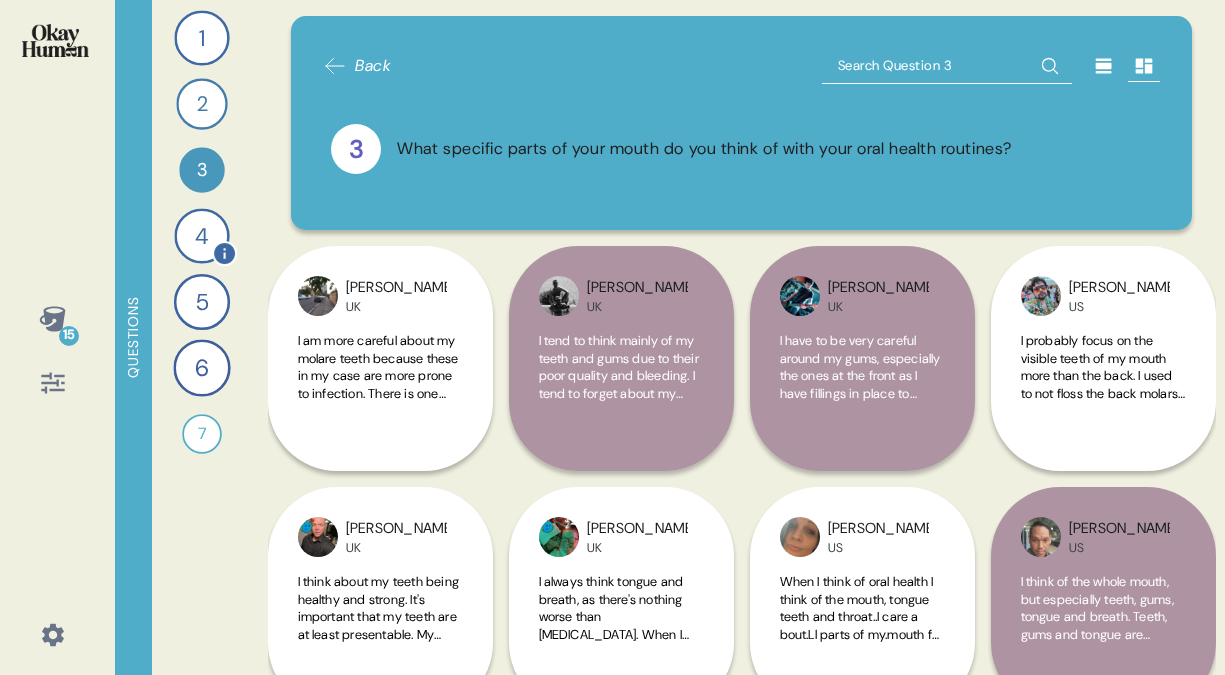 click on "4" at bounding box center (201, 235) 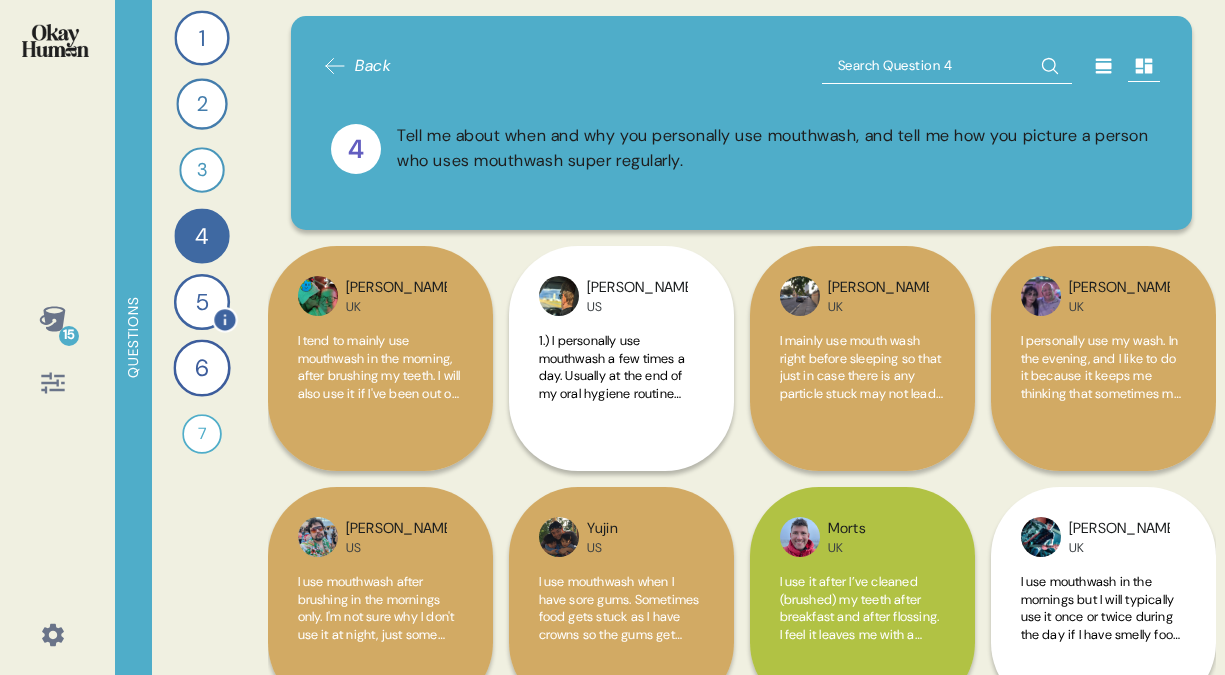 click on "5" at bounding box center (201, 302) 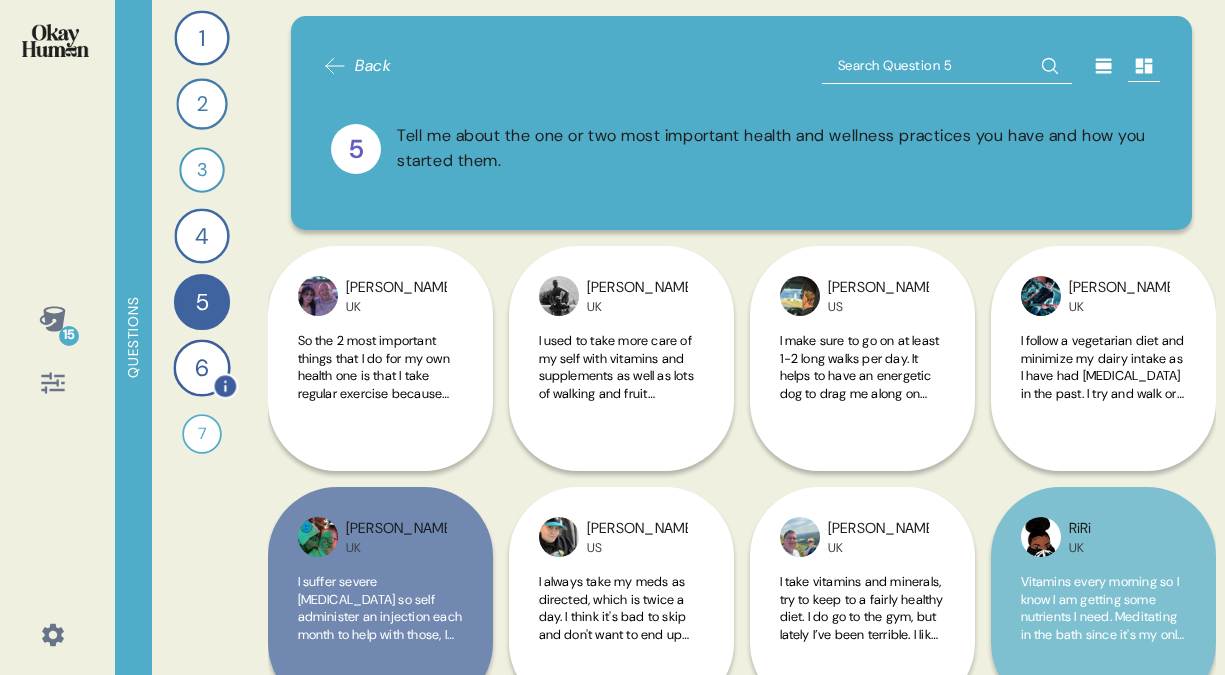 click on "6" at bounding box center (201, 367) 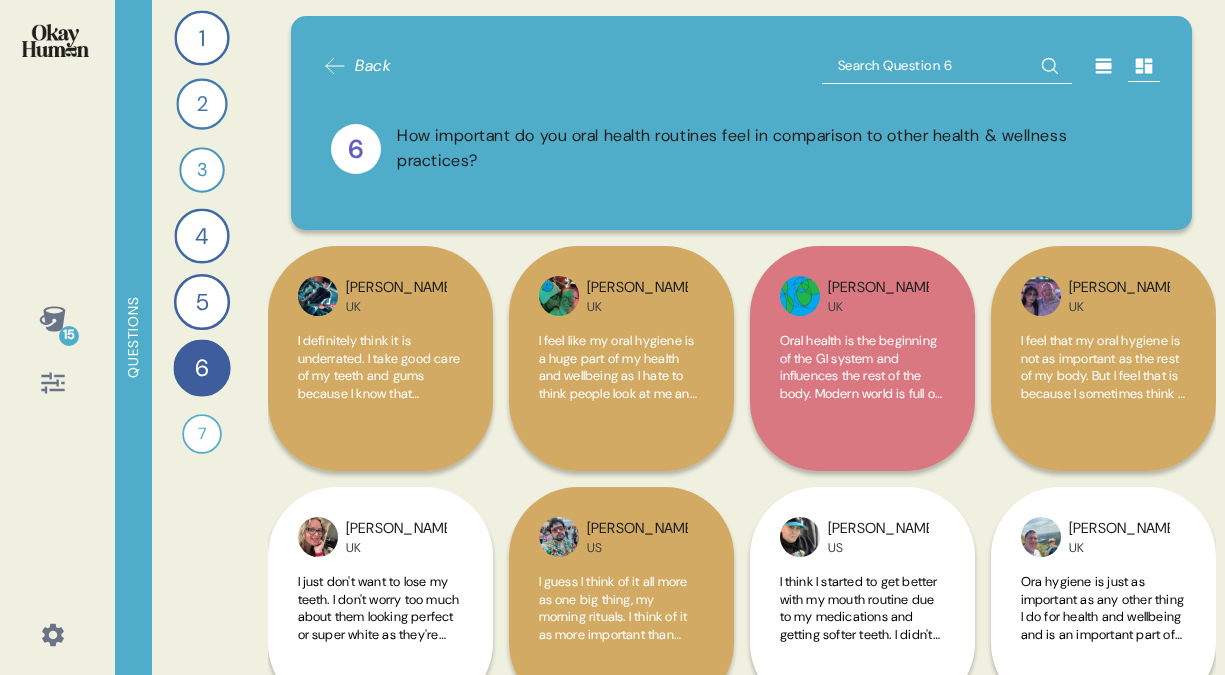 click on "1 Take me through your oral health routines and the products you use. 44 Responses text Responses 2 How would your routines change - in reality and in your own telling - prior to a dentist appointment? 40 Responses text Responses 3 What specific parts of your mouth do you think of with your oral health routines? 34 Responses text Responses 4 Tell me about when and why you personally use mouthwash, and tell me how you picture a person who uses mouthwash super regularly. 44 Responses text Responses 5 Tell me about the one or two most important health and wellness practices you have and how you started them. 45 Responses text Responses 6 How important do you oral health routines feel in comparison to other health & wellness practices? 46 Responses text Responses 7 Record a video where you play a dentist trying to persuade a patient to take whole mouth health seriously. 28 Responses video Responses" at bounding box center (202, 337) 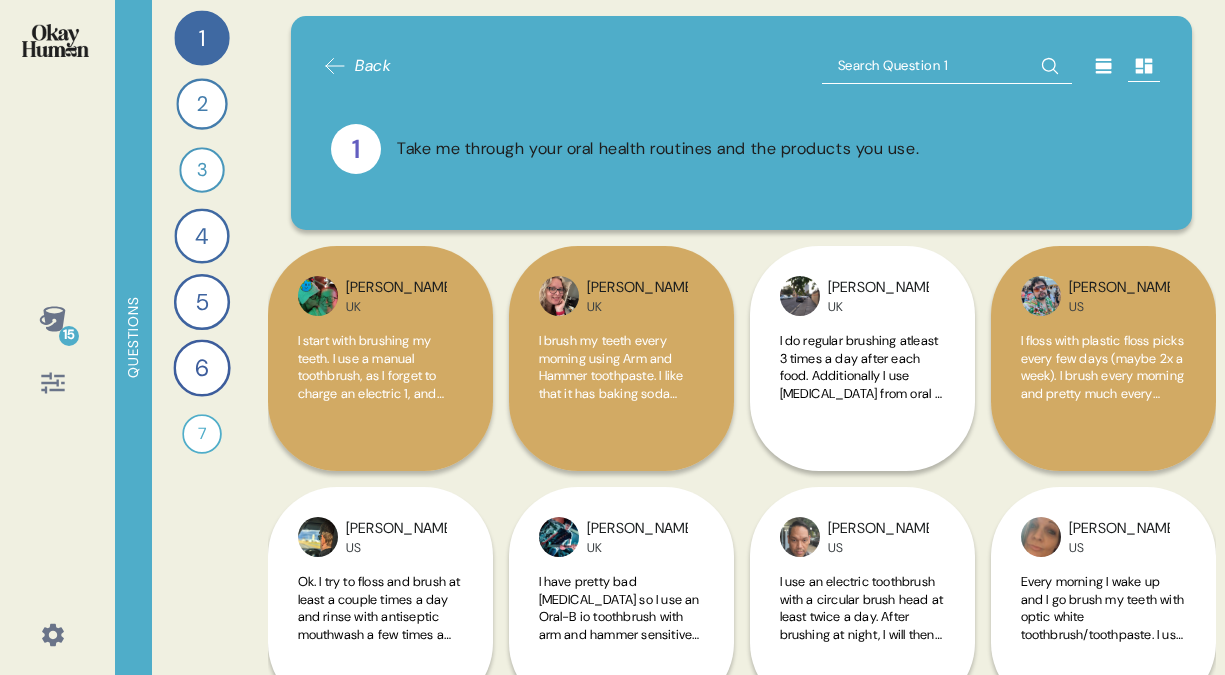 click at bounding box center (947, 66) 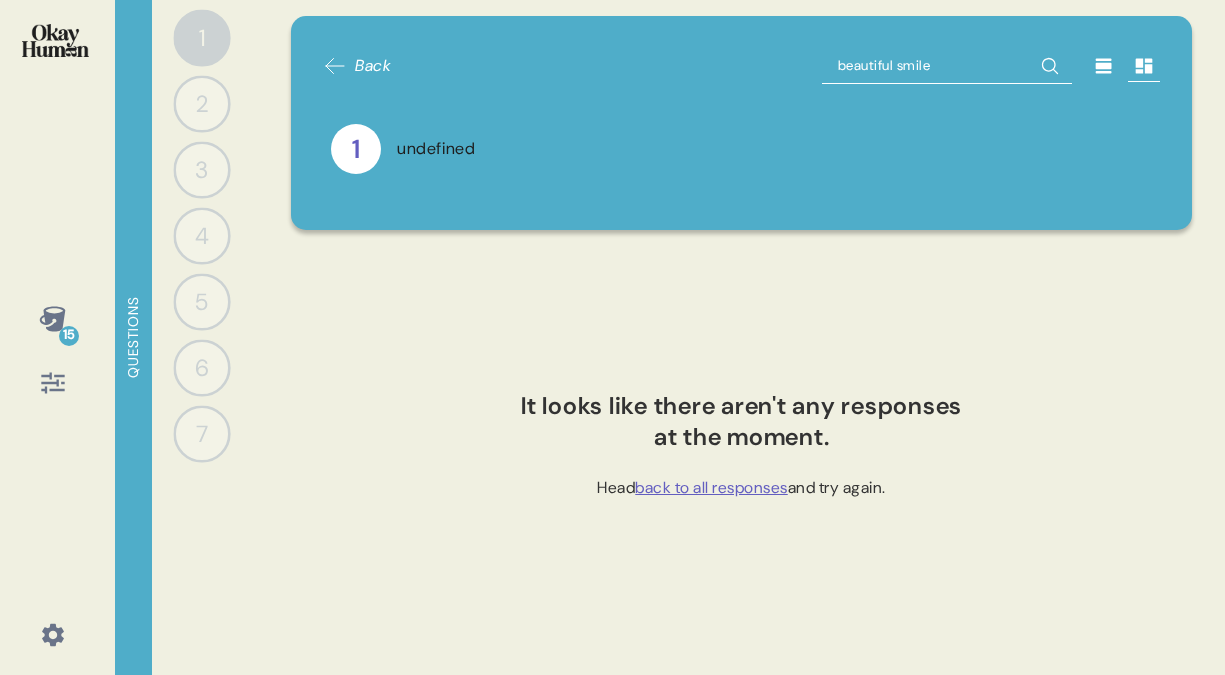 click on "2" at bounding box center (201, 103) 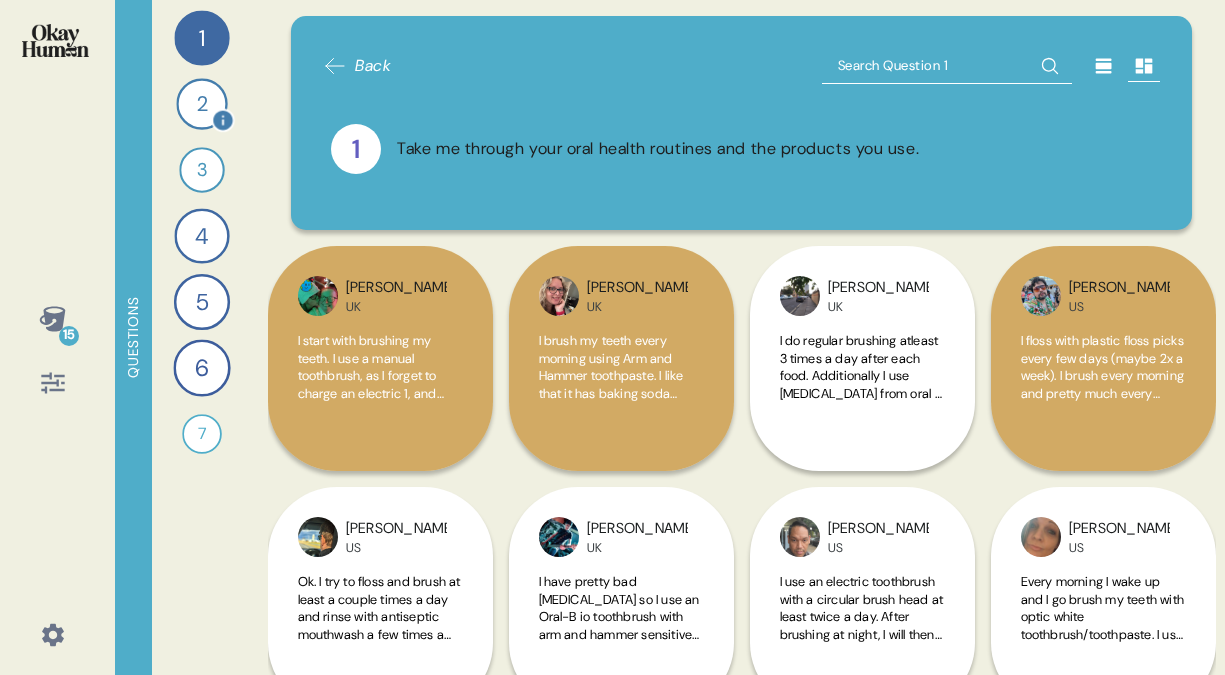 click on "2" at bounding box center [201, 103] 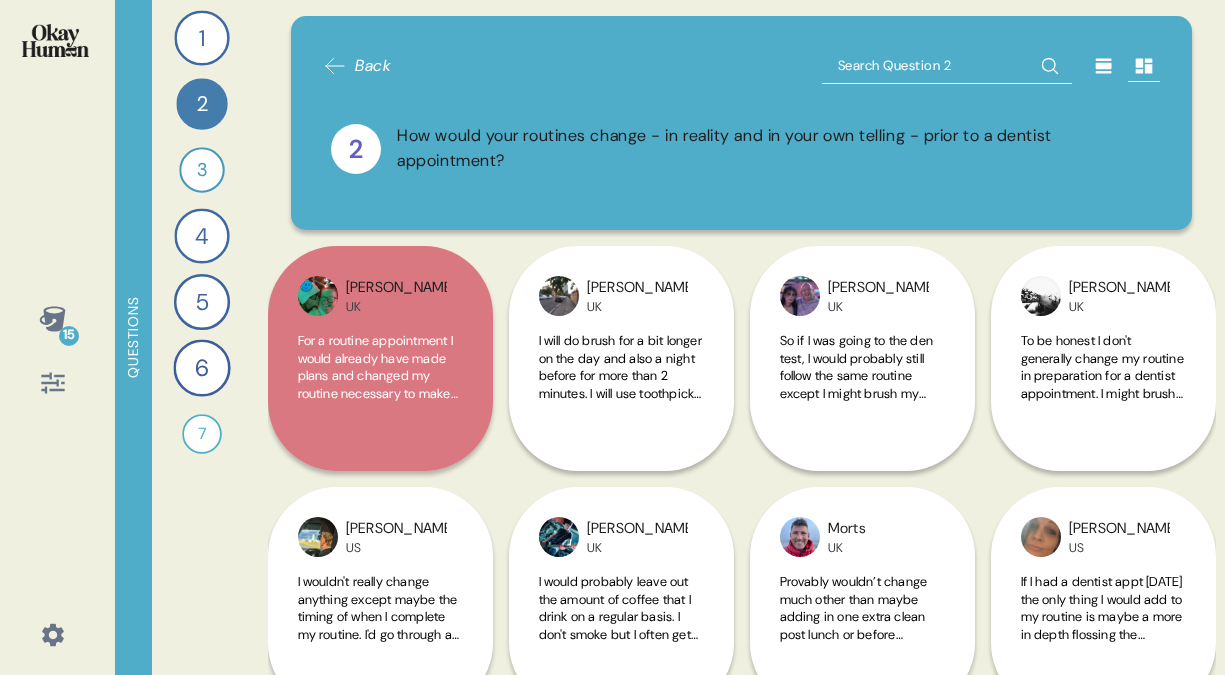 click at bounding box center [947, 66] 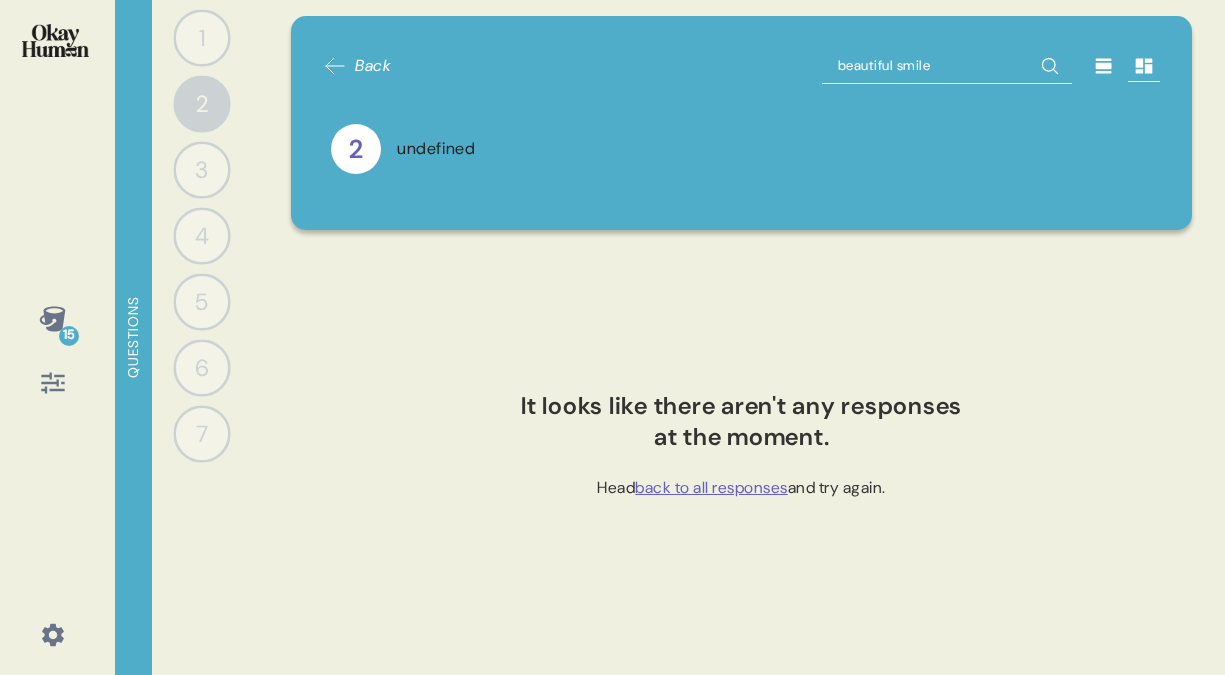 click 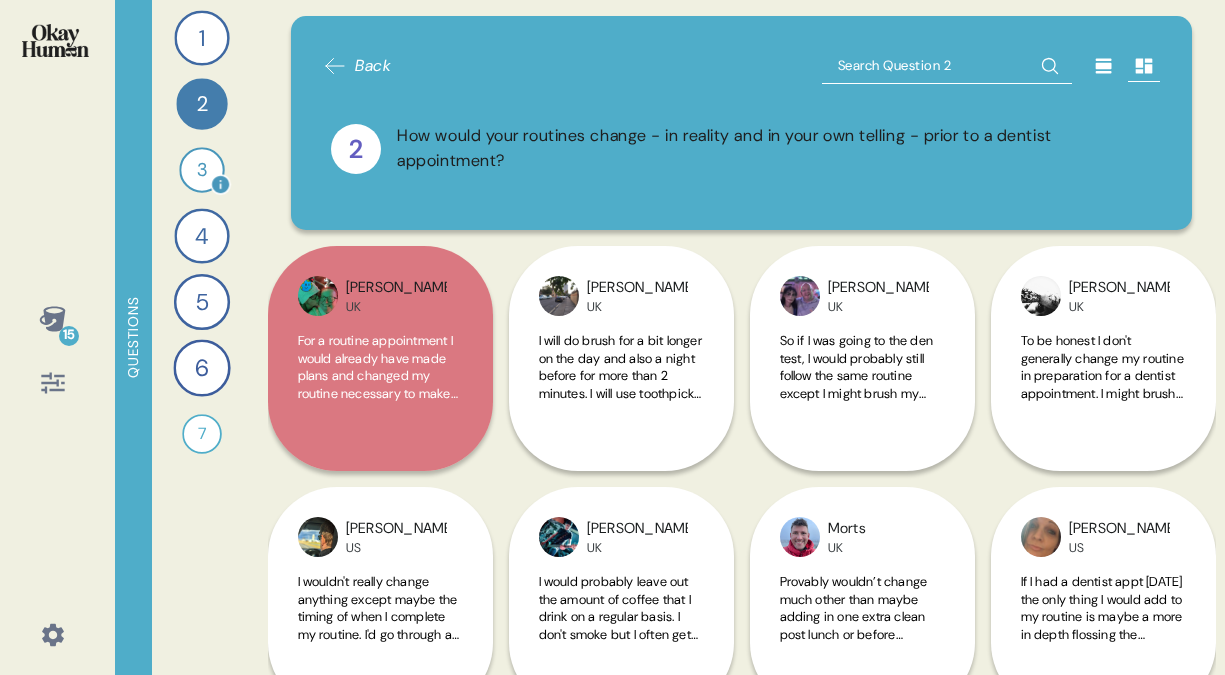 click on "3" at bounding box center [201, 169] 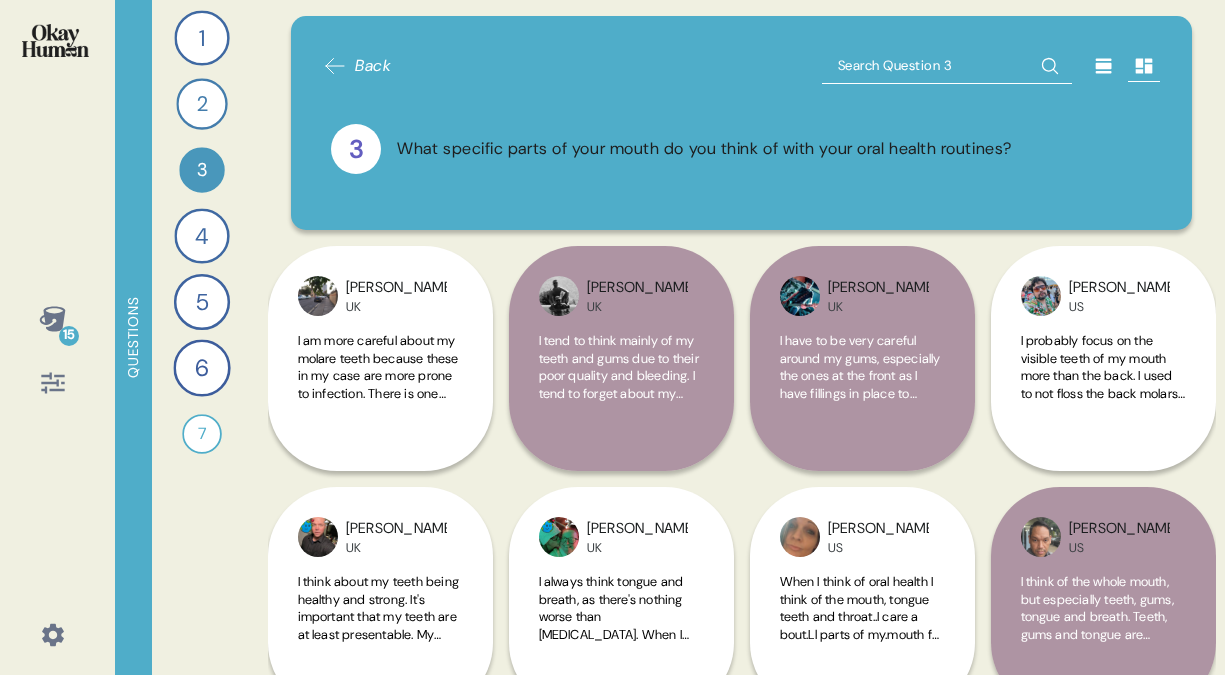 click at bounding box center (947, 66) 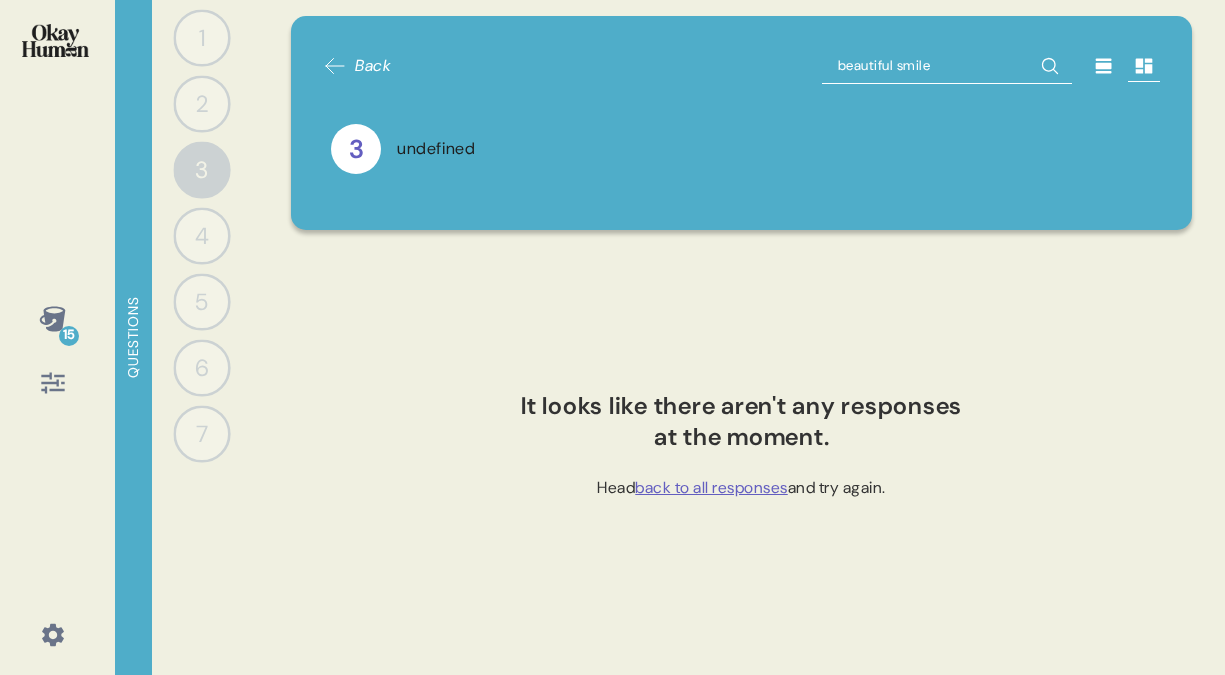 click 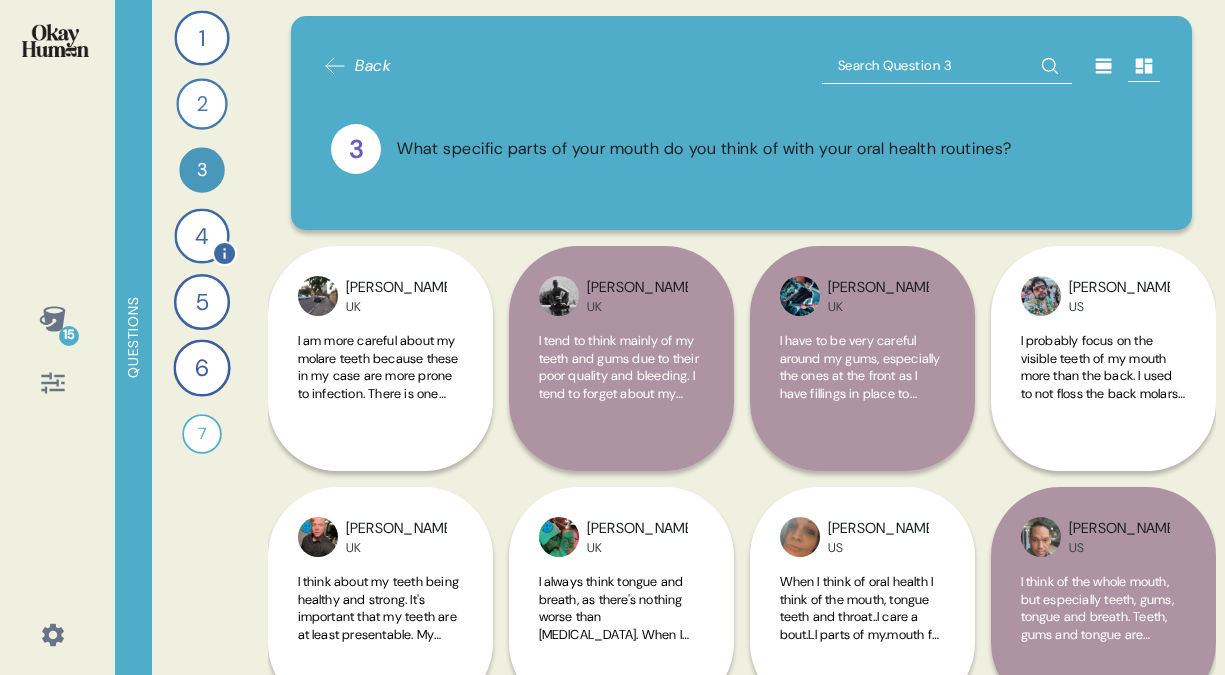 click on "4" at bounding box center [201, 235] 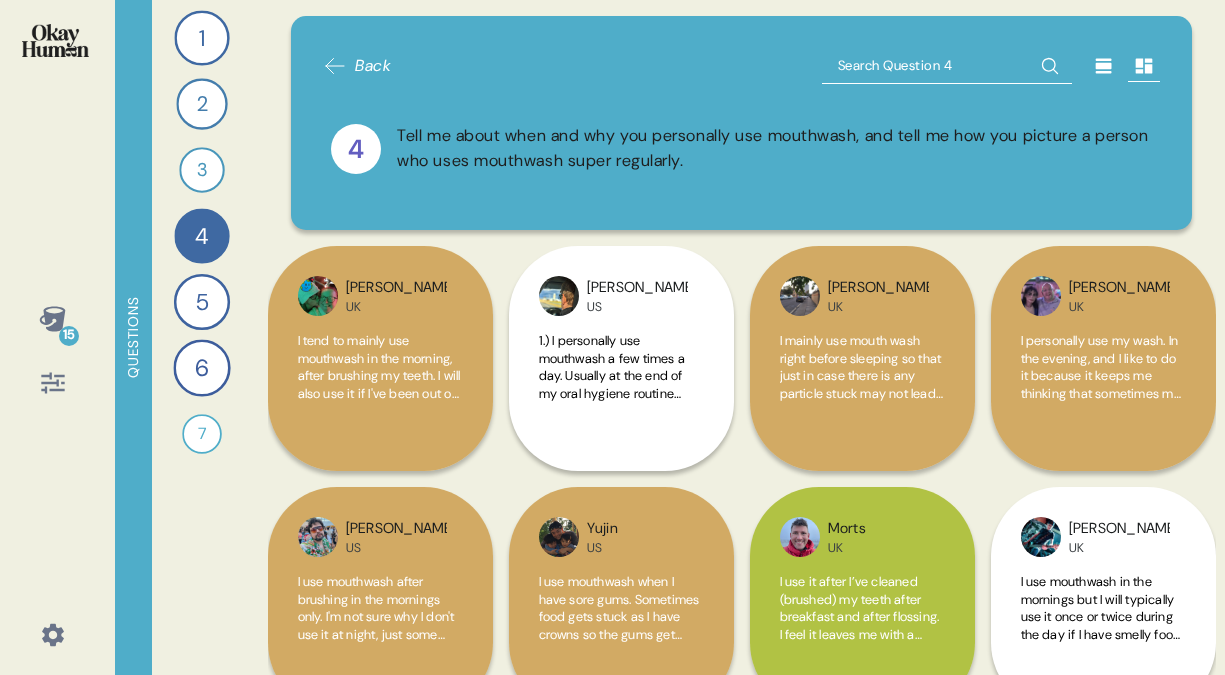 click at bounding box center [947, 66] 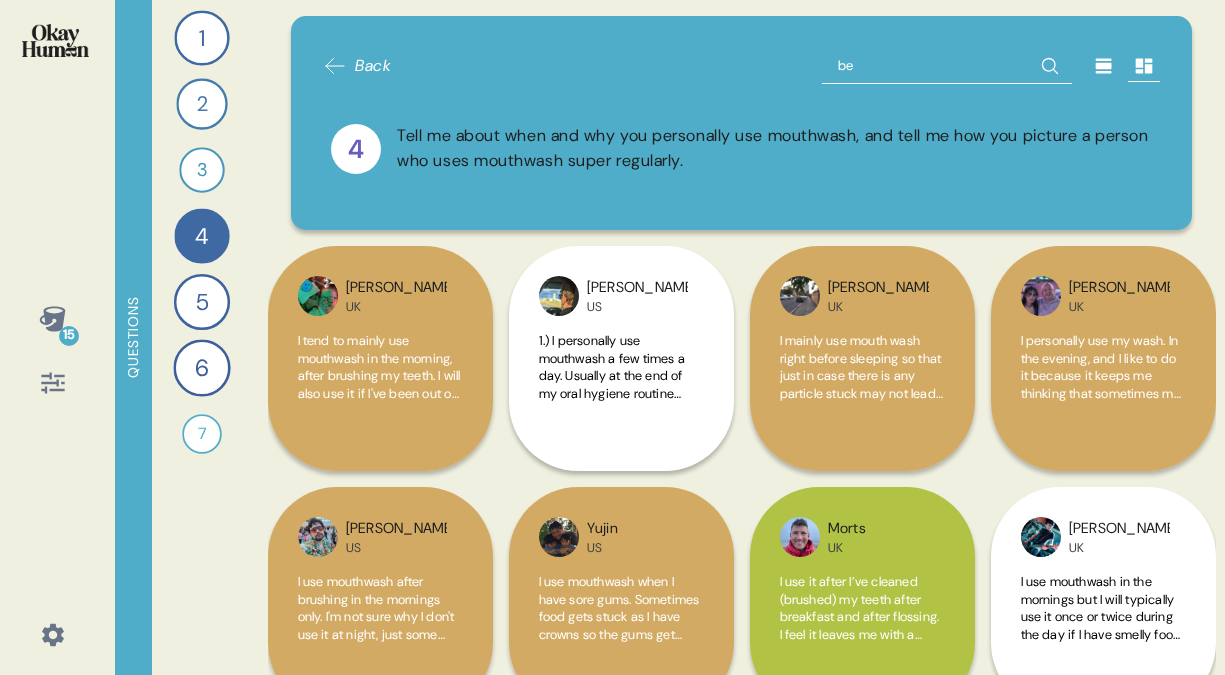 type on "b" 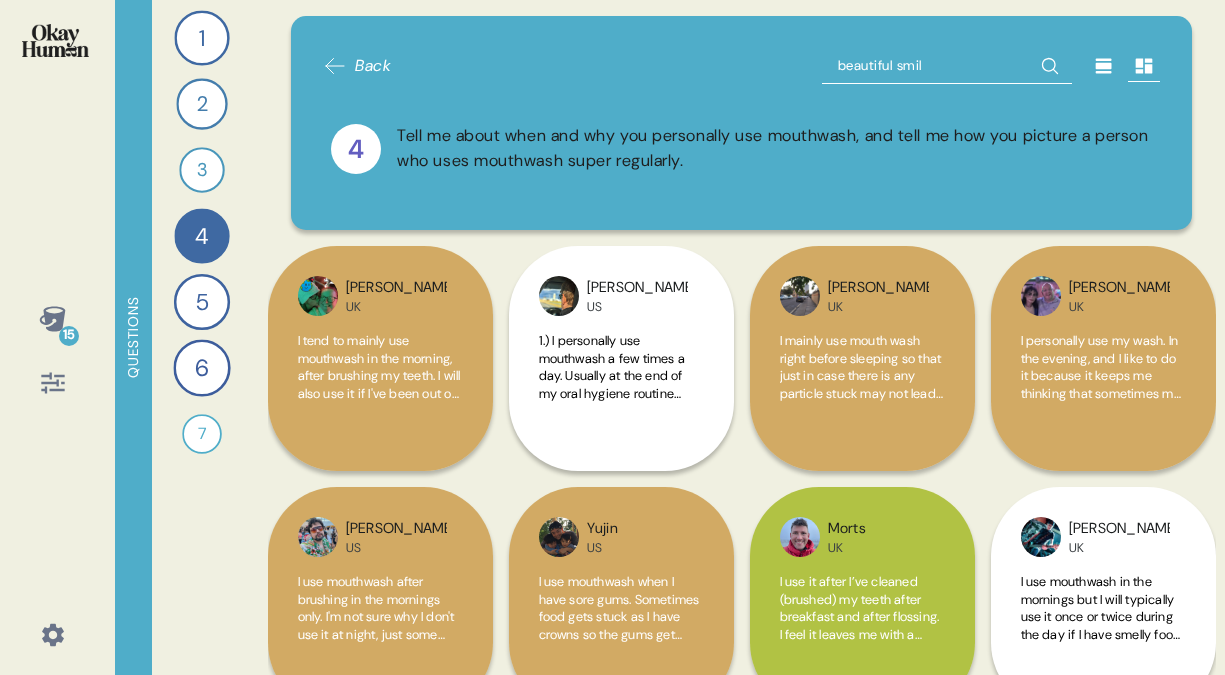 type on "beautiful smile" 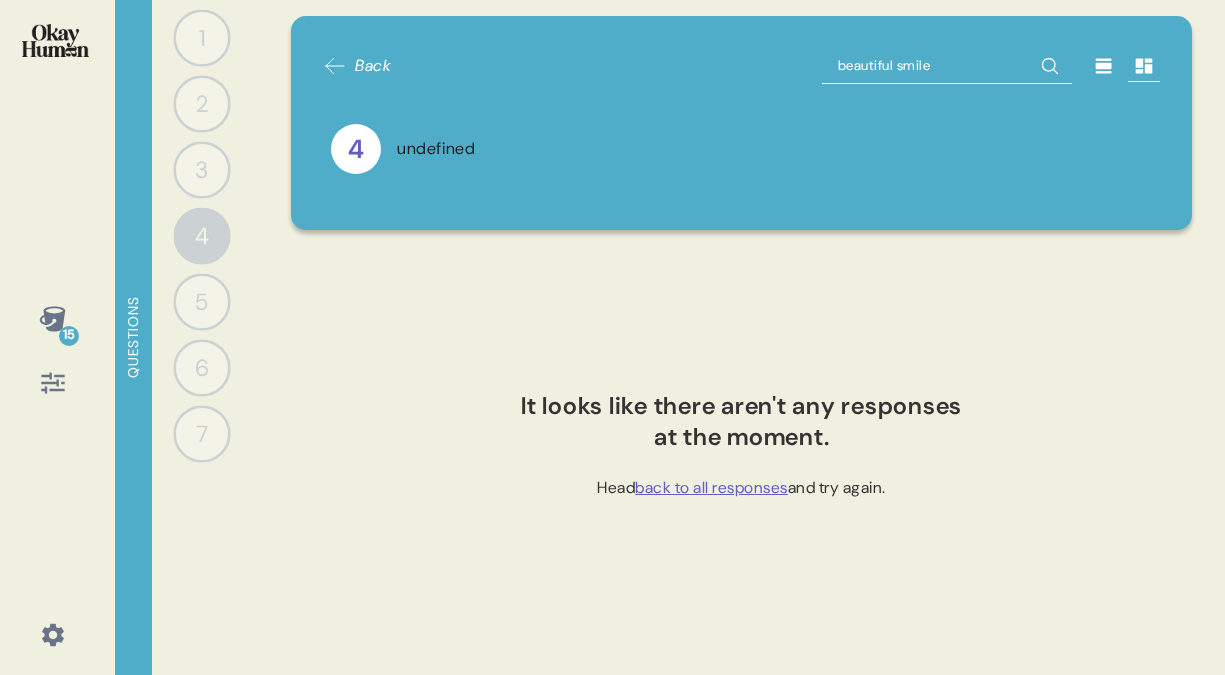 click 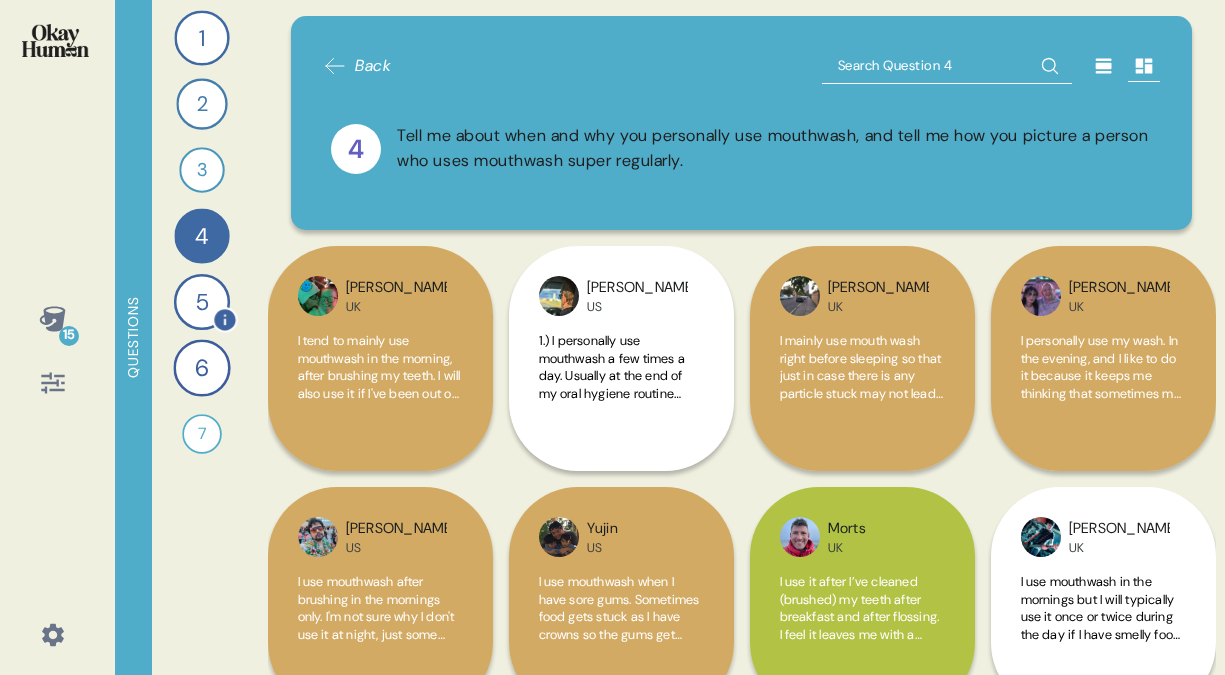 click on "5" at bounding box center (201, 302) 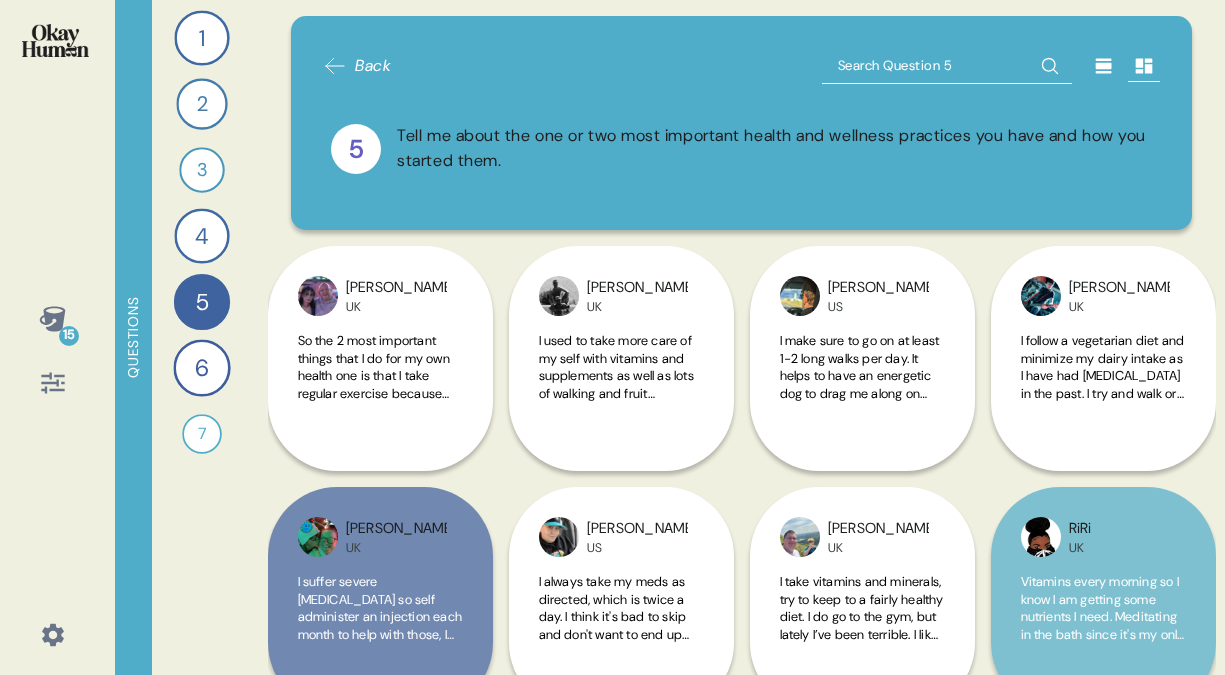 click at bounding box center [947, 66] 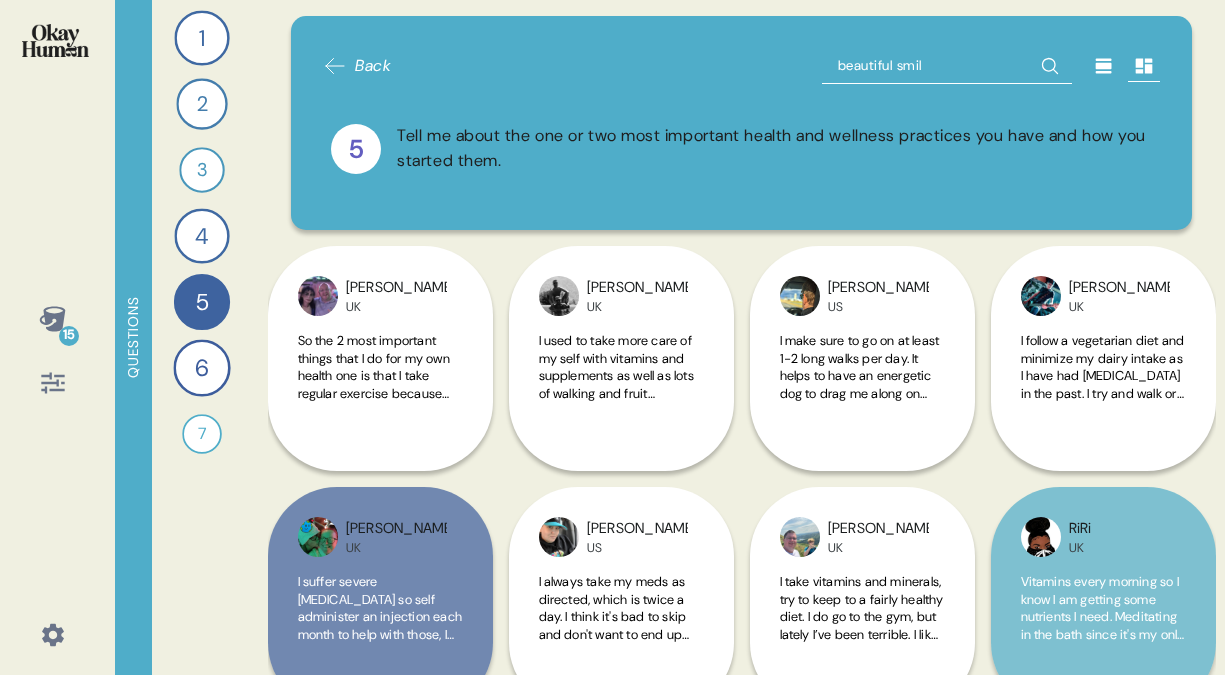 type on "beautiful smile" 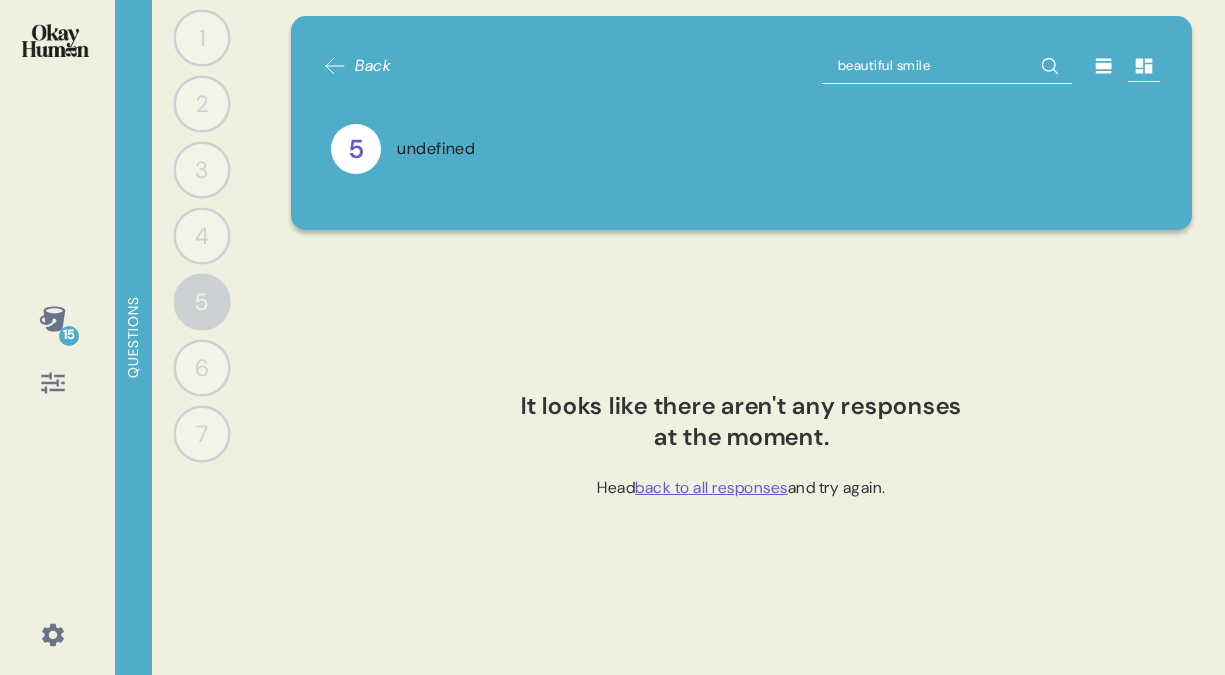 click on "Back beautiful smile 5 undefined It looks like there aren't any responses at the moment. Head  back to all responses  and try again." at bounding box center (742, 337) 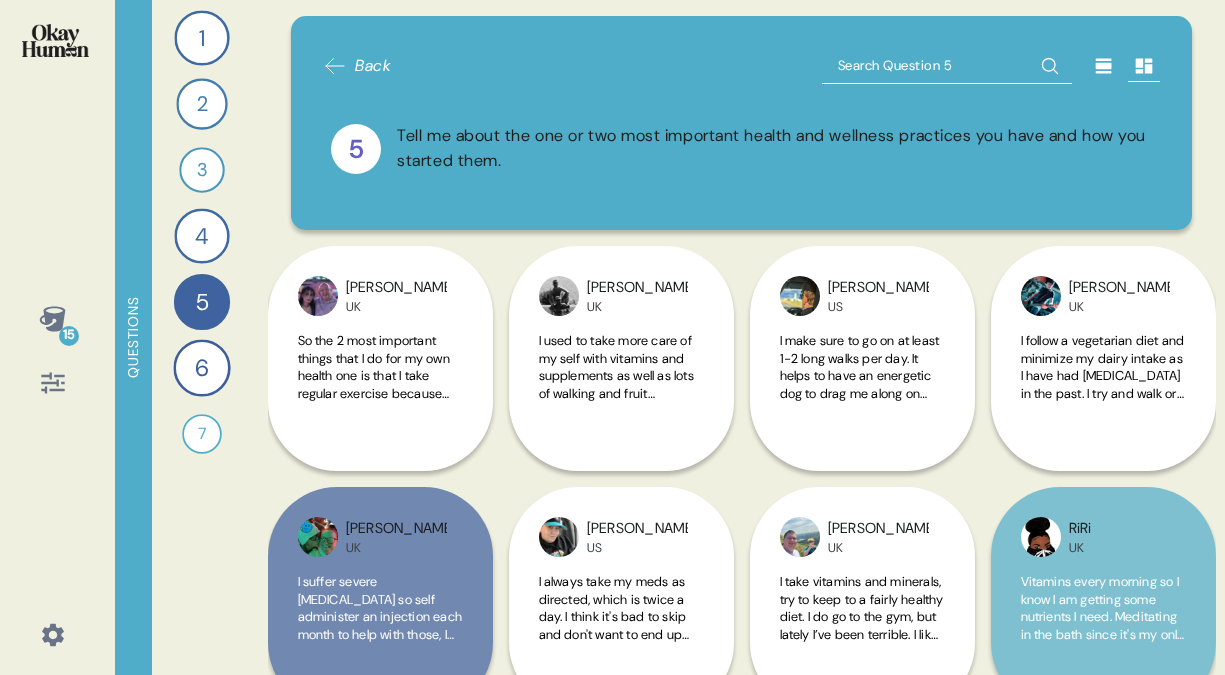 click on "6" at bounding box center [201, 367] 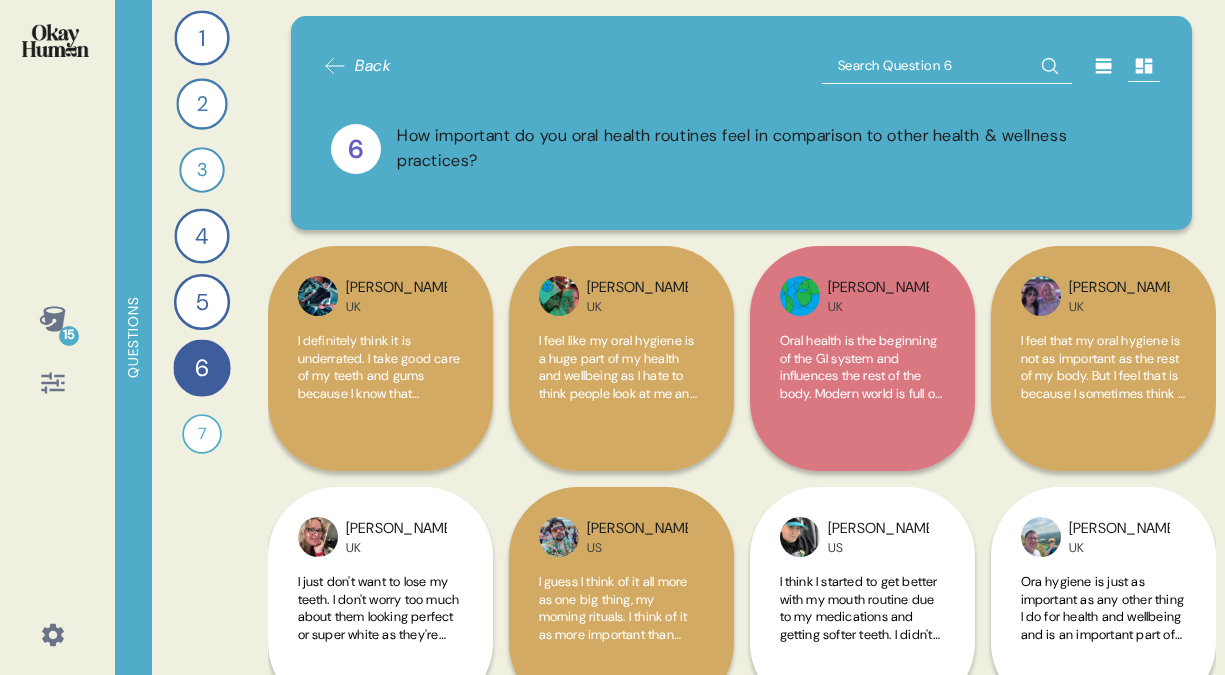 click at bounding box center (947, 66) 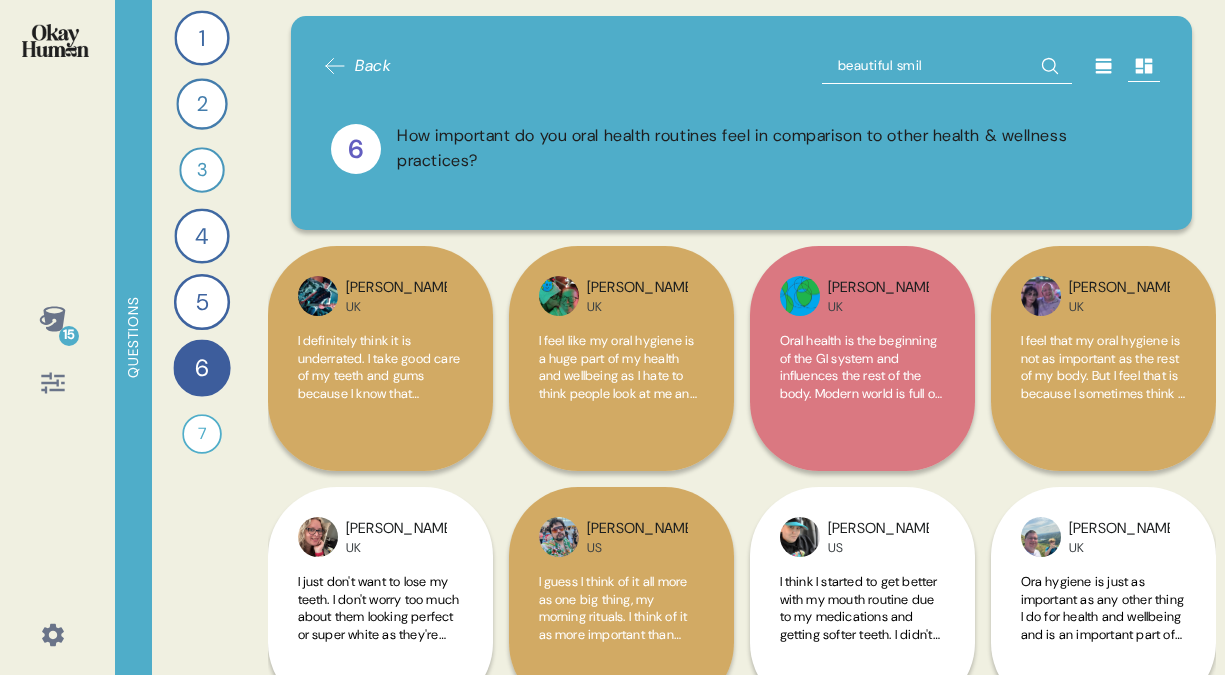 type on "beautiful smile" 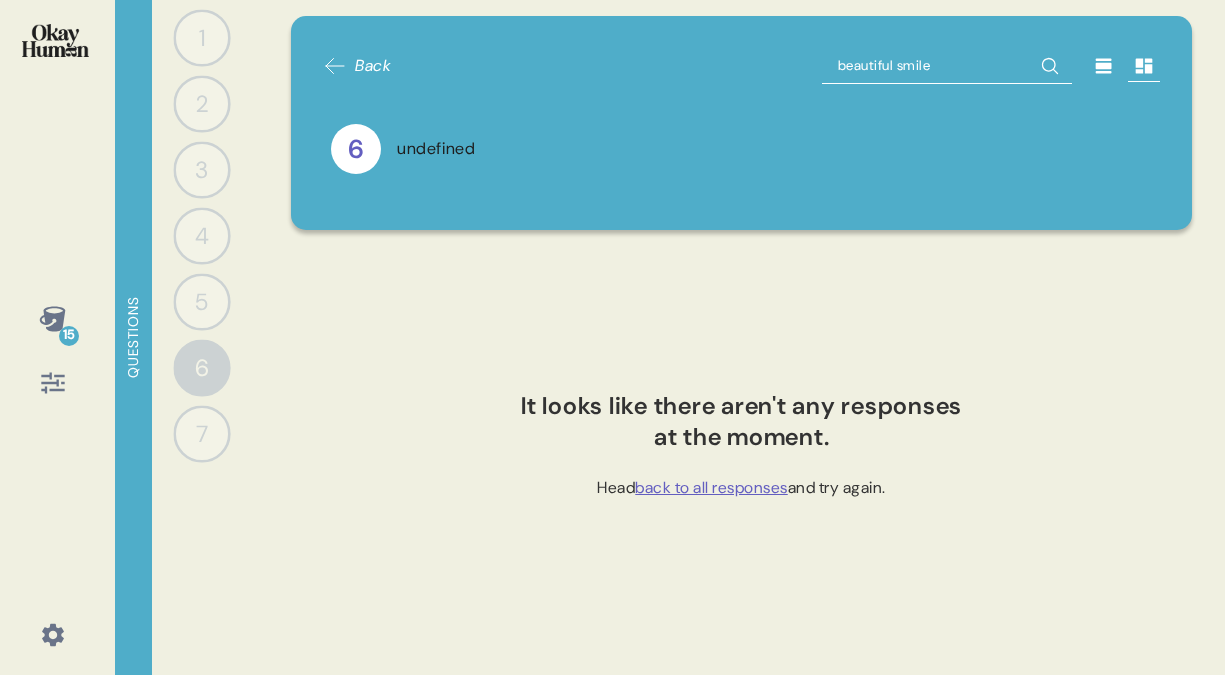 click on "7" at bounding box center [201, 433] 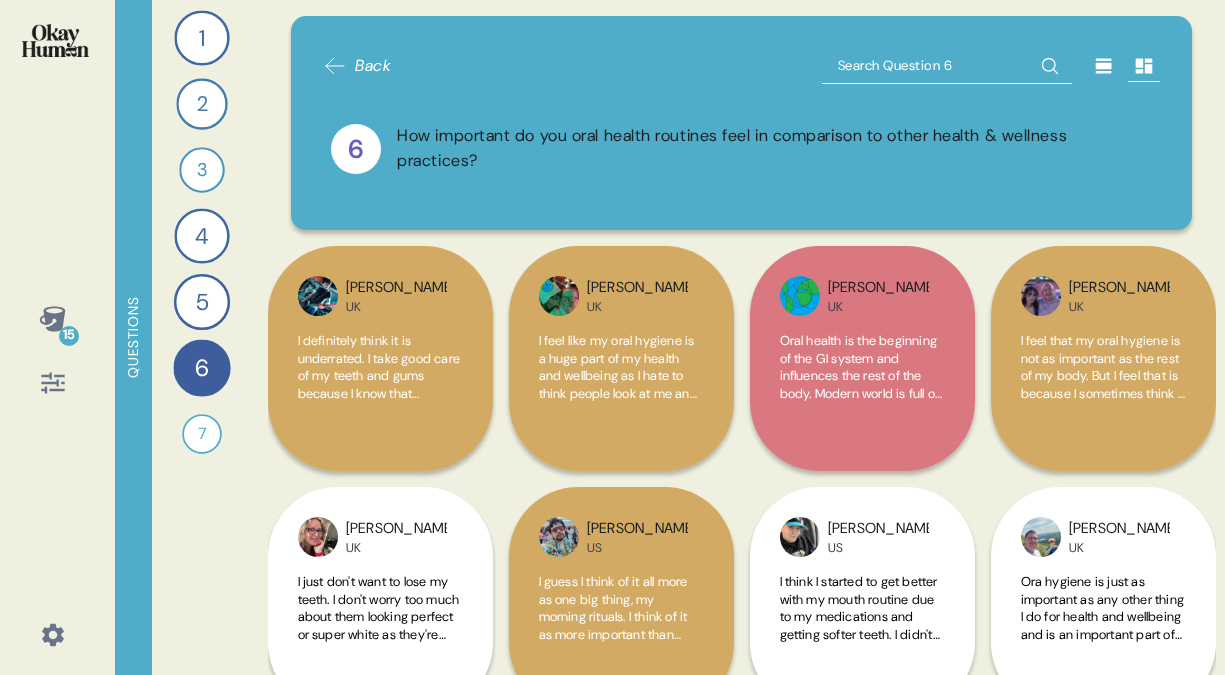 click on "1 Take me through your oral health routines and the products you use. 44 Responses text Responses 2 How would your routines change - in reality and in your own telling - prior to a dentist appointment? 40 Responses text Responses 3 What specific parts of your mouth do you think of with your oral health routines? 34 Responses text Responses 4 Tell me about when and why you personally use mouthwash, and tell me how you picture a person who uses mouthwash super regularly. 44 Responses text Responses 5 Tell me about the one or two most important health and wellness practices you have and how you started them. 45 Responses text Responses 6 How important do you oral health routines feel in comparison to other health & wellness practices? 46 Responses text Responses 7 Record a video where you play a dentist trying to persuade a patient to take whole mouth health seriously. 28 Responses video Responses" at bounding box center (202, 337) 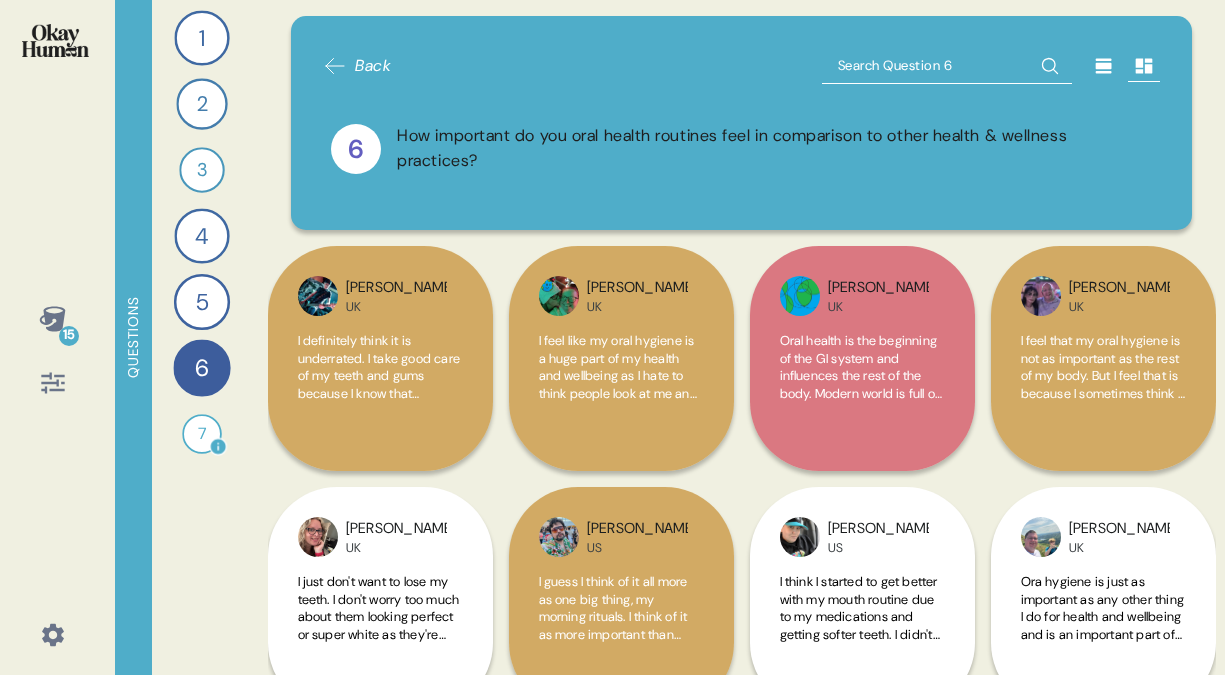 click on "7" at bounding box center (202, 434) 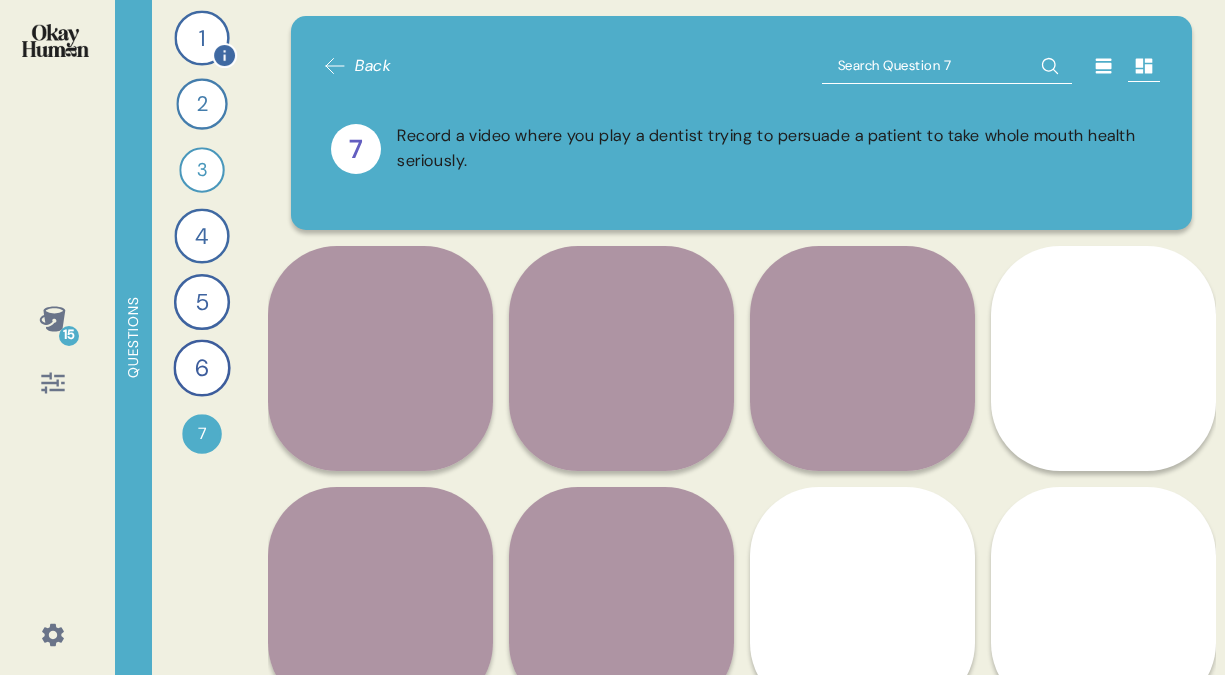 click on "1" at bounding box center [201, 37] 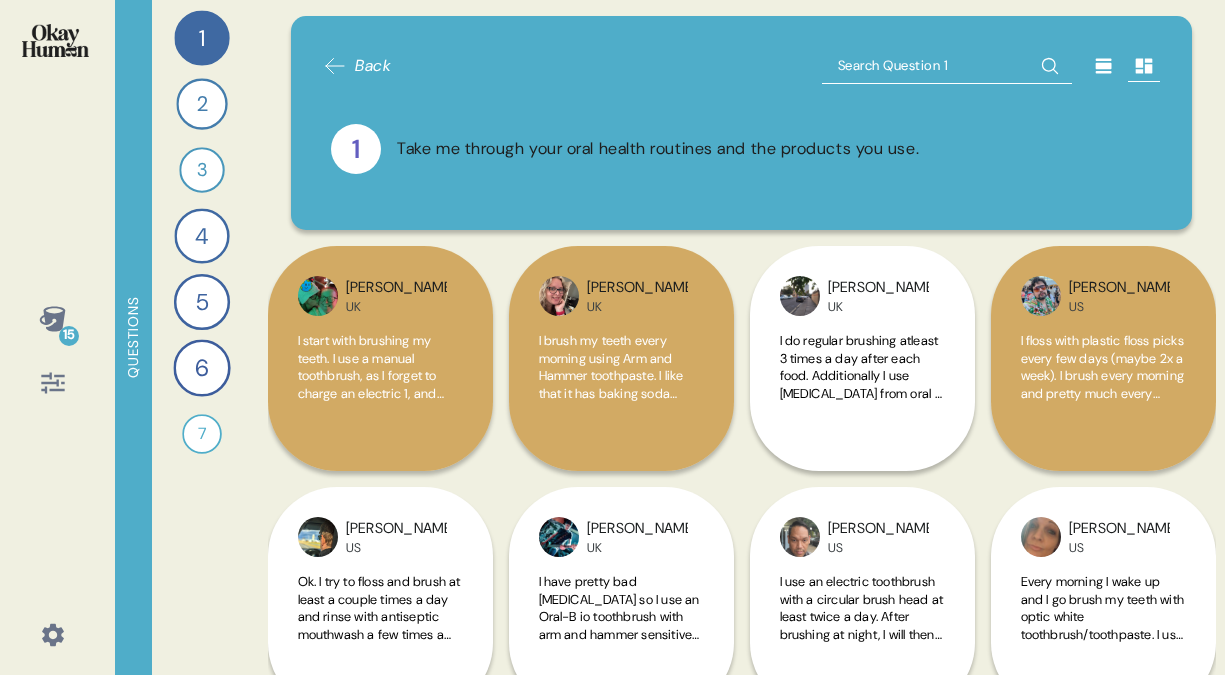 click on "2" at bounding box center (201, 103) 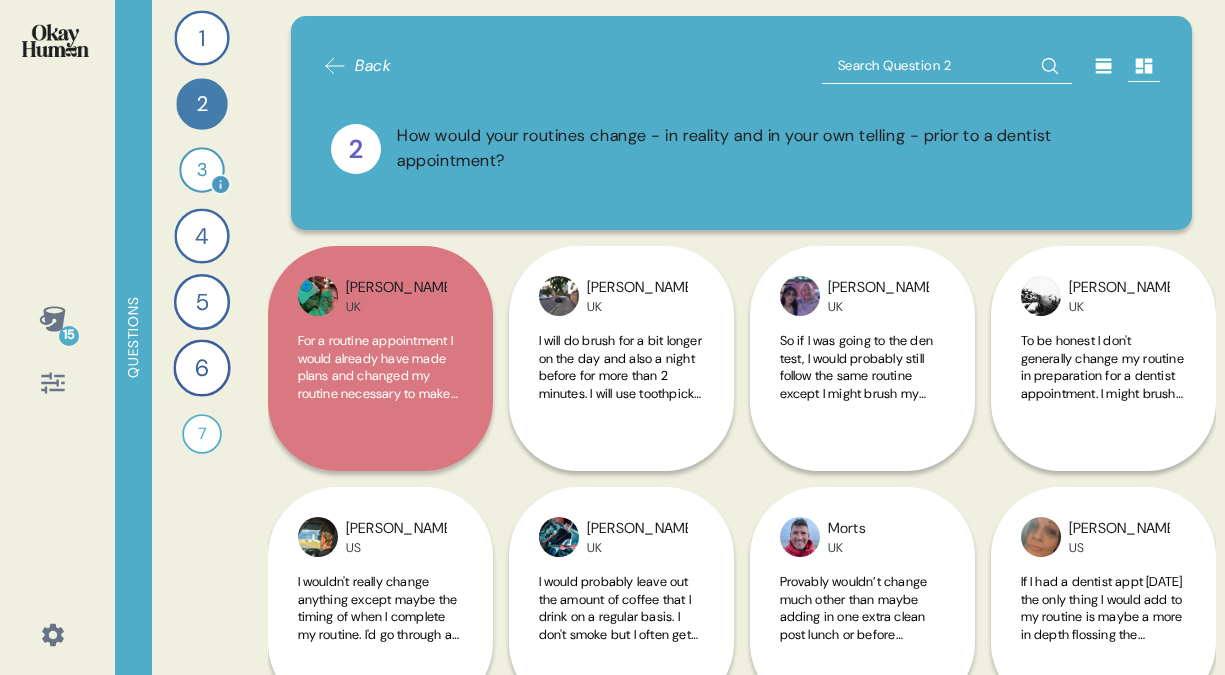 click on "3" at bounding box center (201, 169) 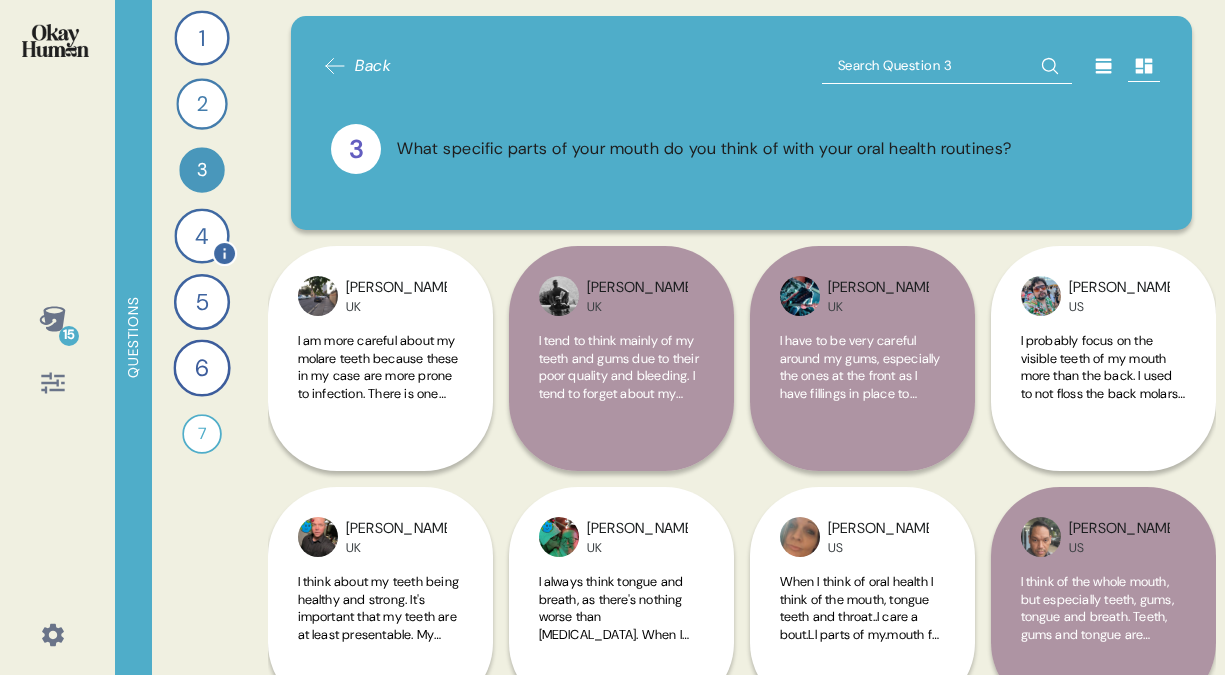 click on "4" at bounding box center [201, 235] 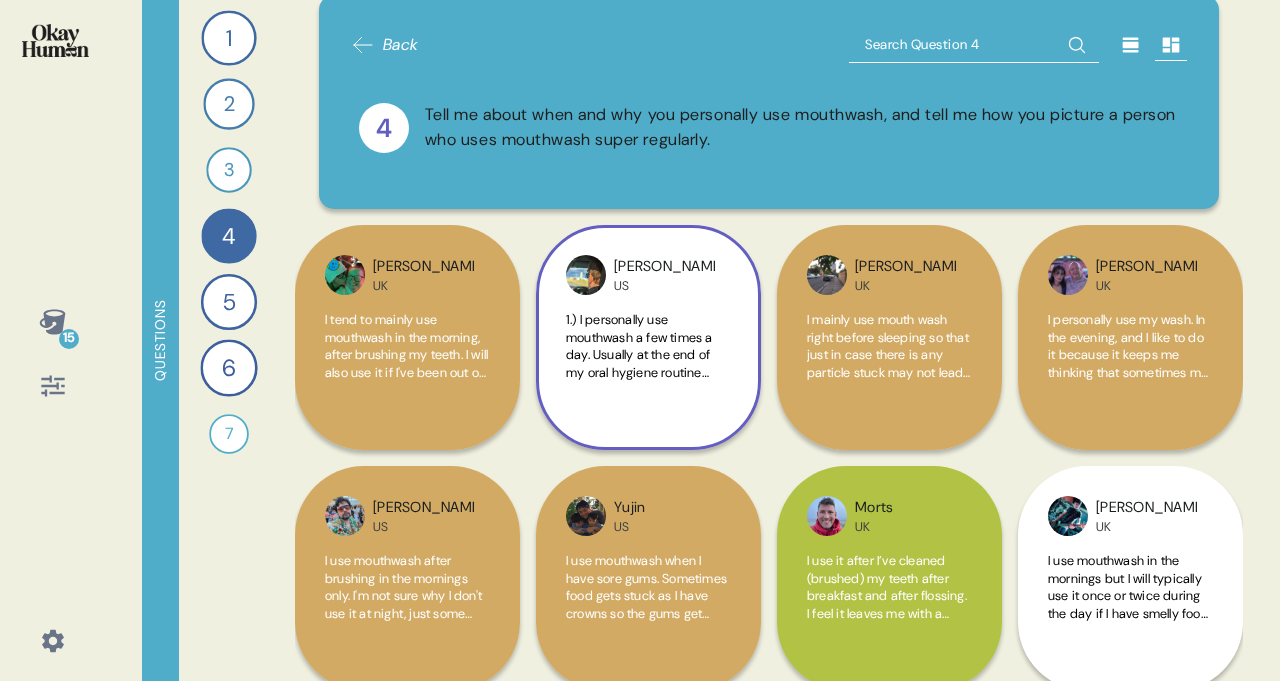 scroll, scrollTop: 83, scrollLeft: 0, axis: vertical 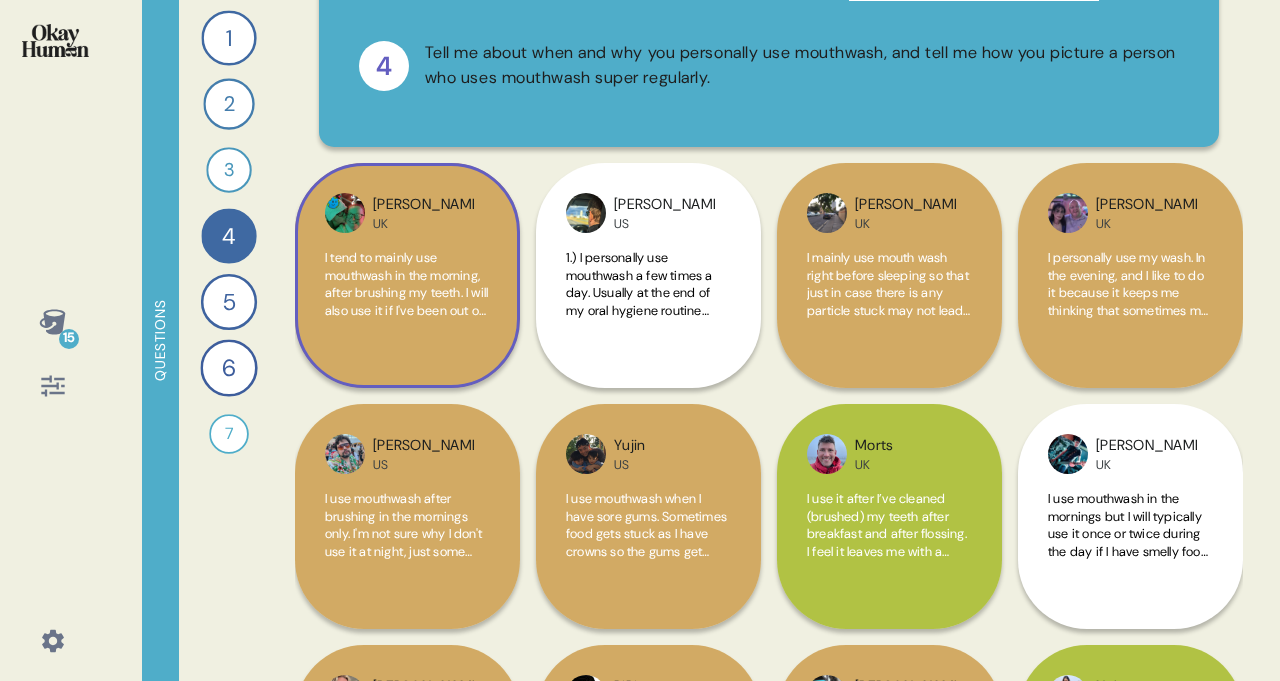click on "I tend to mainly use mouthwash in the morning, after brushing my teeth. I will also use it if I've been out or maybe during the day if I feel my mouth tastes or feels yucky. Lol.                                      If I knew a person who used mouthwash super regularly,  I would probably assume they were paranoid about their oral heath or really disciplined with their own health and extremely fit and healthy in general. I would probably think they were very routine oriented, and could be boring In their everyday life. Although I wouldn't normally ask a person what their oral health routine was." at bounding box center [406, 441] 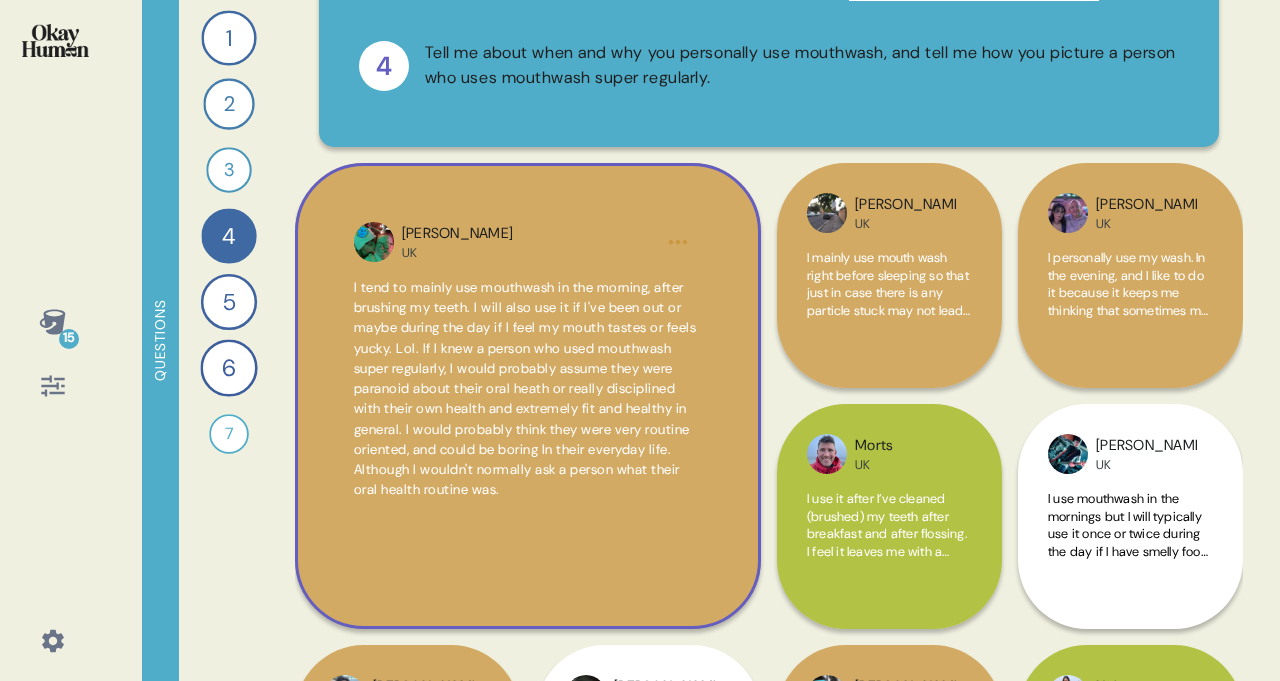 scroll, scrollTop: 108, scrollLeft: 0, axis: vertical 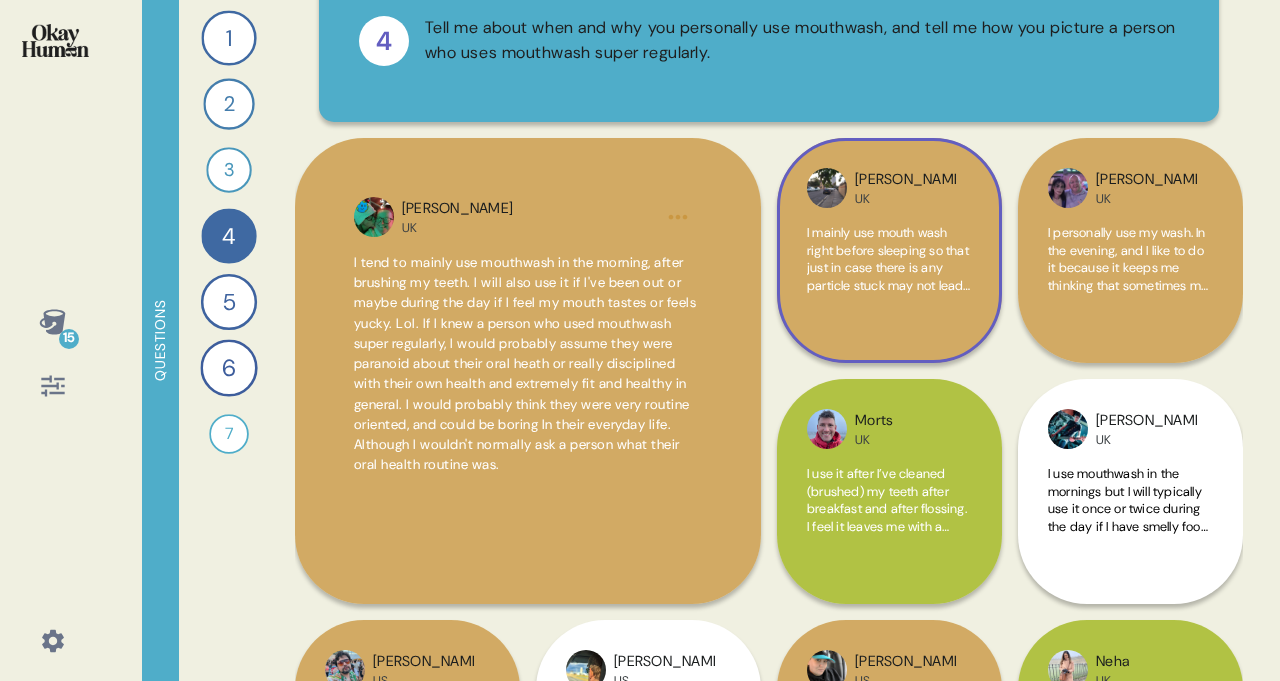 click on "I mainly use mouth wash right before sleeping so that just in case there is any particle stuck may not lead to bacteria. Other than that i use mouthwash when i go out and i want to feel fresh. If guests coming home i quickly [MEDICAL_DATA] with mouthwash so as not to smell bad.
If someone is doing it too regularly i think it is not good in my opinion. We should mainly rely on toothbrush and then on floss and final touch should be mouthwash. So i would only prefer in regular case for night time." at bounding box center (889, 270) 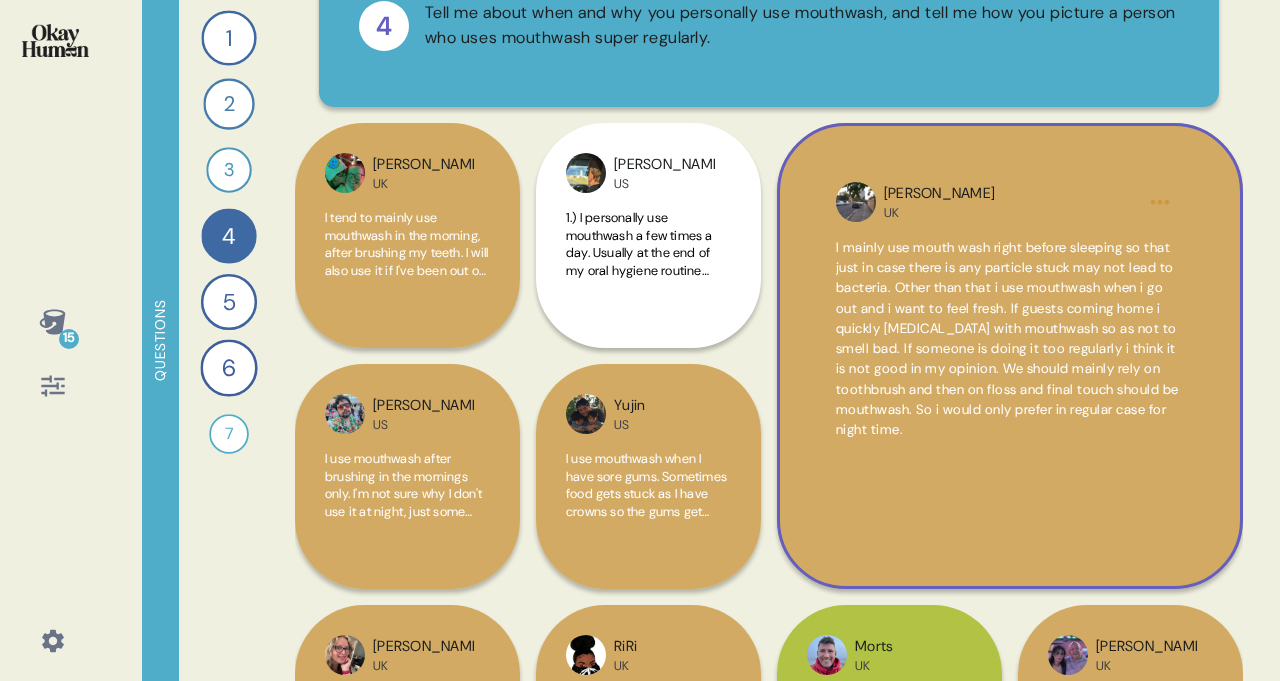 scroll, scrollTop: 126, scrollLeft: 0, axis: vertical 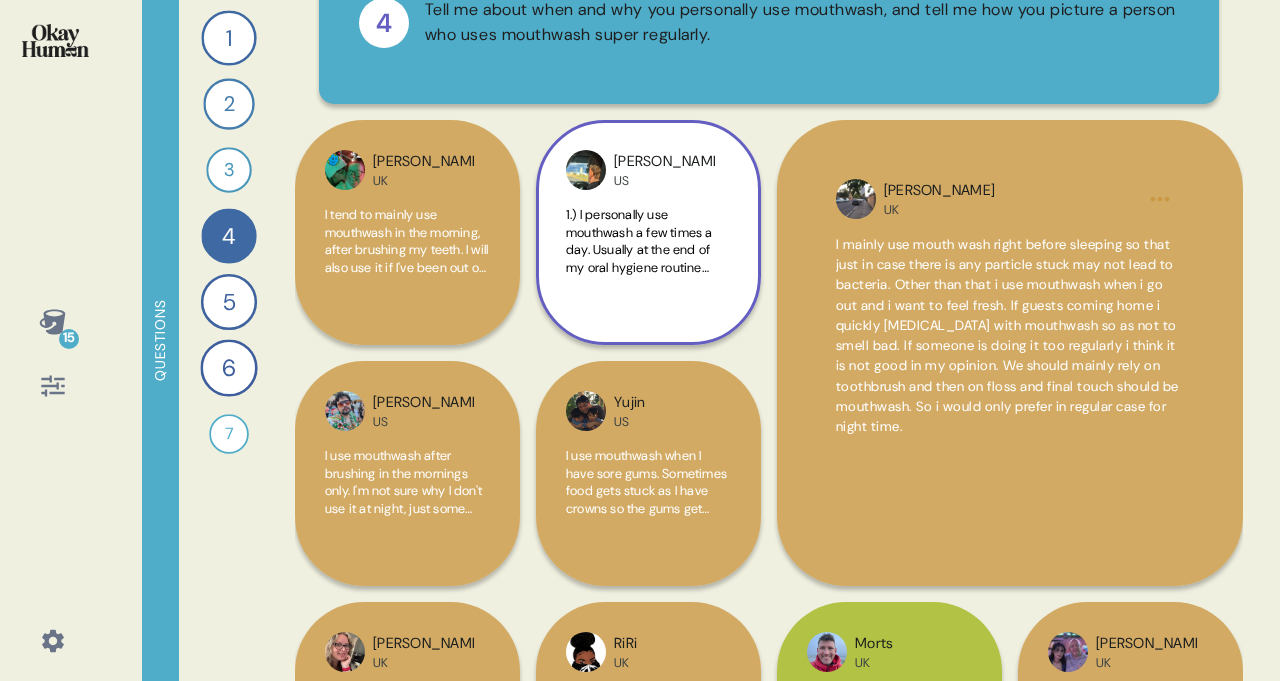 click on "1.) I personally use mouthwash a few times a day. Usually at the end of my oral hygiene routine when I get up and go to bed as well as after big meals that might leave some breath odors, if I have a strange taste in my mouth or right before I go out someplace.  2.) I'd assume this person cares about how they are perceived by others and don't want to breathe hot dragon fire breath on the people around them. I don't think I would be able to determine anything about their personality or what their life might look like solely based on the fact they use mouthwash regularly." at bounding box center [648, 252] 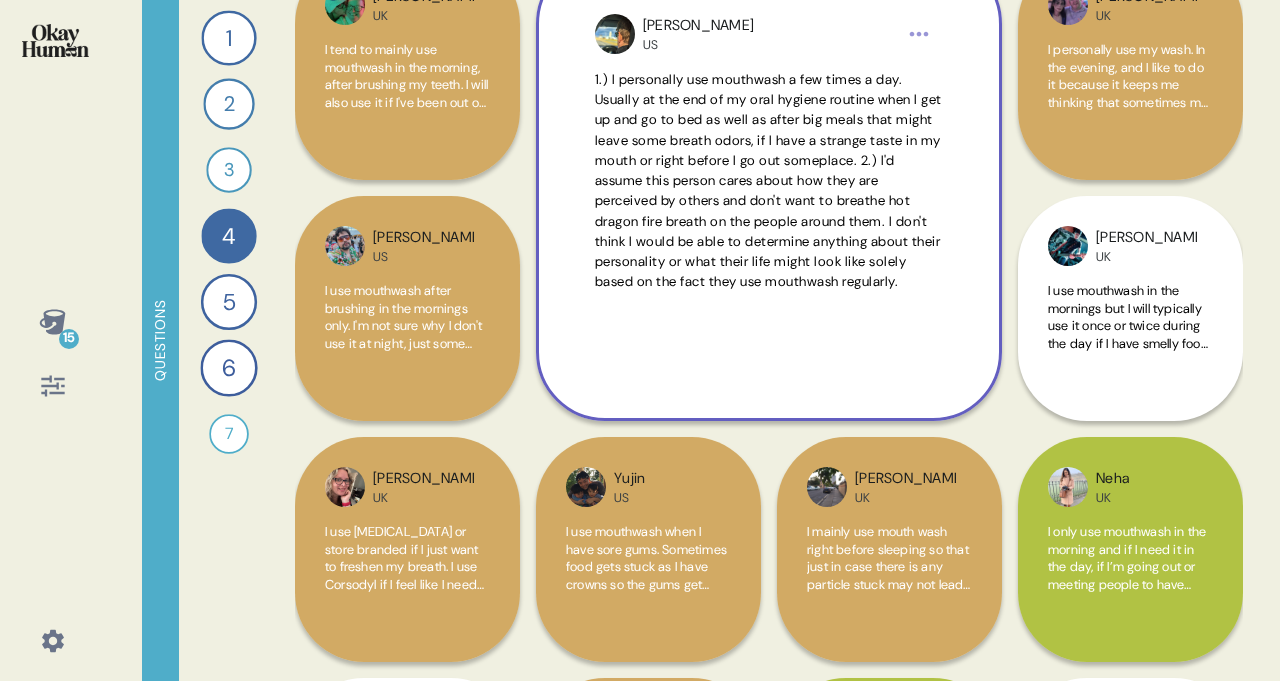 scroll, scrollTop: 310, scrollLeft: 0, axis: vertical 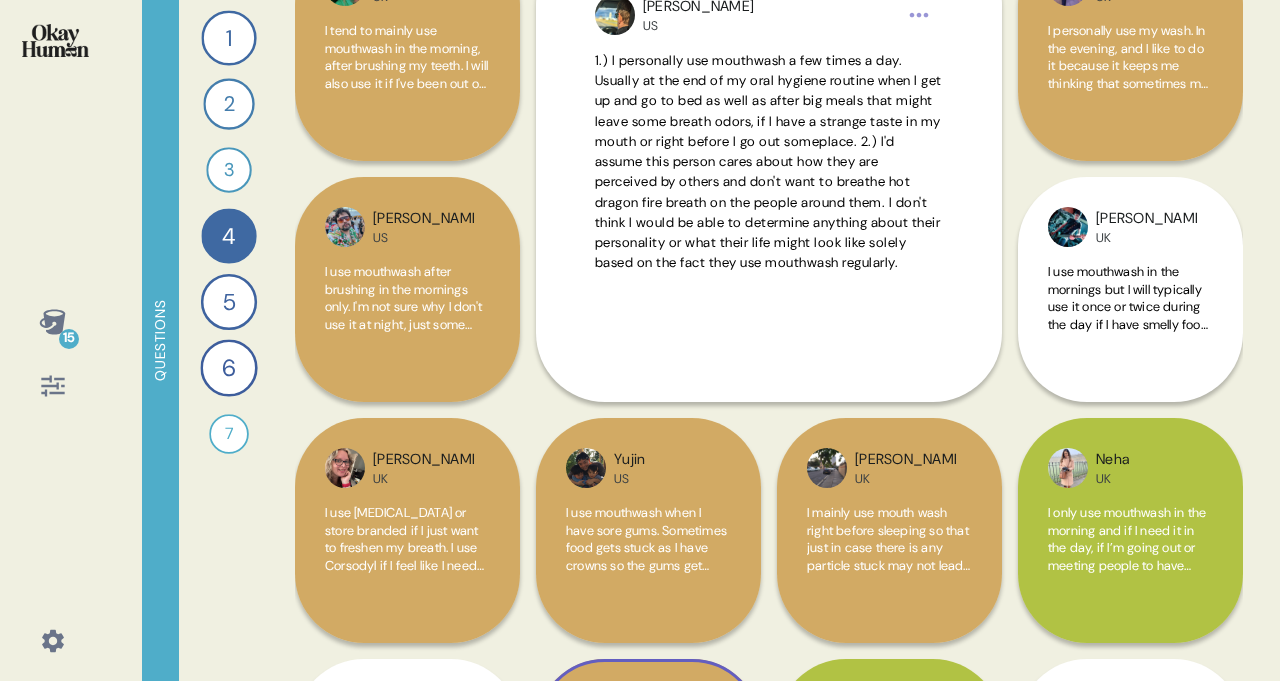 click on "RiRi UK I use mouth wash in the morning when flossing.or times I feel to freshen my mouth without having to [DOMAIN_NAME] times when I am on the go and have eaten something.I would think they had either OCD or severe [MEDICAL_DATA].A obsessed personality.Not confident.There life would look like their in constant panic of they can't get to mouthwash" at bounding box center (648, 651) 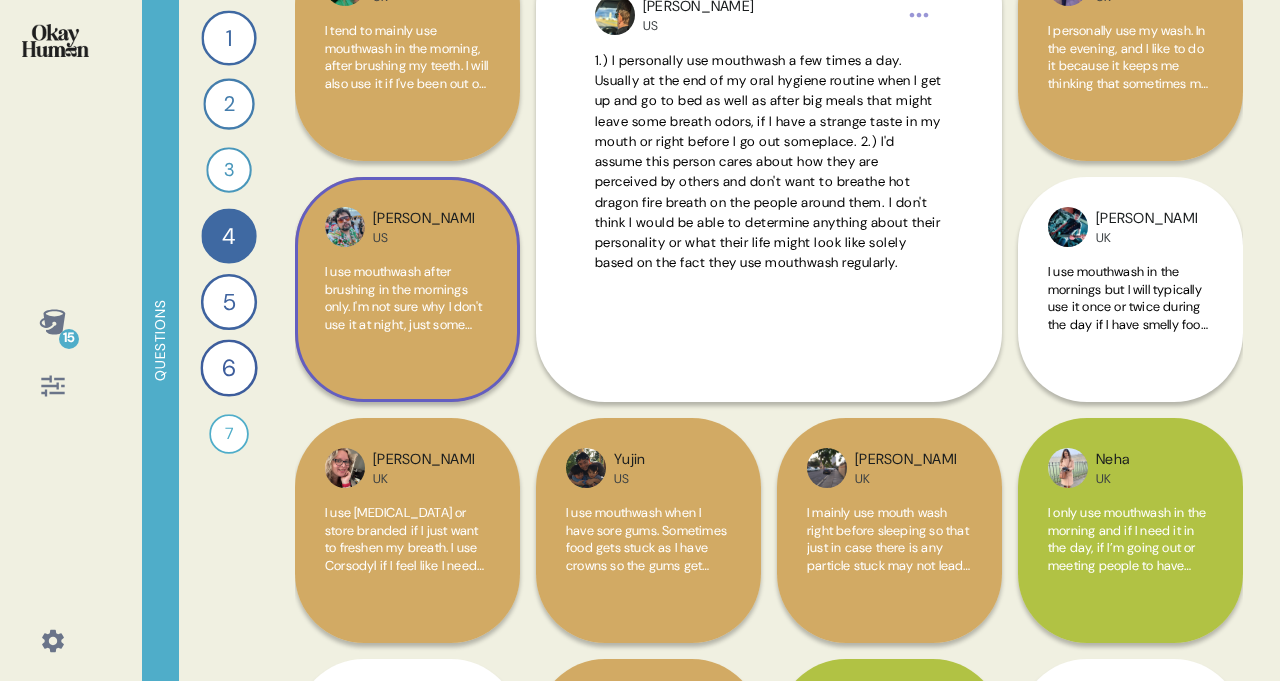 click on "I use mouthwash after brushing in the mornings only. I'm not sure why I don't use it at night, just some habit I've developed I guess. I also use mouthwash more often when I get a [MEDICAL_DATA] because I think maybe it helps I guess. When I think of someone who [MEDICAL_DATA] super regularly I guess I think of a kid from junior high who only used mouthwash who people made fun of. Maybe an adult who [MEDICAL_DATA] super regularly I'd guess might be an alcoholic?" at bounding box center (407, 309) 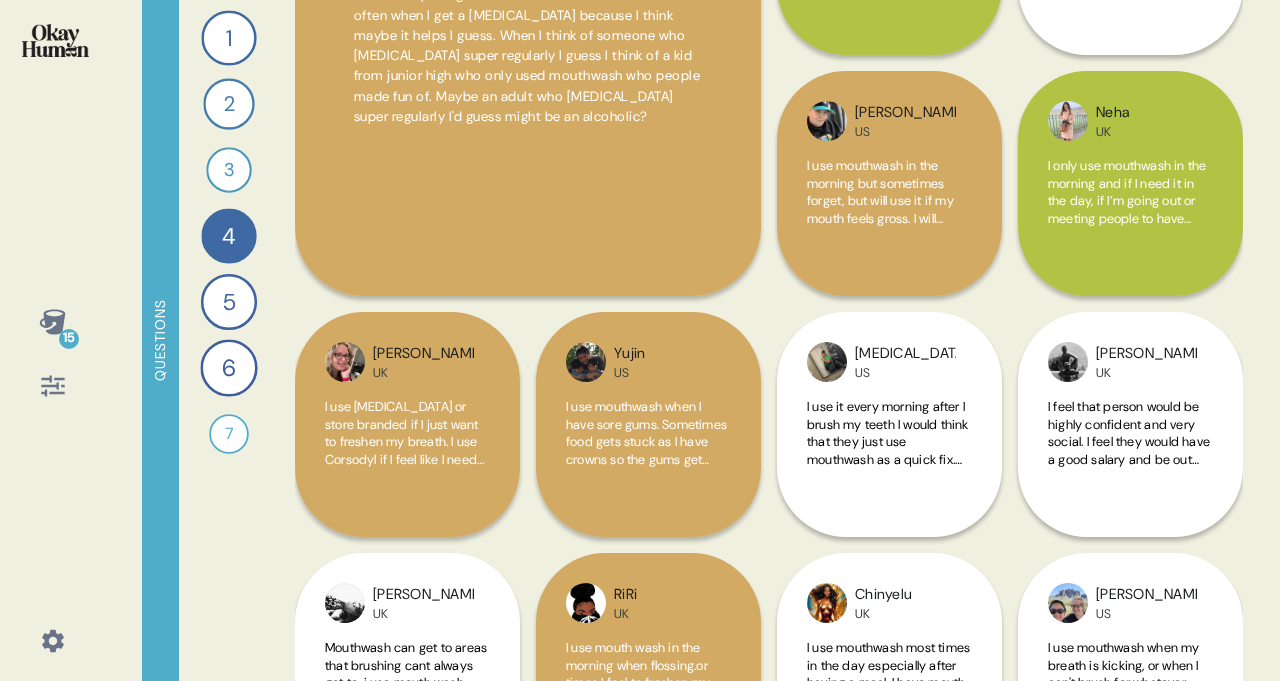scroll, scrollTop: 687, scrollLeft: 0, axis: vertical 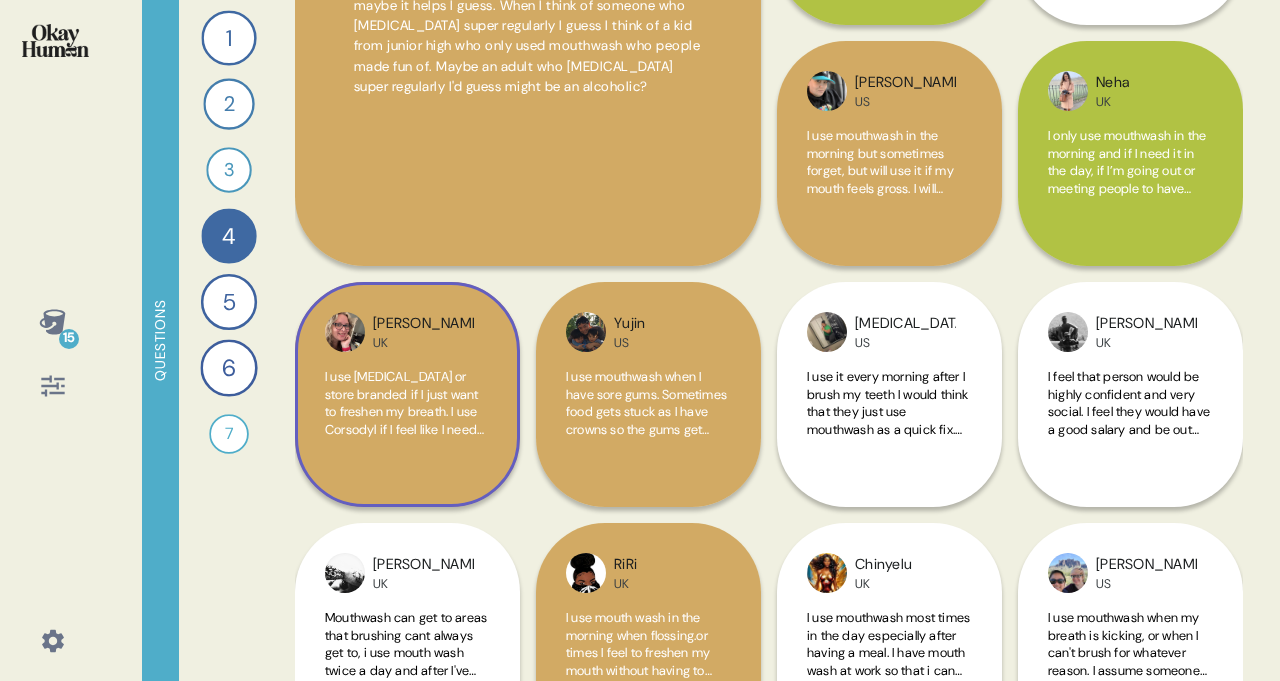 click on "I use [MEDICAL_DATA] or store branded if I just want to freshen my breath. I use Corsodyl if I feel like I need healing.
I presume someone who uses it very regularly is more particular about cleanliness and germs, it tends to be people who always have super clean clothes and wash their hands more often than just when they went to the bathroom" at bounding box center [405, 490] 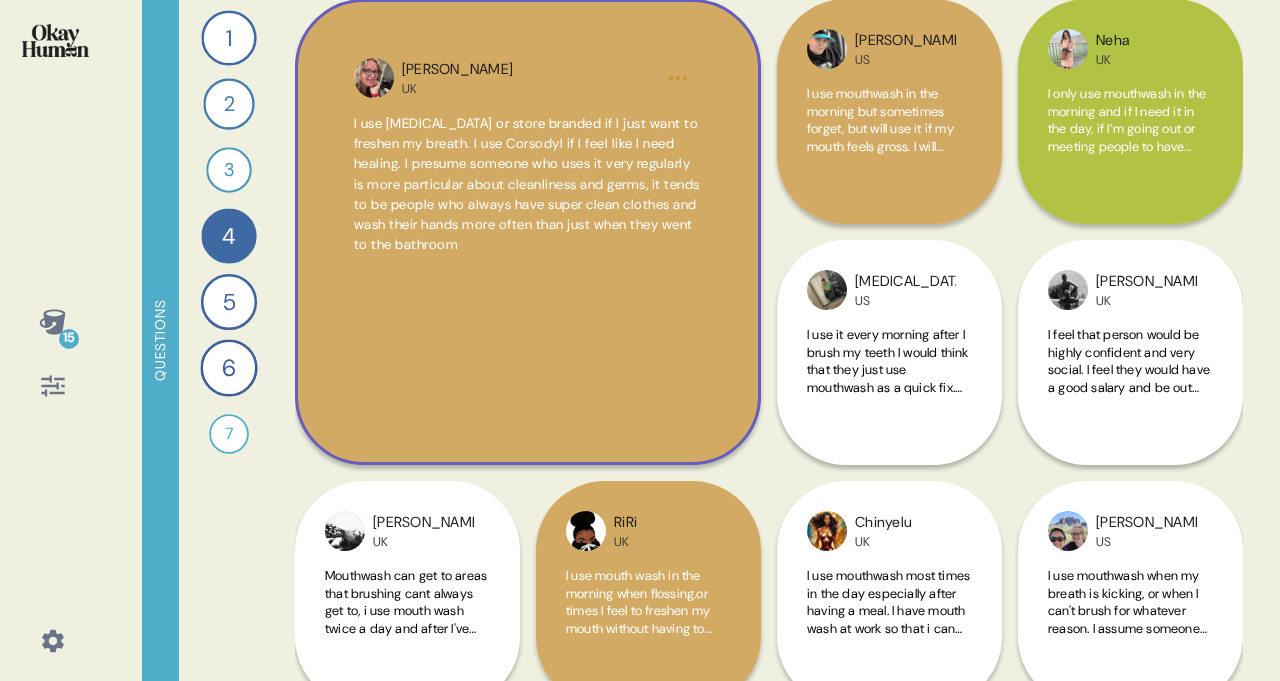 scroll, scrollTop: 736, scrollLeft: 0, axis: vertical 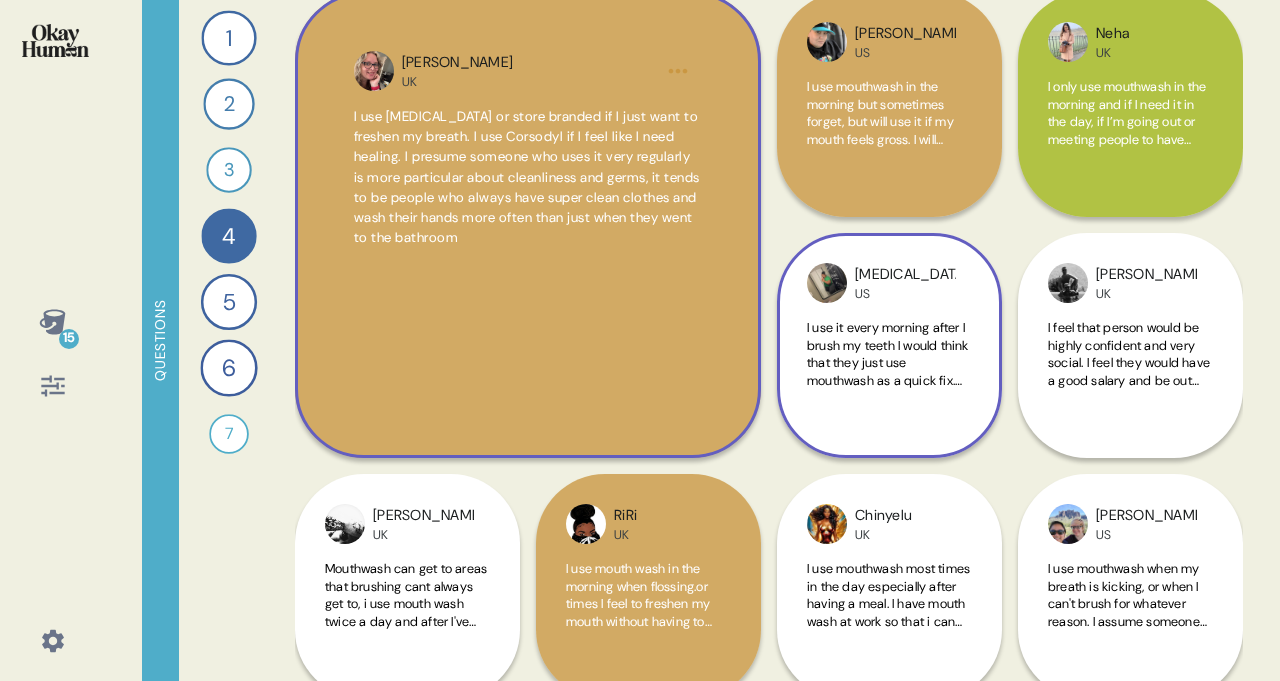 click on "I use it every morning after I brush my teeth
I would think that they just use mouthwash as a quick fix. They would have one of those If I show that I use mouthwash then maybe they would think that I floss and brush regularly so they are probably living a fake it till you make it lifestyle" at bounding box center (888, 415) 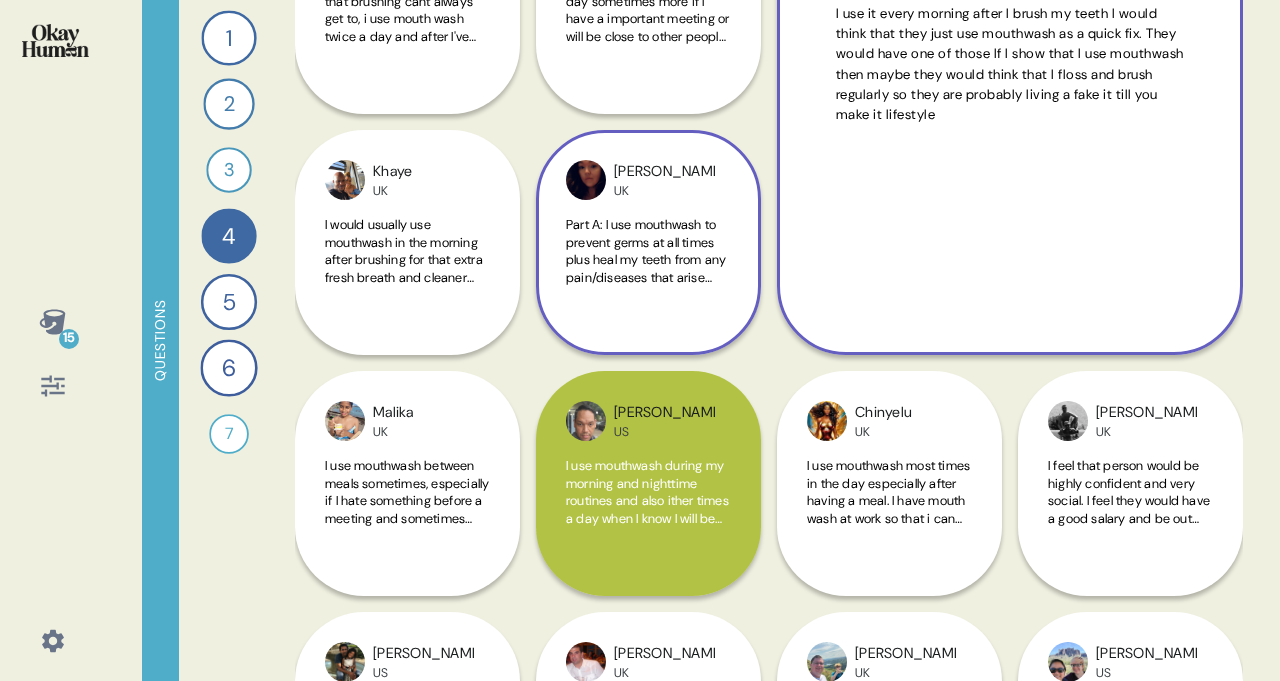 scroll, scrollTop: 1172, scrollLeft: 0, axis: vertical 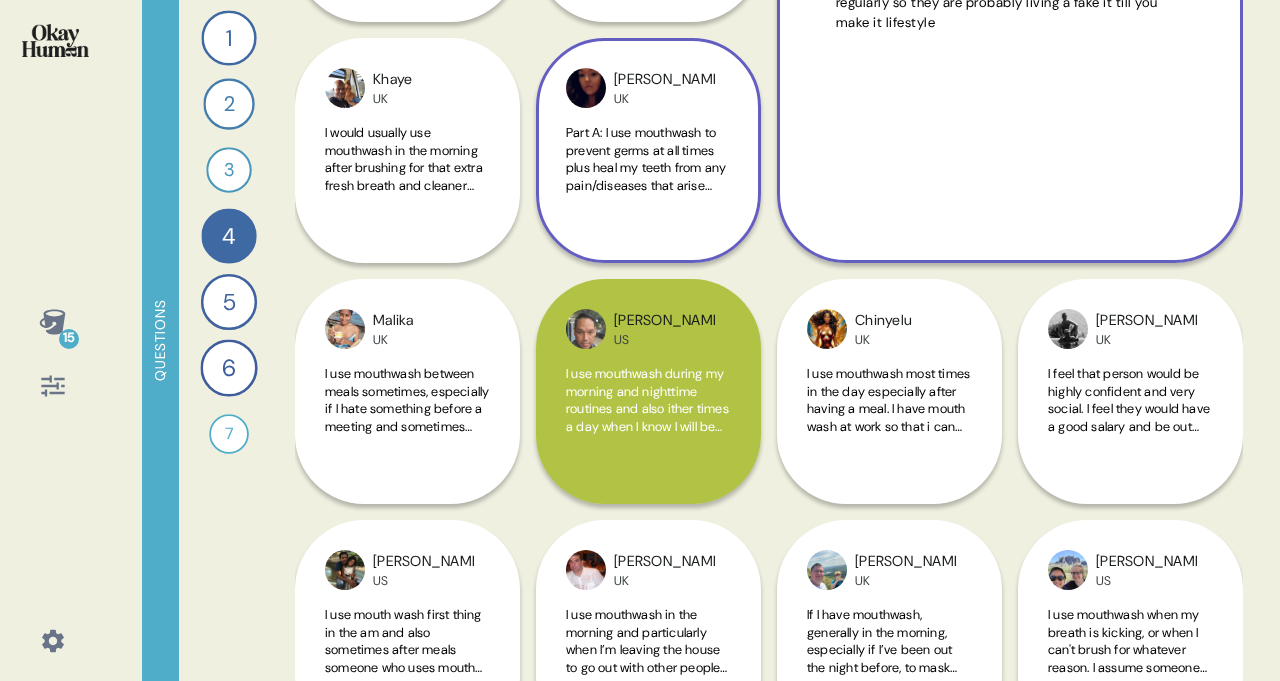 click on "Part A: I use mouthwash to prevent germs at all times plus heal my teeth from any pain/diseases that arise from my teeth
Part B: [MEDICAL_DATA] of someone who uses mouthwash would be someone who takes care of themselves and takes care of their teeth on a daily basis" at bounding box center (648, 170) 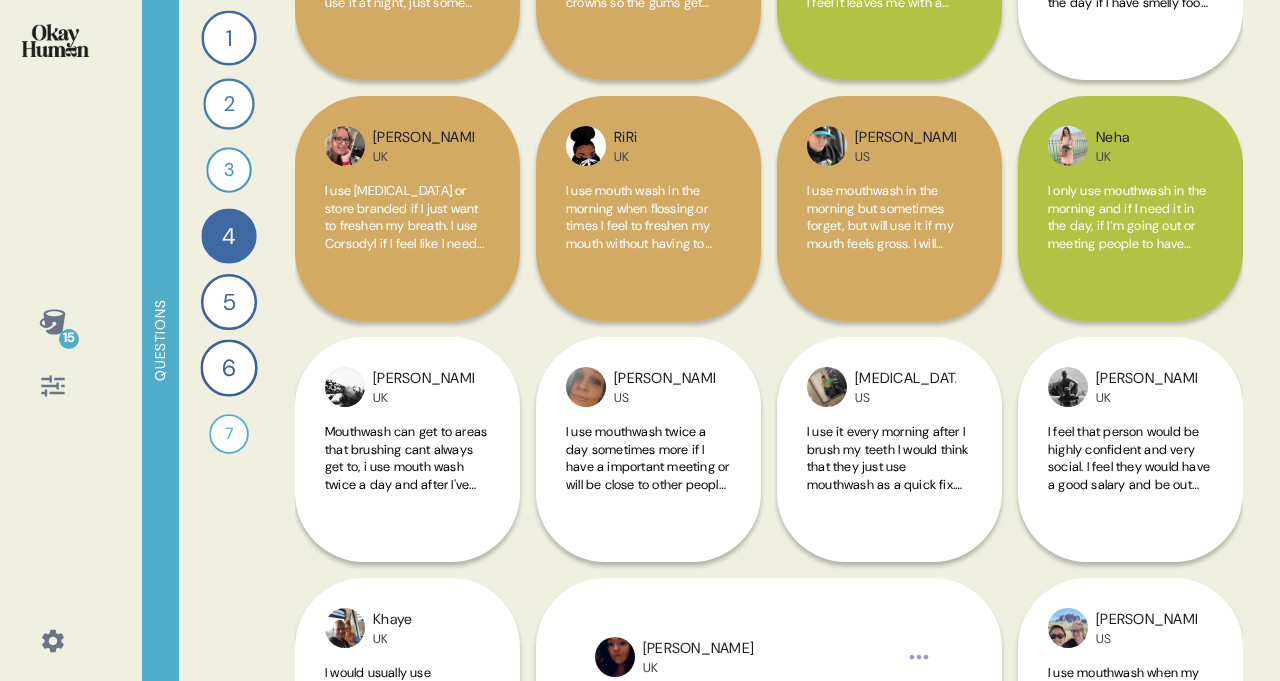 scroll, scrollTop: 0, scrollLeft: 0, axis: both 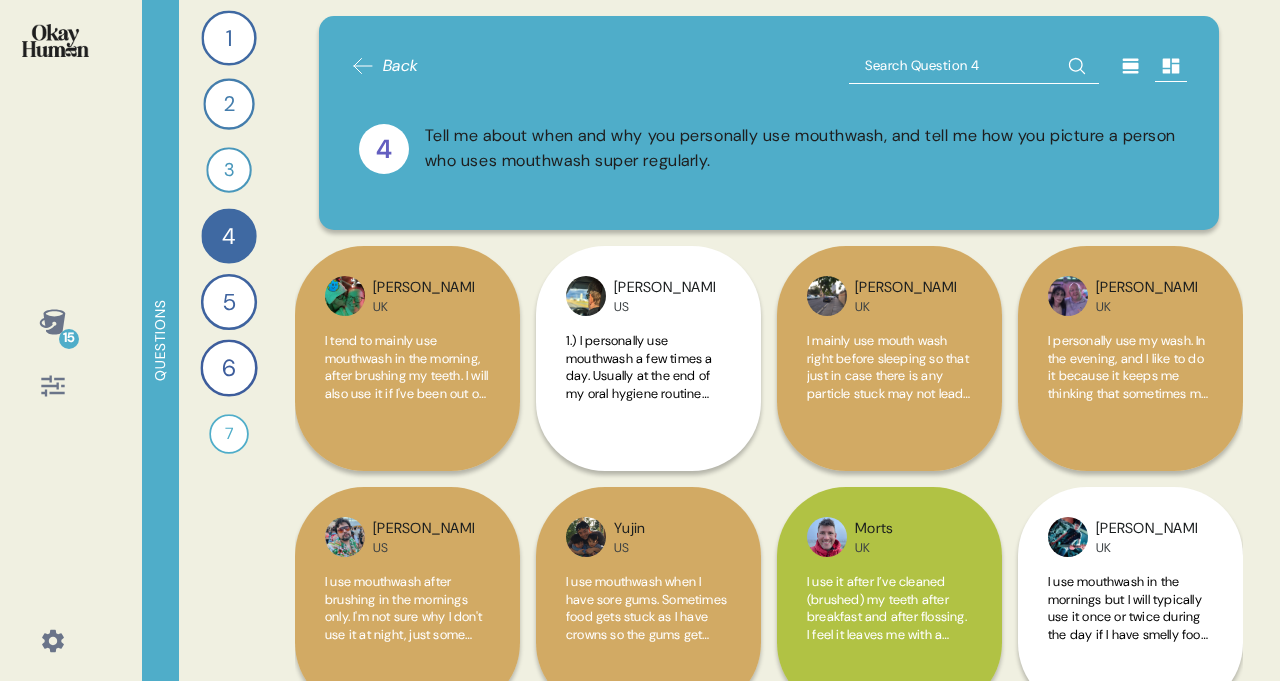 click on "1 Take me through your oral health routines and the products you use. 44 Responses text Responses 2 How would your routines change - in reality and in your own telling - prior to a dentist appointment? 40 Responses text Responses 3 What specific parts of your mouth do you think of with your oral health routines? 34 Responses text Responses 4 Tell me about when and why you personally use mouthwash, and tell me how you picture a person who uses mouthwash super regularly. 44 Responses text Responses 5 Tell me about the one or two most important health and wellness practices you have and how you started them. 45 Responses text Responses 6 How important do you oral health routines feel in comparison to other health & wellness practices? 46 Responses text Responses 7 Record a video where you play a dentist trying to persuade a patient to take whole mouth health seriously. 28 Responses video Responses" at bounding box center (229, 340) 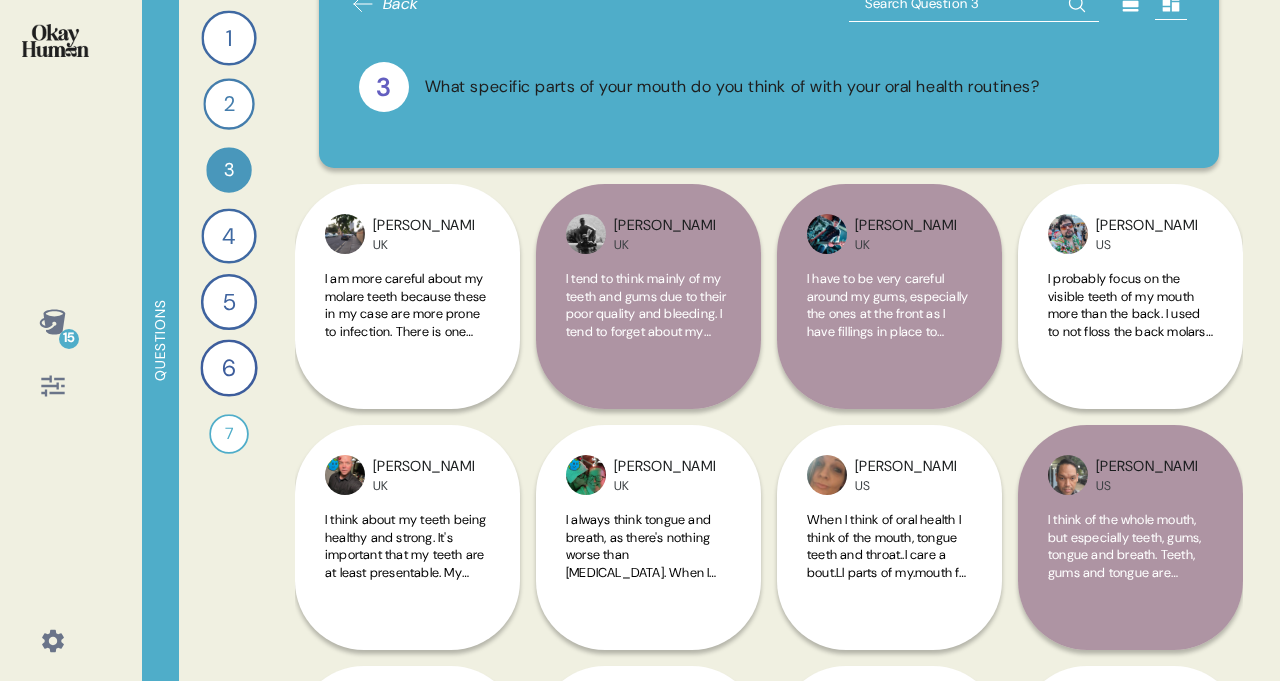 scroll, scrollTop: 311, scrollLeft: 0, axis: vertical 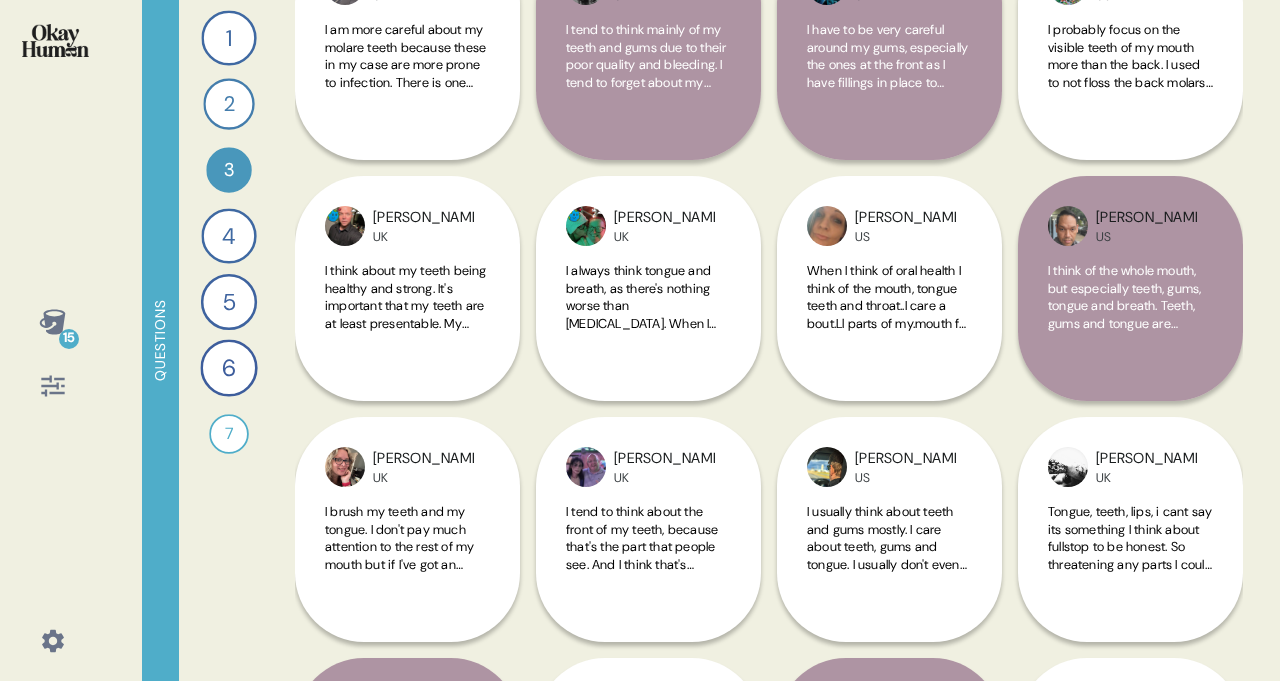 click on "1 Take me through your oral health routines and the products you use. 44 Responses text Responses 2 How would your routines change - in reality and in your own telling - prior to a dentist appointment? 40 Responses text Responses 3 What specific parts of your mouth do you think of with your oral health routines? 34 Responses text Responses 4 Tell me about when and why you personally use mouthwash, and tell me how you picture a person who uses mouthwash super regularly. 44 Responses text Responses 5 Tell me about the one or two most important health and wellness practices you have and how you started them. 45 Responses text Responses 6 How important do you oral health routines feel in comparison to other health & wellness practices? 46 Responses text Responses 7 Record a video where you play a dentist trying to persuade a patient to take whole mouth health seriously. 28 Responses video Responses" at bounding box center (229, 340) 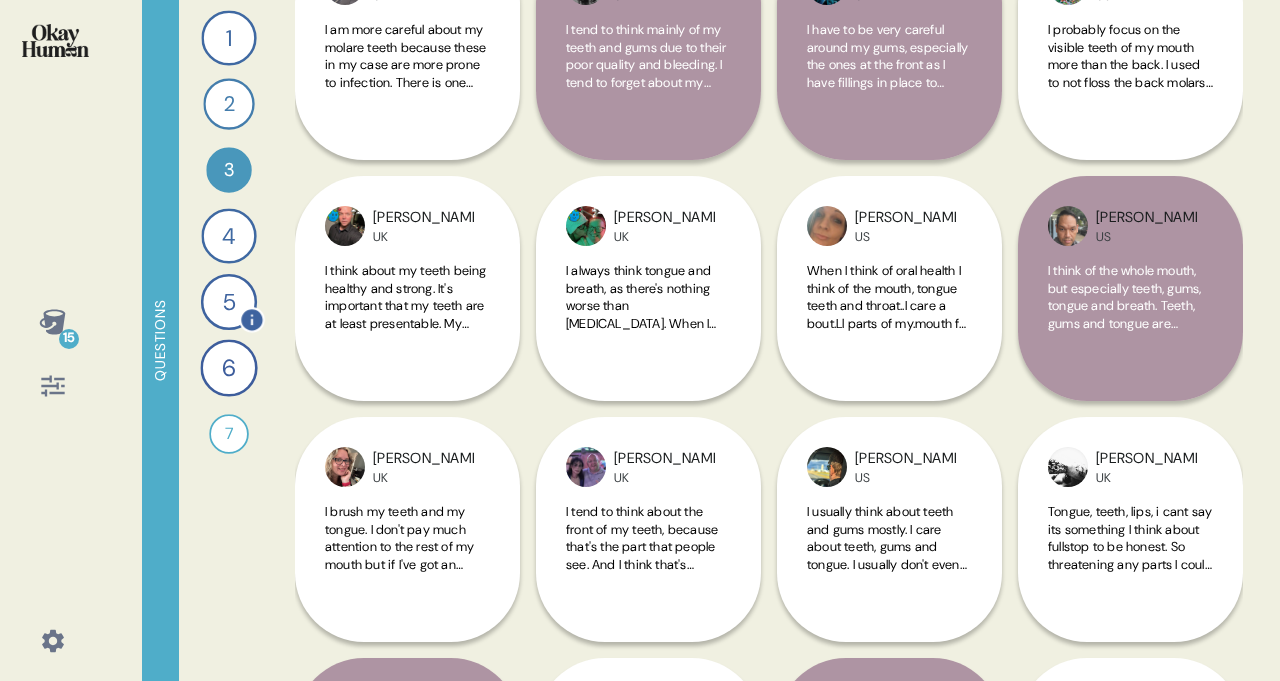 click on "5" at bounding box center (229, 302) 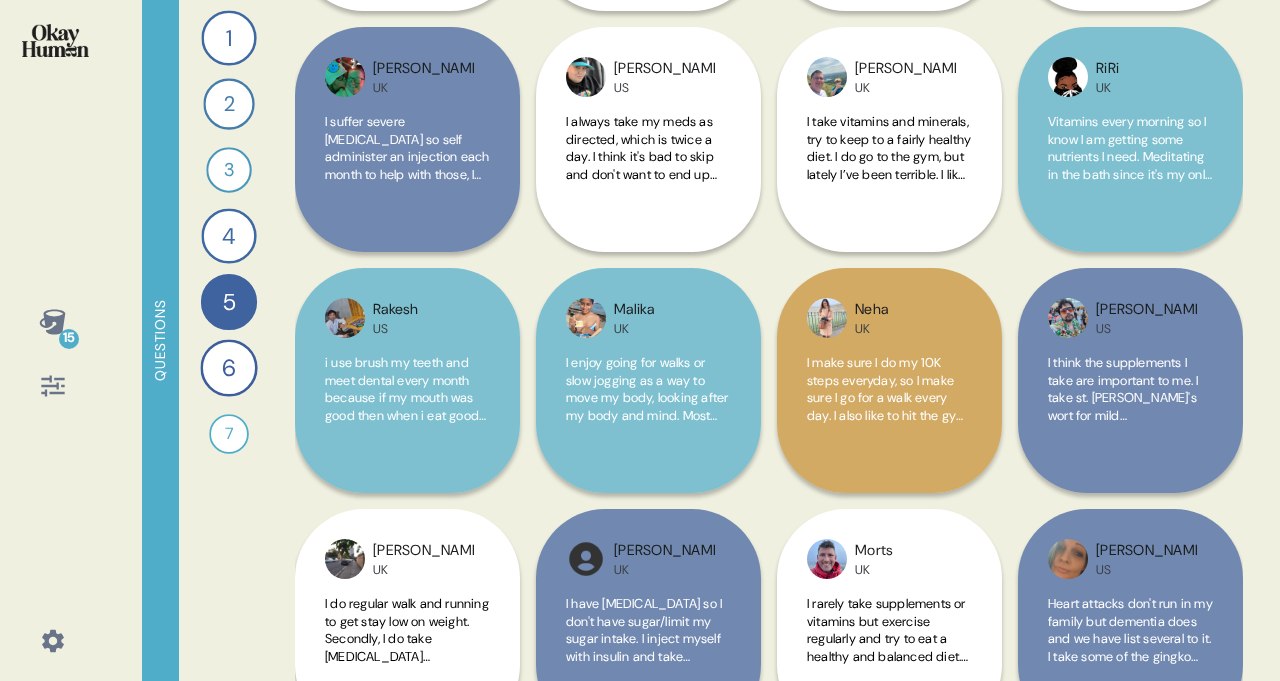 scroll, scrollTop: 467, scrollLeft: 0, axis: vertical 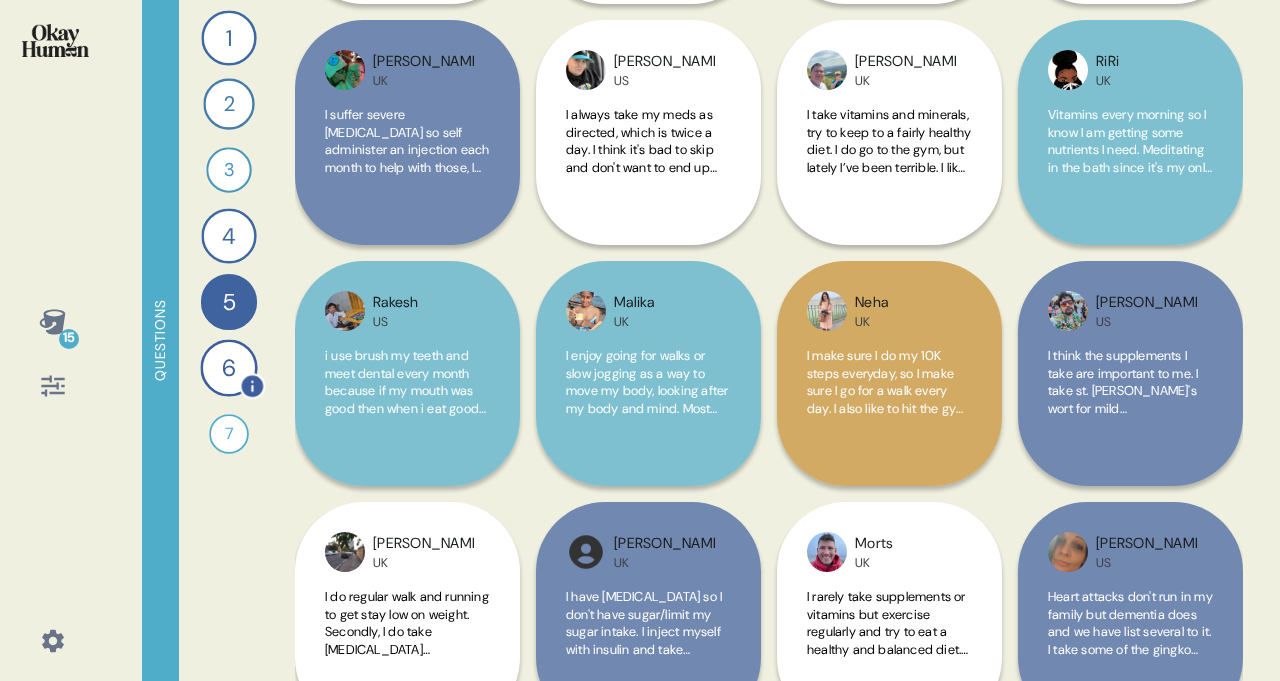 click on "6" at bounding box center [228, 367] 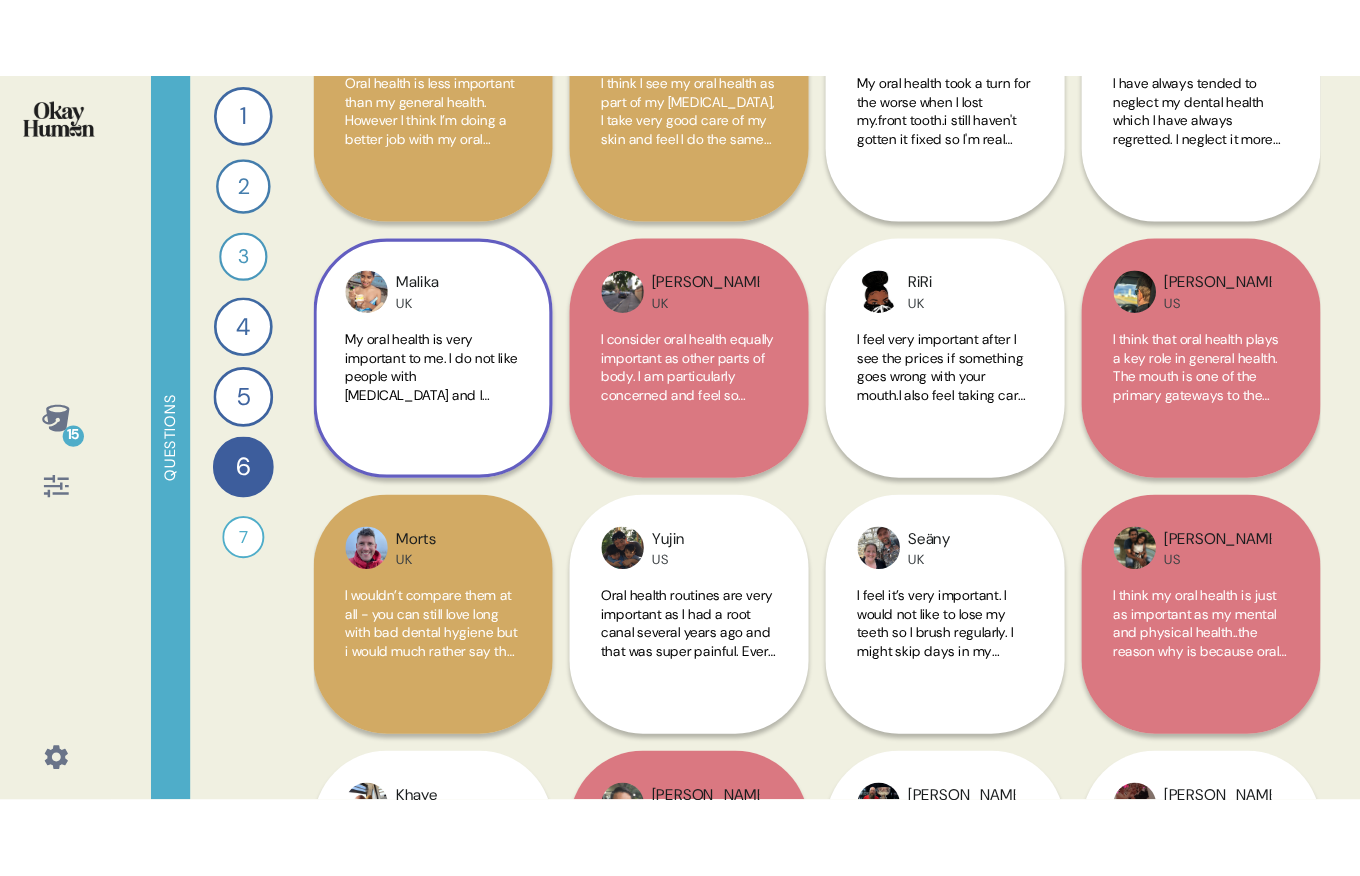 scroll, scrollTop: 0, scrollLeft: 0, axis: both 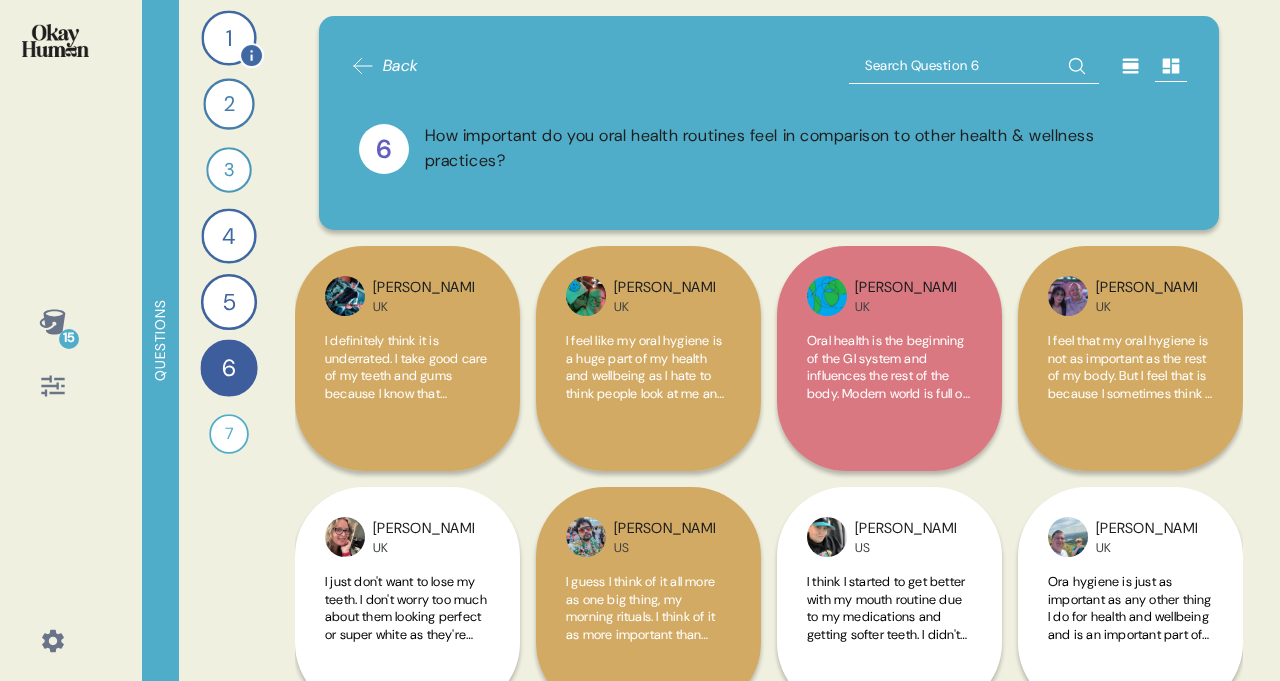 click on "1" at bounding box center [228, 37] 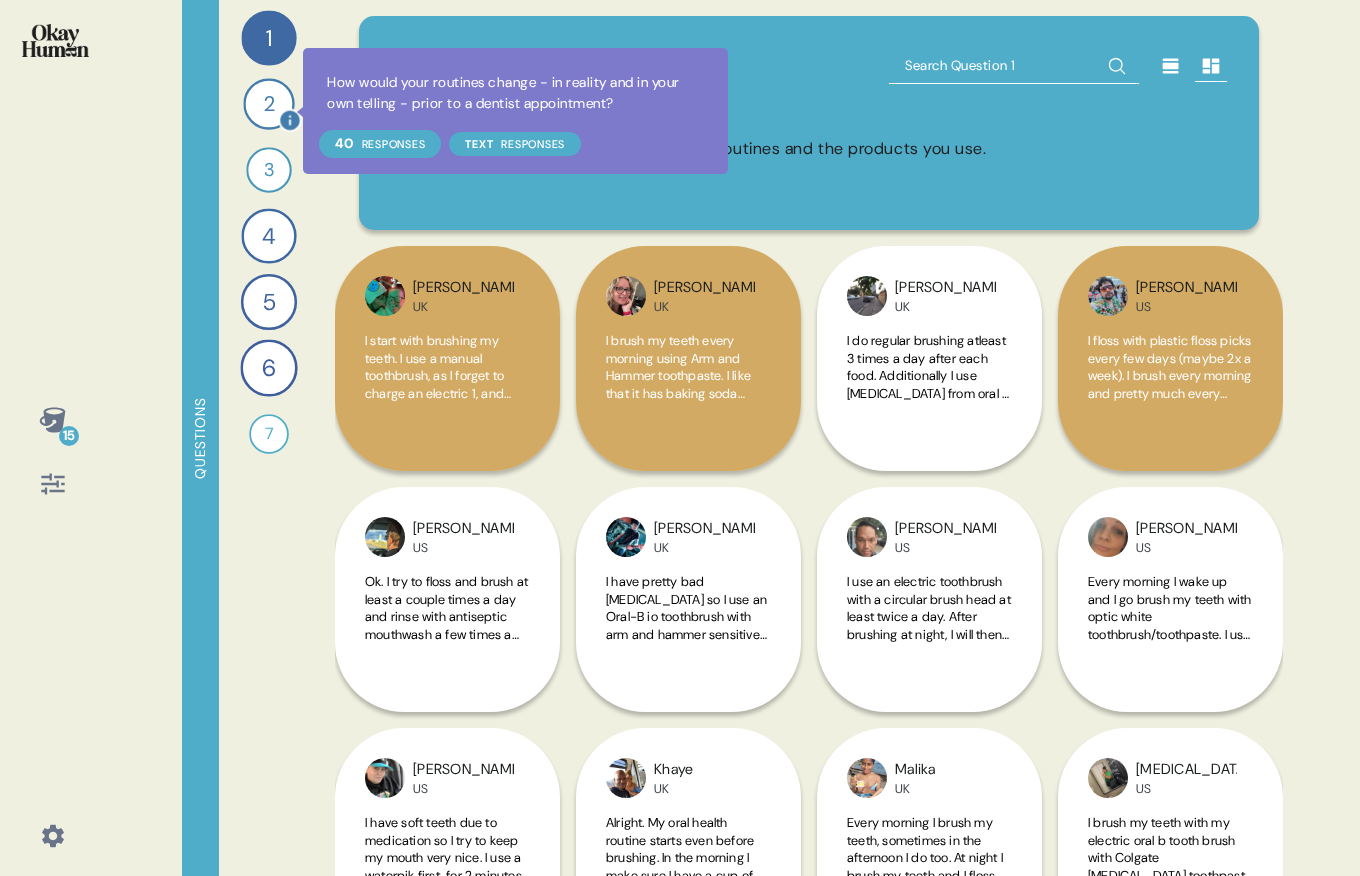 click on "2" at bounding box center [268, 103] 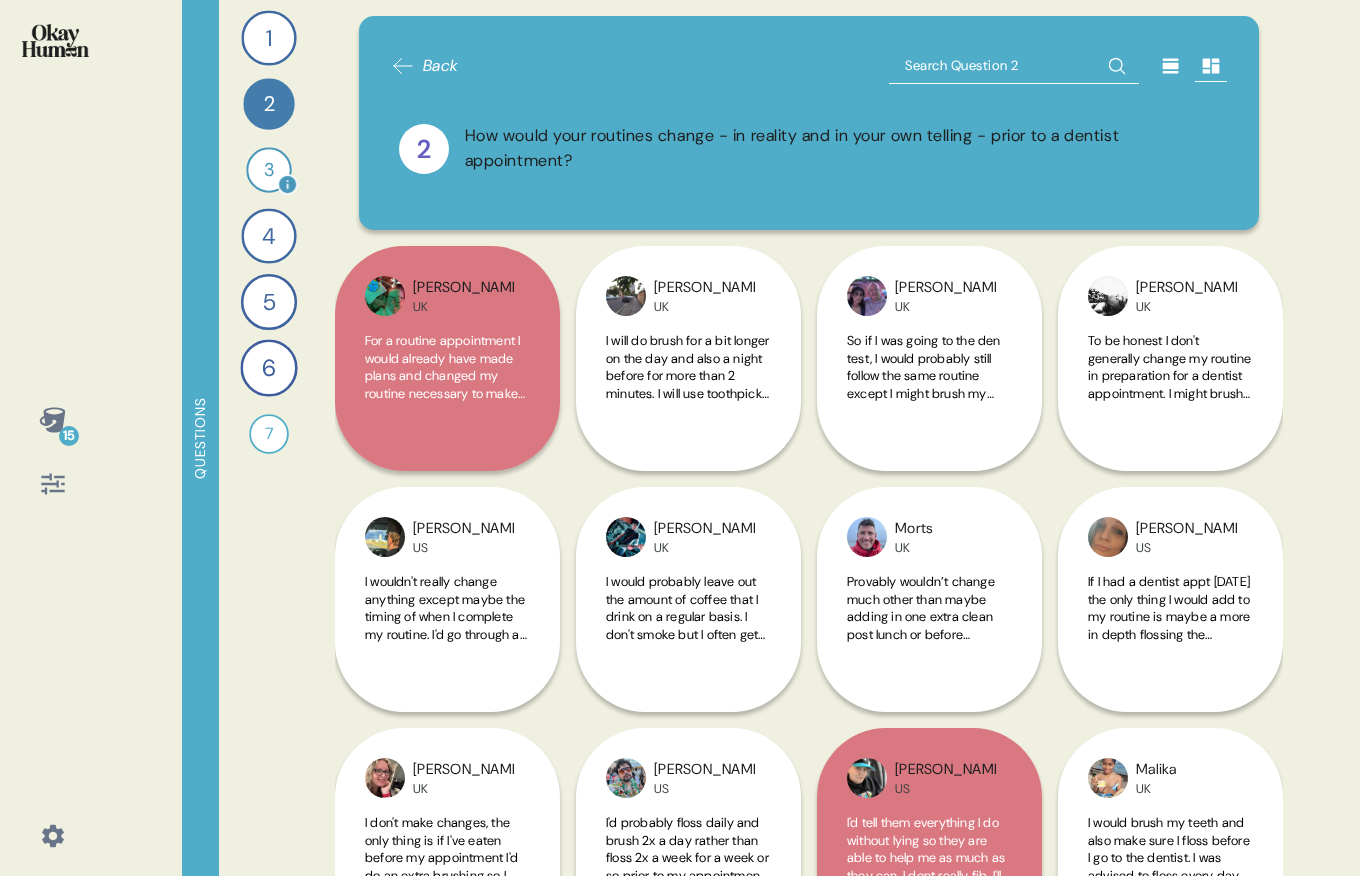 click on "3" at bounding box center [268, 169] 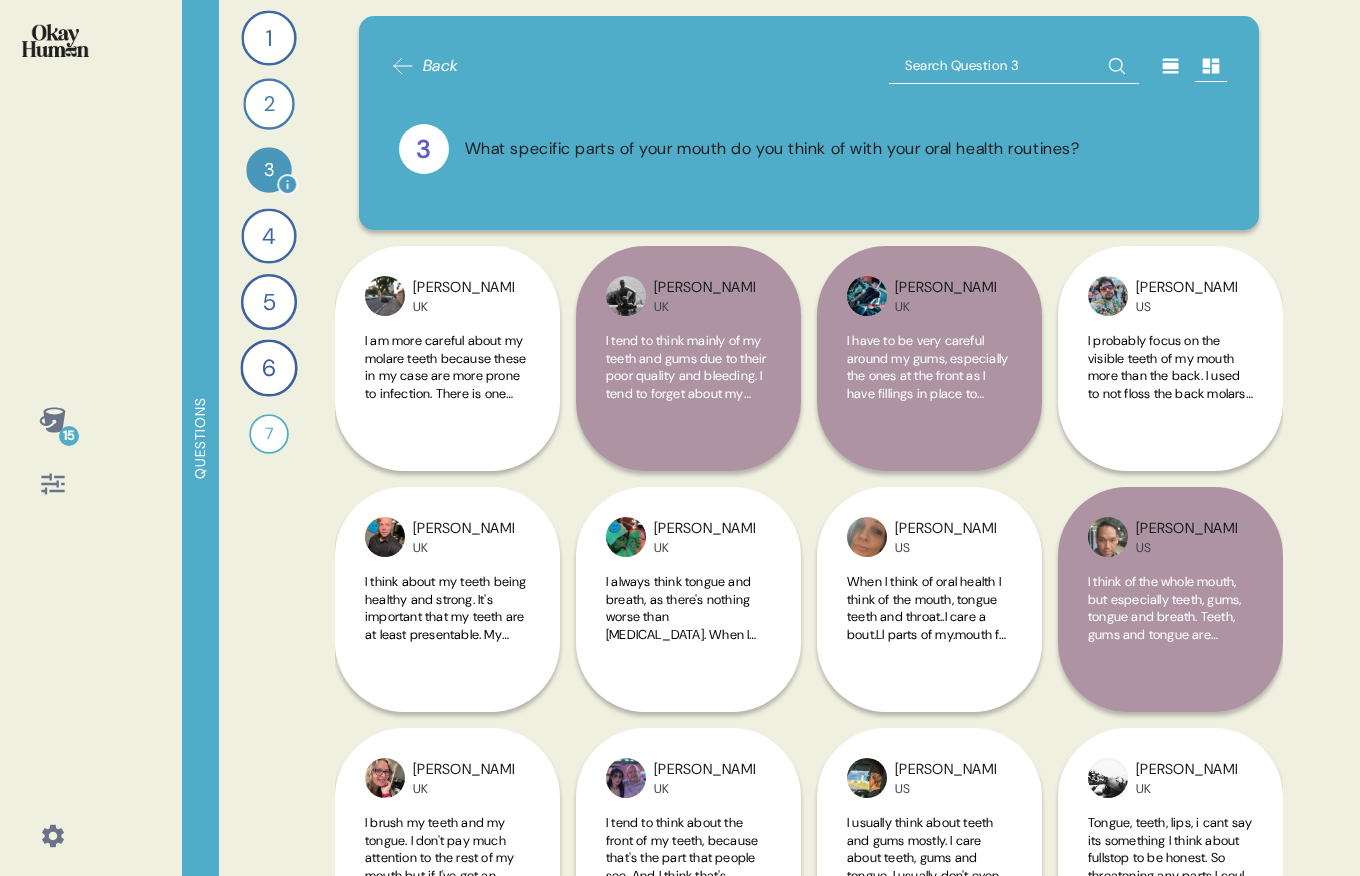 click on "4" at bounding box center (268, 235) 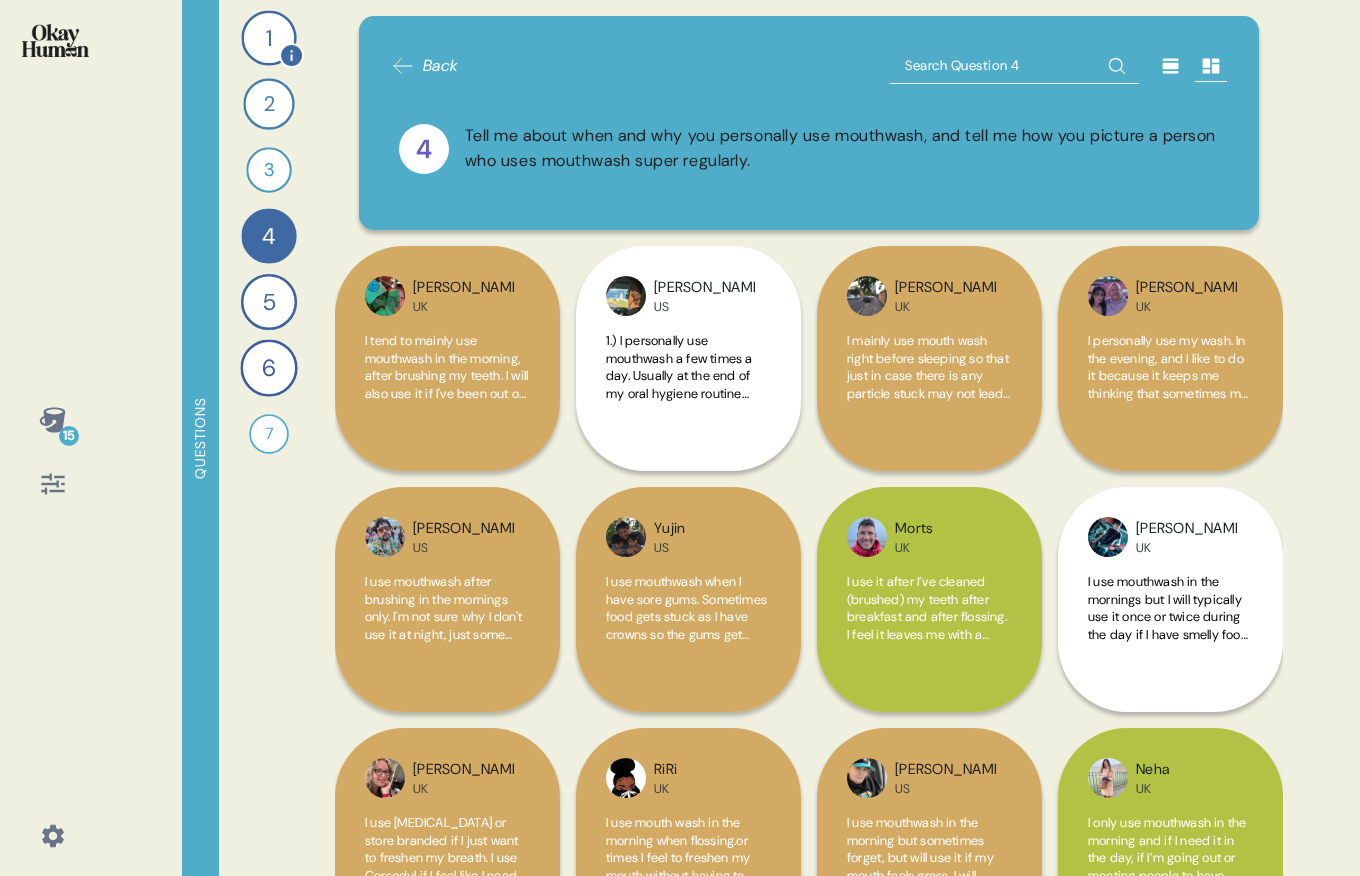 click on "1" at bounding box center (268, 37) 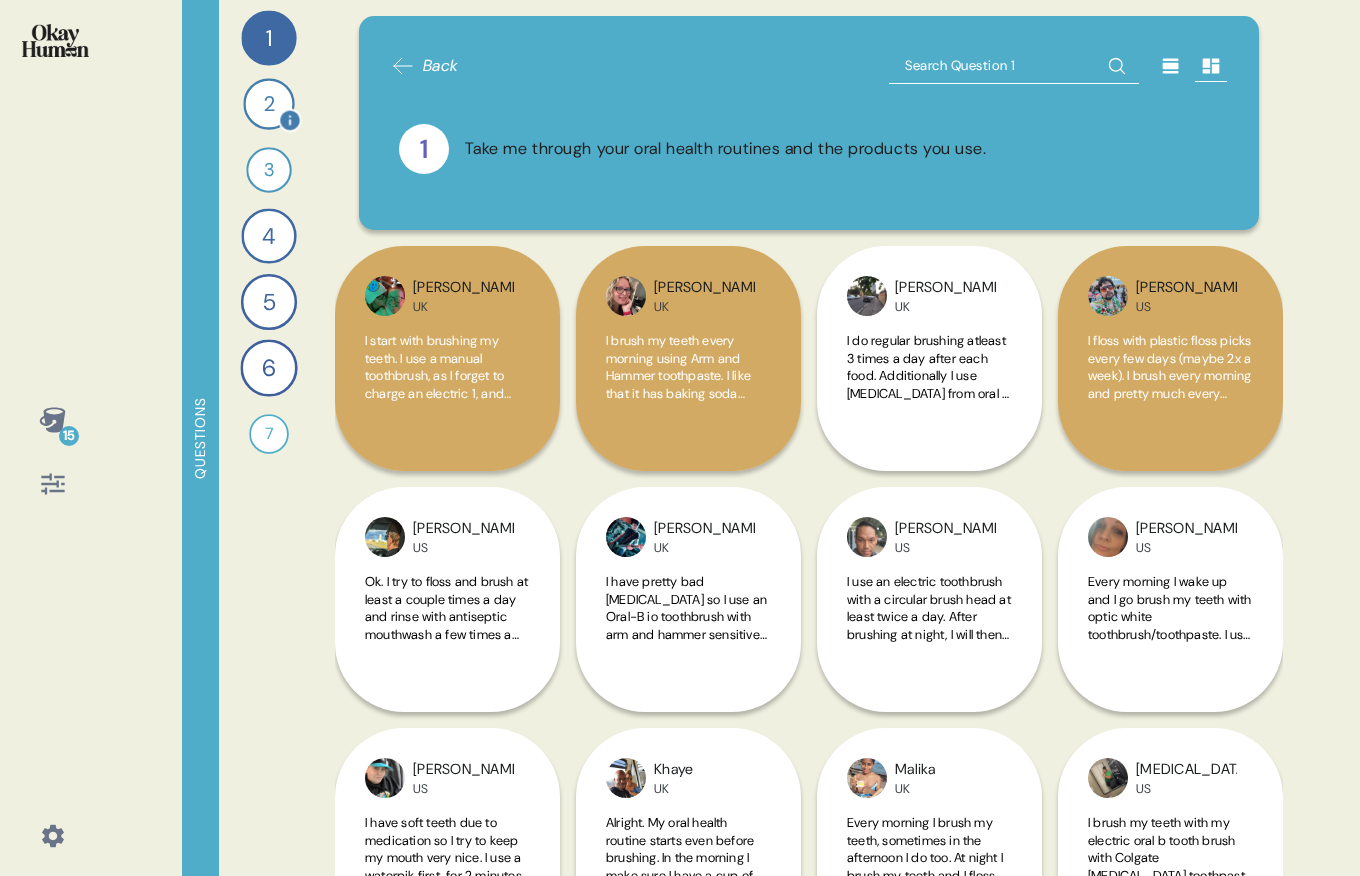 click on "2" at bounding box center (268, 103) 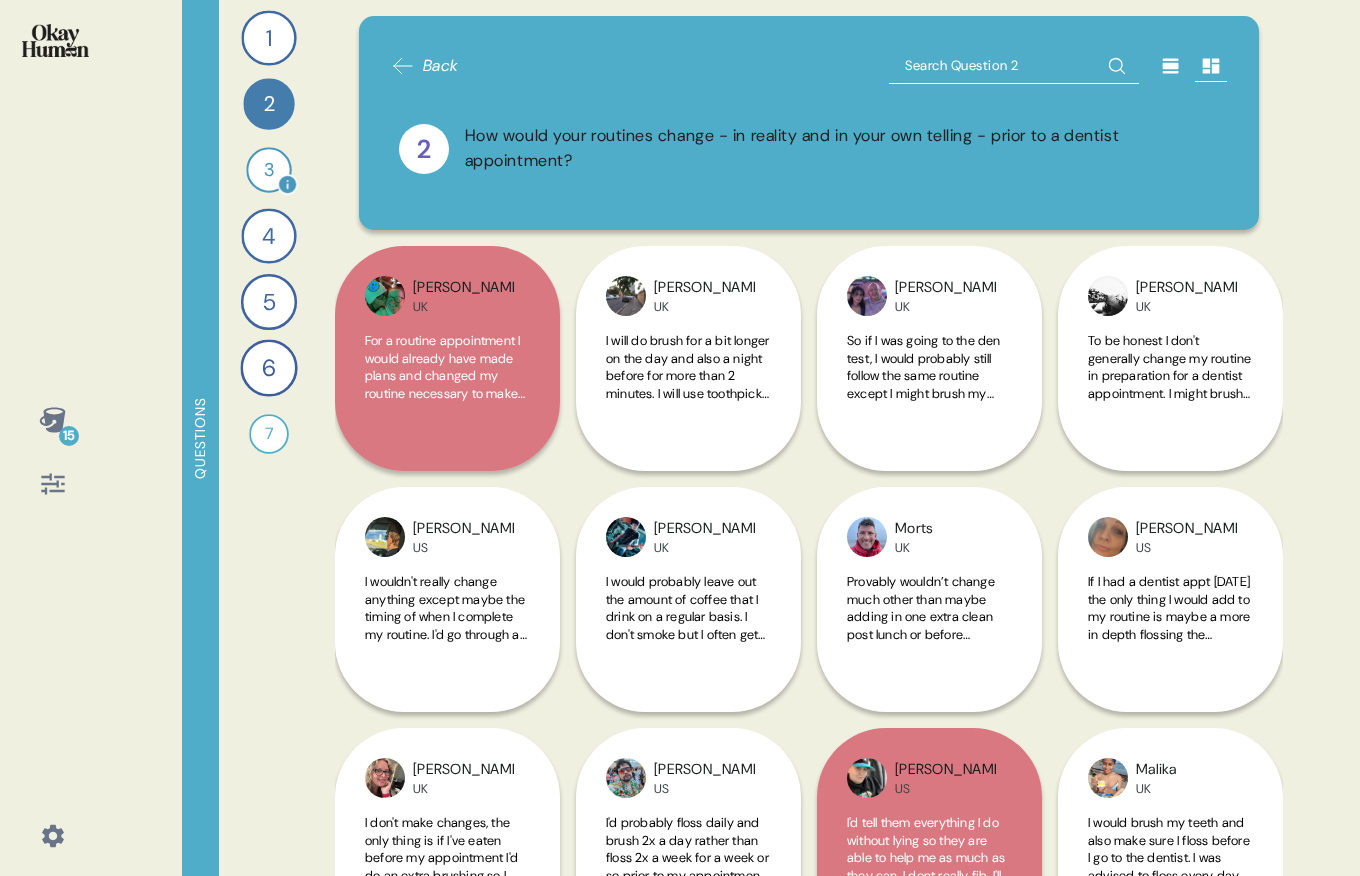 click on "3" at bounding box center [268, 169] 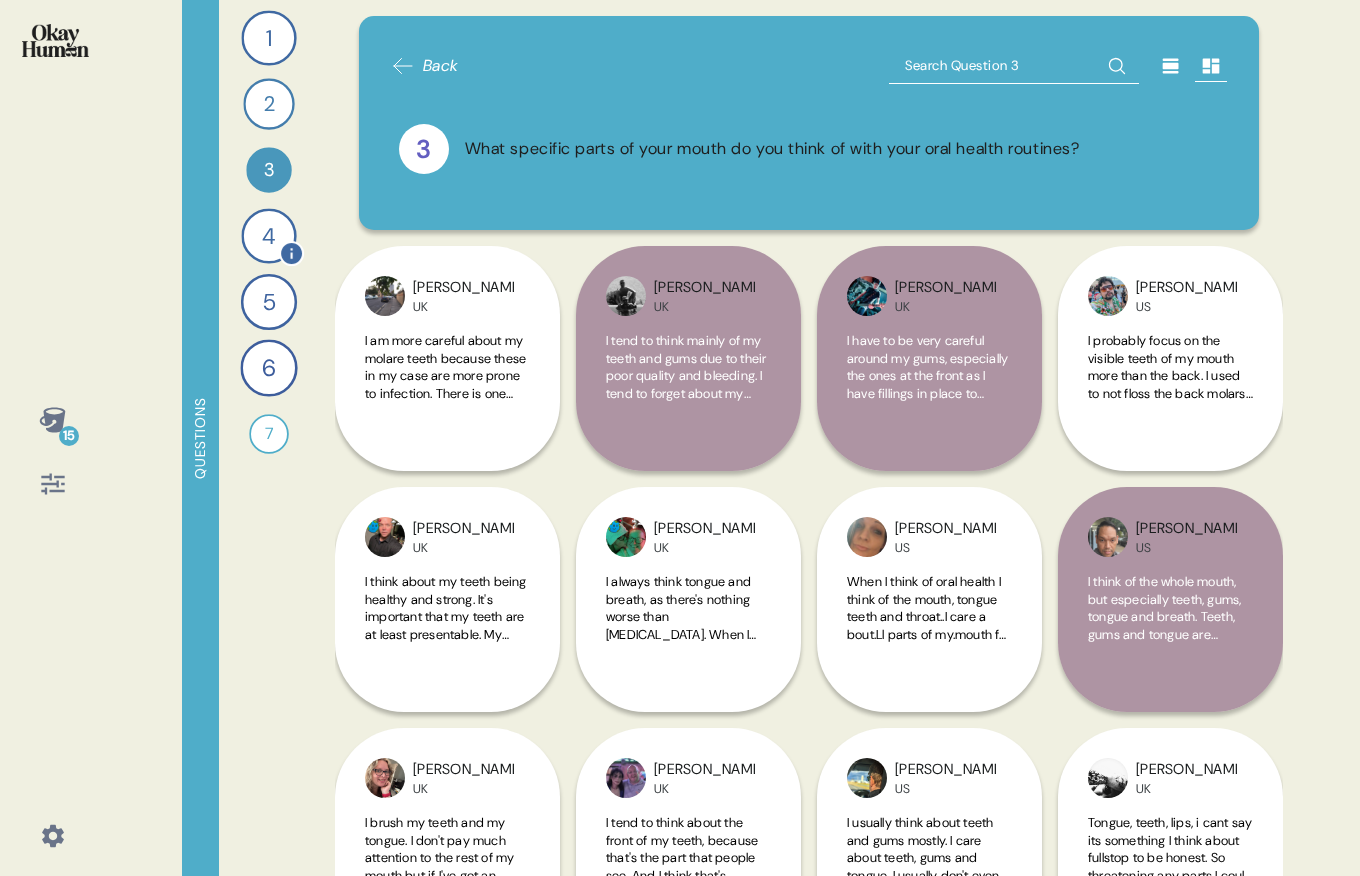 click on "4" at bounding box center [268, 235] 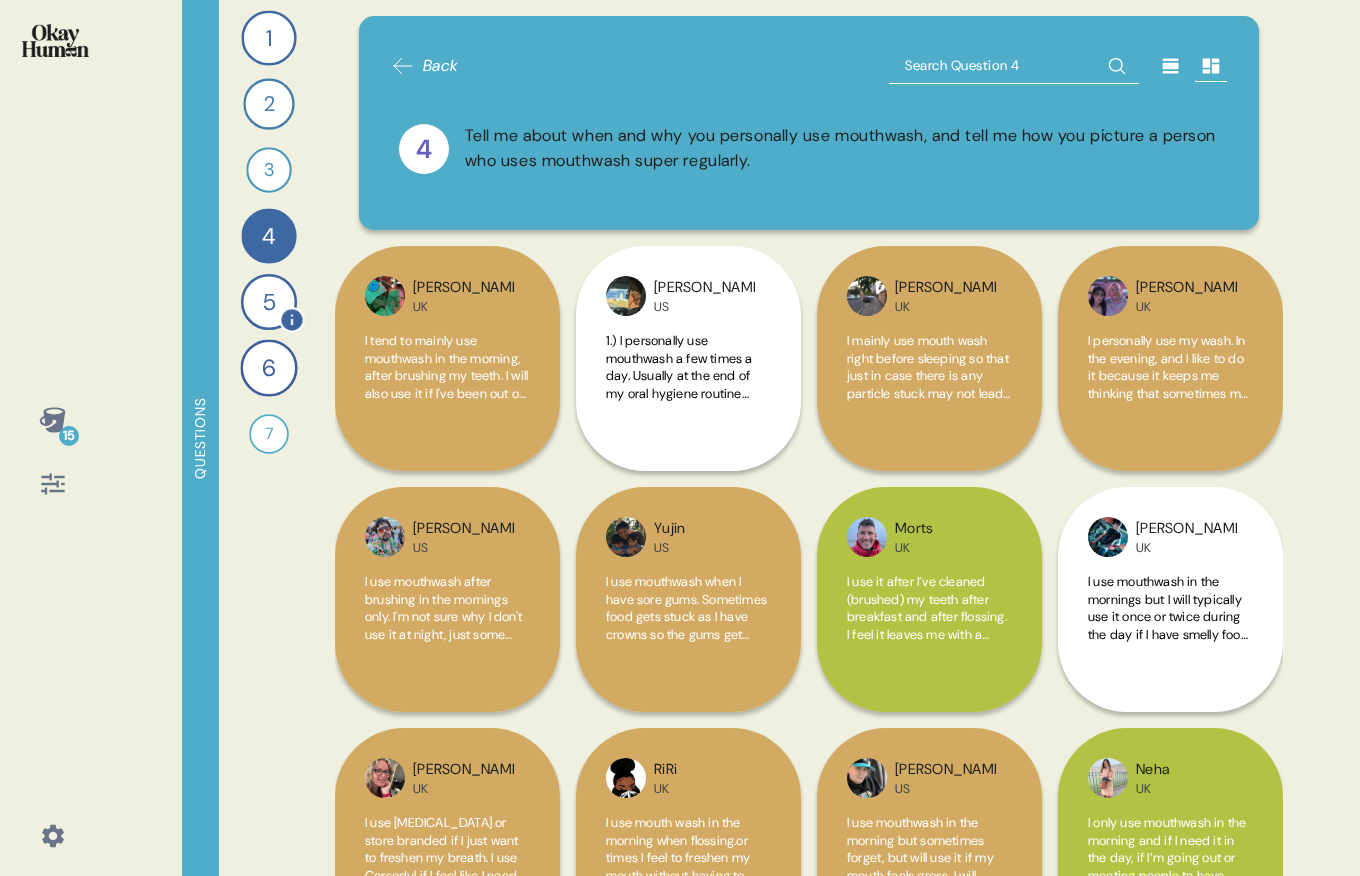 click on "5" at bounding box center [269, 302] 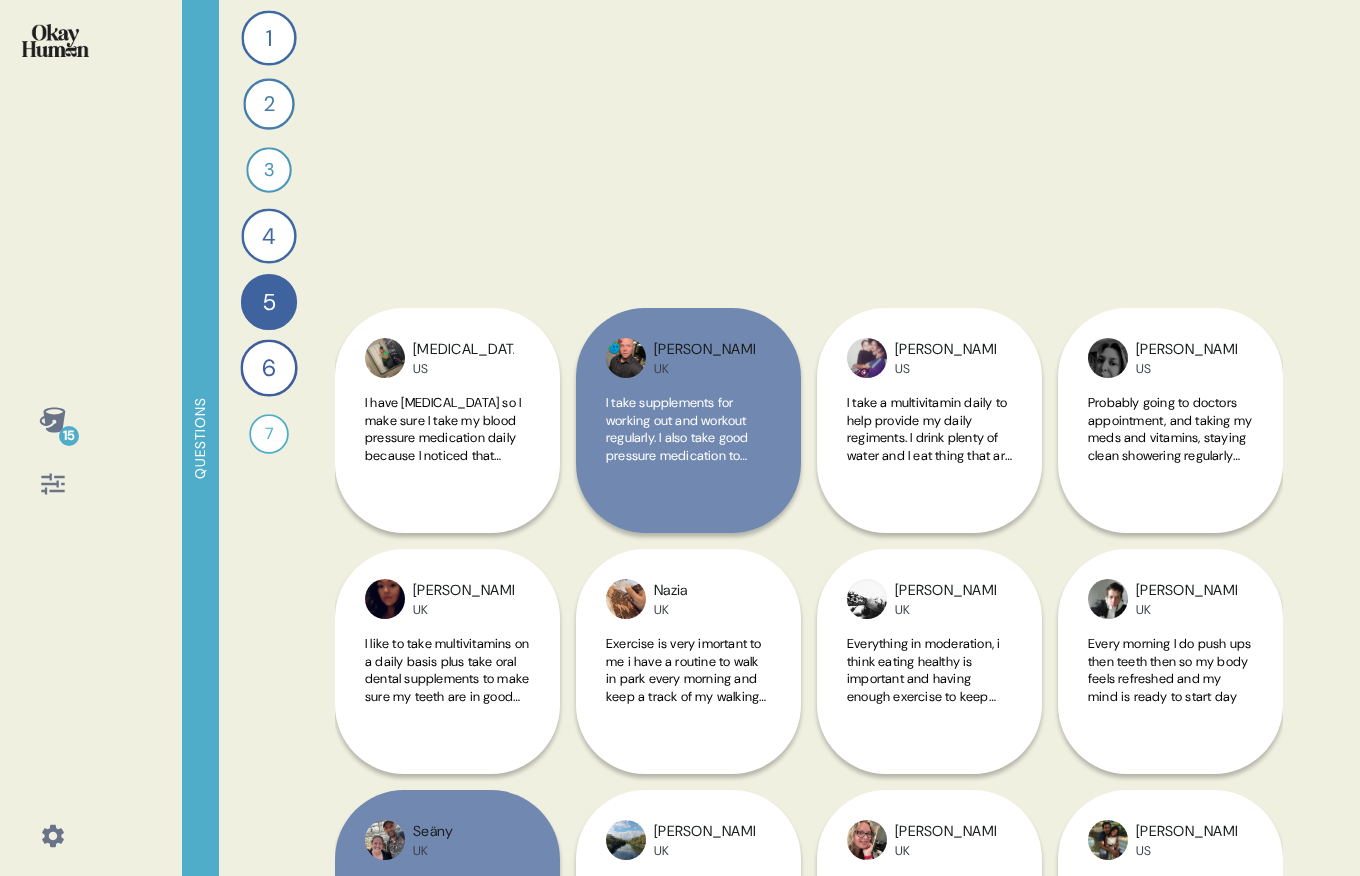 scroll, scrollTop: 2098, scrollLeft: 0, axis: vertical 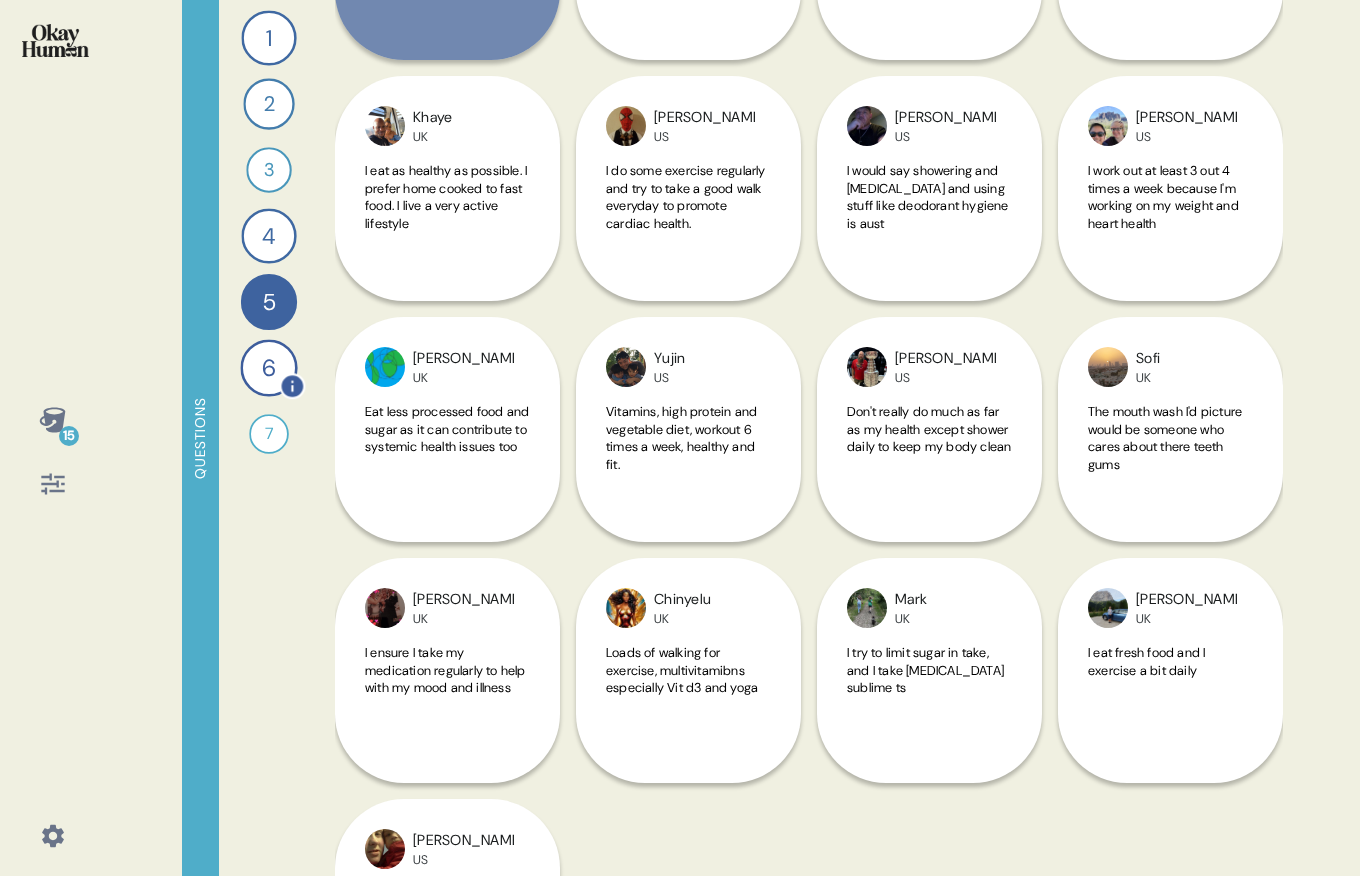 click on "6" at bounding box center [268, 367] 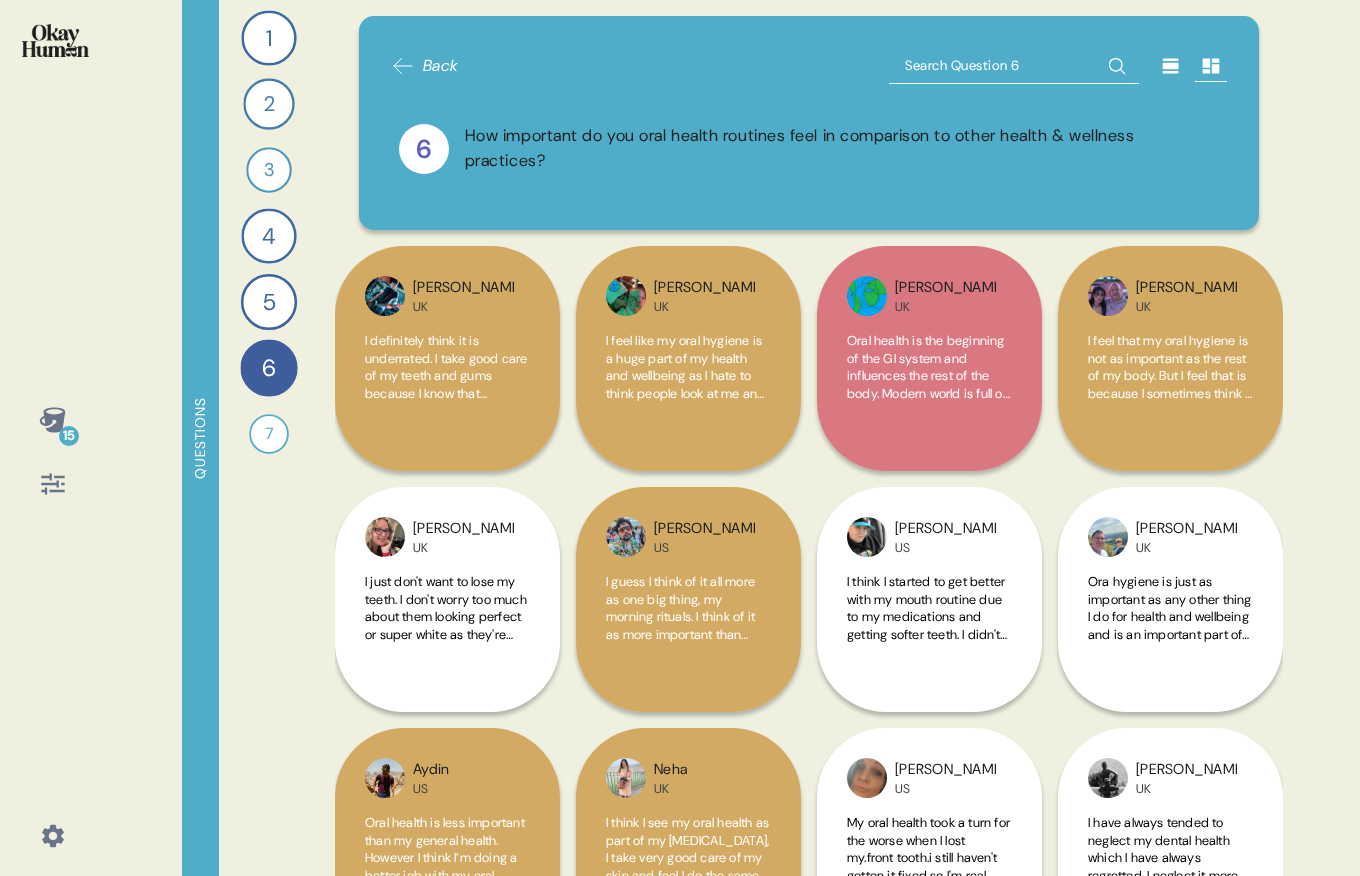 click on "1" at bounding box center (268, 37) 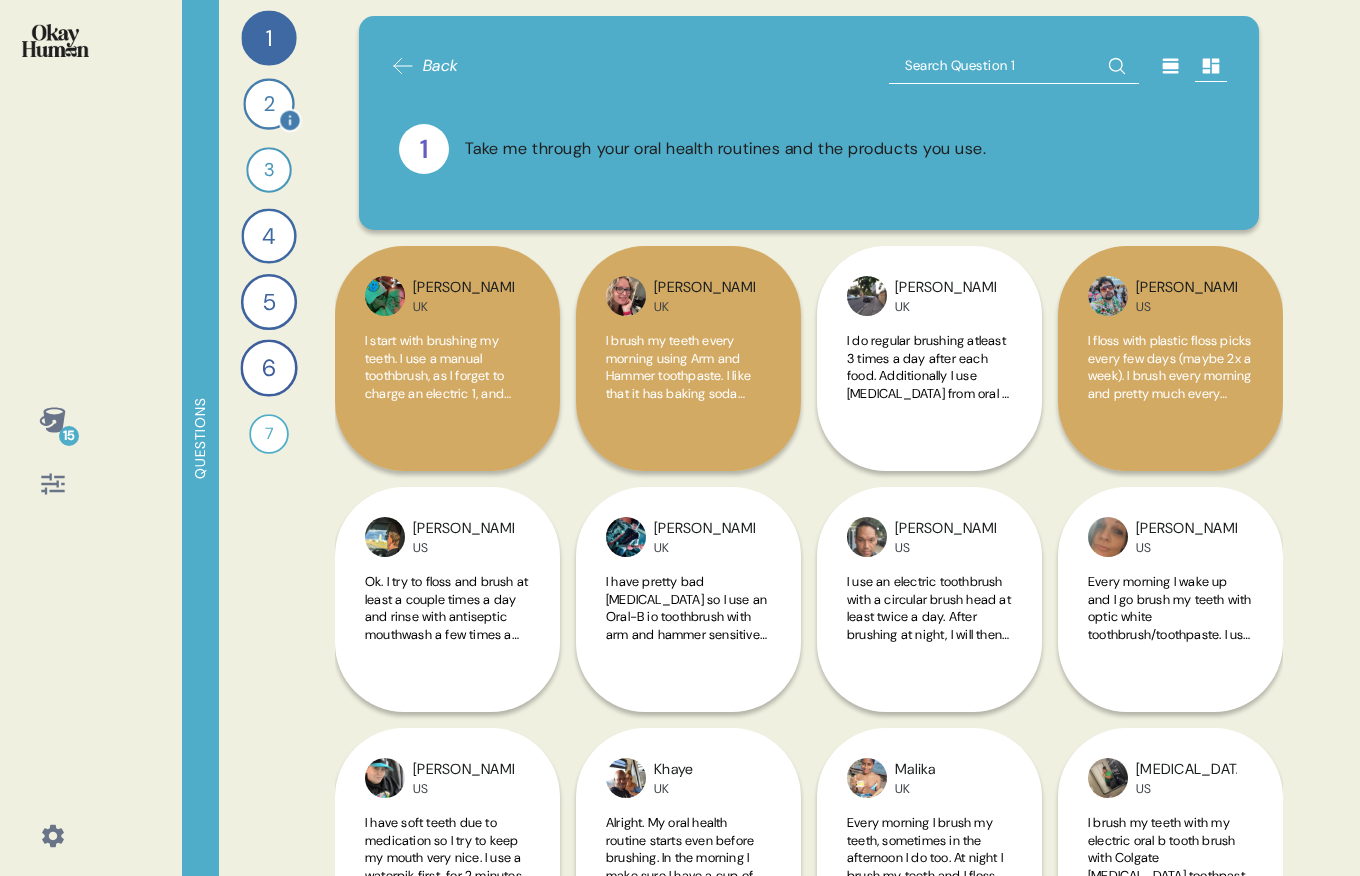 click on "2" at bounding box center (268, 103) 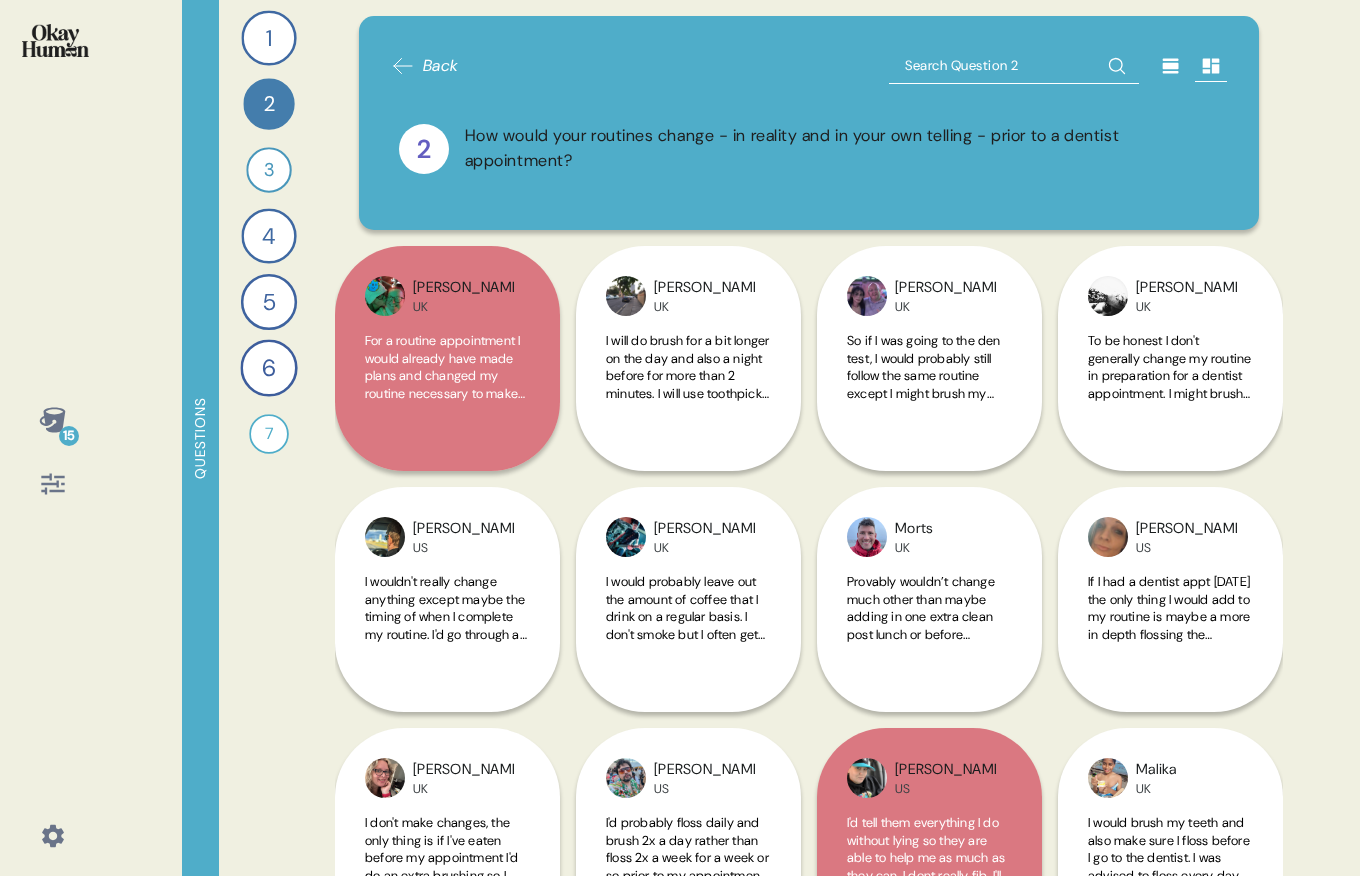 click on "3" at bounding box center (268, 169) 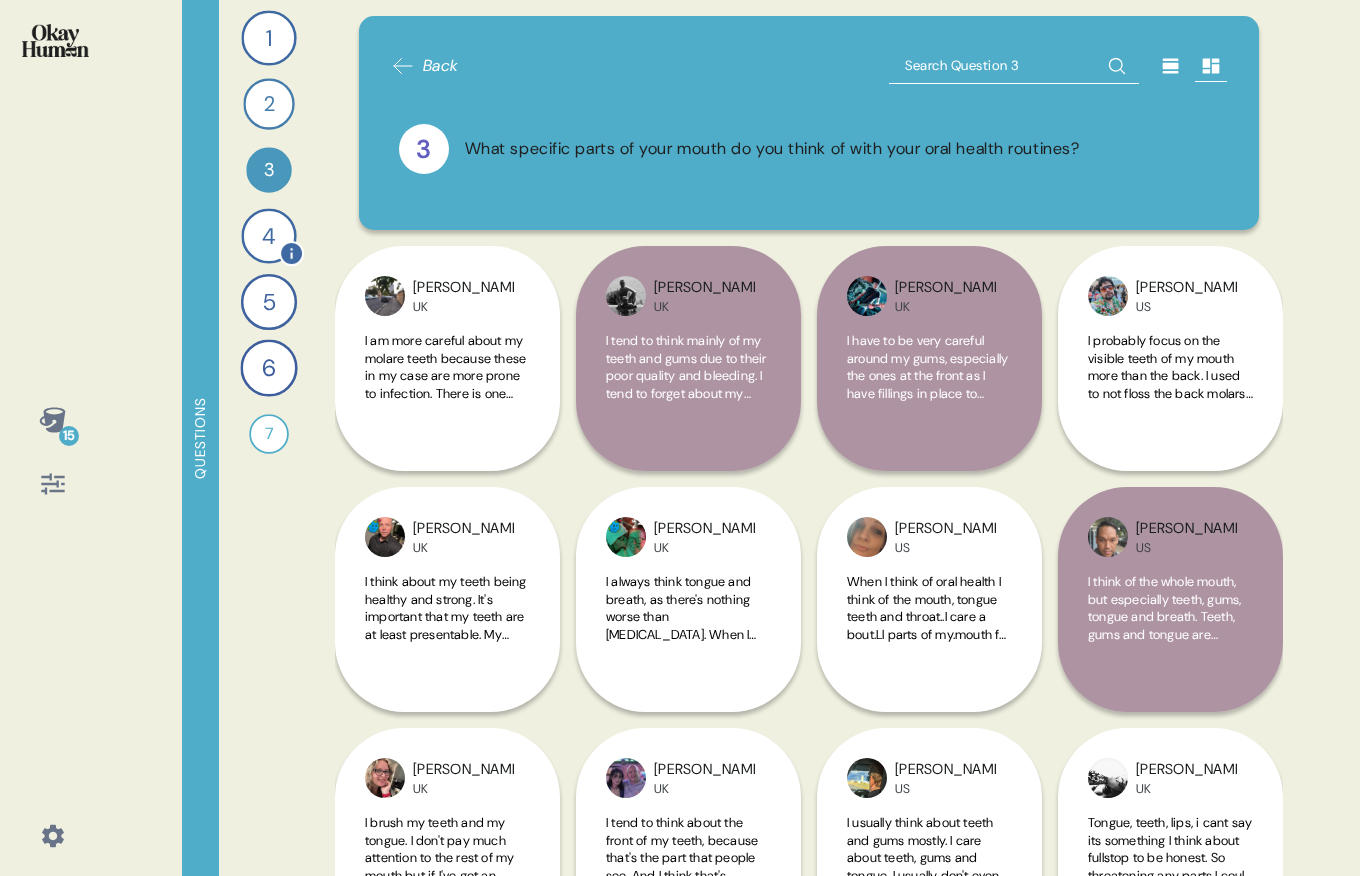 click on "4" at bounding box center (268, 235) 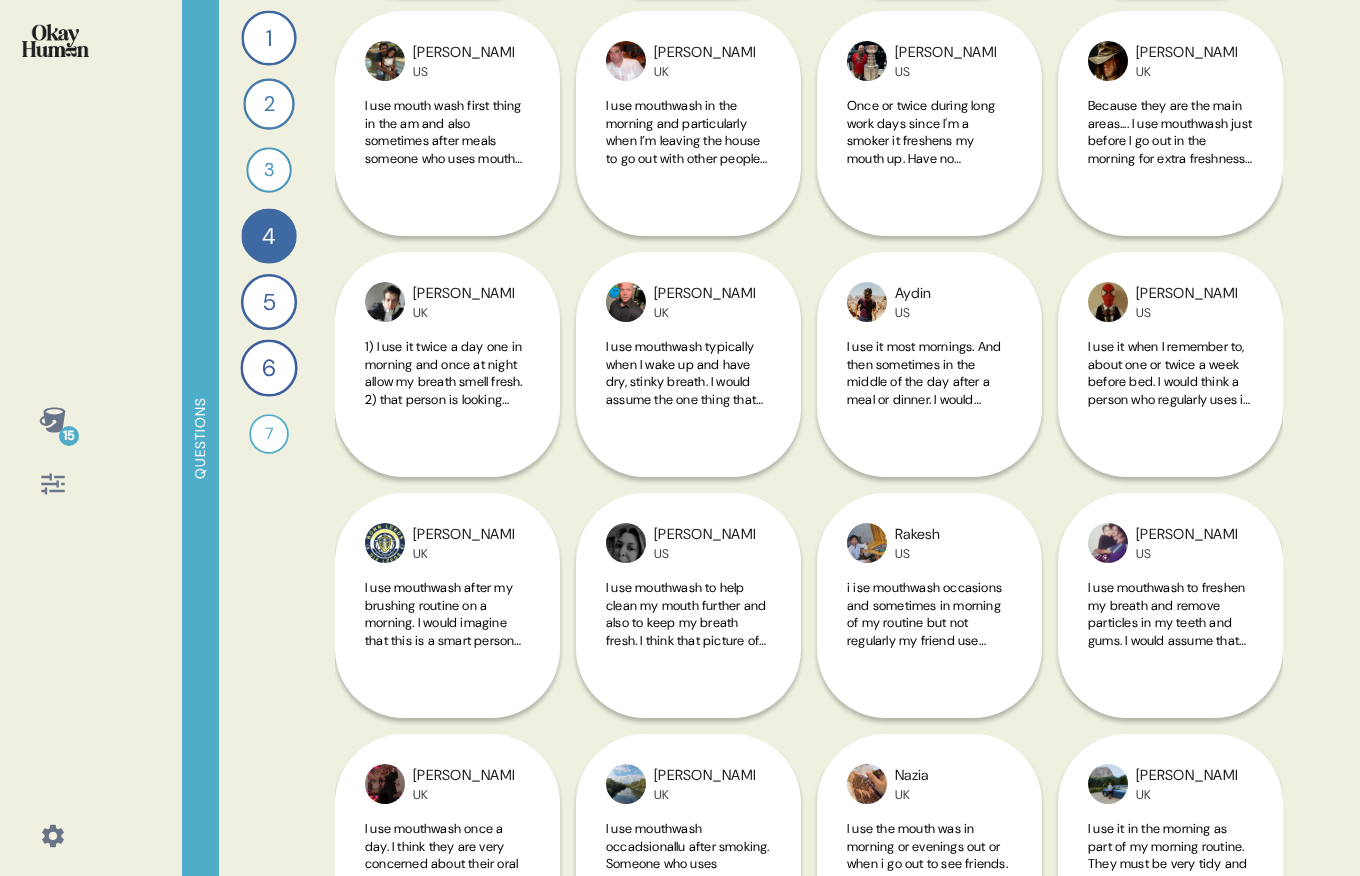 scroll, scrollTop: 2021, scrollLeft: 0, axis: vertical 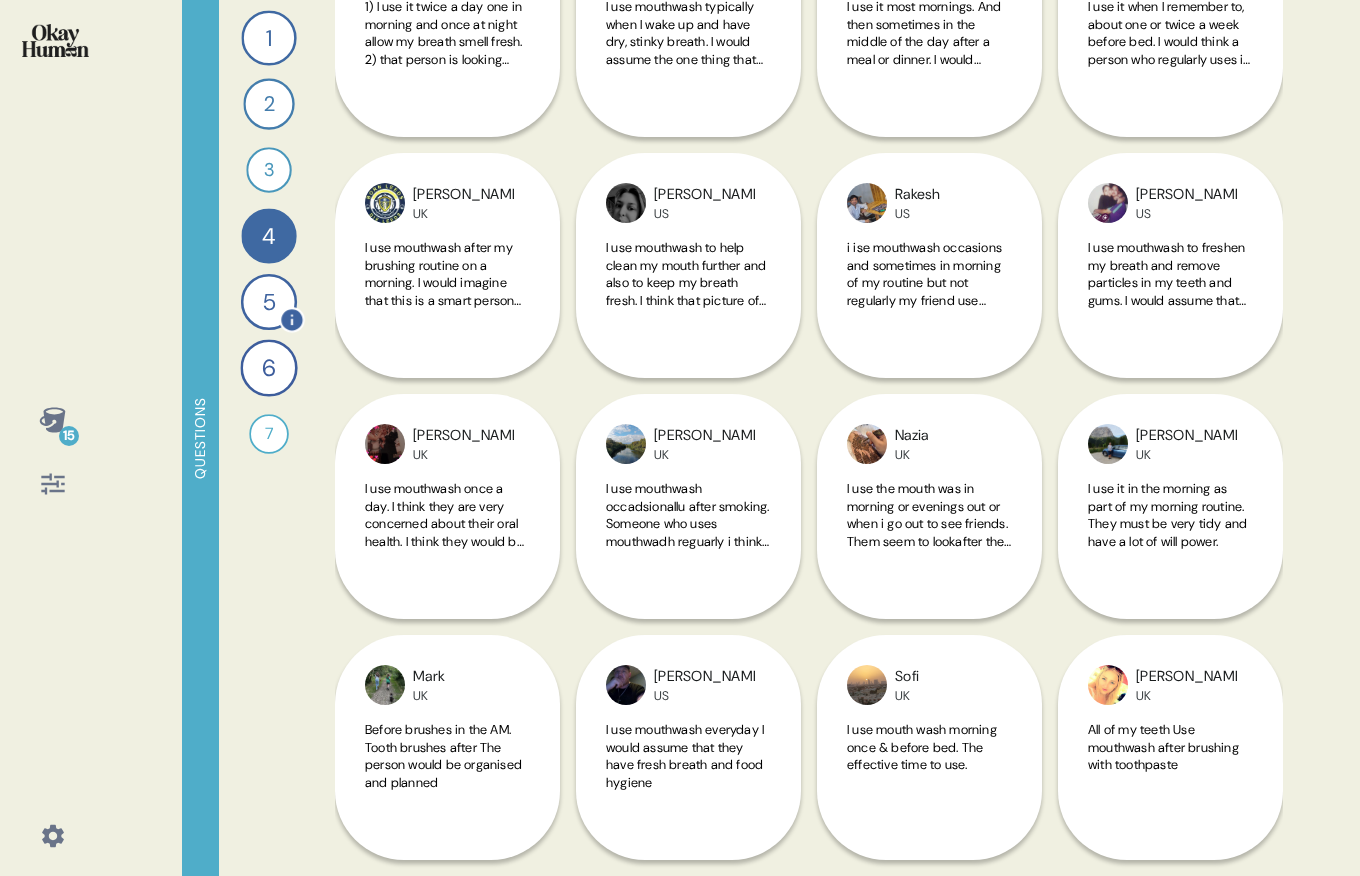 click on "5" at bounding box center (269, 302) 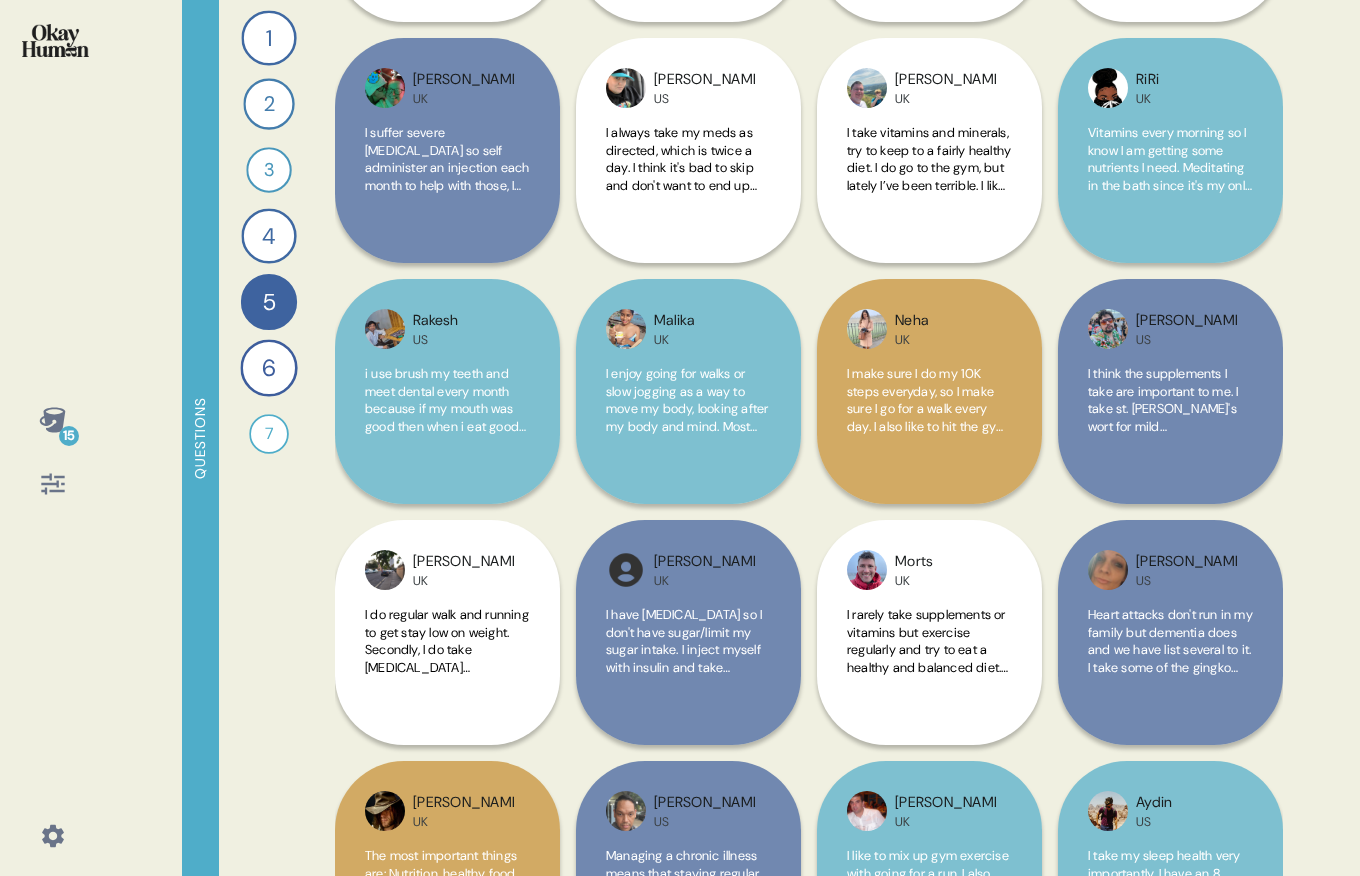 scroll, scrollTop: 0, scrollLeft: 0, axis: both 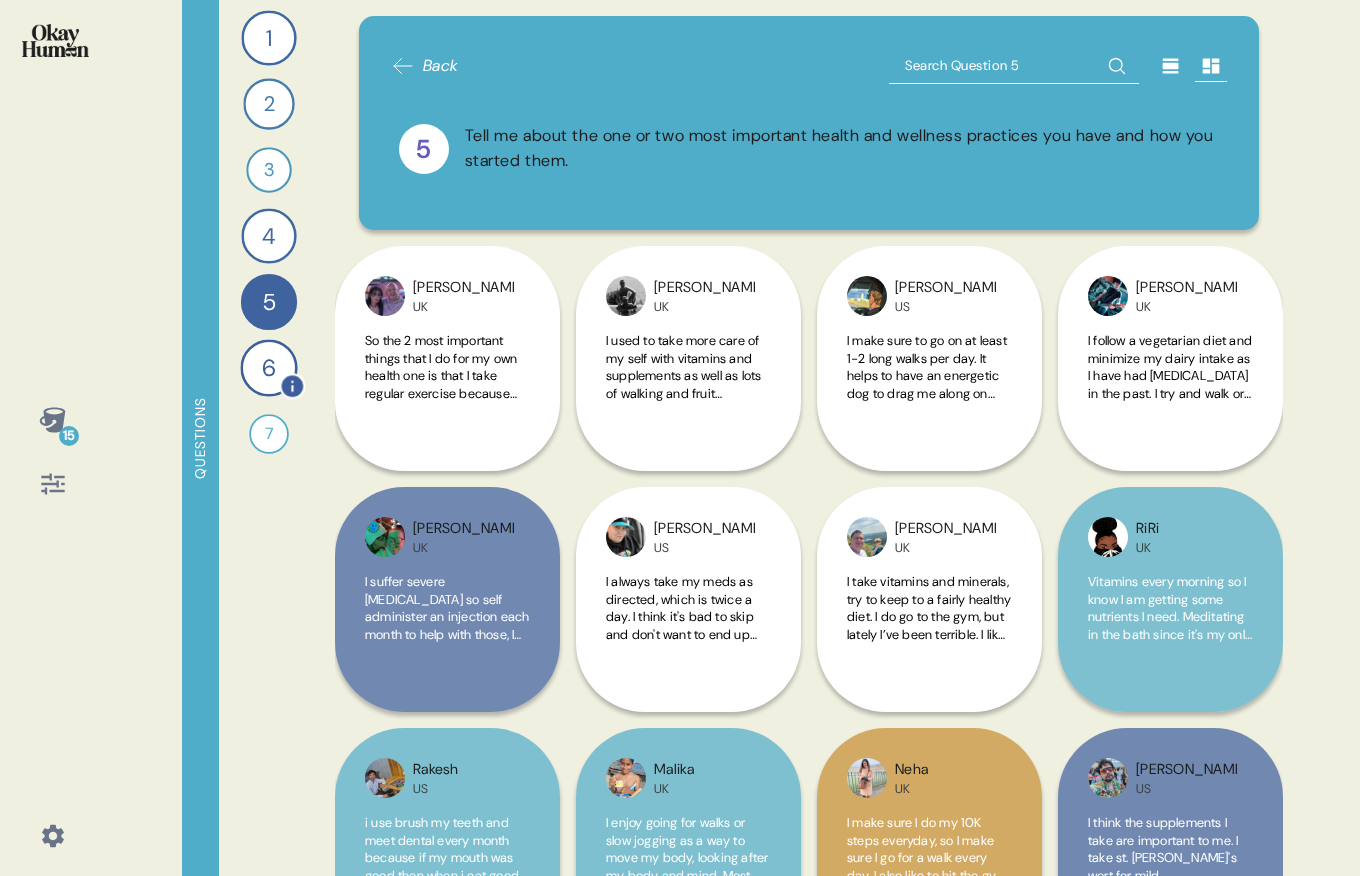 click on "6" at bounding box center [268, 367] 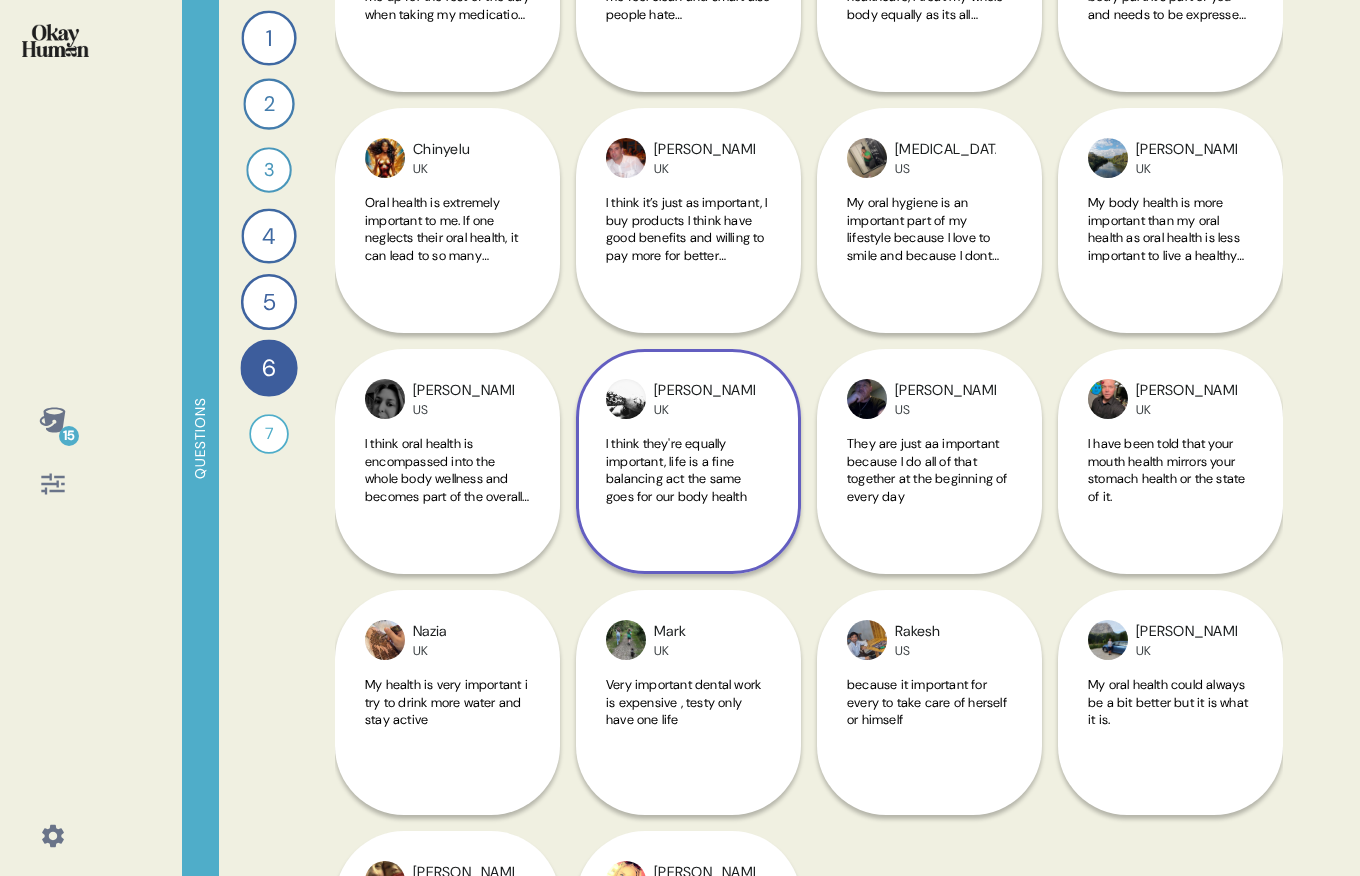 scroll, scrollTop: 2059, scrollLeft: 0, axis: vertical 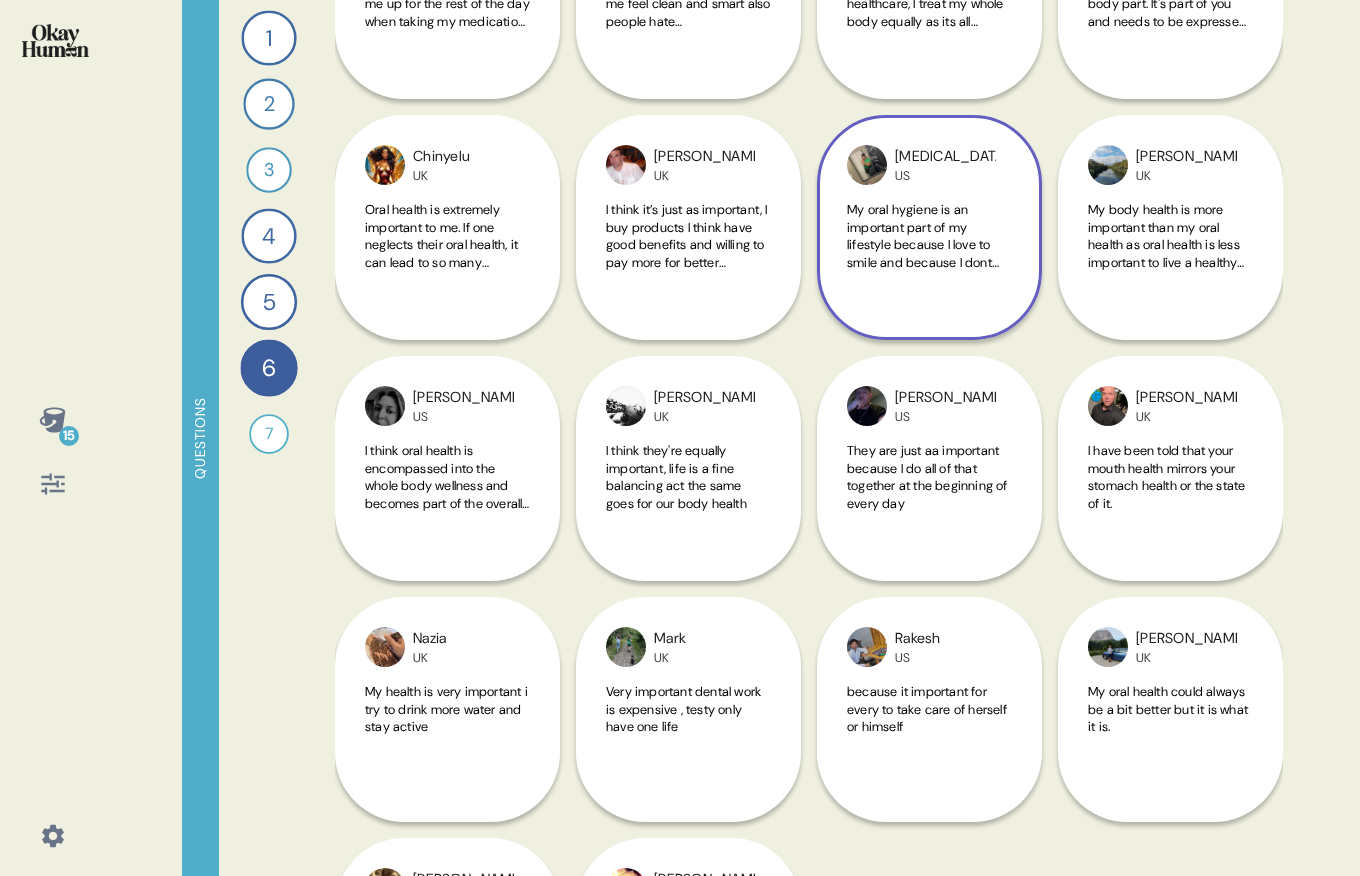 click on "My oral hygiene is an important part of my lifestyle because I love to smile and because I dont want to loss my teeth" at bounding box center (923, 244) 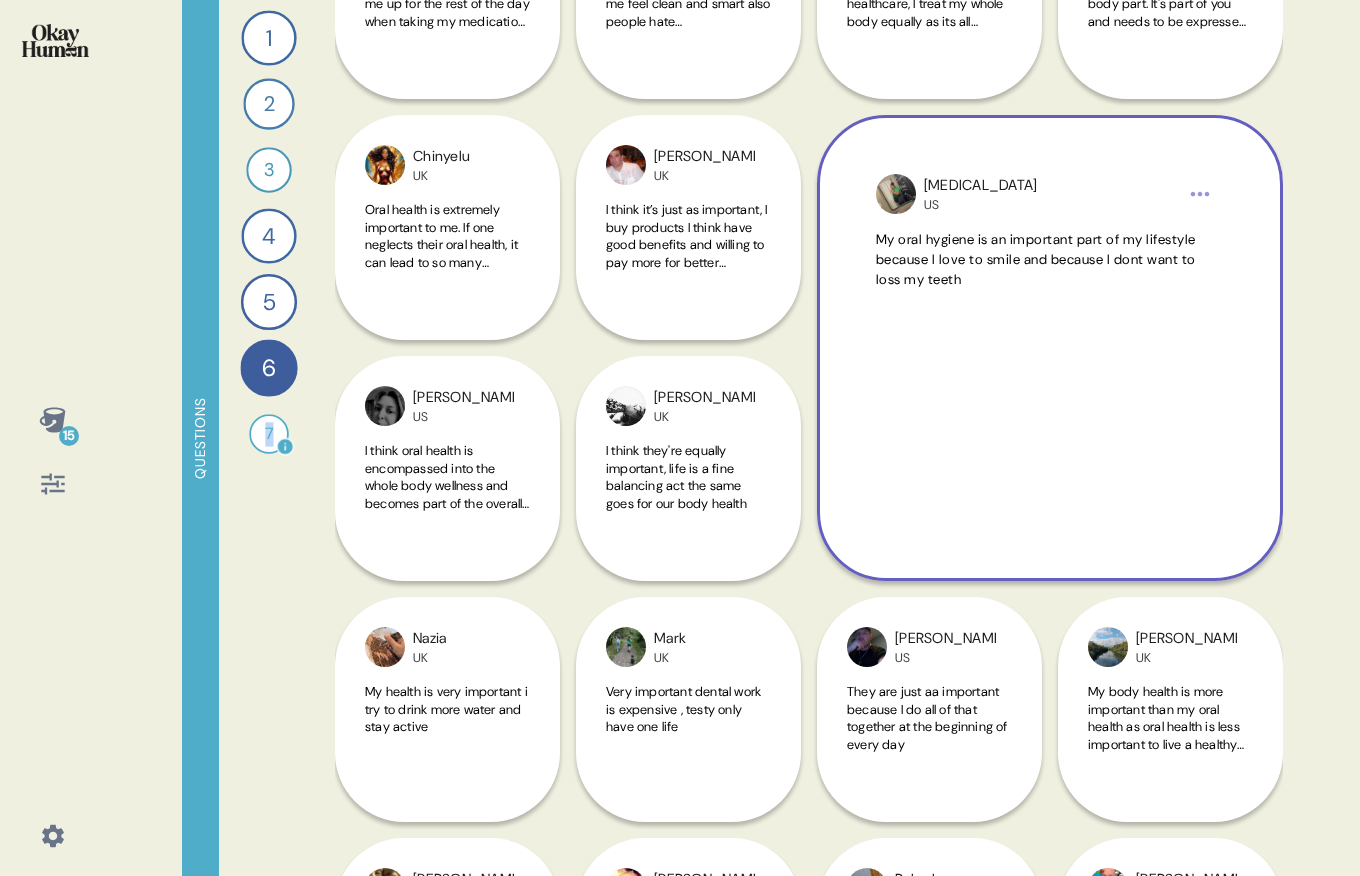click on "7" at bounding box center (269, 434) 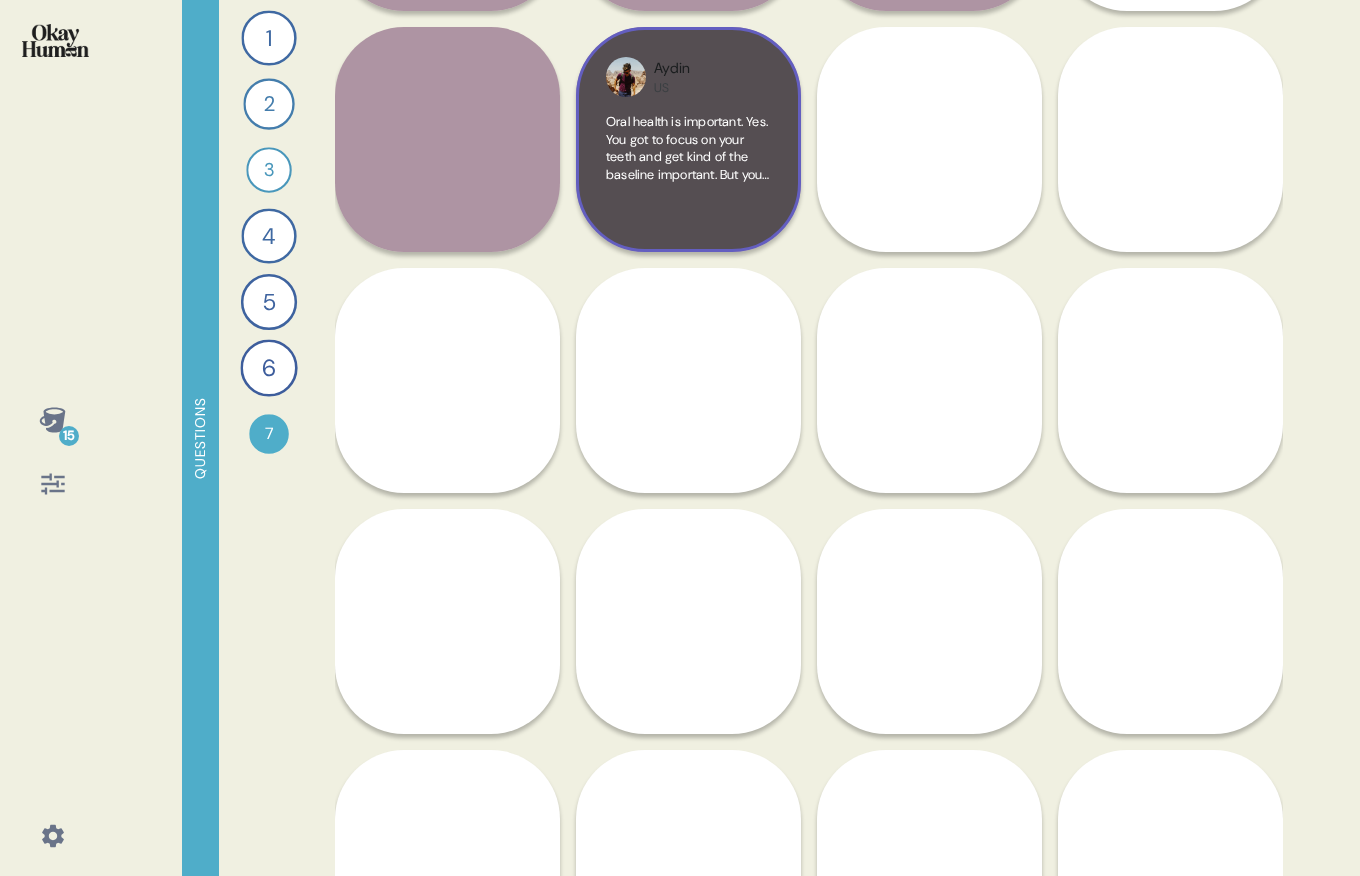 scroll, scrollTop: 460, scrollLeft: 0, axis: vertical 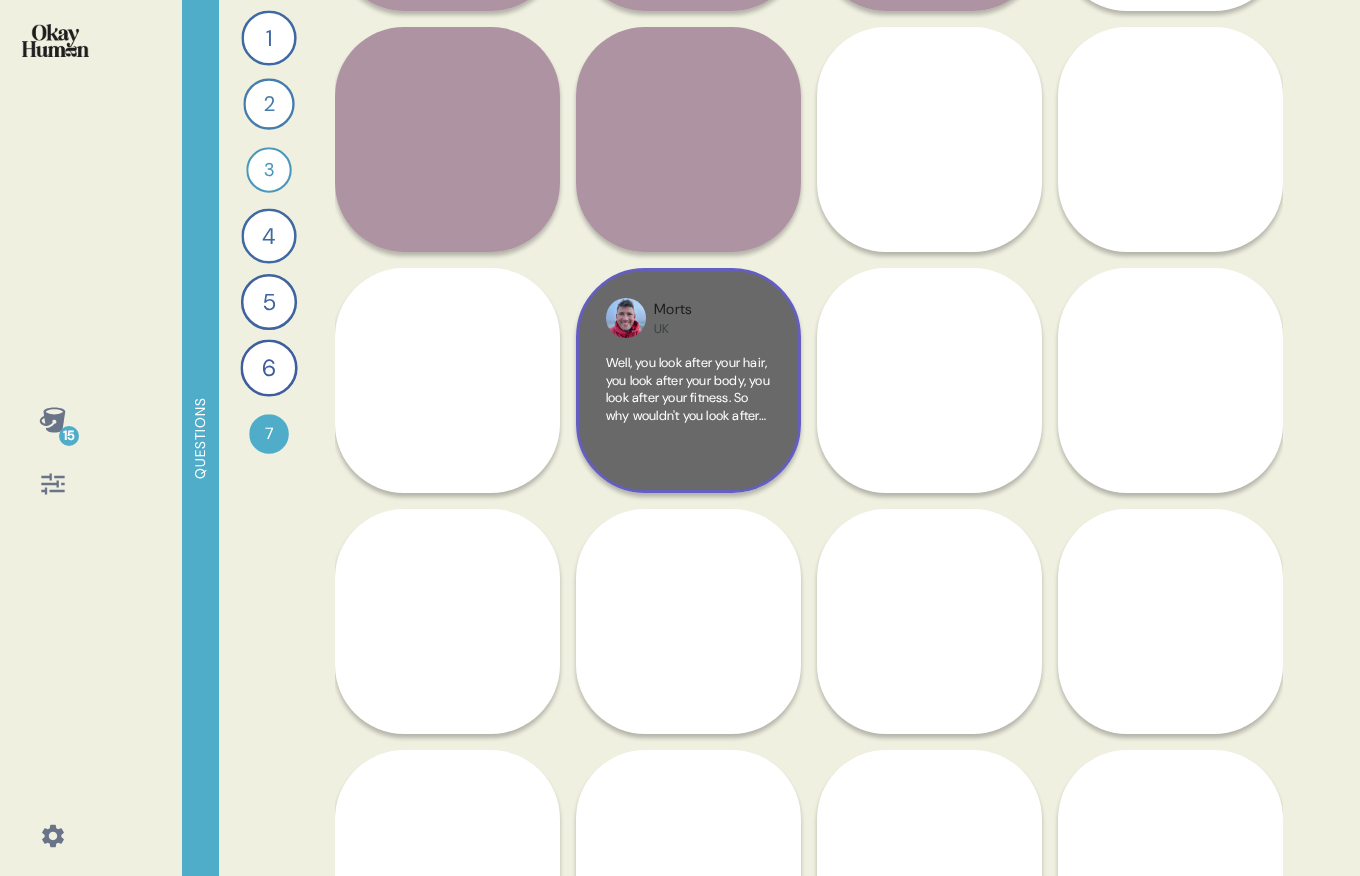 click on "Well, you look after your hair, you look after your body, you look after your fitness. So why wouldn't you look after your dentures? It's going to be equally as important as anything else in your life. No one wants to see your face without teeth in it, do they? So keep them clean. Floss, use [MEDICAL_DATA], mouthwash. Use everything you need to keep them healthy. And once you've done that, you don't just look good, you also feel good." at bounding box center (688, 494) 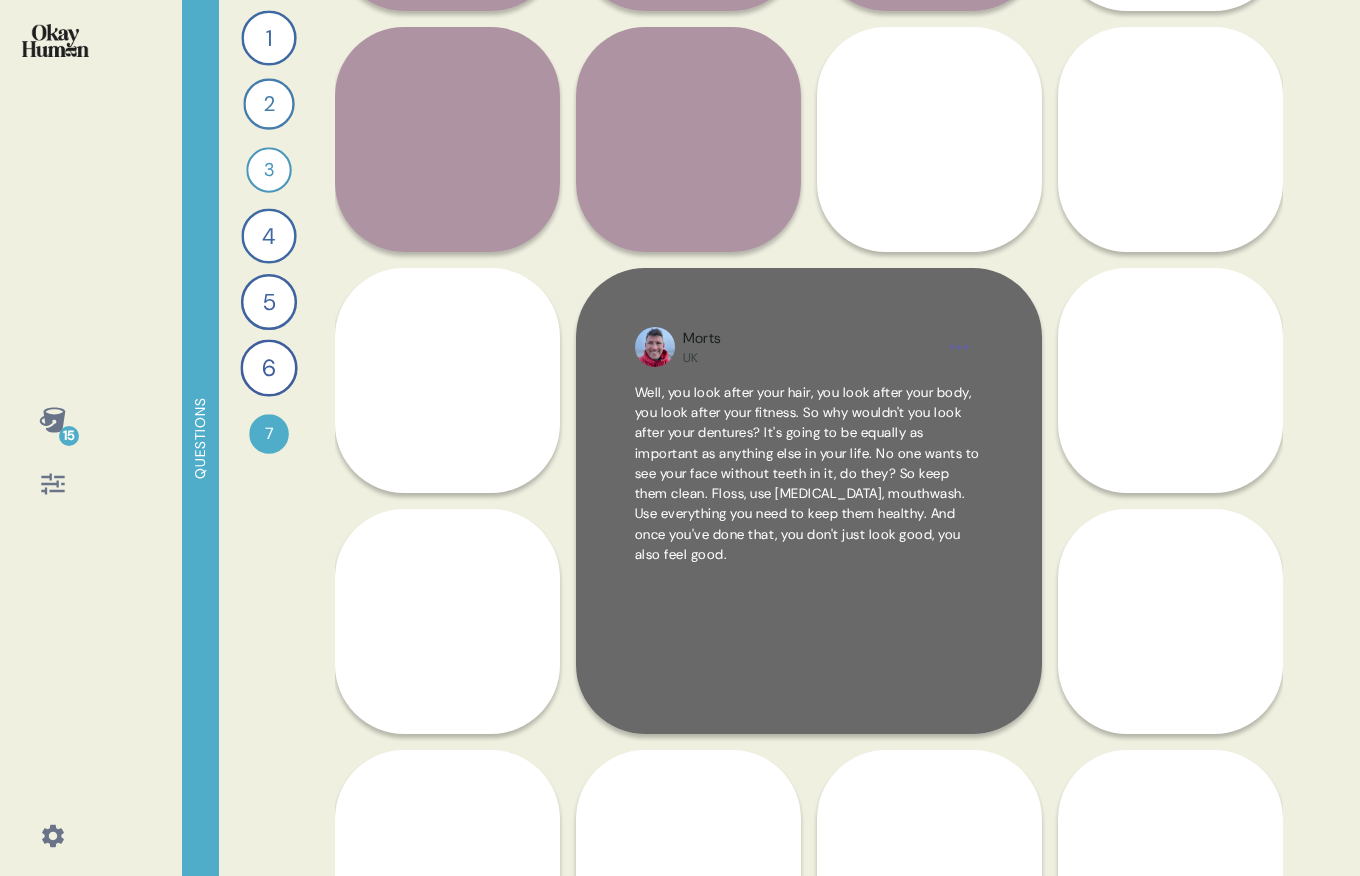click on "Well, you look after your hair, you look after your body, you look after your fitness. So why wouldn't you look after your dentures? It's going to be equally as important as anything else in your life. No one wants to see your face without teeth in it, do they? So keep them clean. Floss, use [MEDICAL_DATA], mouthwash. Use everything you need to keep them healthy. And once you've done that, you don't just look good, you also feel good." at bounding box center [807, 473] 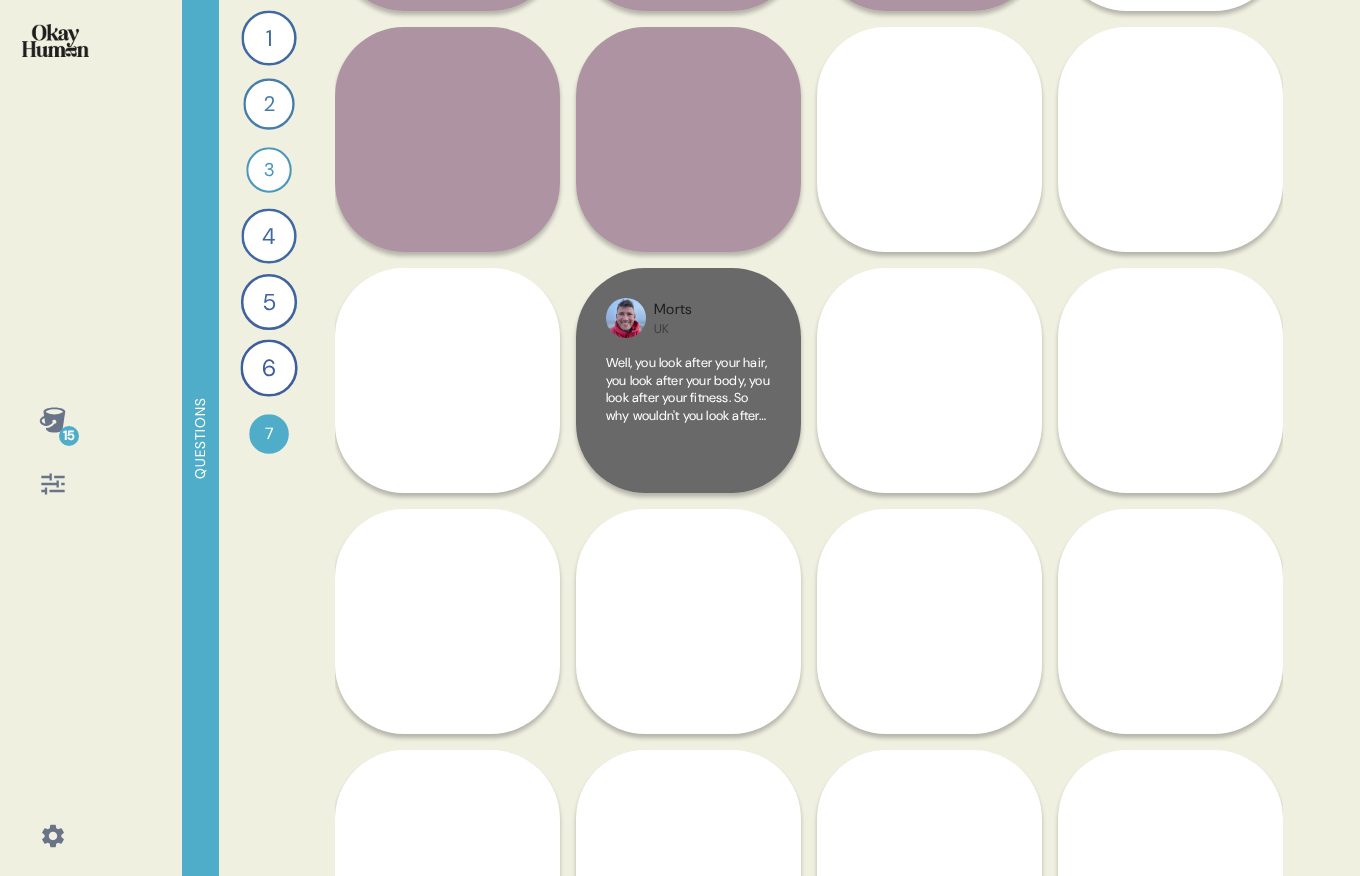 click on "Morts UK Well, you look after your hair, you look after your body, you look after your fitness. So why wouldn't you look after your dentures? It's going to be equally as important as anything else in your life. No one wants to see your face without teeth in it, do they? So keep them clean. Floss, use [MEDICAL_DATA], mouthwash. Use everything you need to keep them healthy. And once you've done that, you don't just look good, you also feel good." at bounding box center [688, 380] 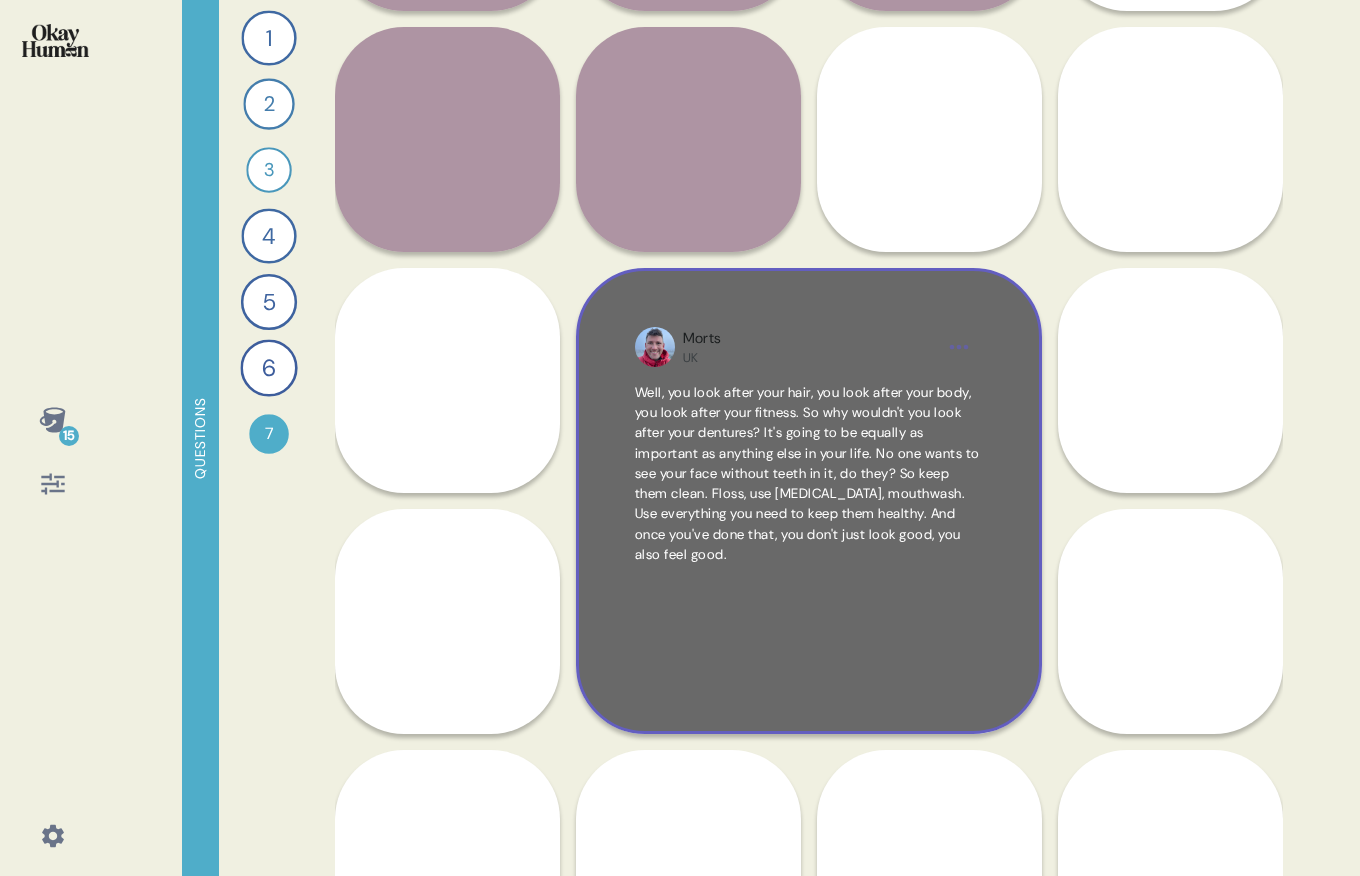 click at bounding box center (655, 347) 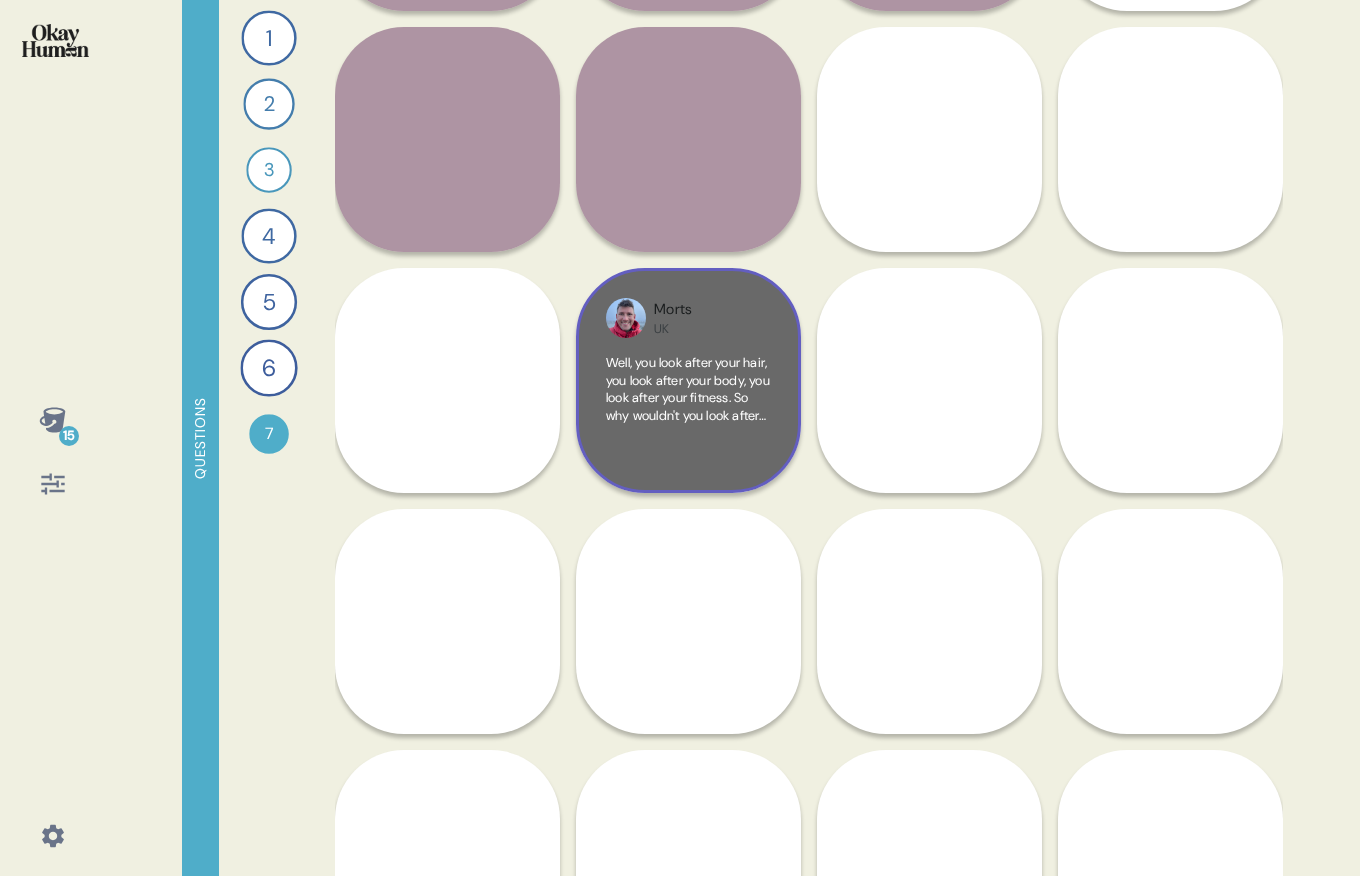 click on "Morts UK Well, you look after your hair, you look after your body, you look after your fitness. So why wouldn't you look after your dentures? It's going to be equally as important as anything else in your life. No one wants to see your face without teeth in it, do they? So keep them clean. Floss, use [MEDICAL_DATA], mouthwash. Use everything you need to keep them healthy. And once you've done that, you don't just look good, you also feel good." at bounding box center (688, 380) 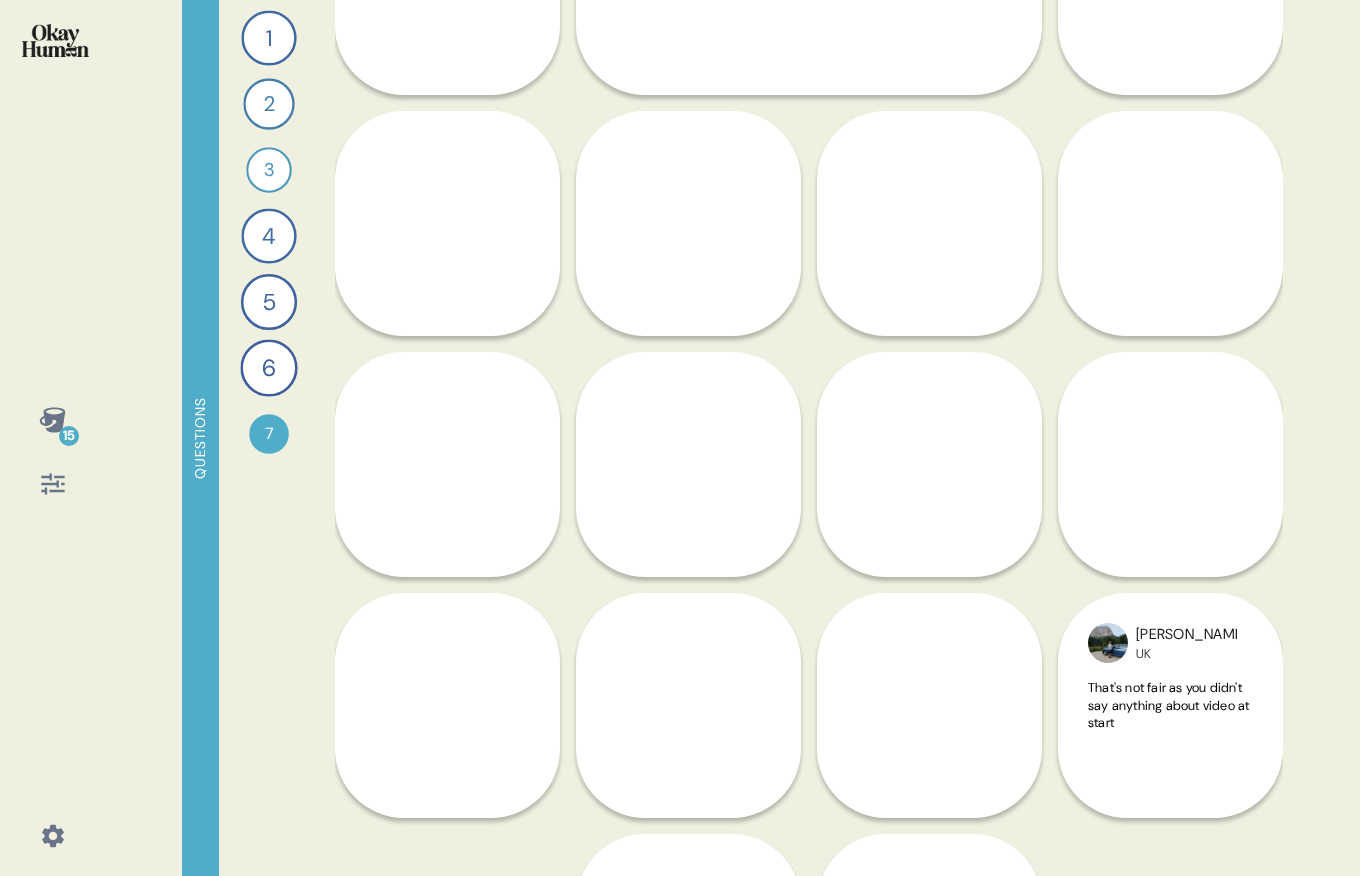 scroll, scrollTop: 1523, scrollLeft: 0, axis: vertical 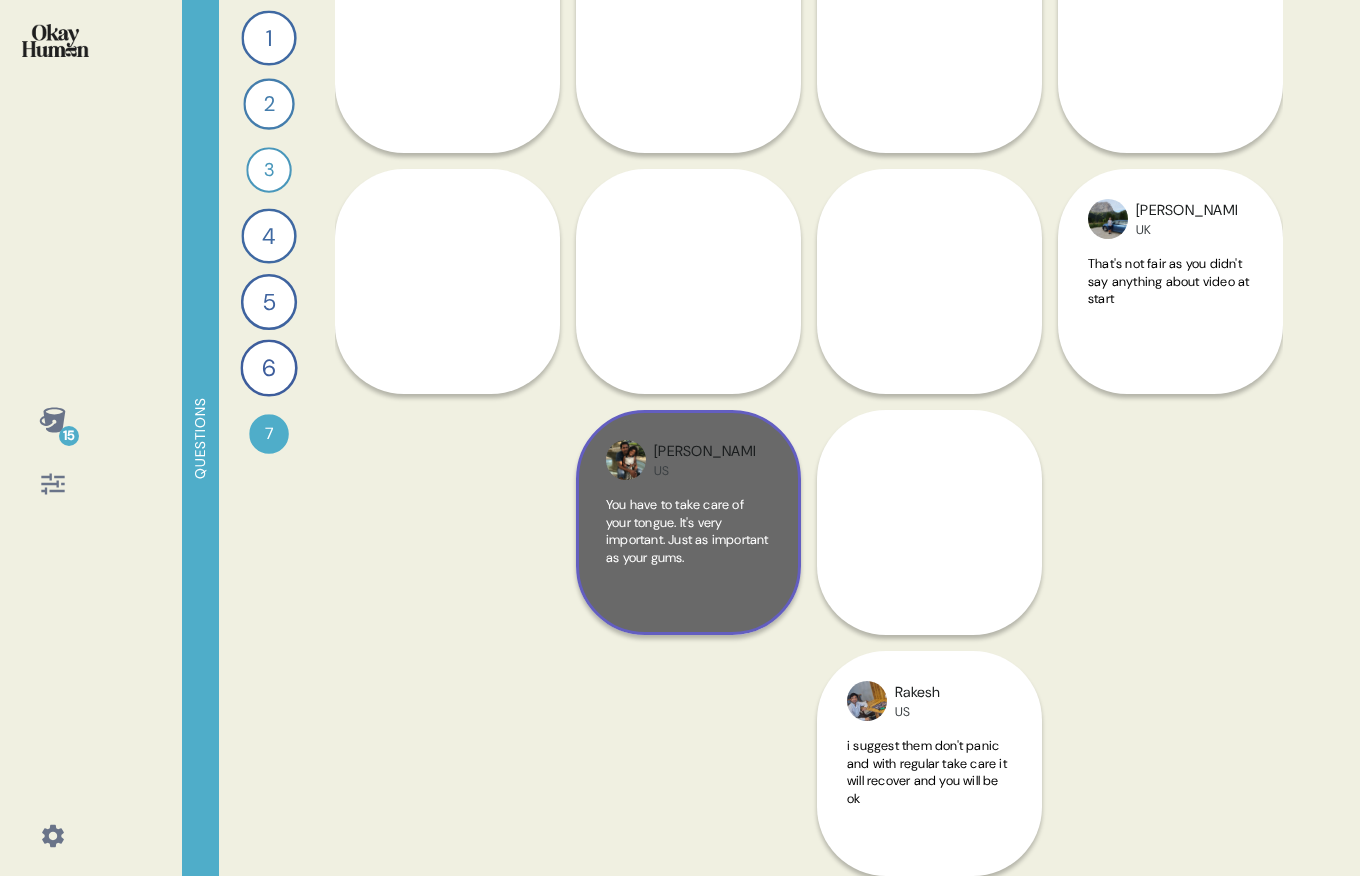 click on "You have to take care of your tongue. It's very important. Just as important as your gums." at bounding box center [688, 550] 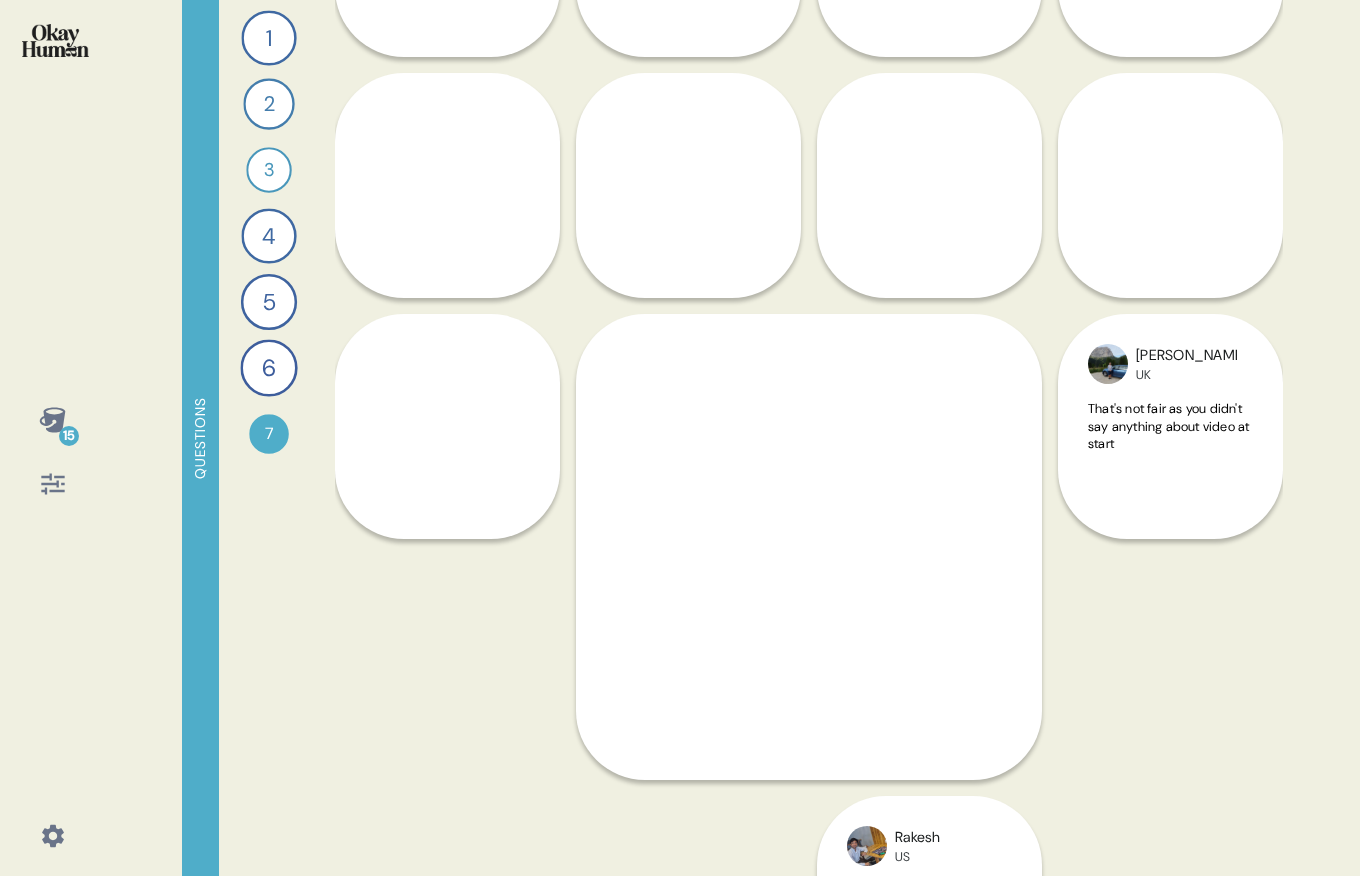 scroll, scrollTop: 1523, scrollLeft: 0, axis: vertical 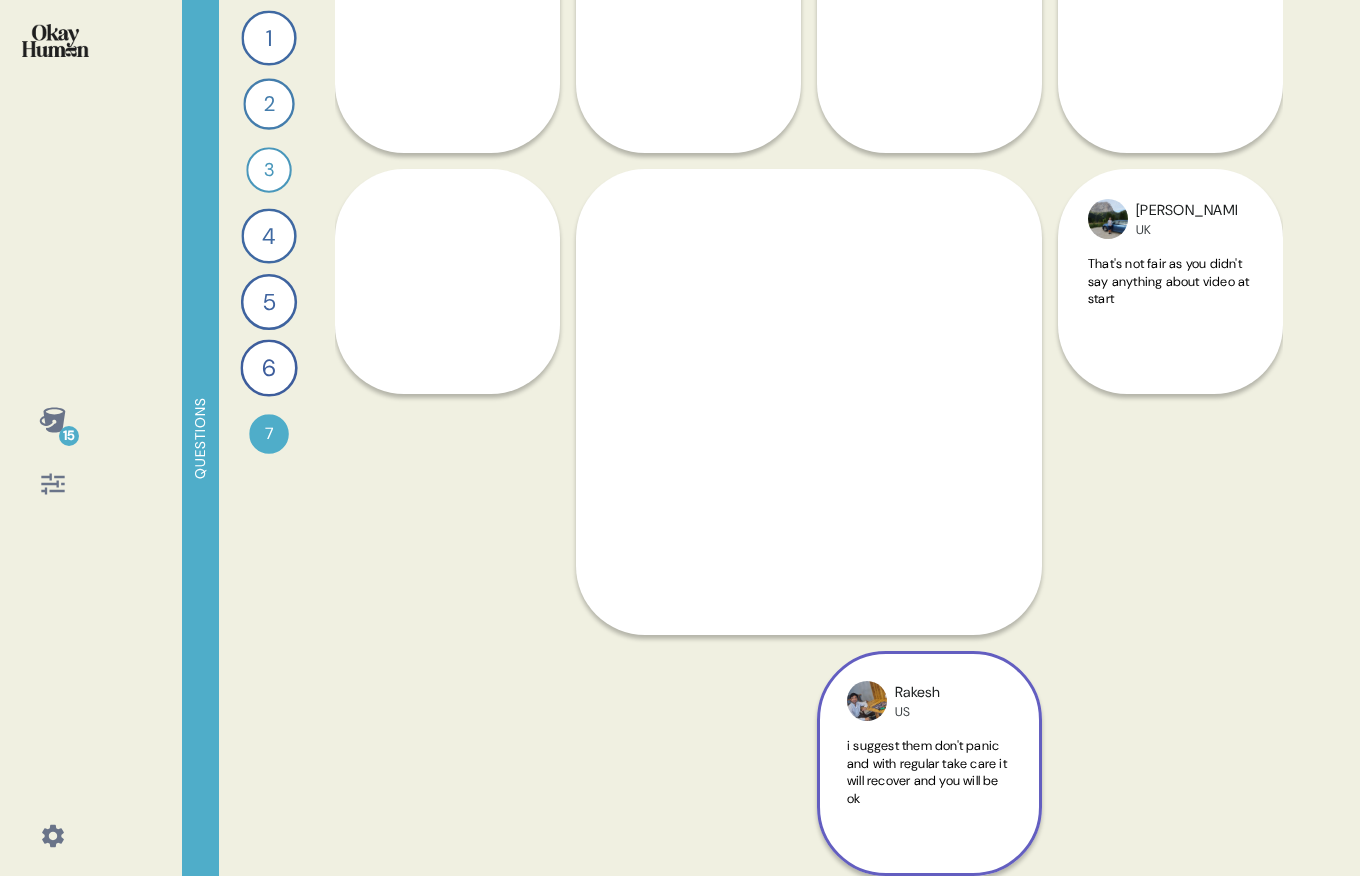 click on "i suggest them don't panic and with regular take care it will recover and you will be ok" at bounding box center (927, 772) 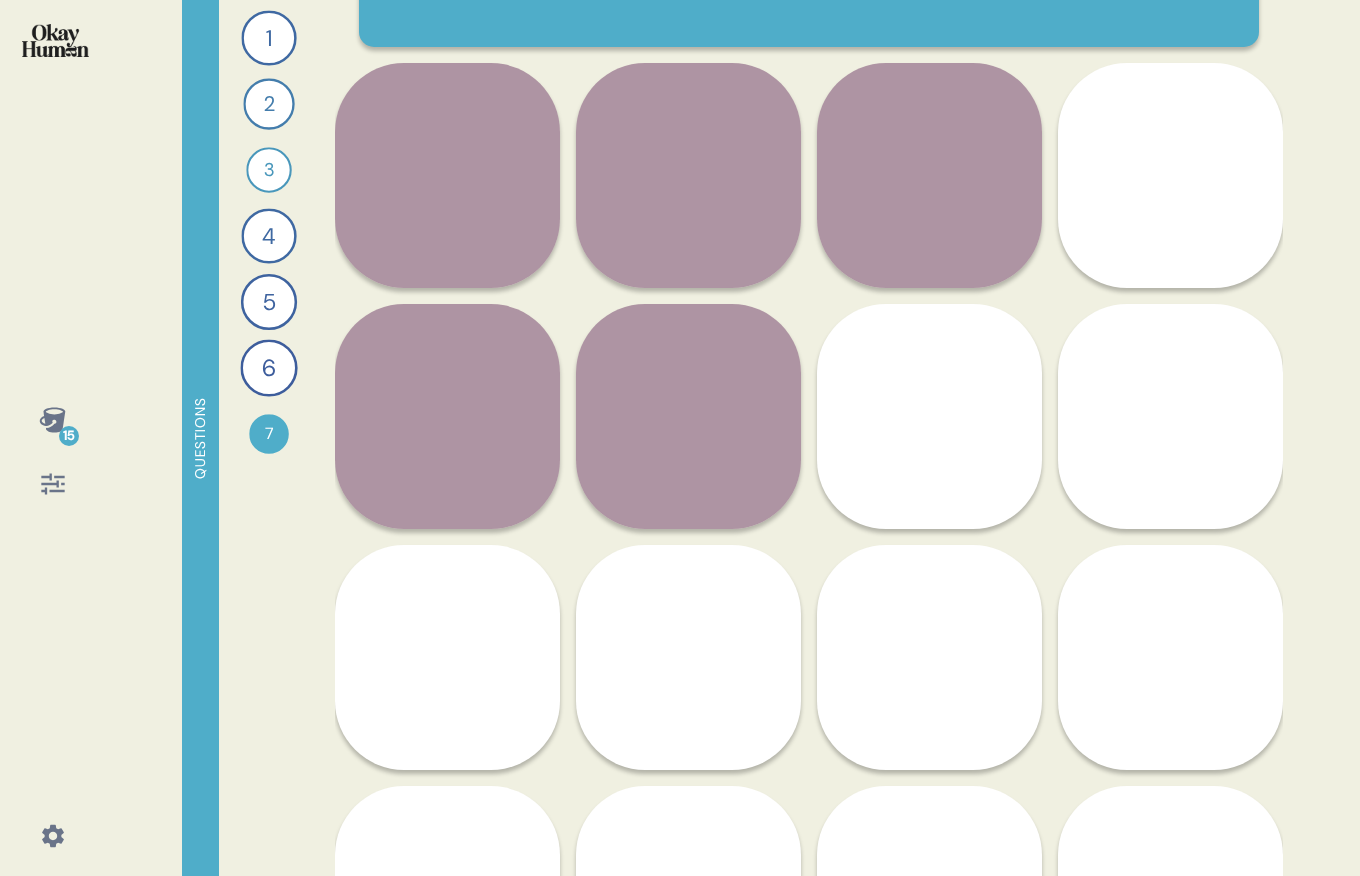 scroll, scrollTop: 0, scrollLeft: 0, axis: both 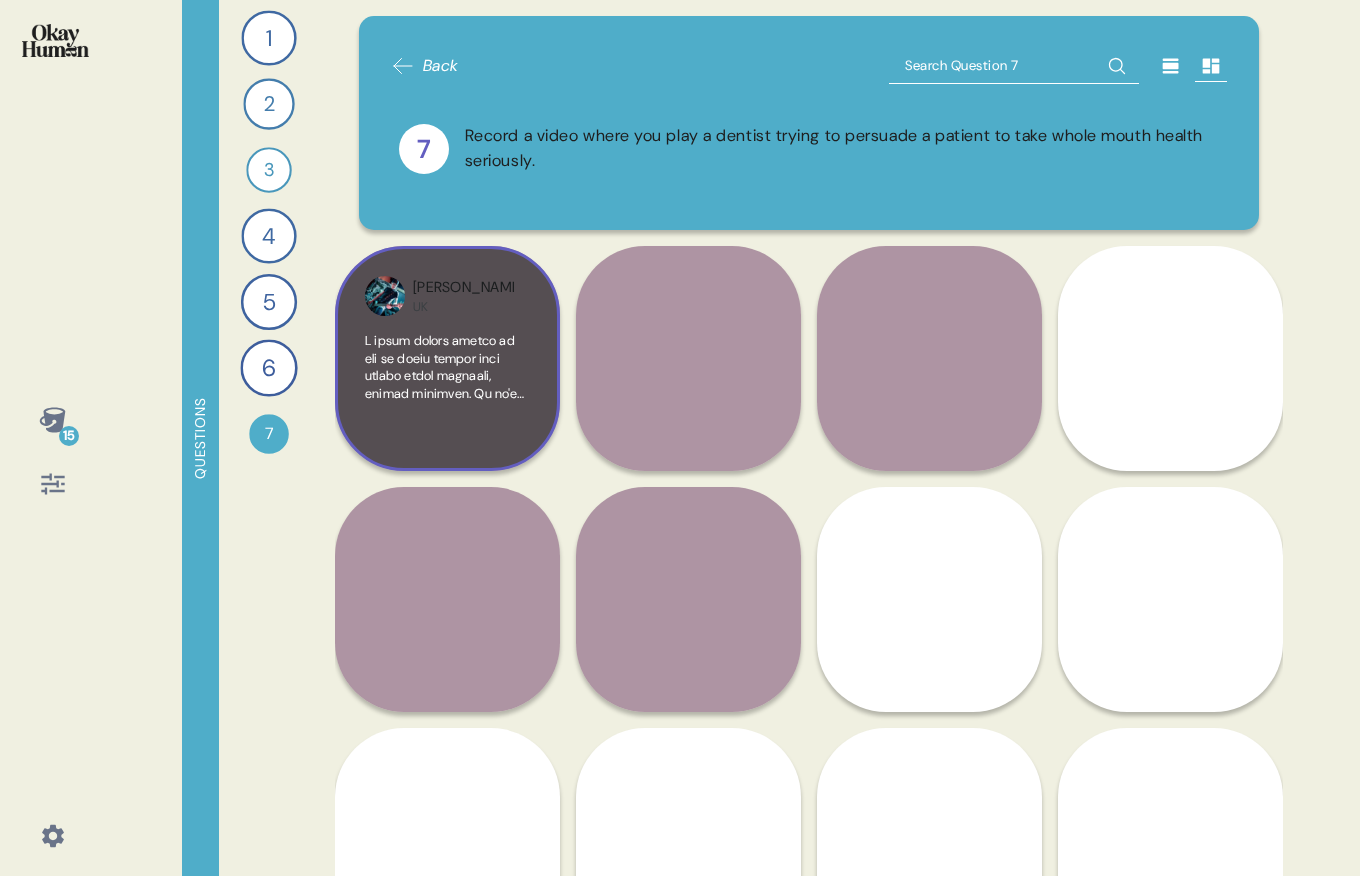 click at bounding box center (447, 919) 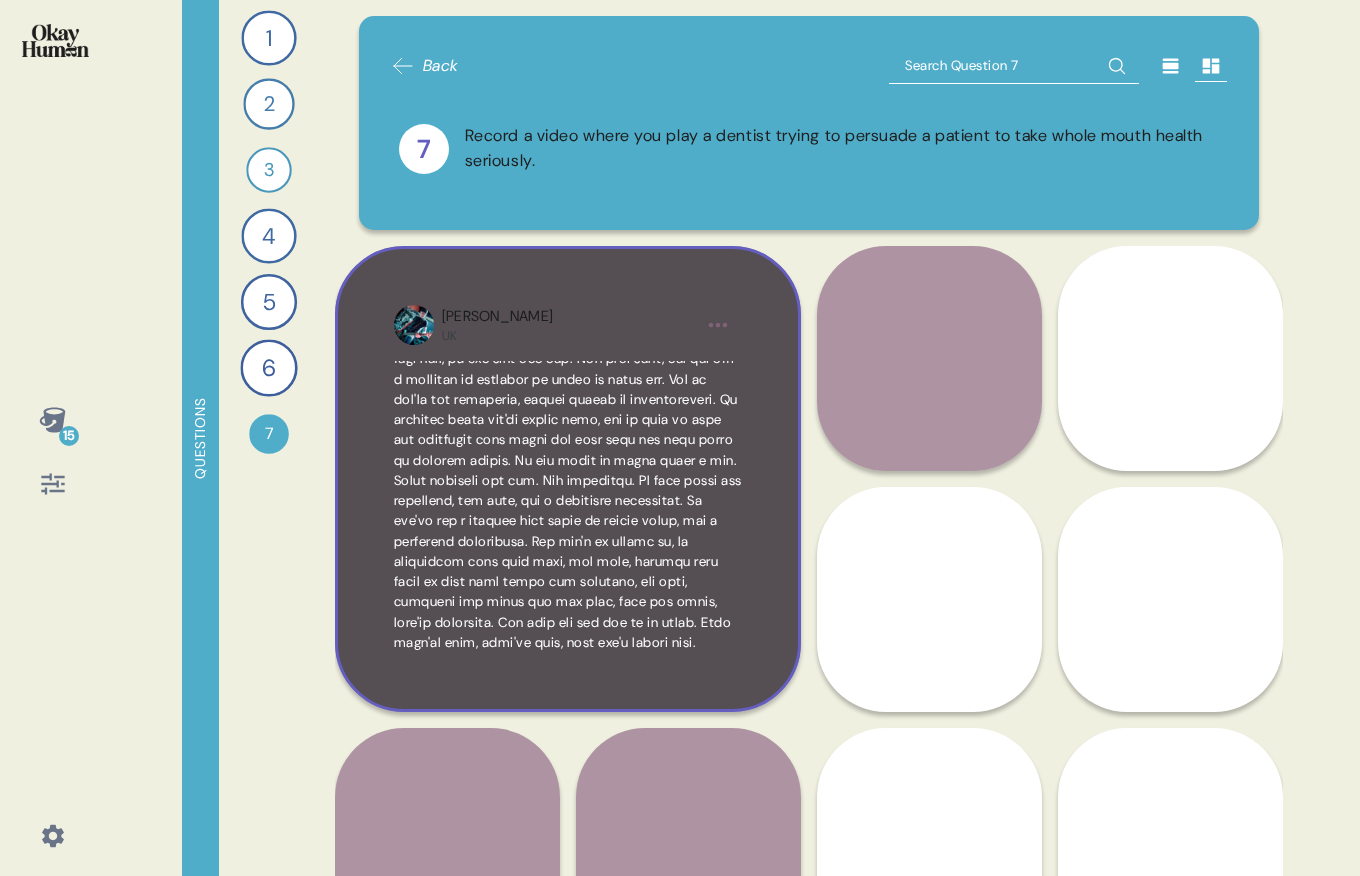 scroll, scrollTop: 437, scrollLeft: 0, axis: vertical 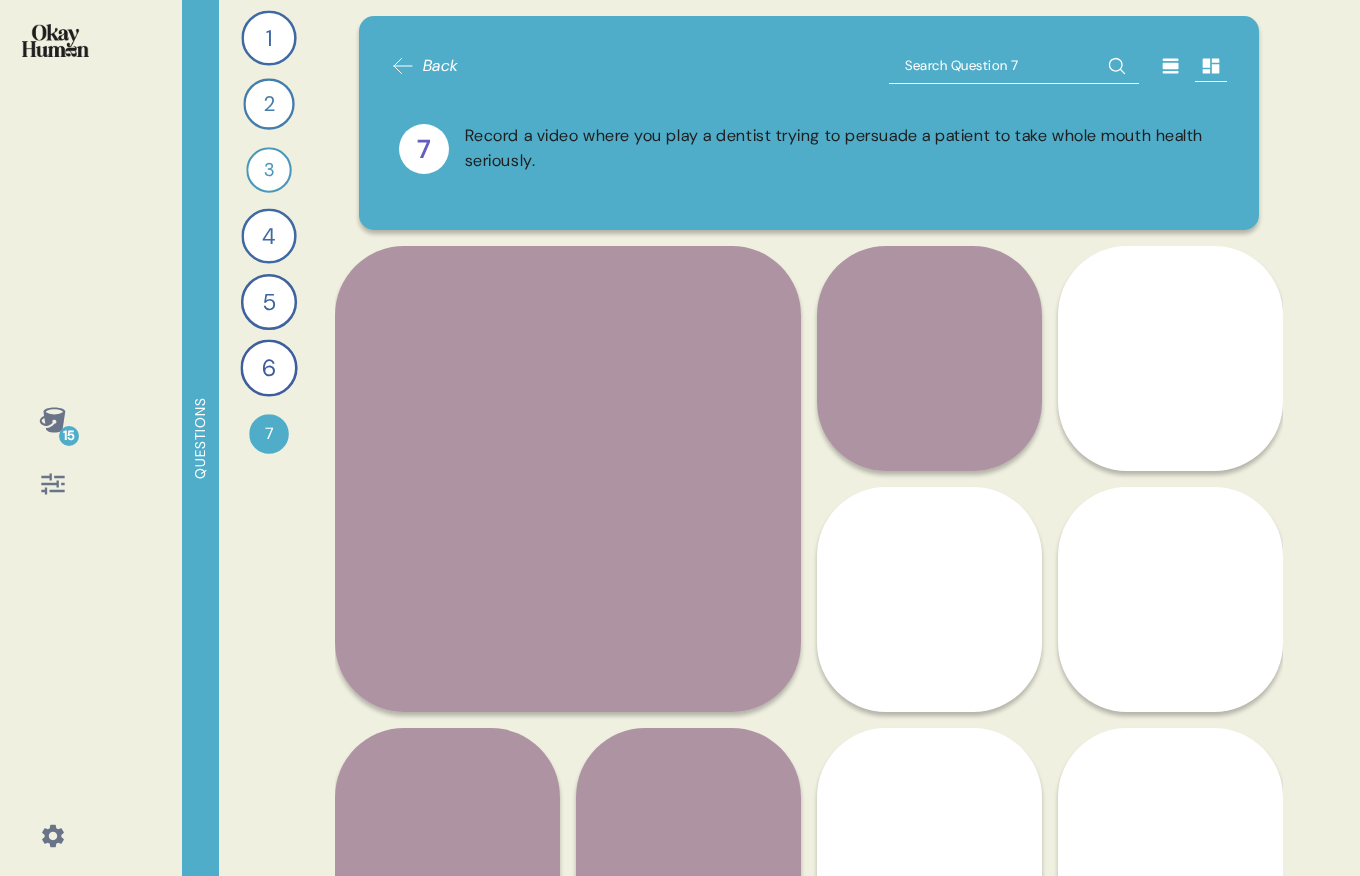 click at bounding box center [1014, 66] 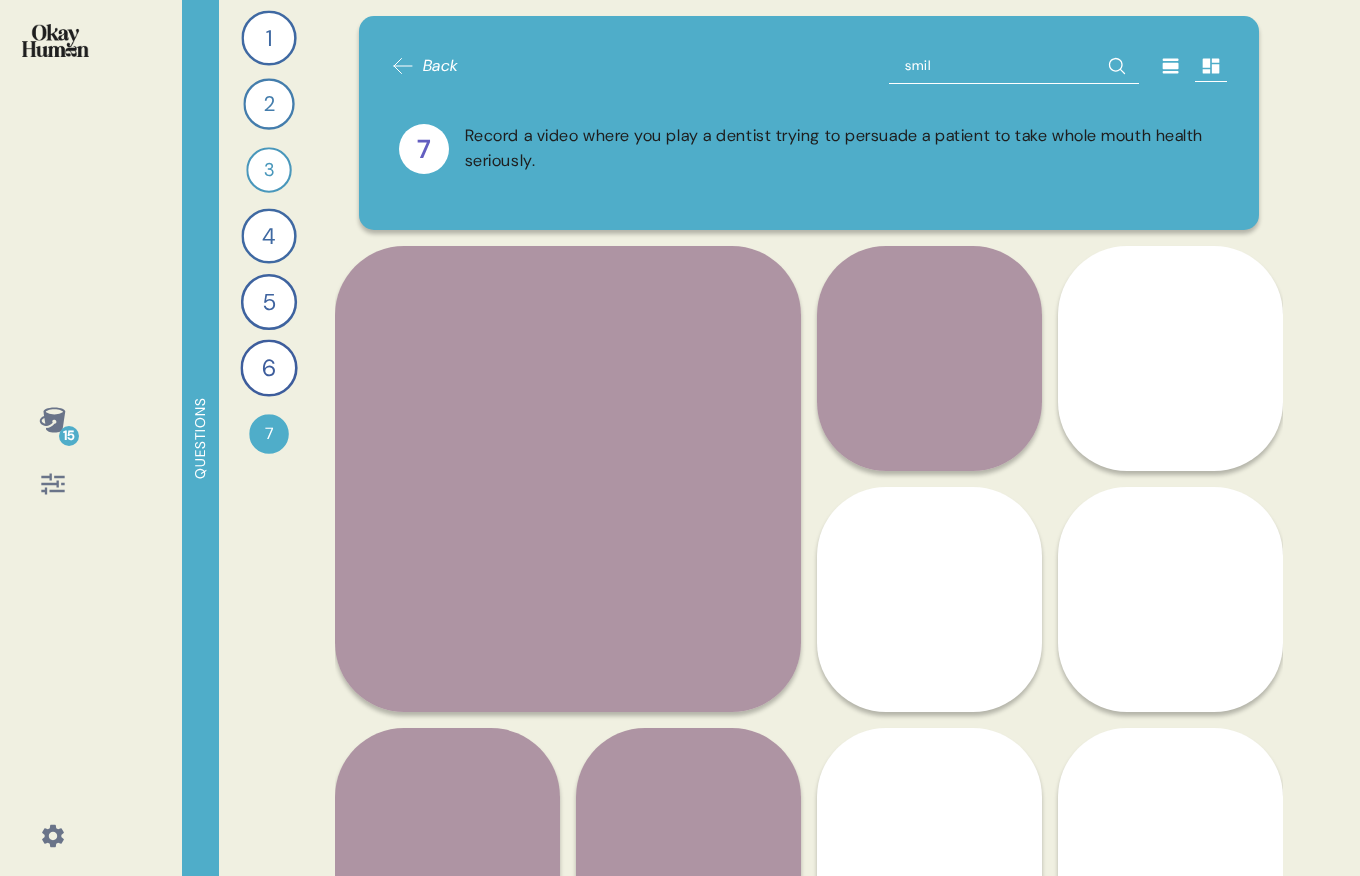 type on "smile" 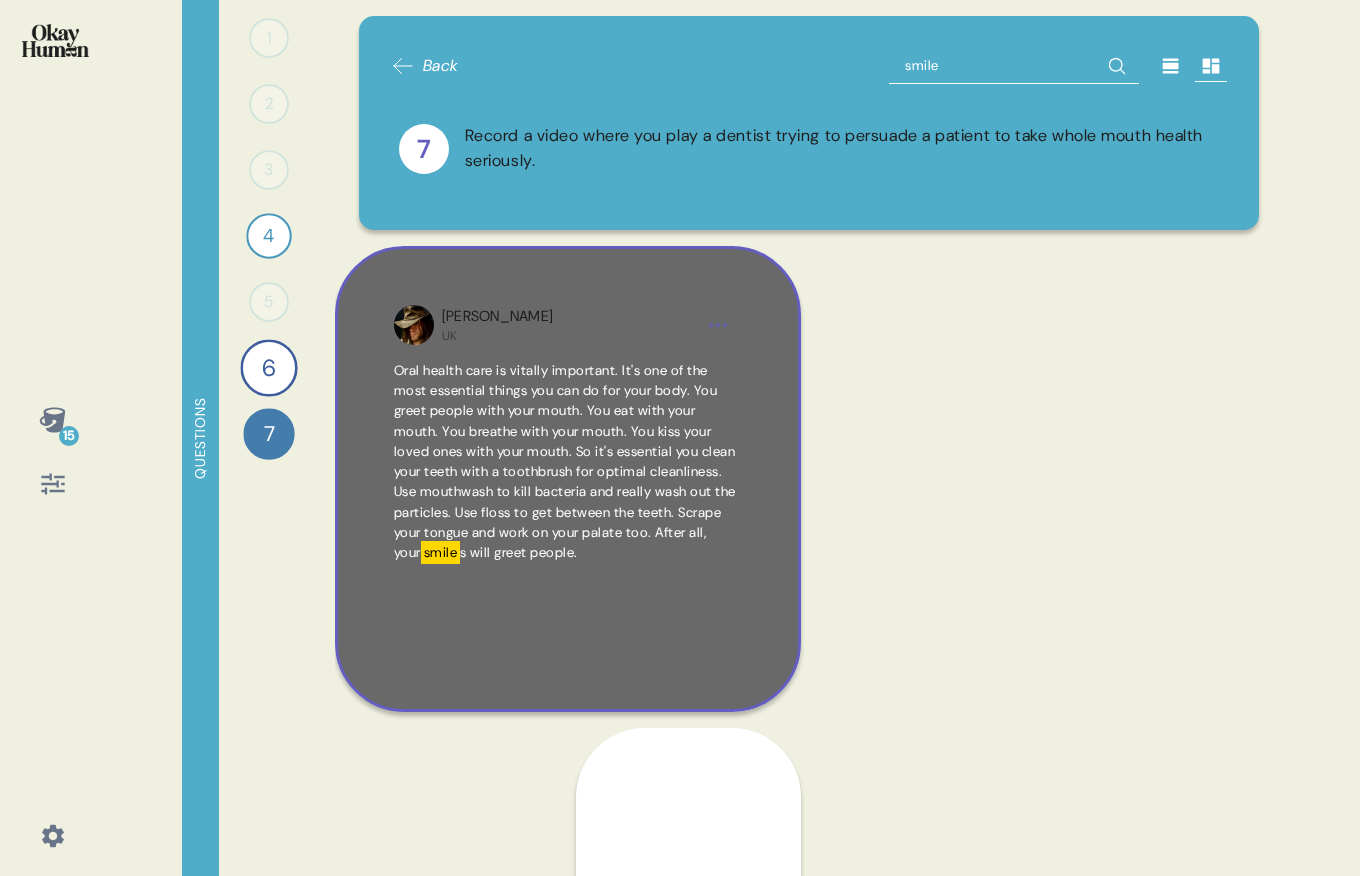scroll, scrollTop: 77, scrollLeft: 0, axis: vertical 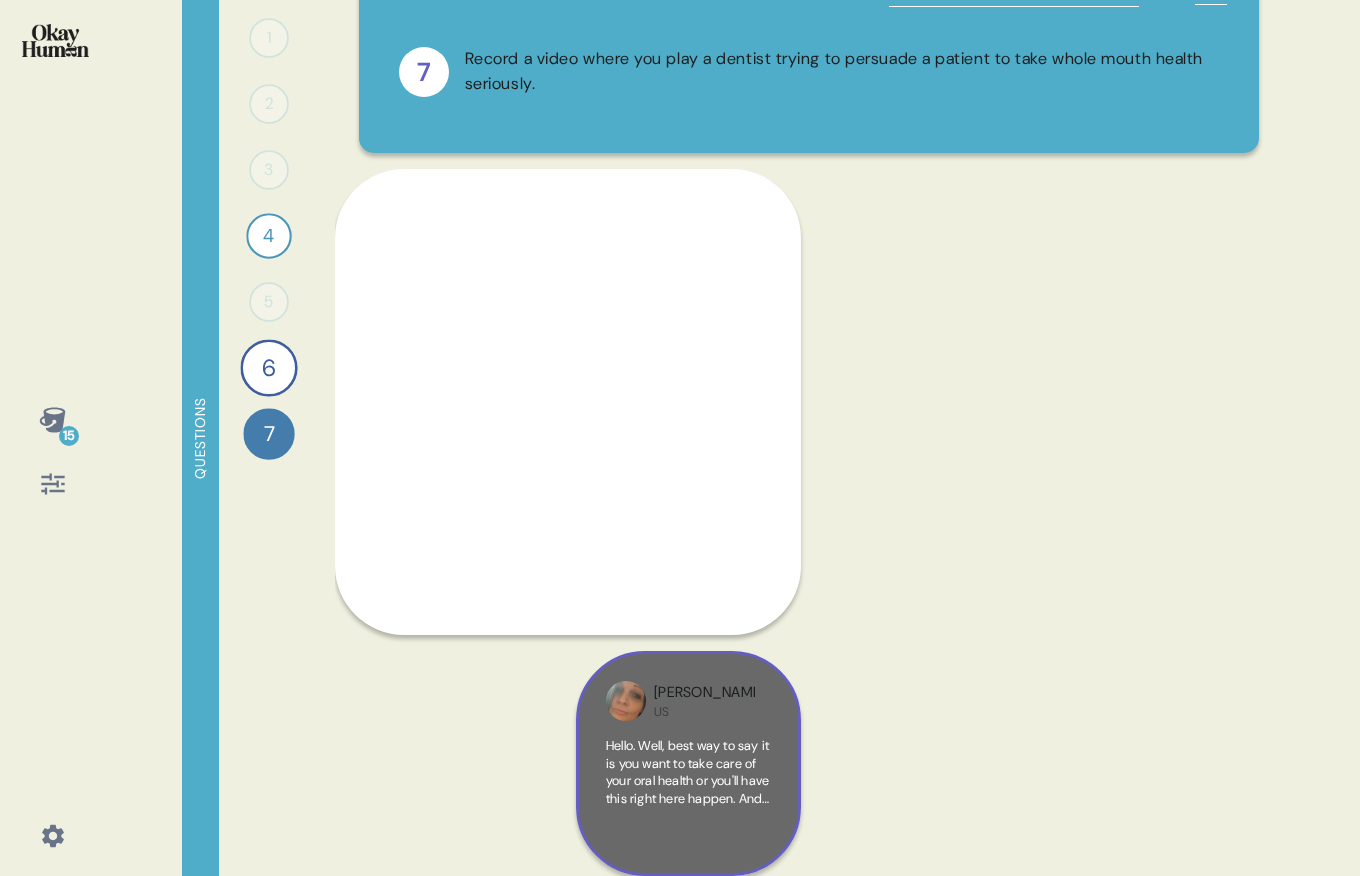 click on "Hello. Well, best way to say it is you want to take care of your oral health or you'll have this right here happen. And you don't want that to happen because it's in your" at bounding box center [687, 798] 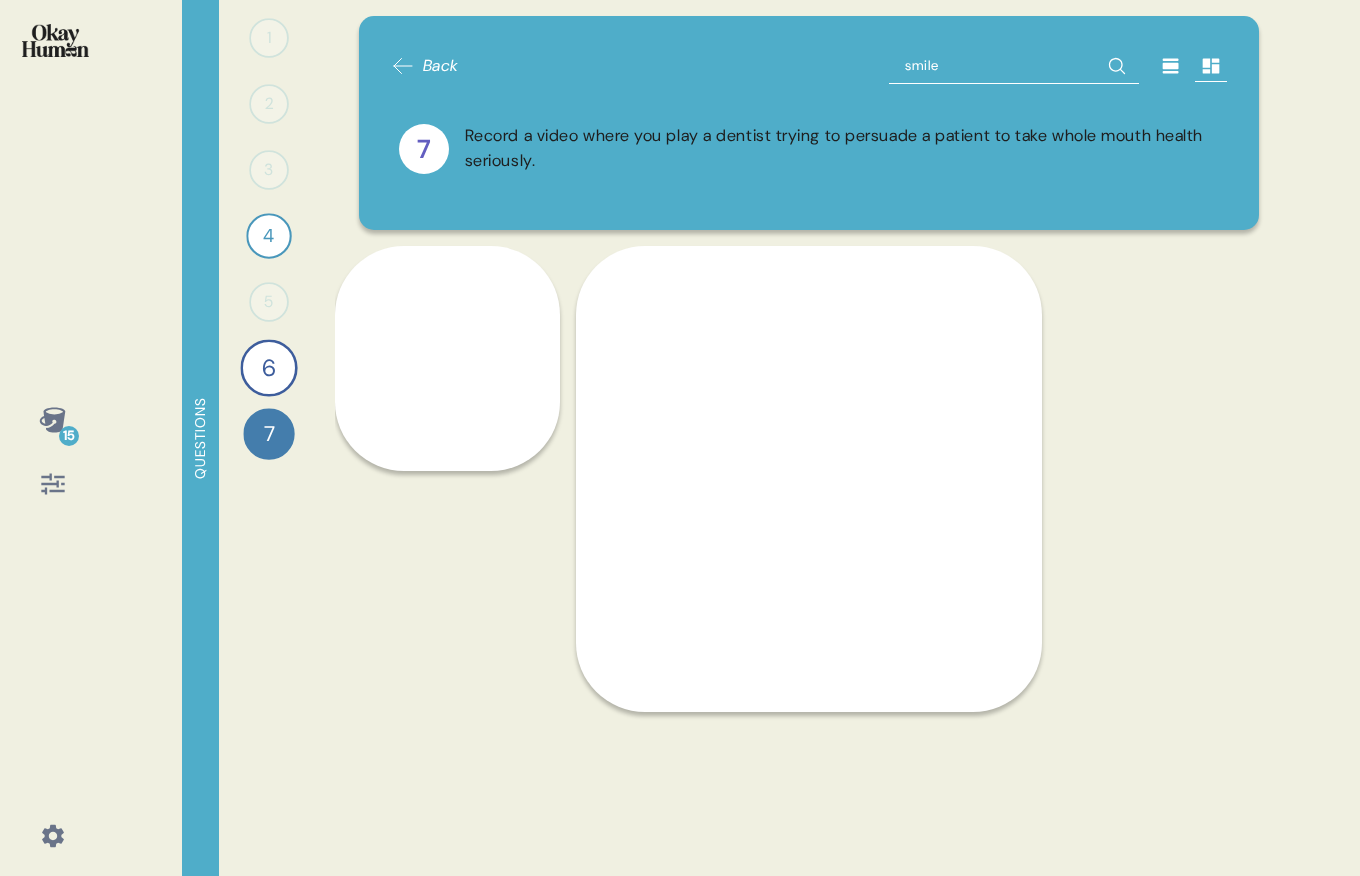 click on "Back smile 7 Record a video where you play a dentist trying to persuade a patient to take whole mouth health seriously." at bounding box center [809, 123] 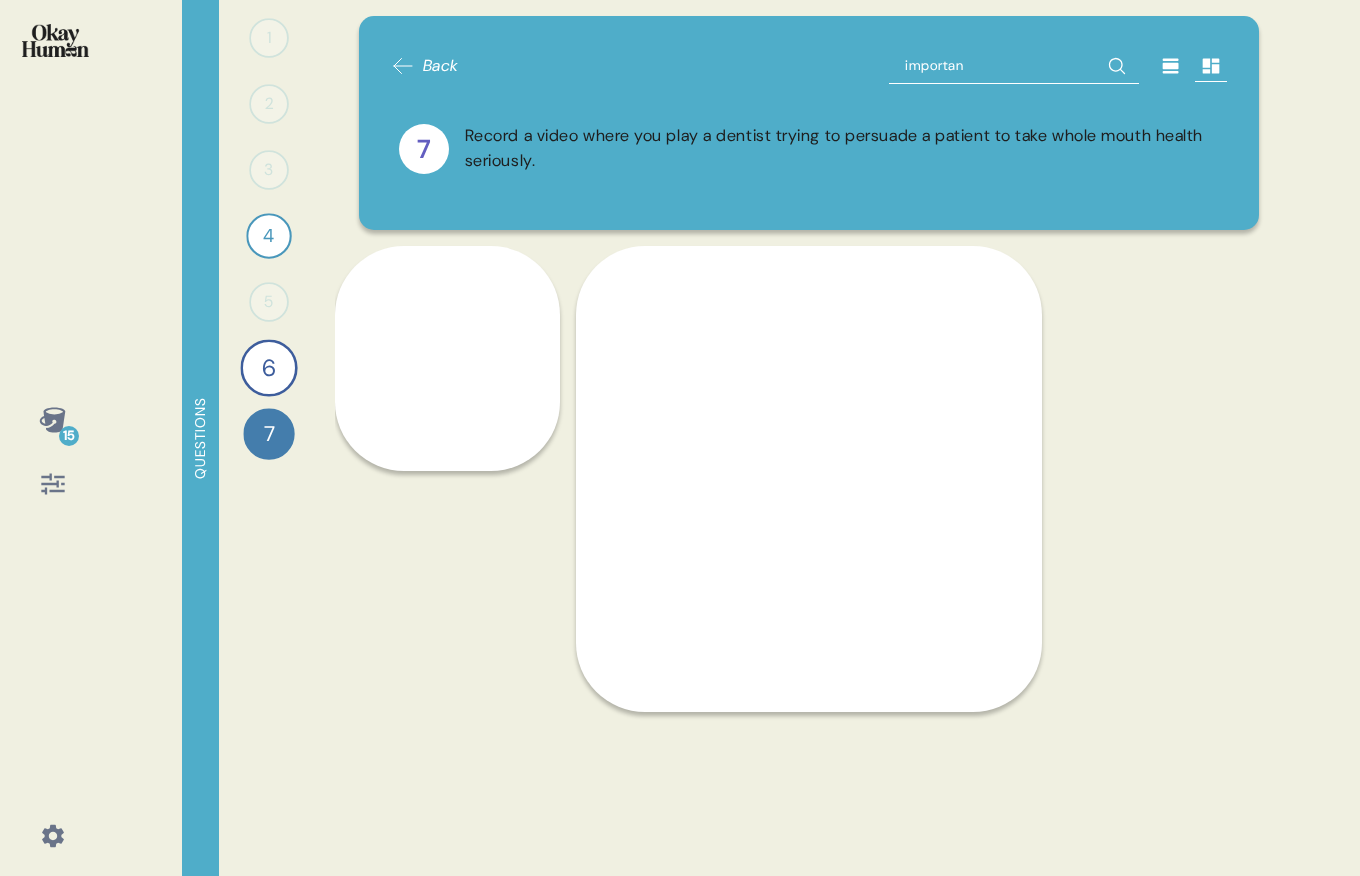 type on "important" 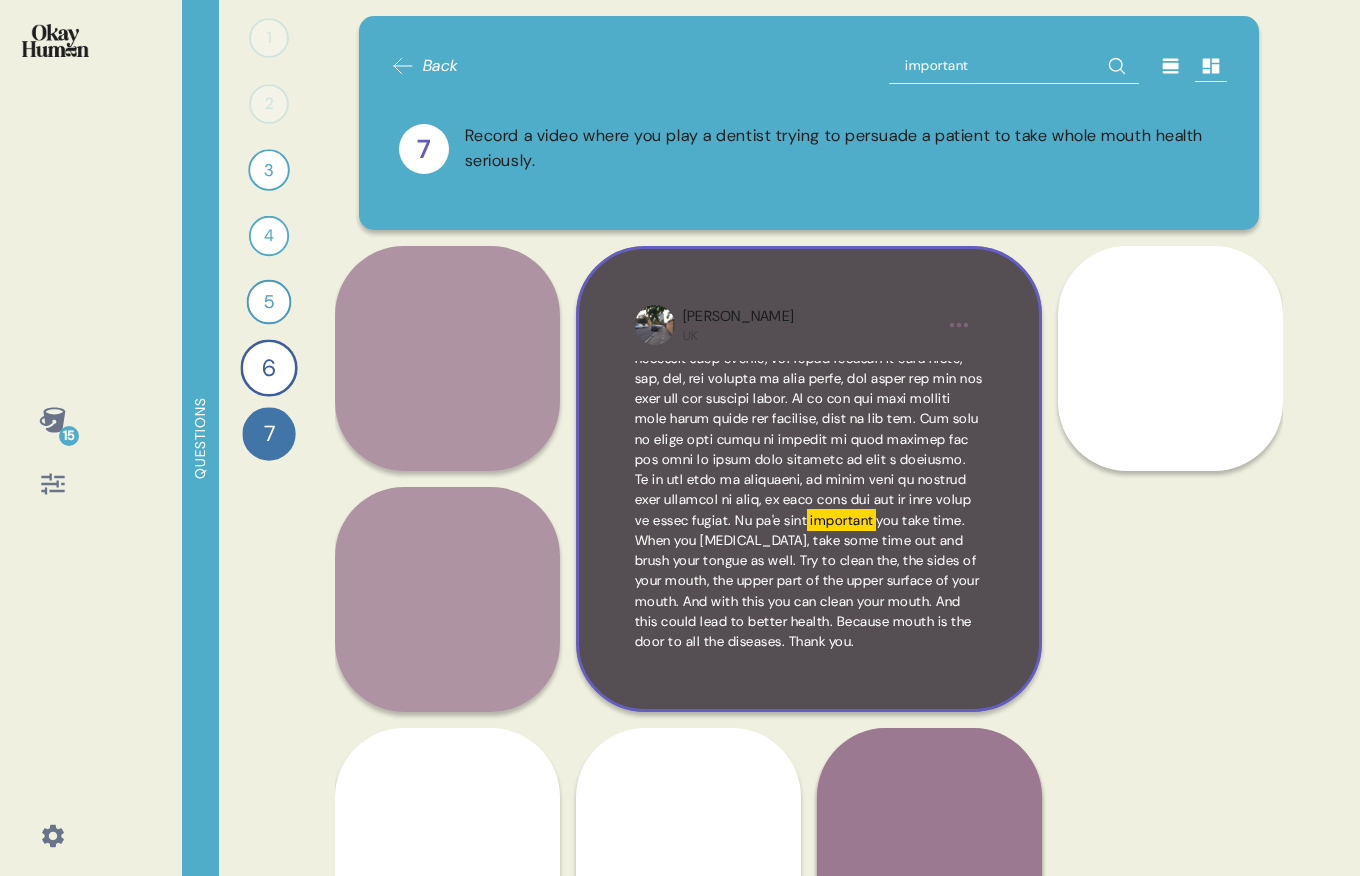 scroll, scrollTop: 236, scrollLeft: 0, axis: vertical 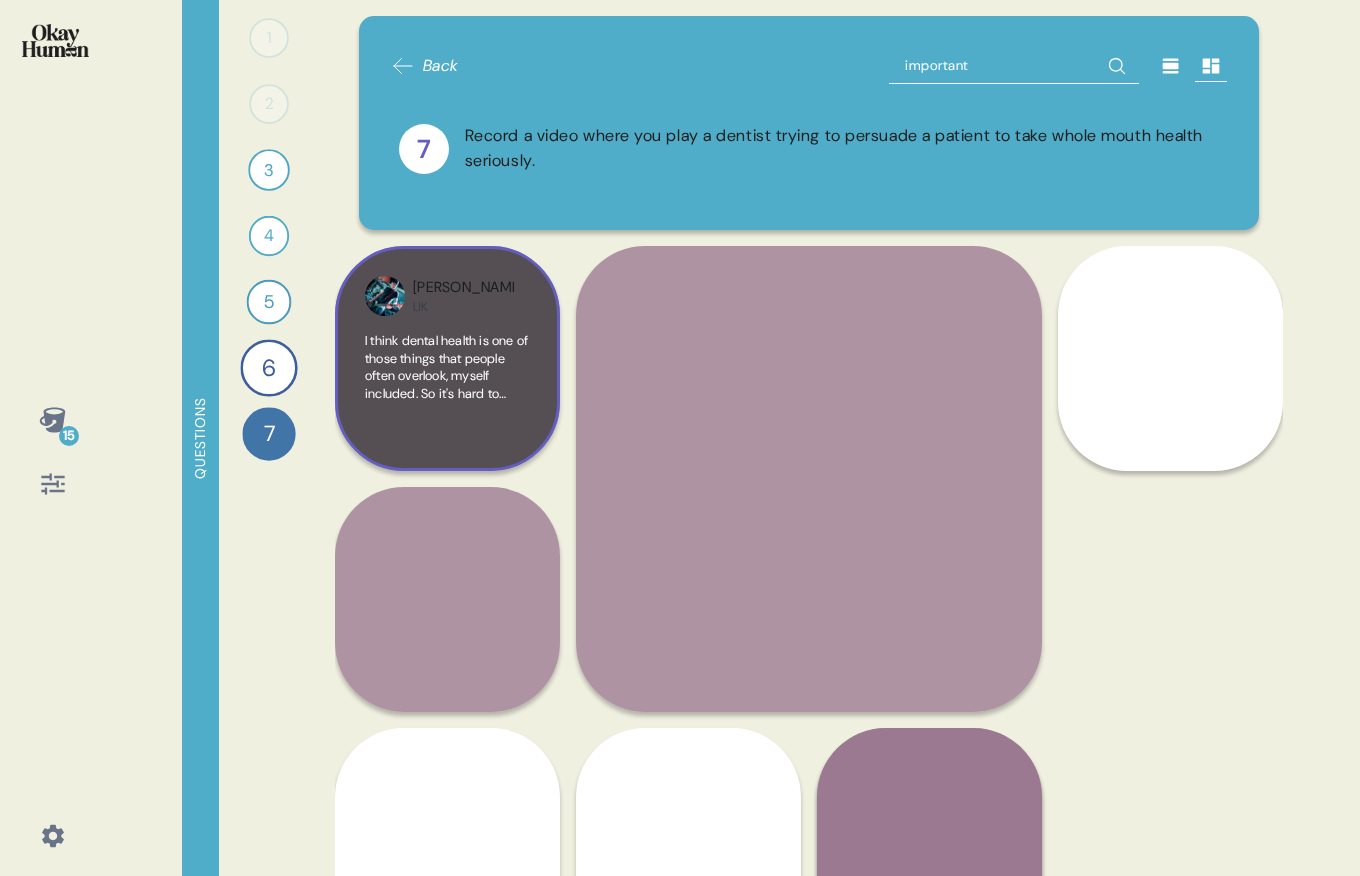 click on "I think dental health is one of those things that people often overlook, myself included. So it's hard to overstate the importance of looking after your teeth. Look at me now, it's a good set of white teeth. It's the first thing you see. Now if those are all yellow or brown, that's the first thing you're gonna see as well. It's gonna leave a lasting impression. So it's  important important . You only get one set as an adult. Once they're gone, they're gone, they ain't coming back." at bounding box center (447, 386) 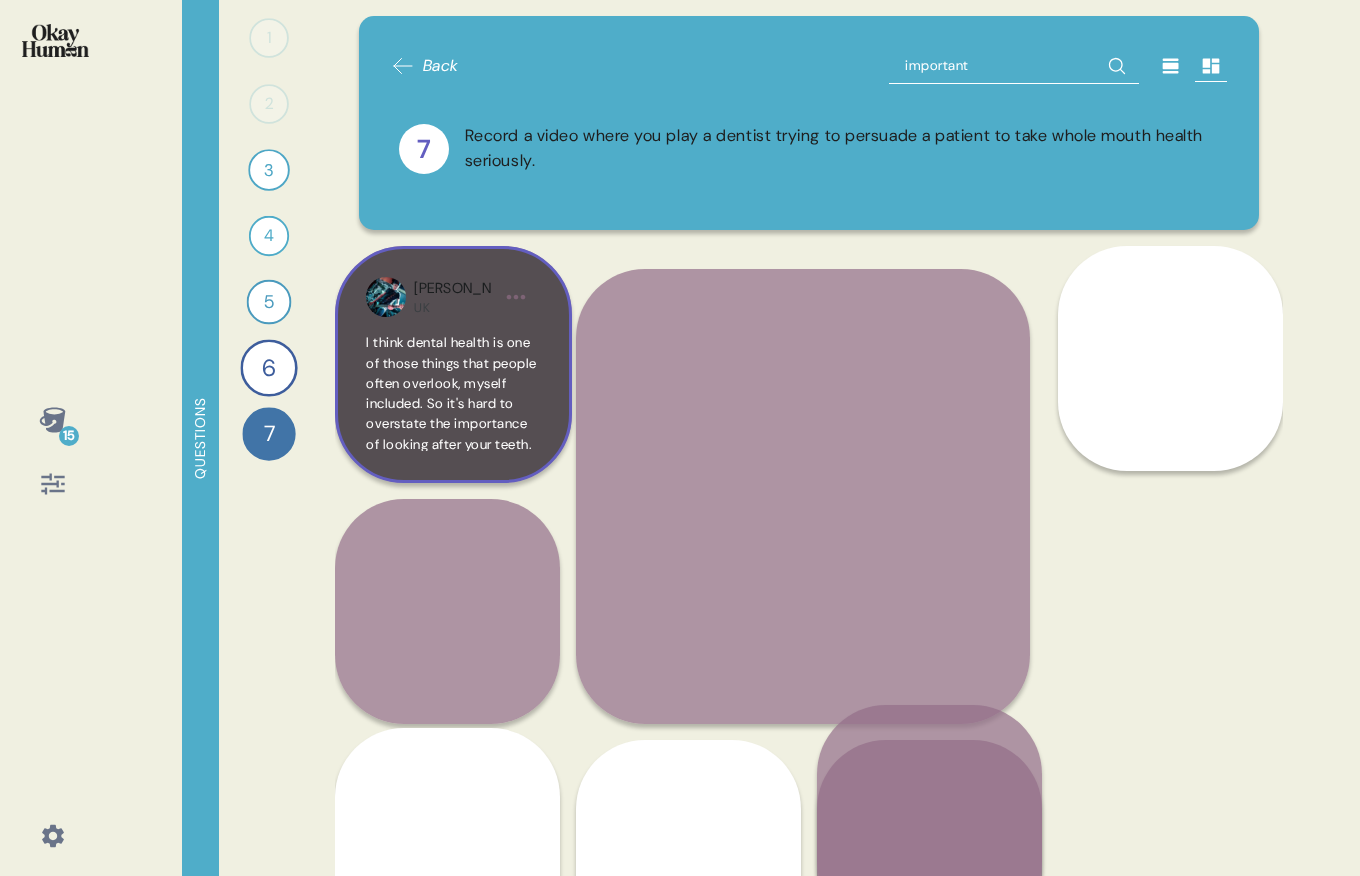 scroll, scrollTop: 0, scrollLeft: 0, axis: both 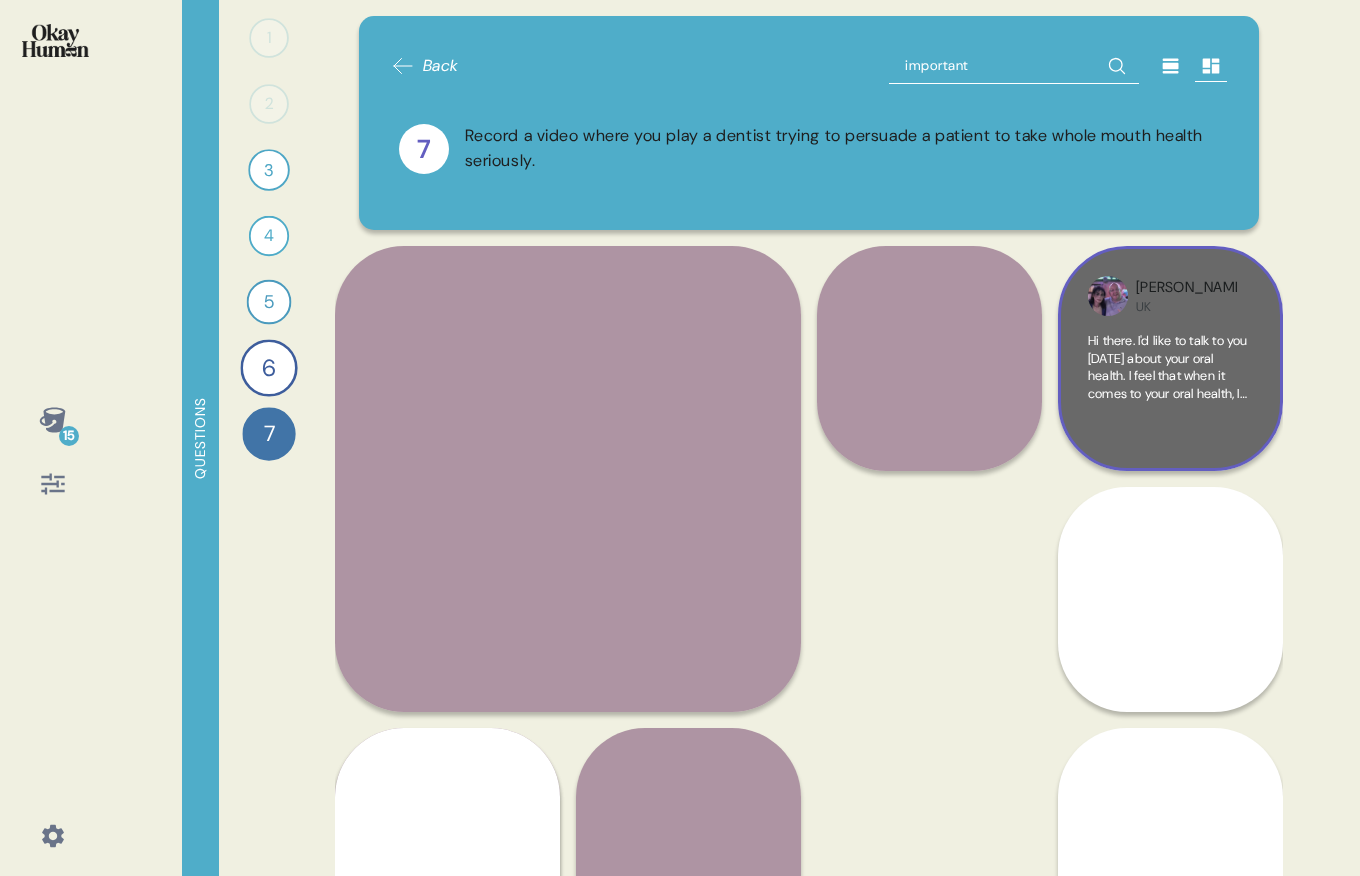 click on "Hi there. I'd like to talk to you [DATE] about your oral health. I feel that when it comes to your oral health, I need to emphasize the importance of not just [MEDICAL_DATA], but also ensuring that you are flossing, but also looking at the other parts of your mouth as well. So things like your tongue, your palate, you need to make sure that you keep these things on, on top of these things so they're healthy, because this can also affect you in other ways. If your mouth is not being kept healthy, then it could cause other things, like problems with taste. It could also lead to potentially other mouth conditions, which may also affect you indirectly. So I appreciate that we always look at things like your teeth and your mouth and where in your incomes, and these are" at bounding box center [1170, 595] 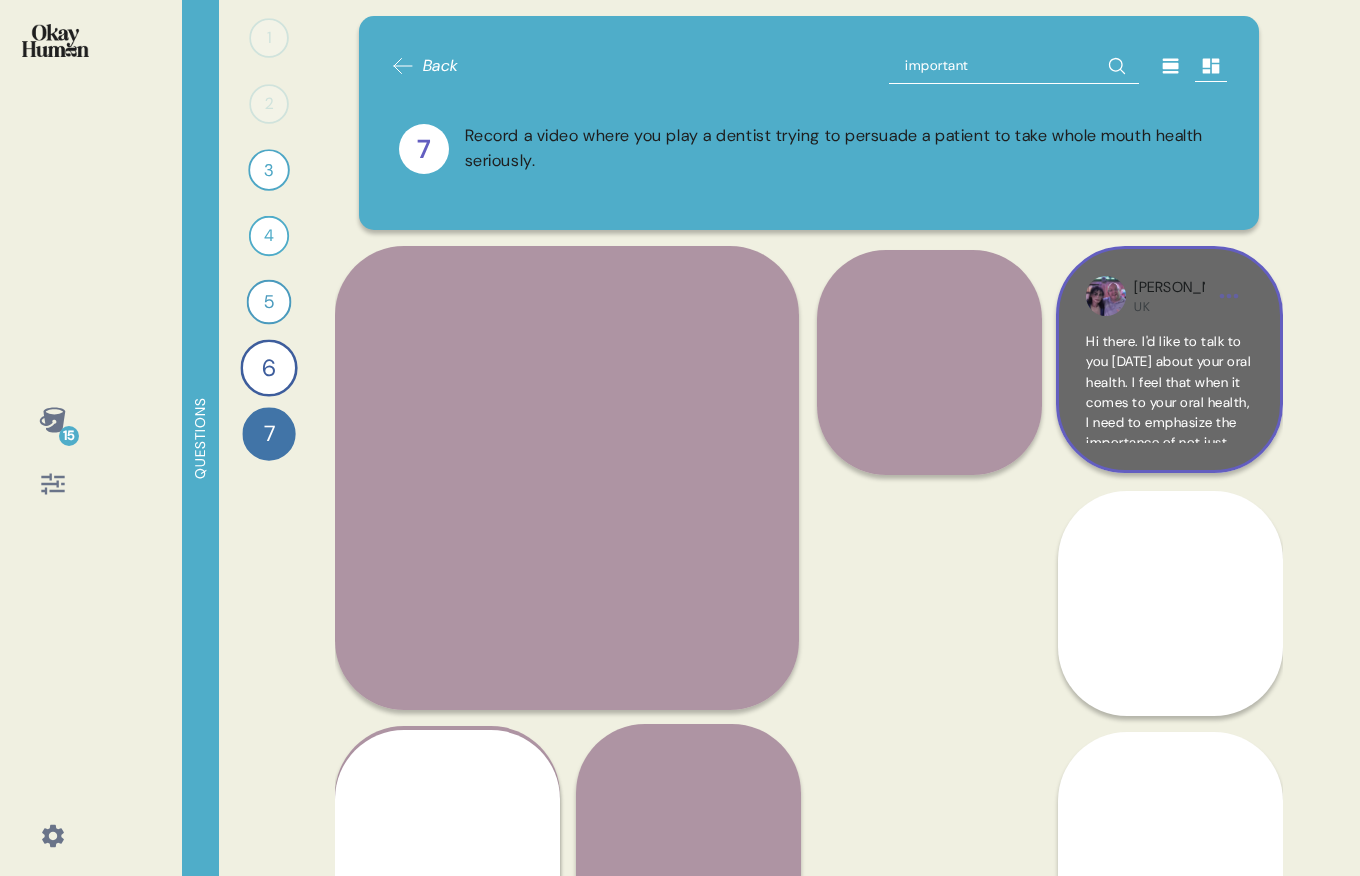 scroll, scrollTop: 0, scrollLeft: 0, axis: both 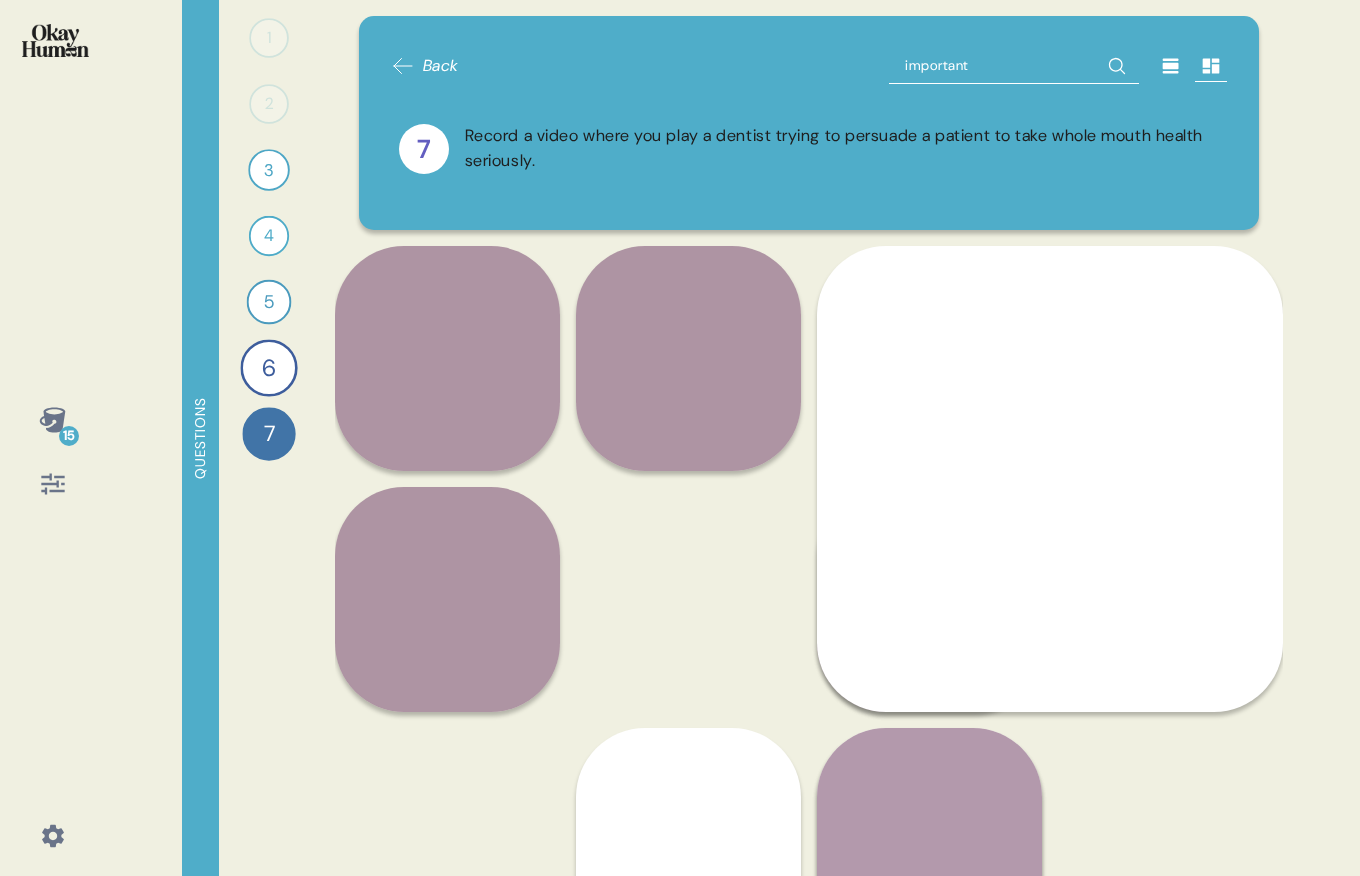 click on "important" at bounding box center [1014, 66] 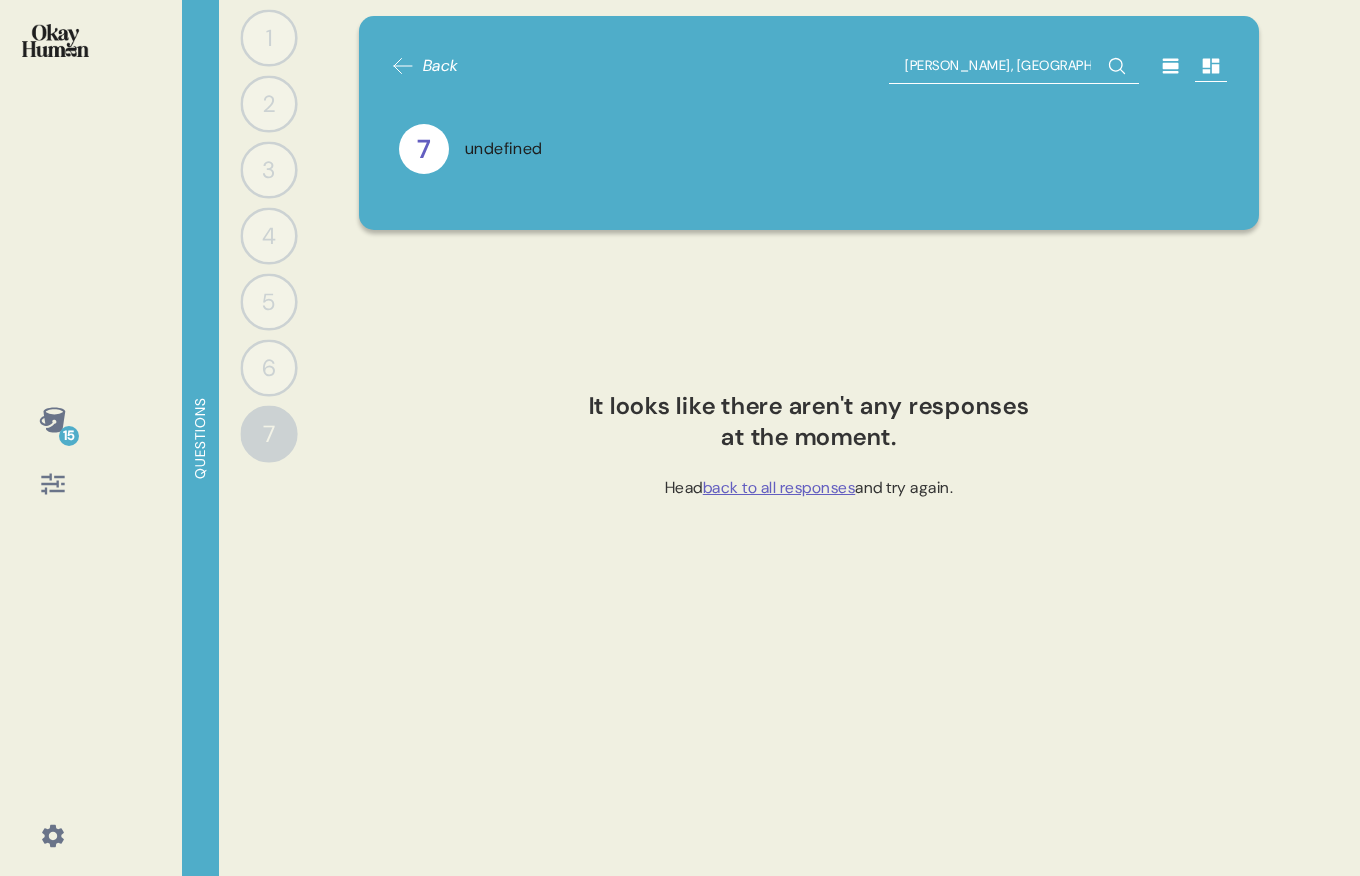 click on "[PERSON_NAME], [GEOGRAPHIC_DATA]" at bounding box center [1014, 66] 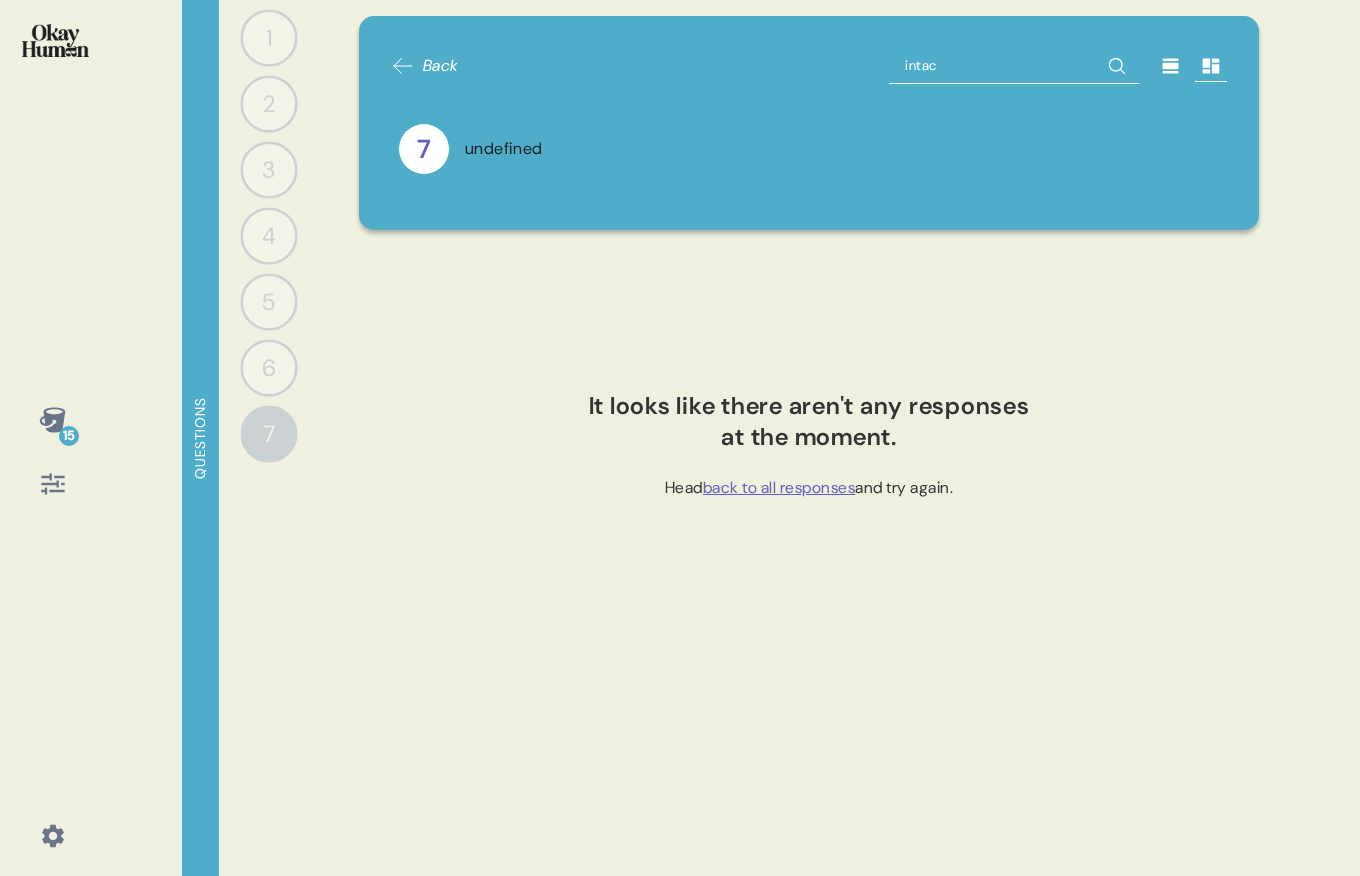 type on "intact" 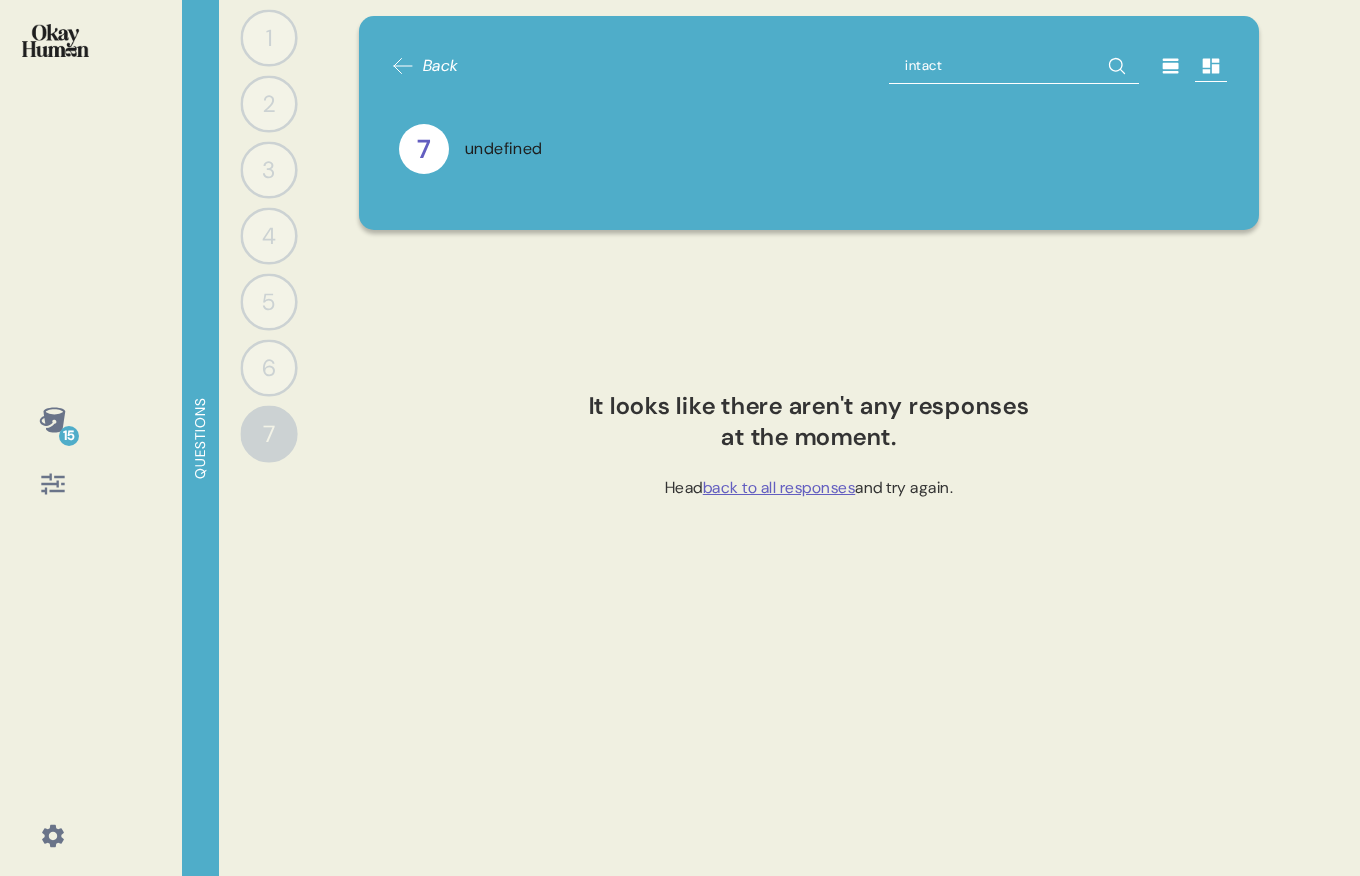 click on "6" at bounding box center (268, 367) 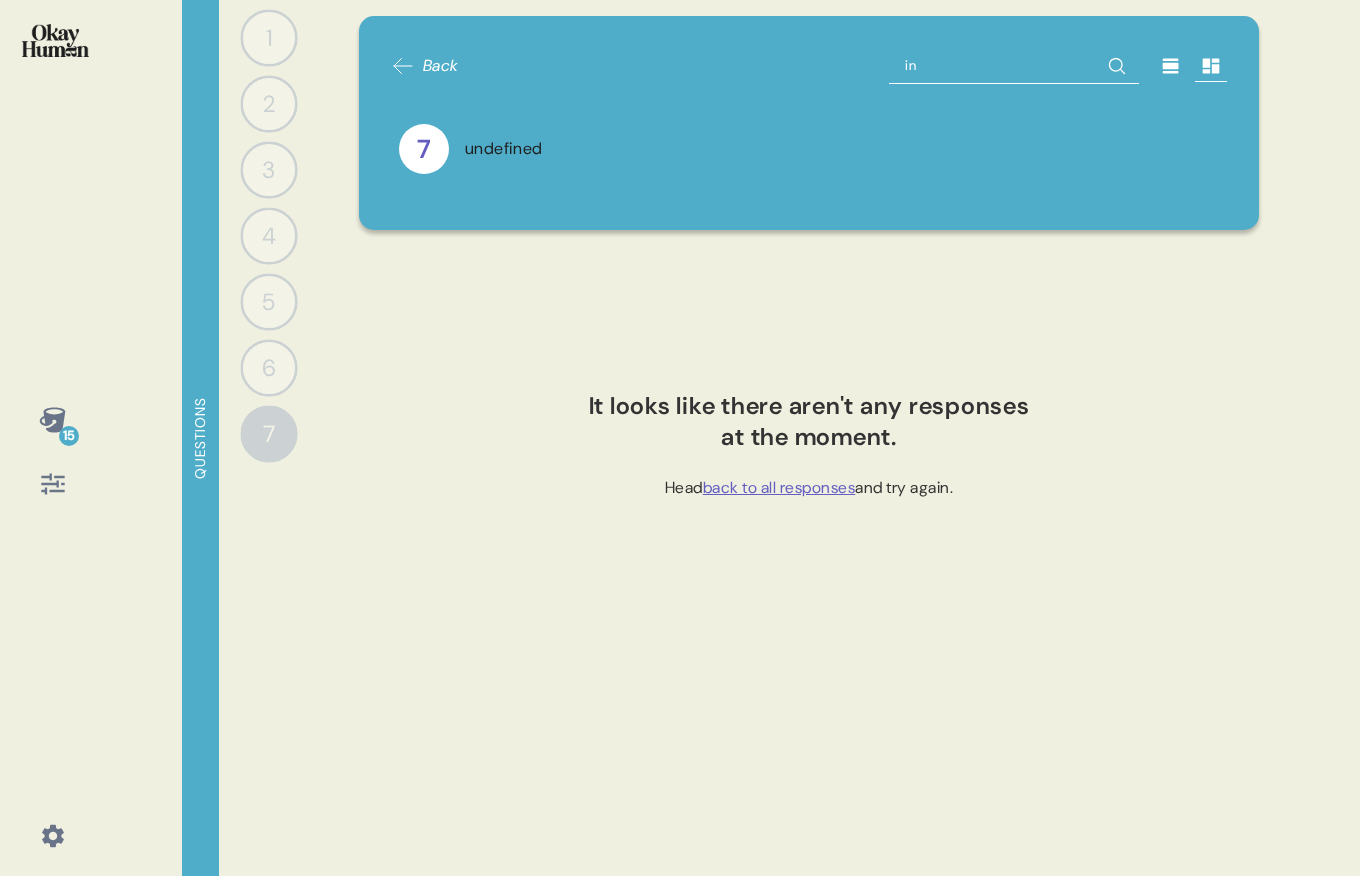 type on "i" 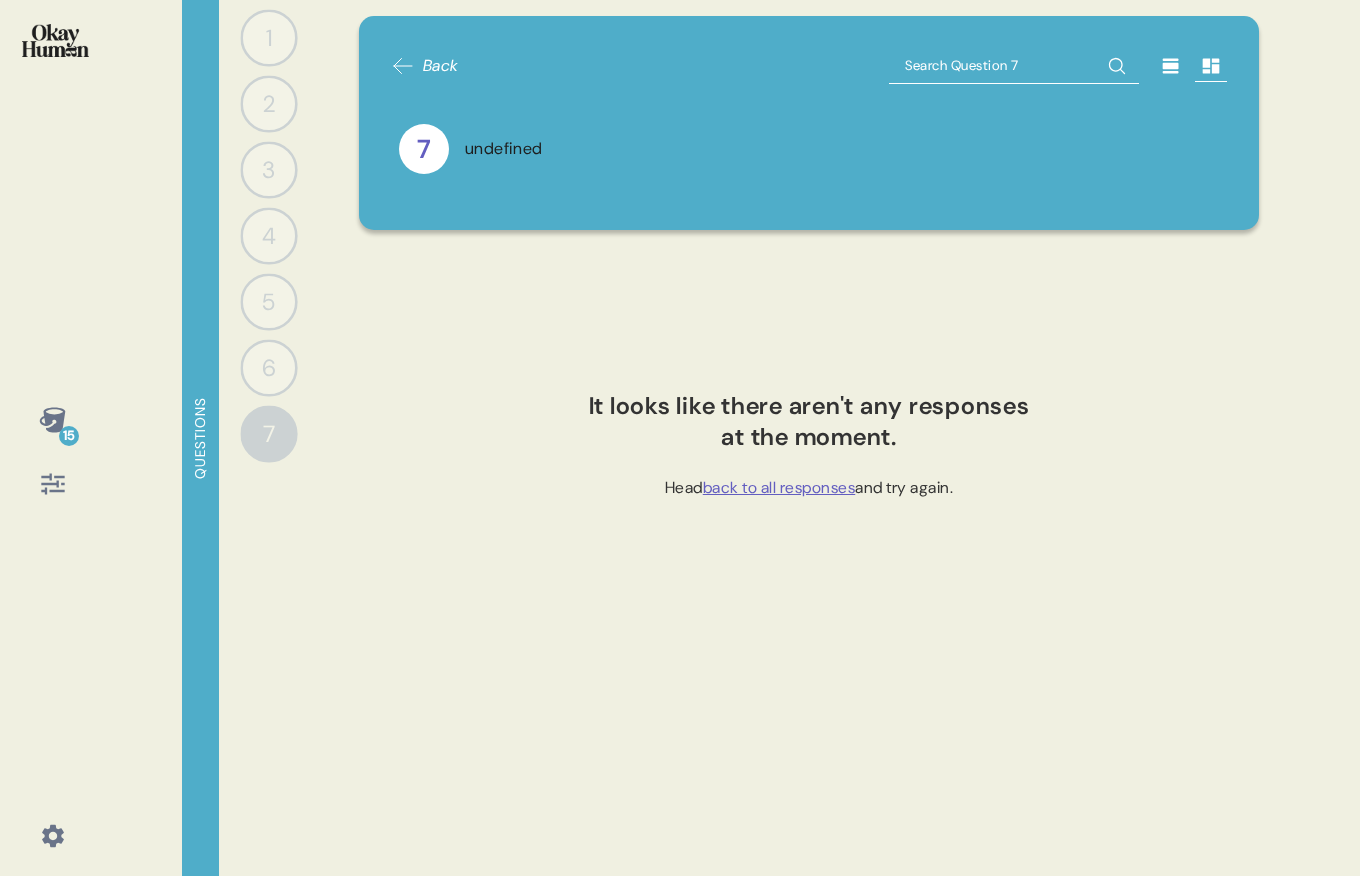 type 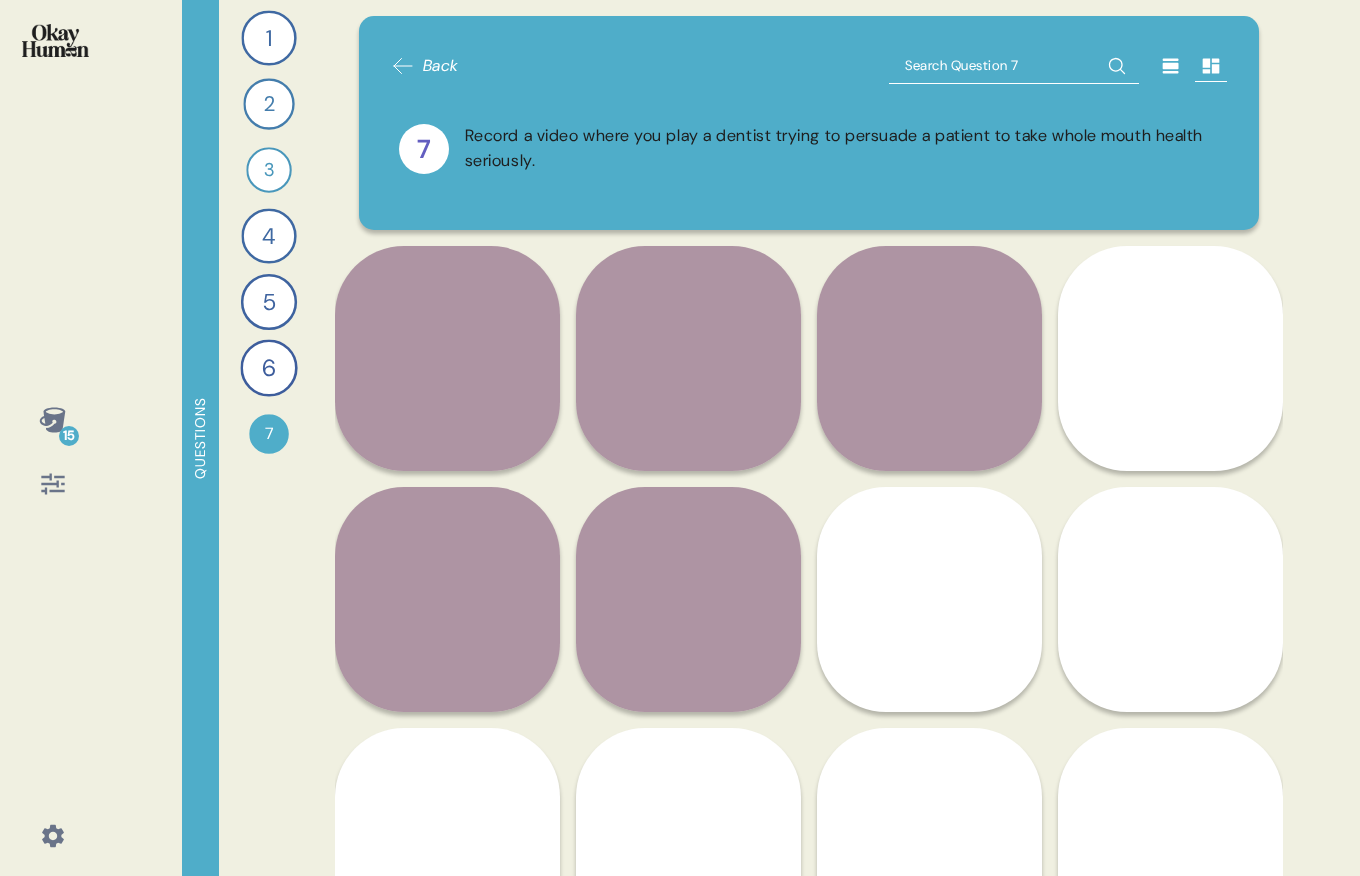 click on "1 Take me through your oral health routines and the products you use. 44 Responses text Responses 2 How would your routines change - in reality and in your own telling - prior to a dentist appointment? 40 Responses text Responses 3 What specific parts of your mouth do you think of with your oral health routines? 34 Responses text Responses 4 Tell me about when and why you personally use mouthwash, and tell me how you picture a person who uses mouthwash super regularly. 44 Responses text Responses 5 Tell me about the one or two most important health and wellness practices you have and how you started them. 45 Responses text Responses 6 How important do you oral health routines feel in comparison to other health & wellness practices? 46 Responses text Responses 7 Record a video where you play a dentist trying to persuade a patient to take whole mouth health seriously. 28 Responses video Responses" at bounding box center (269, 438) 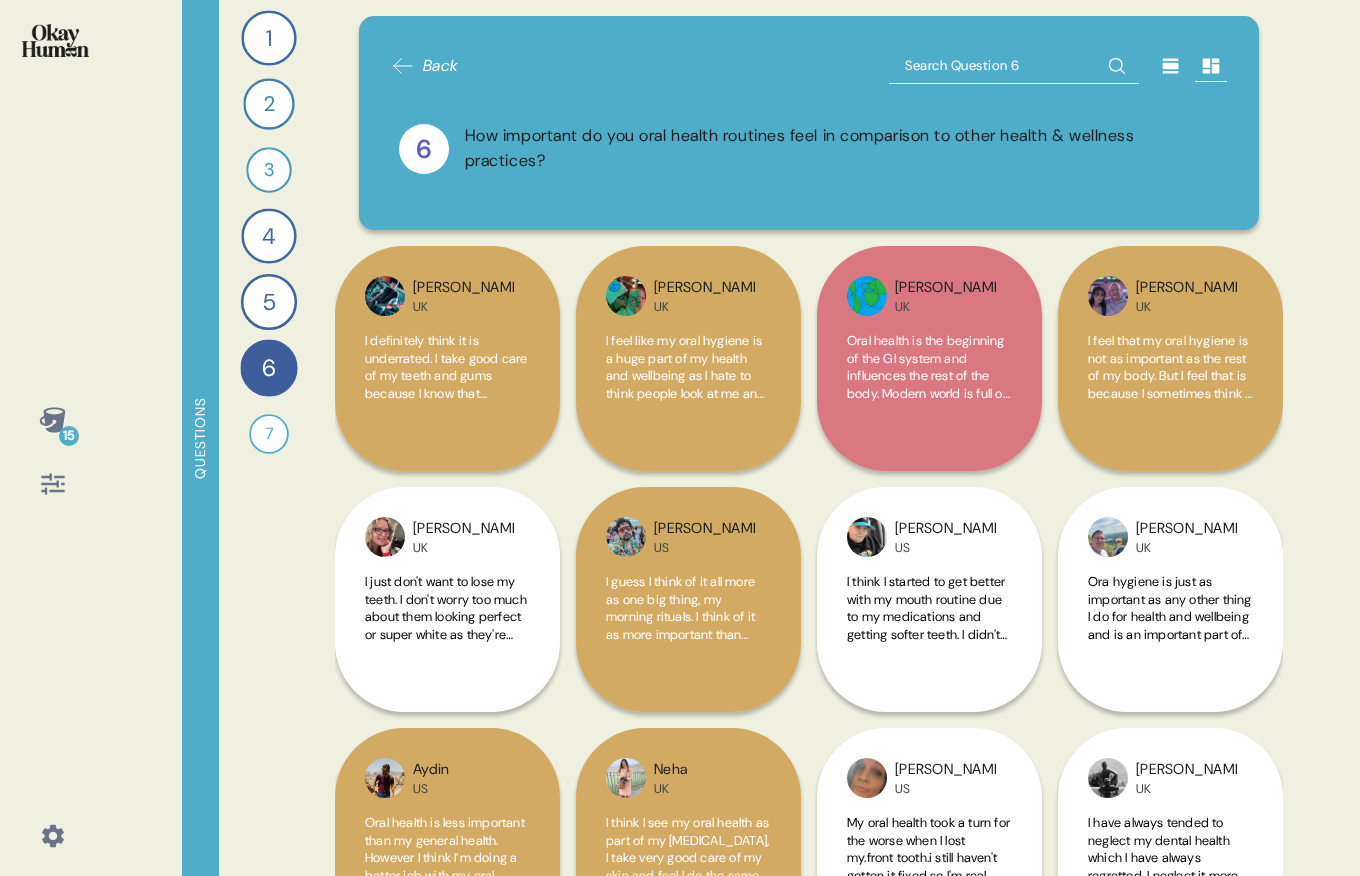 click at bounding box center (1014, 66) 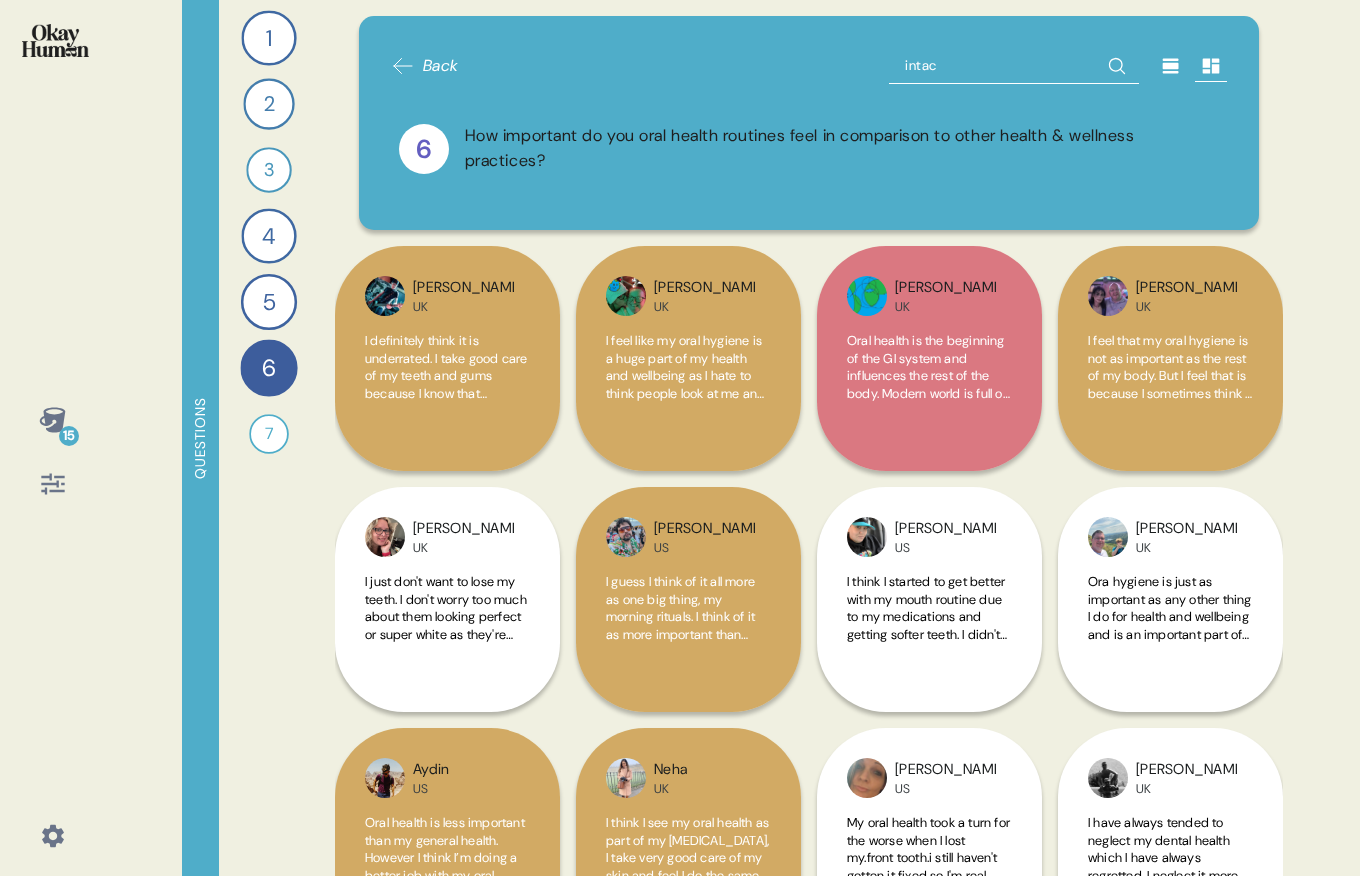 type on "intact" 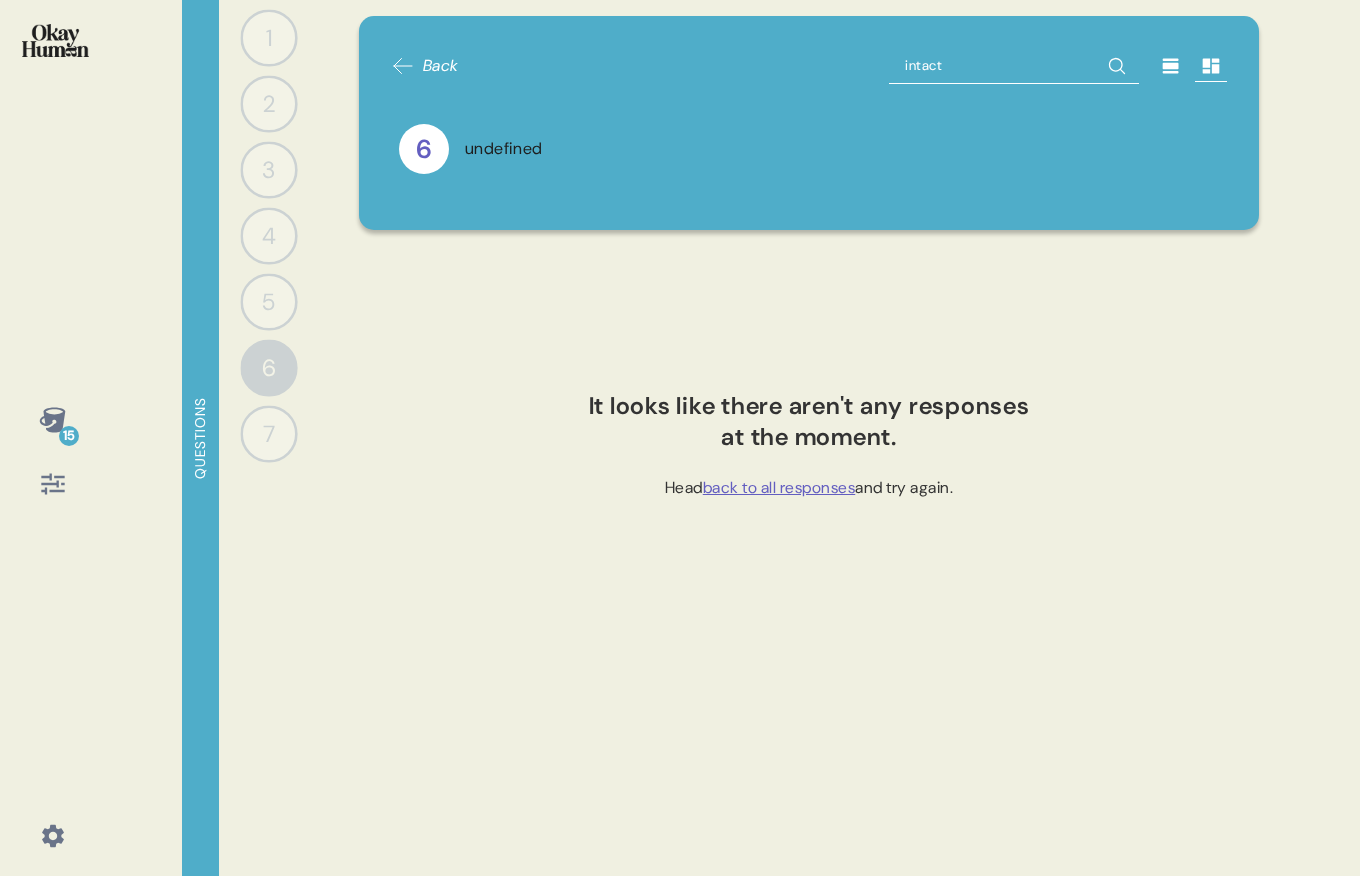 click on "5" at bounding box center [268, 301] 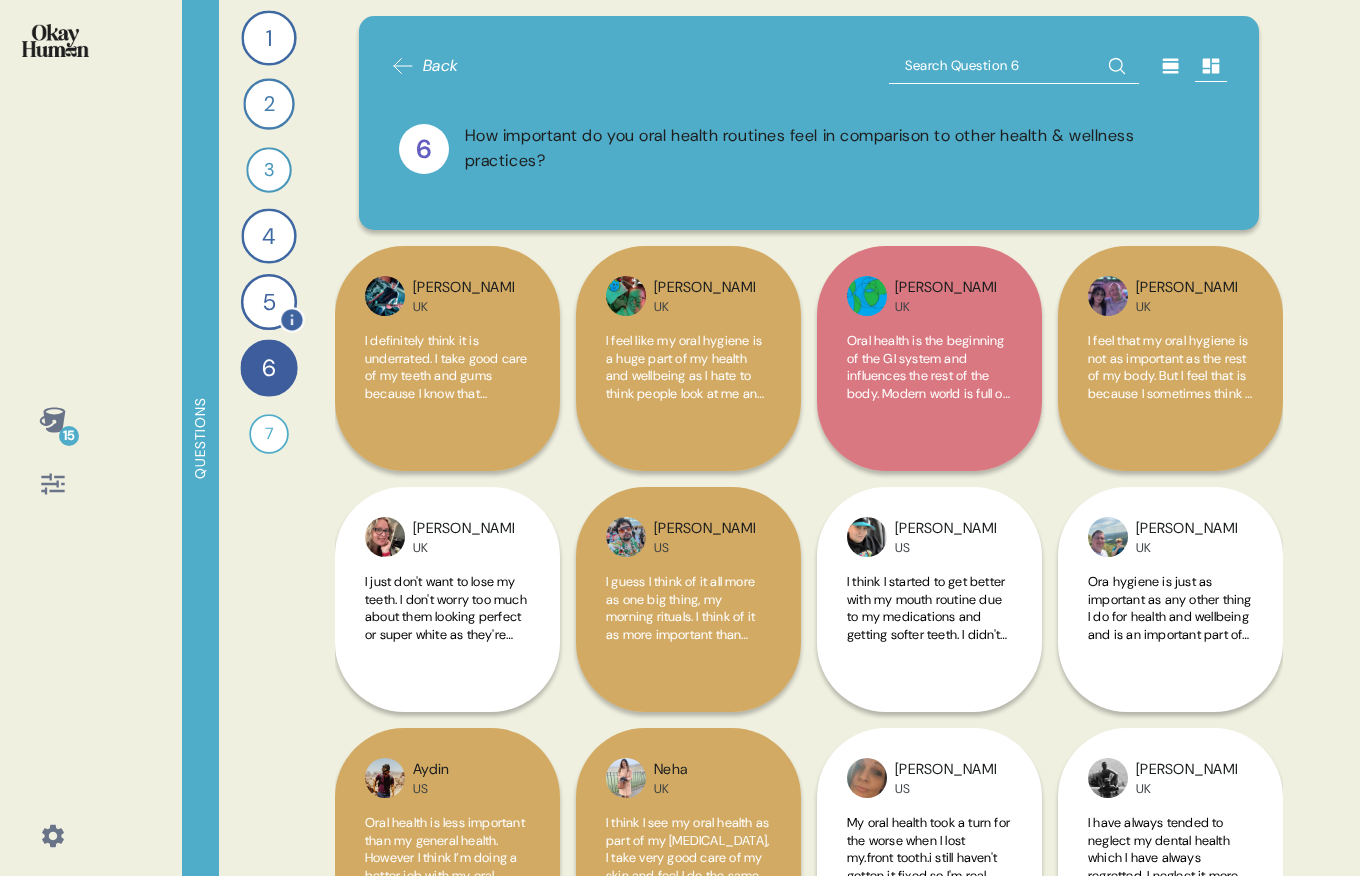 click on "5" at bounding box center [269, 302] 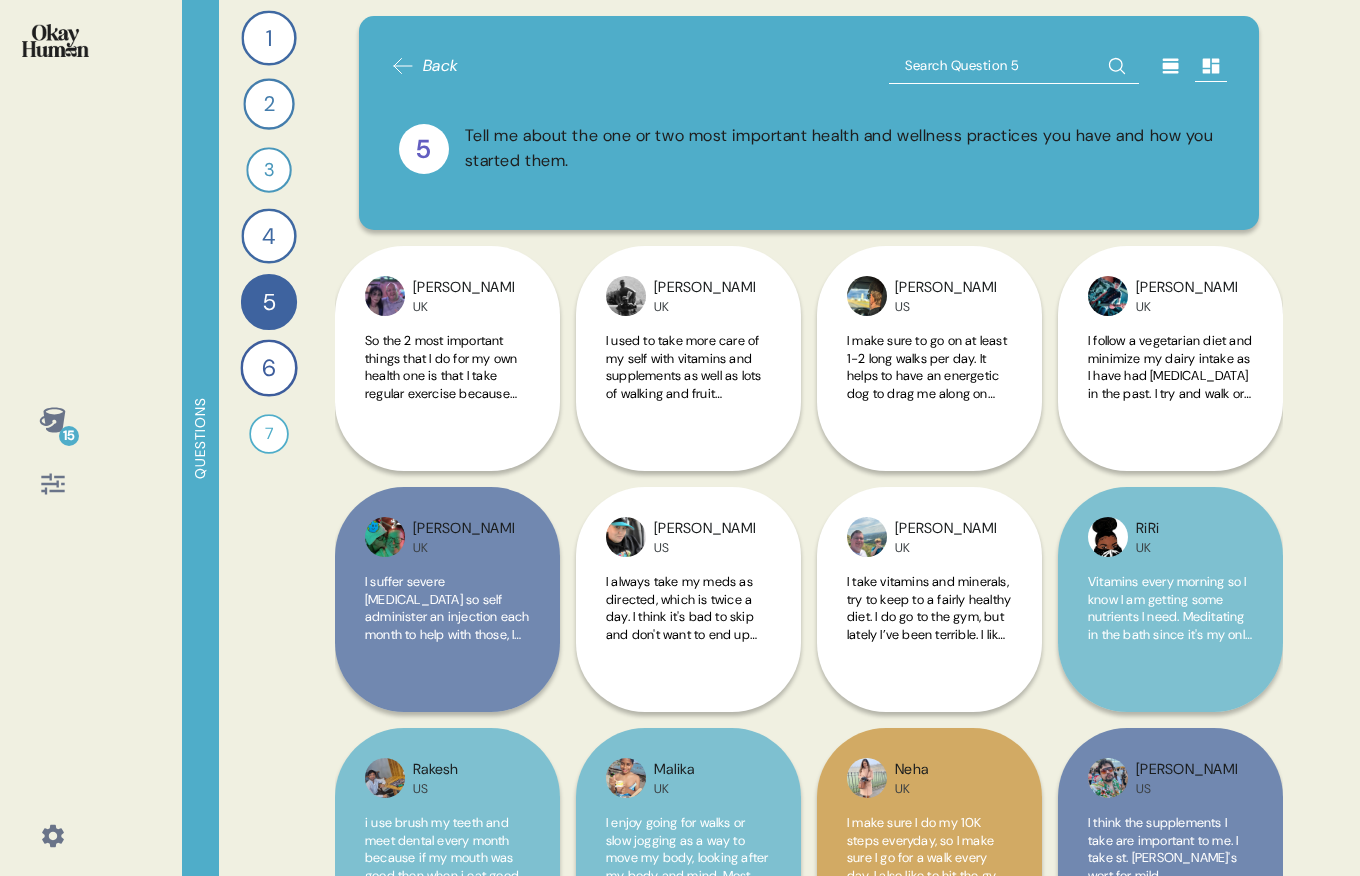 click at bounding box center (1014, 66) 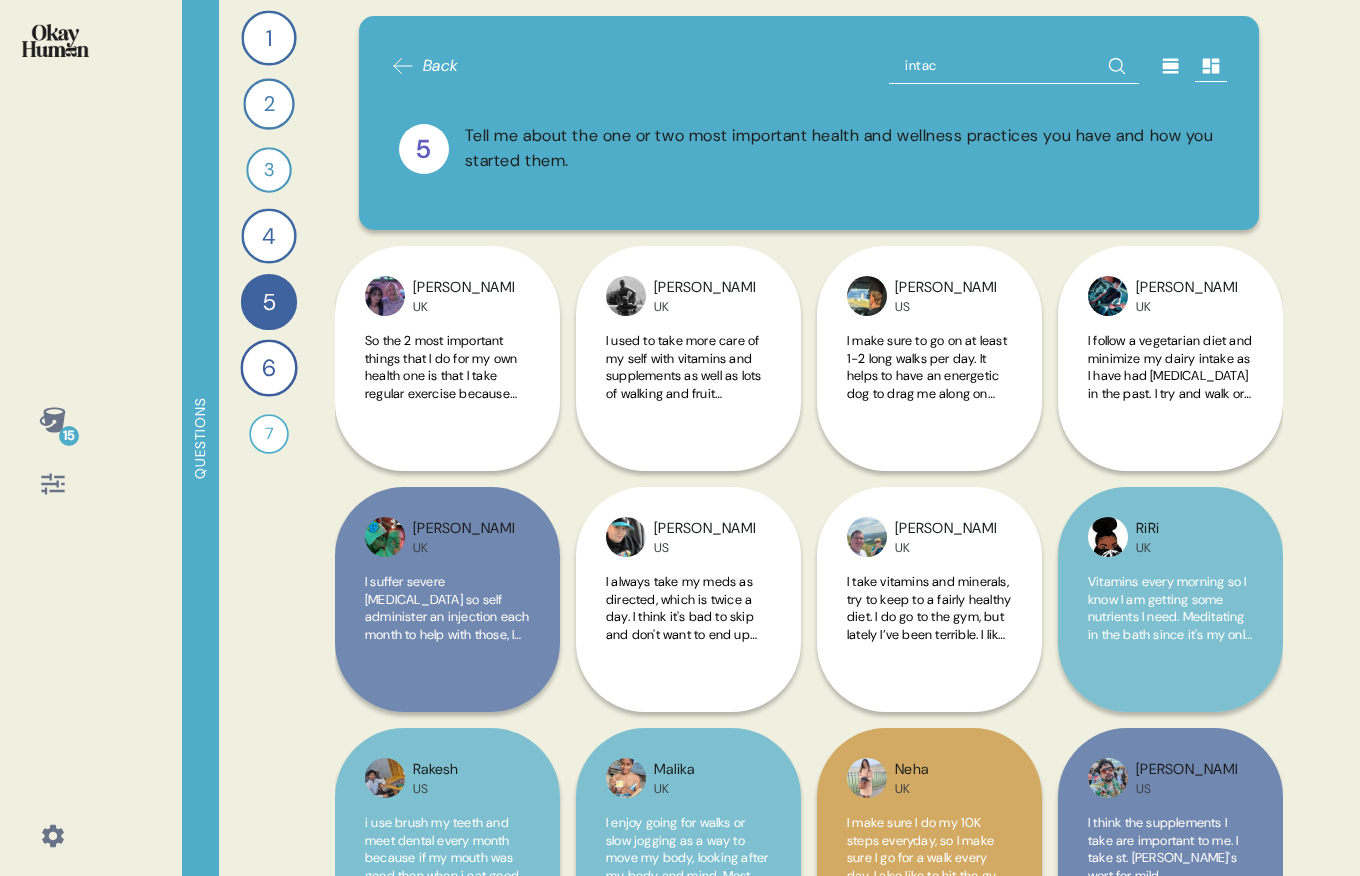 type on "intact" 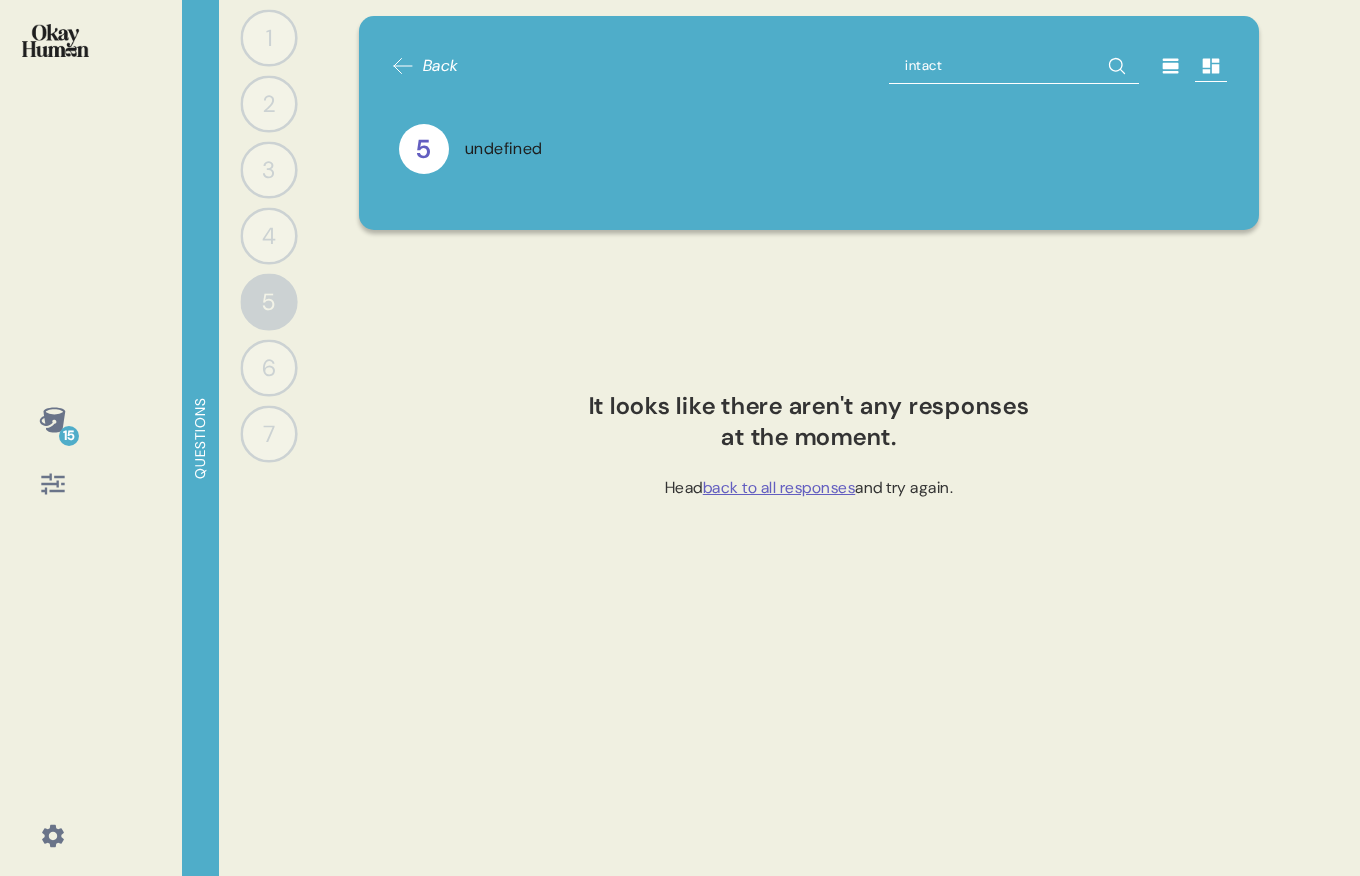 click 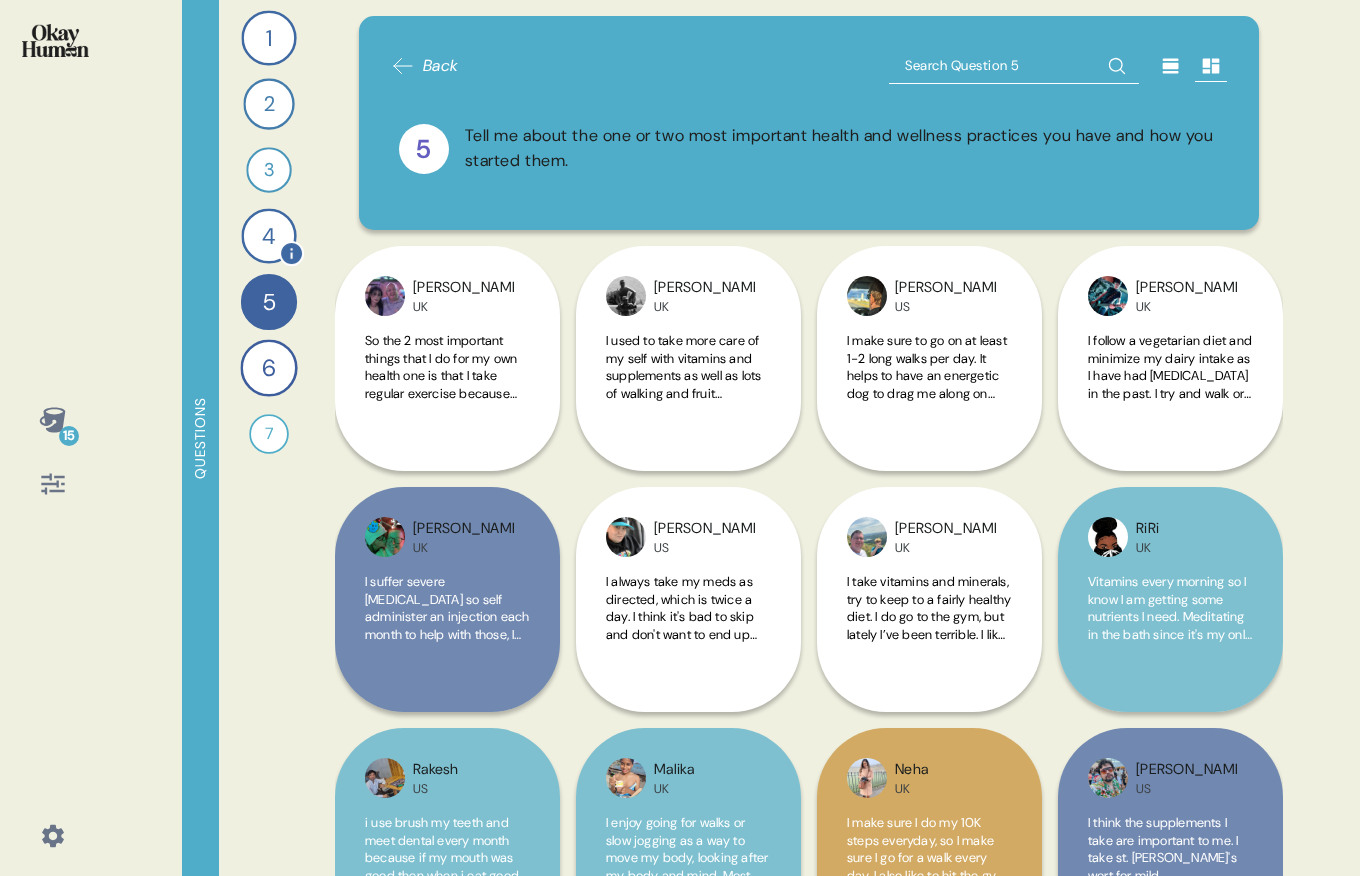 click on "4" at bounding box center [268, 235] 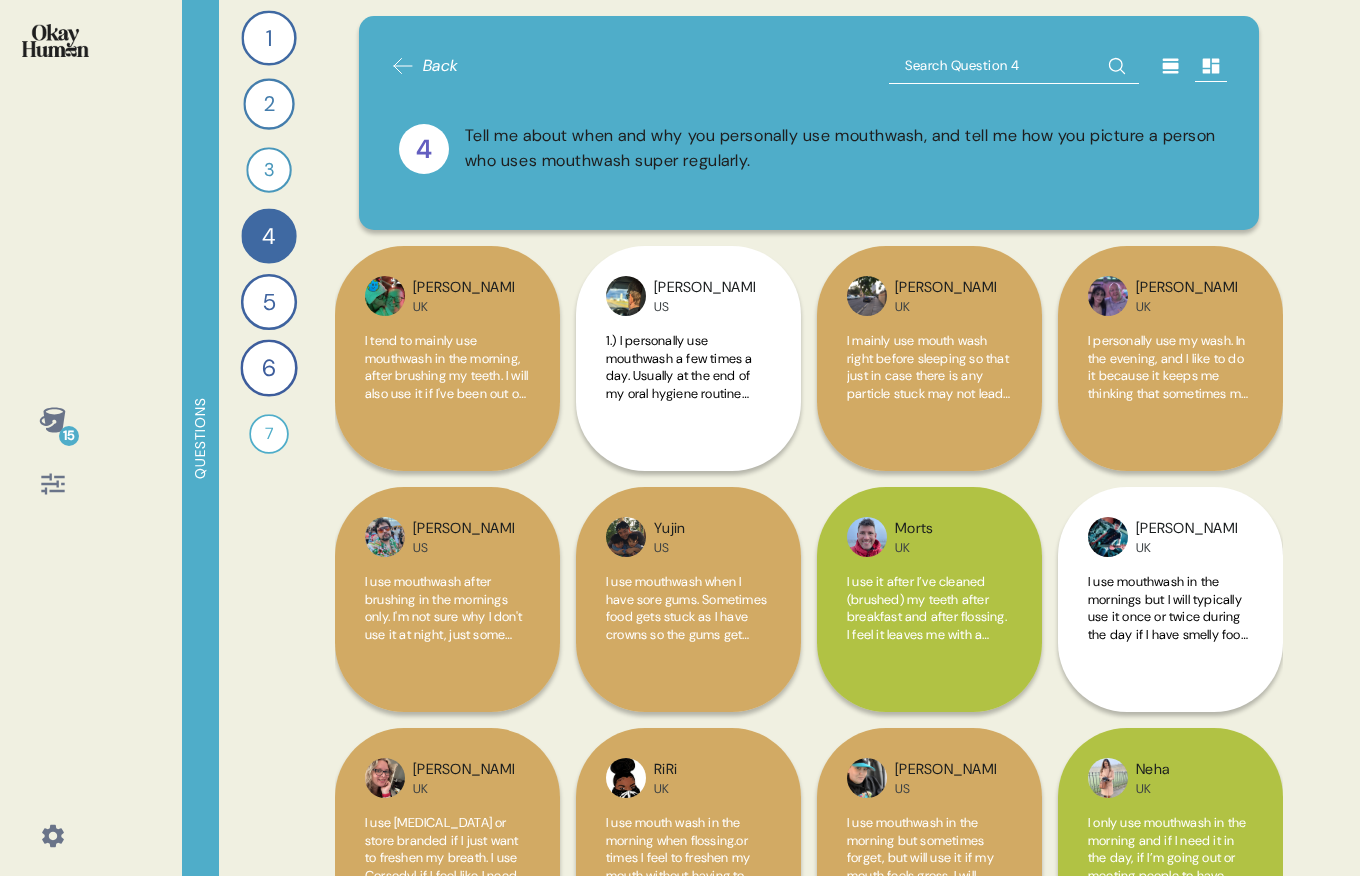 click at bounding box center (1014, 66) 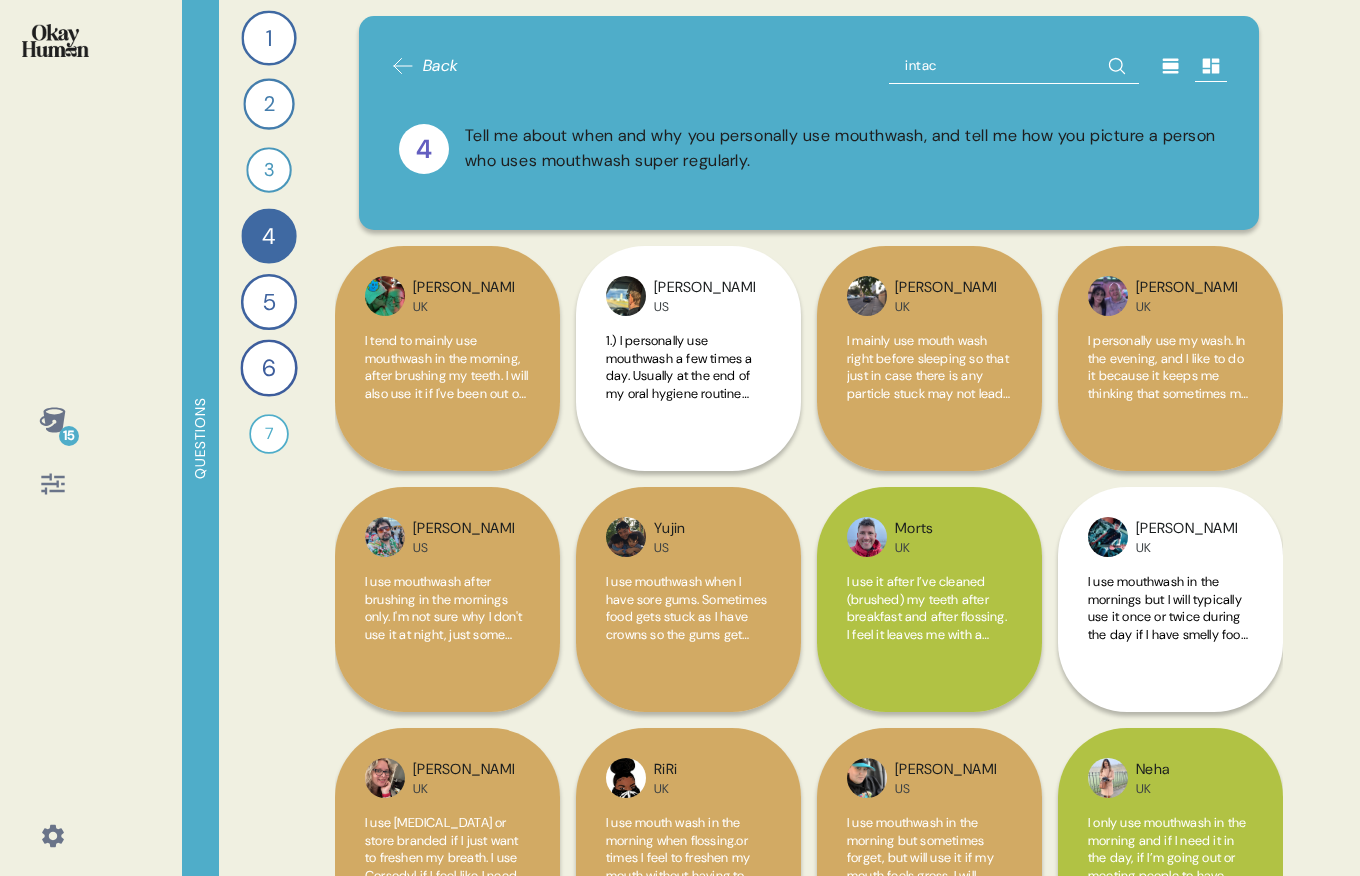 type on "intact" 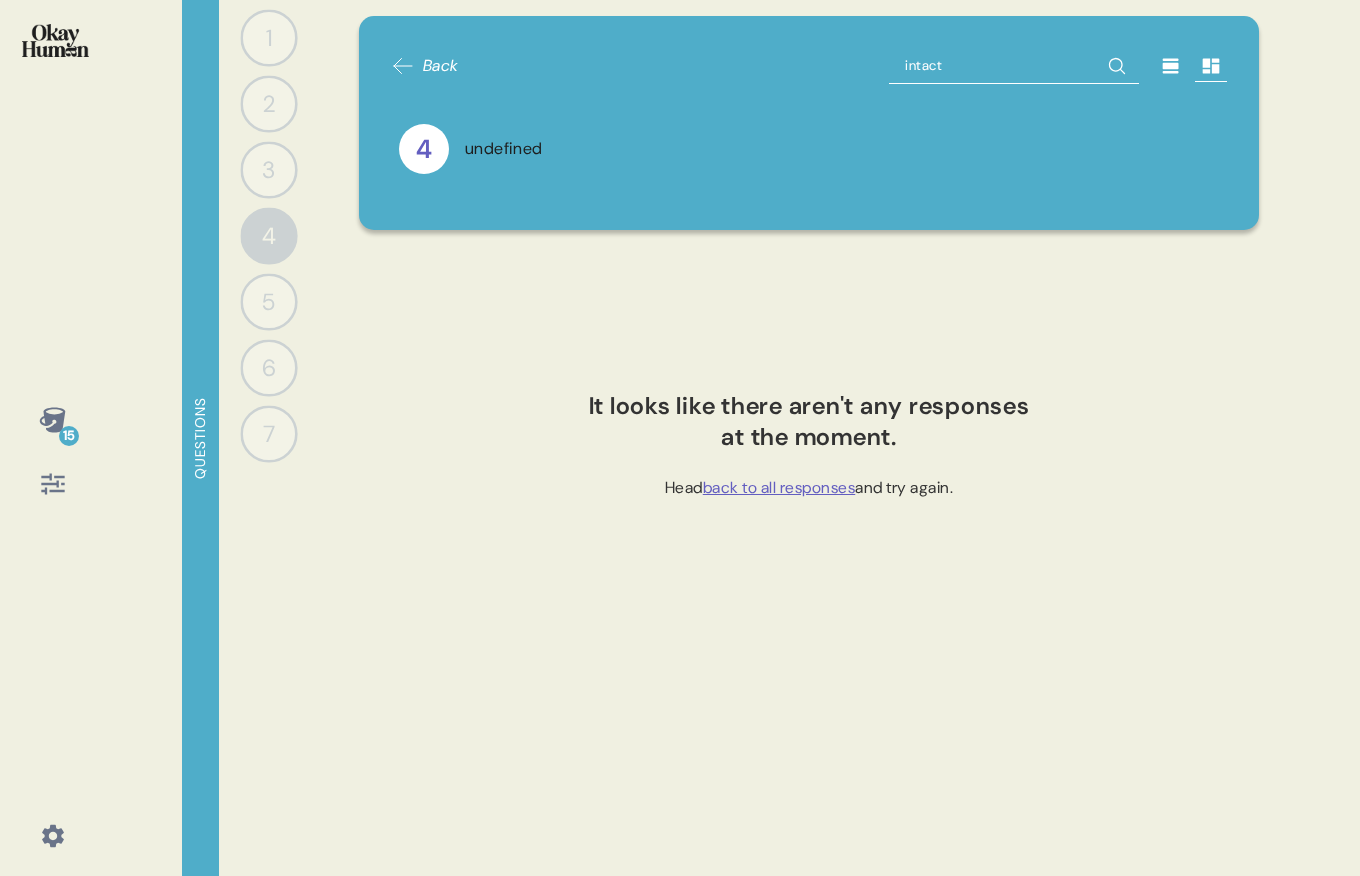 click 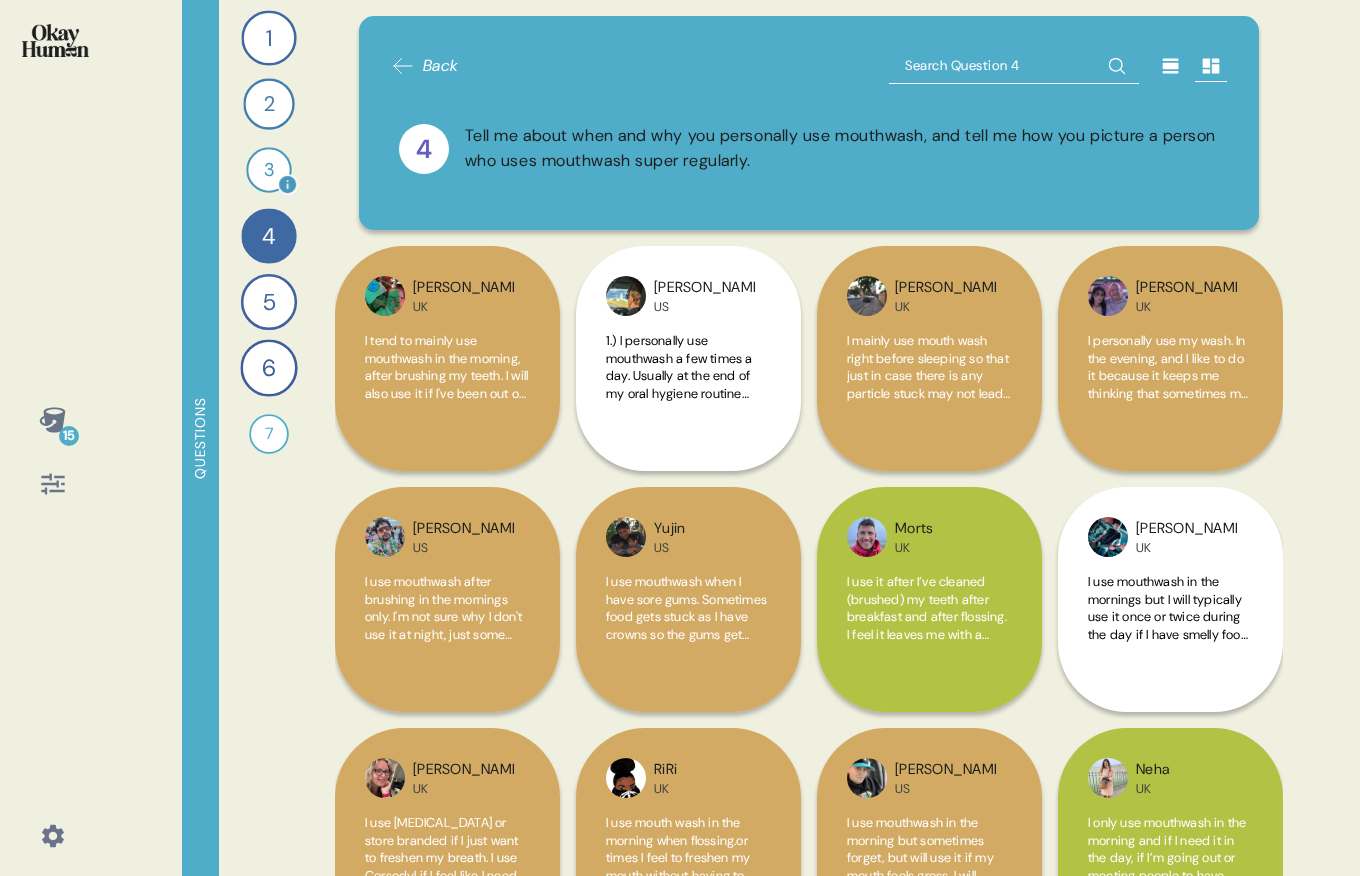 click on "1 Take me through your oral health routines and the products you use. 44 Responses text Responses 2 How would your routines change - in reality and in your own telling - prior to a dentist appointment? 40 Responses text Responses 3 What specific parts of your mouth do you think of with your oral health routines? 34 Responses text Responses 4 Tell me about when and why you personally use mouthwash, and tell me how you picture a person who uses mouthwash super regularly. 44 Responses text Responses 5 Tell me about the one or two most important health and wellness practices you have and how you started them. 45 Responses text Responses 6 How important do you oral health routines feel in comparison to other health & wellness practices? 46 Responses text Responses 7 Record a video where you play a dentist trying to persuade a patient to take whole mouth health seriously. 28 Responses video Responses" at bounding box center (269, 438) 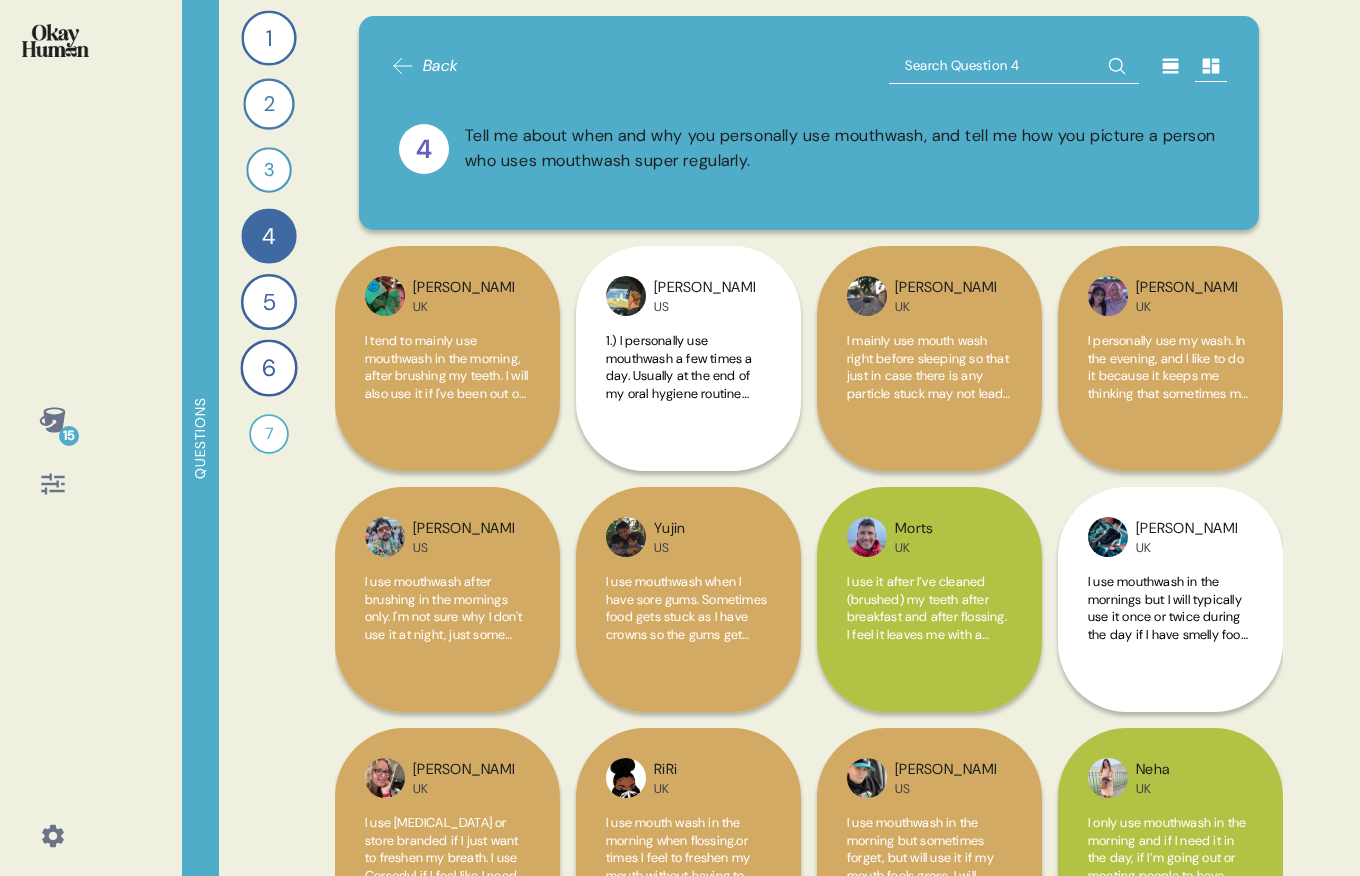 click on "3" at bounding box center (268, 169) 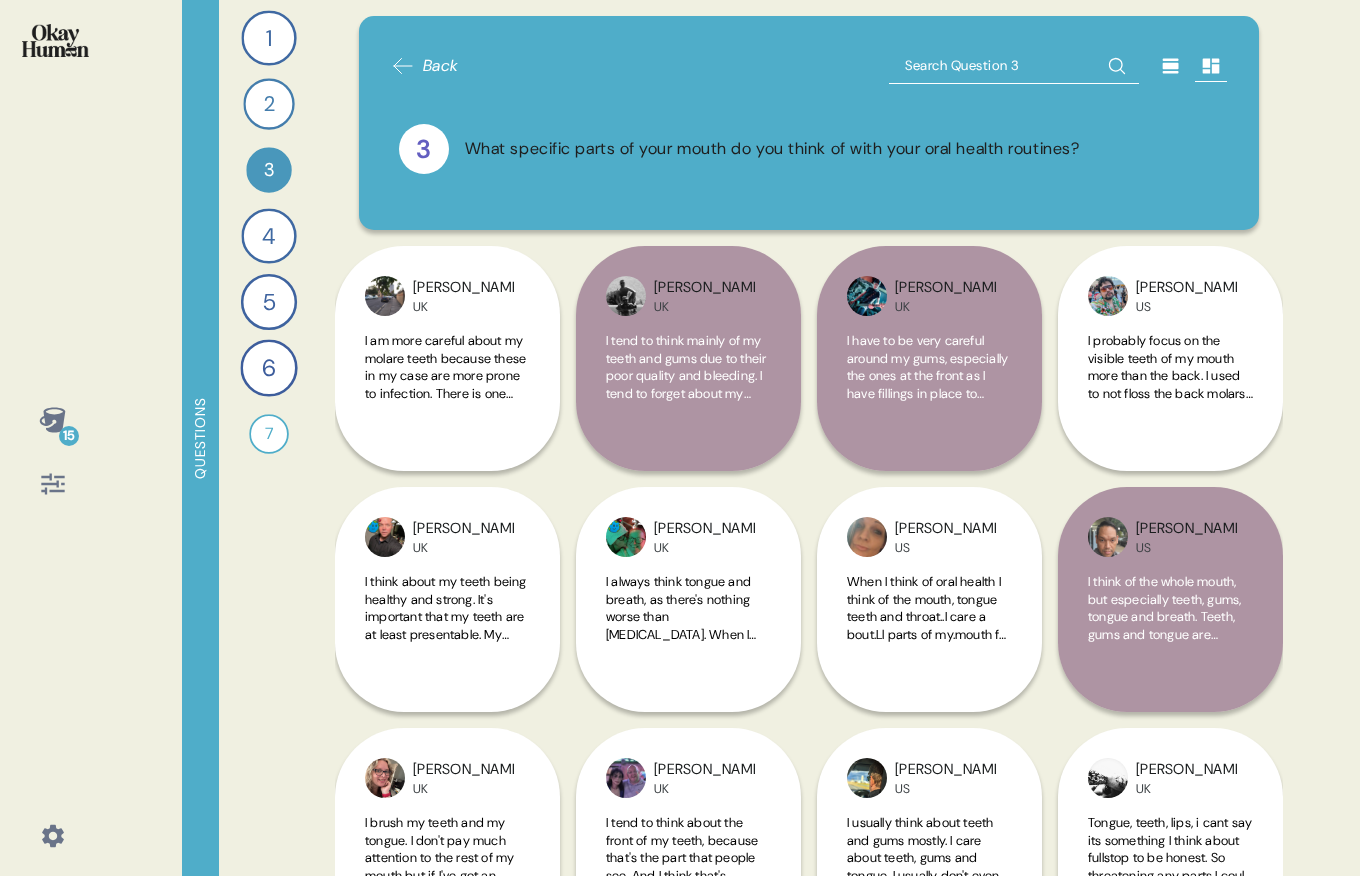 click at bounding box center [1014, 66] 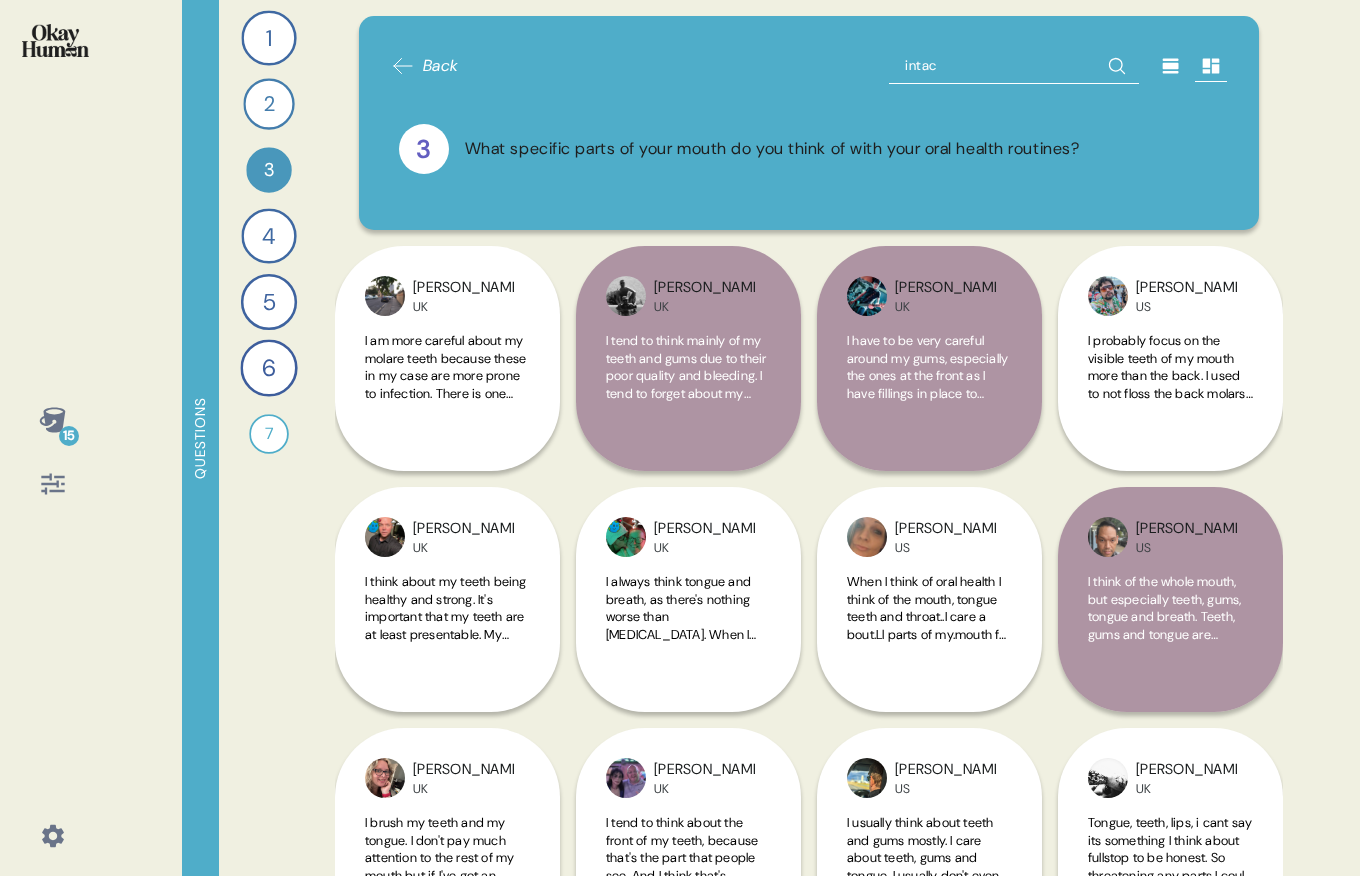 type on "intact" 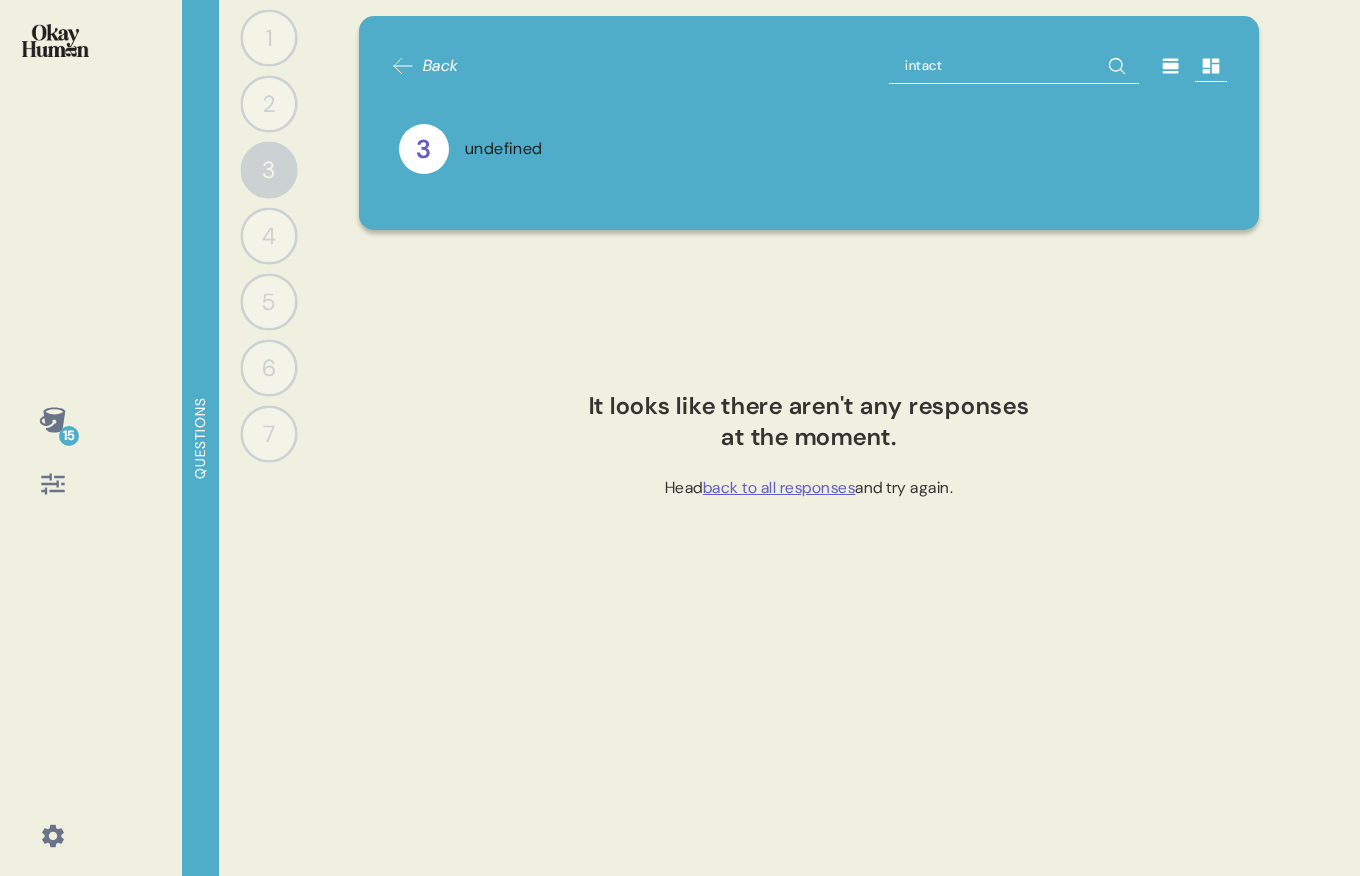 click on "Questions 1 0 Responses Responses 2 0 Responses Responses 3 0 Responses Responses 4 0 Responses Responses 5 0 Responses Responses 6 0 Responses Responses 7 0 Responses Responses   Back intact 3 undefined It looks like there aren't any responses at the moment. Head  back to all responses  and try again." at bounding box center [732, 438] 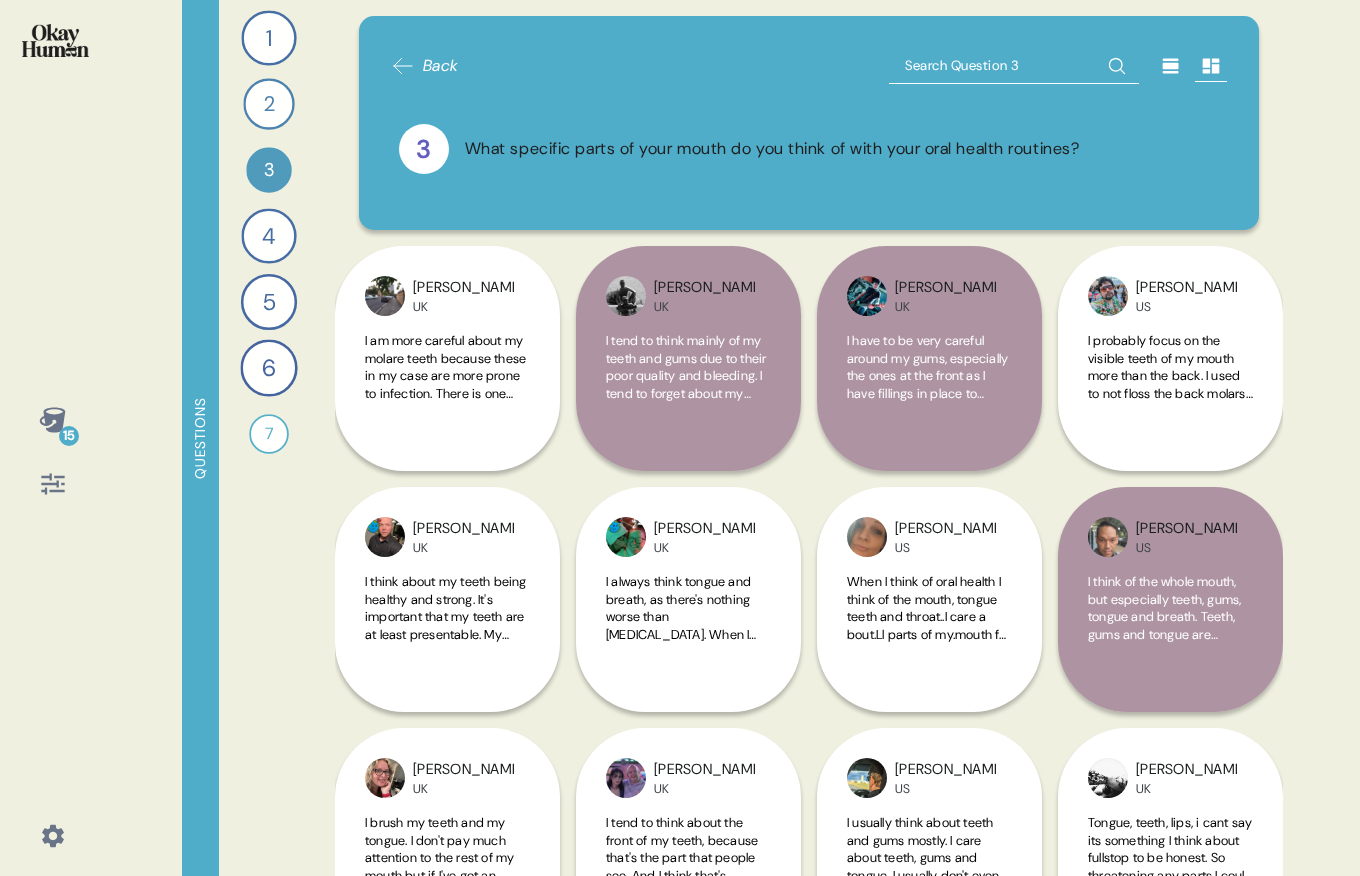 click on "2" at bounding box center [268, 103] 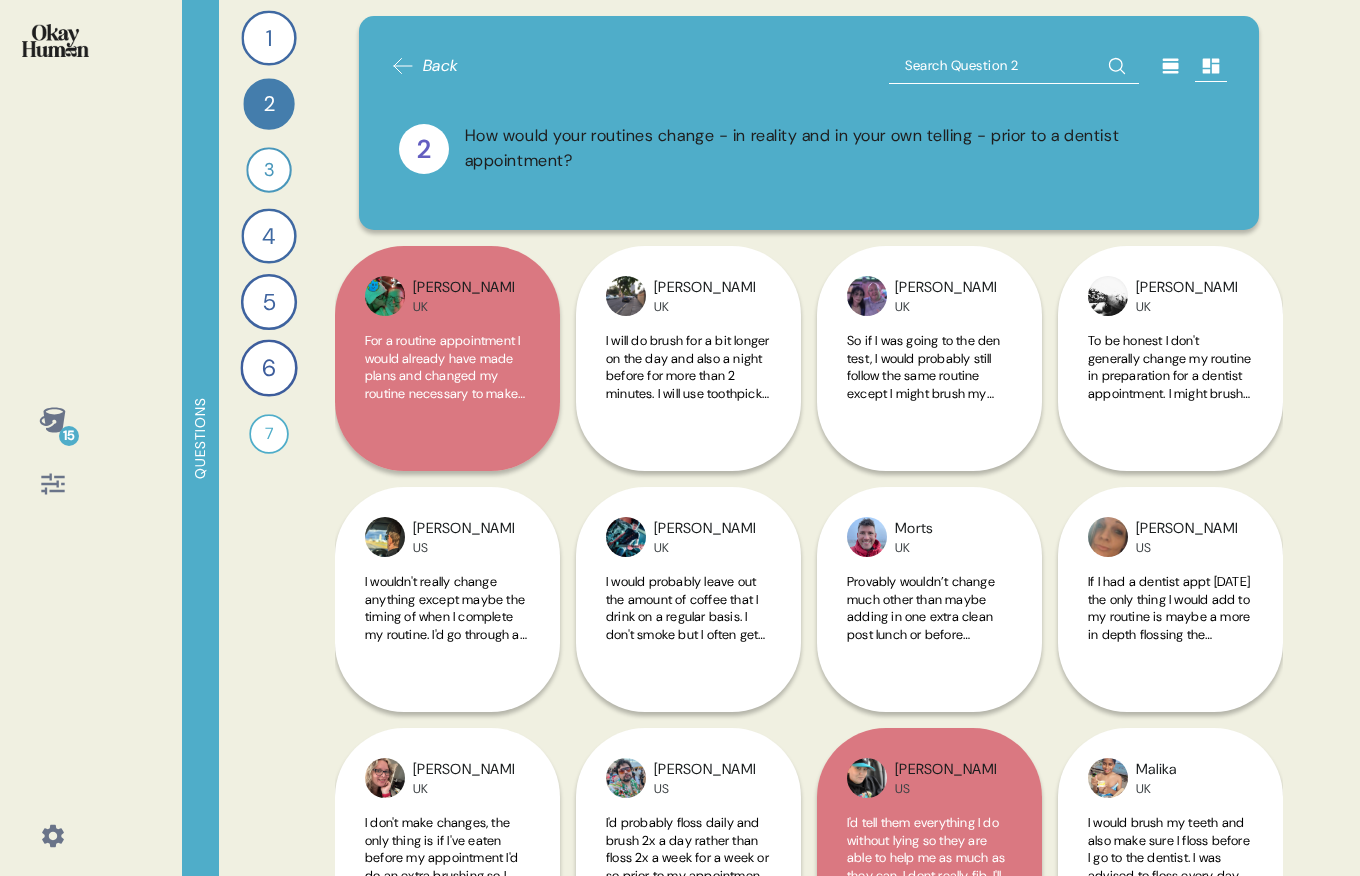 click at bounding box center [1014, 66] 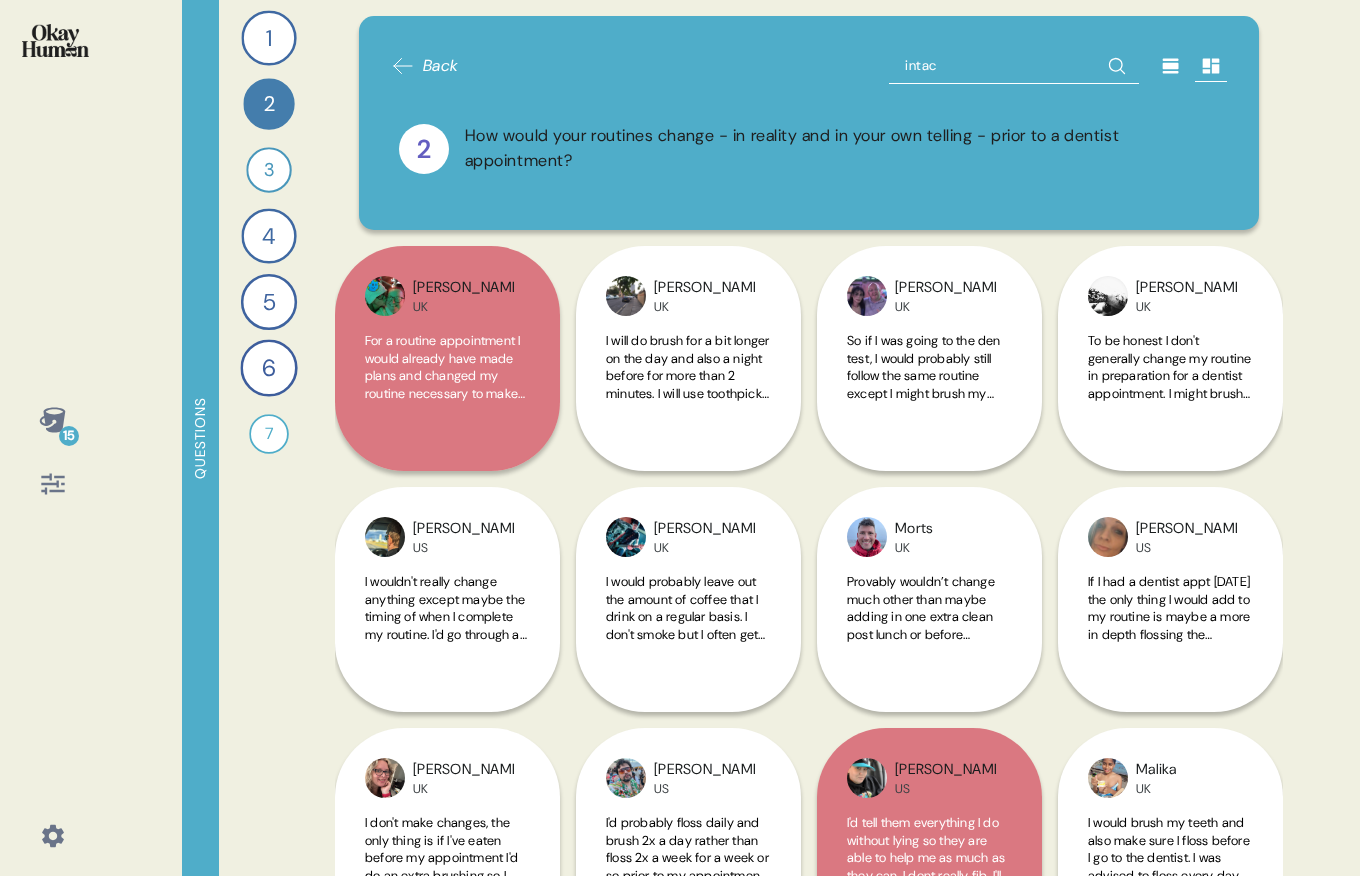 type on "intact" 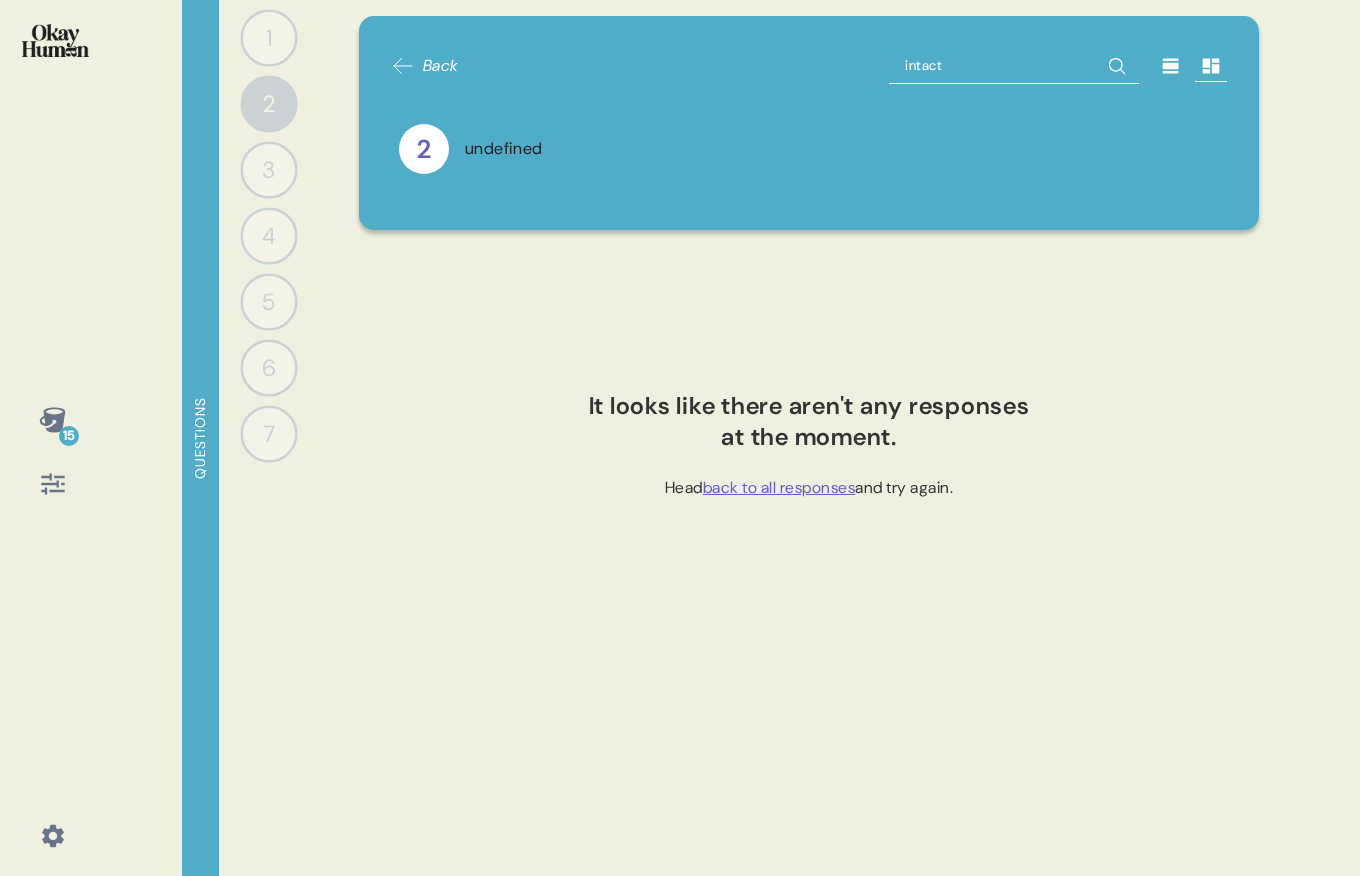 click on "Back intact 2 undefined" at bounding box center [809, 123] 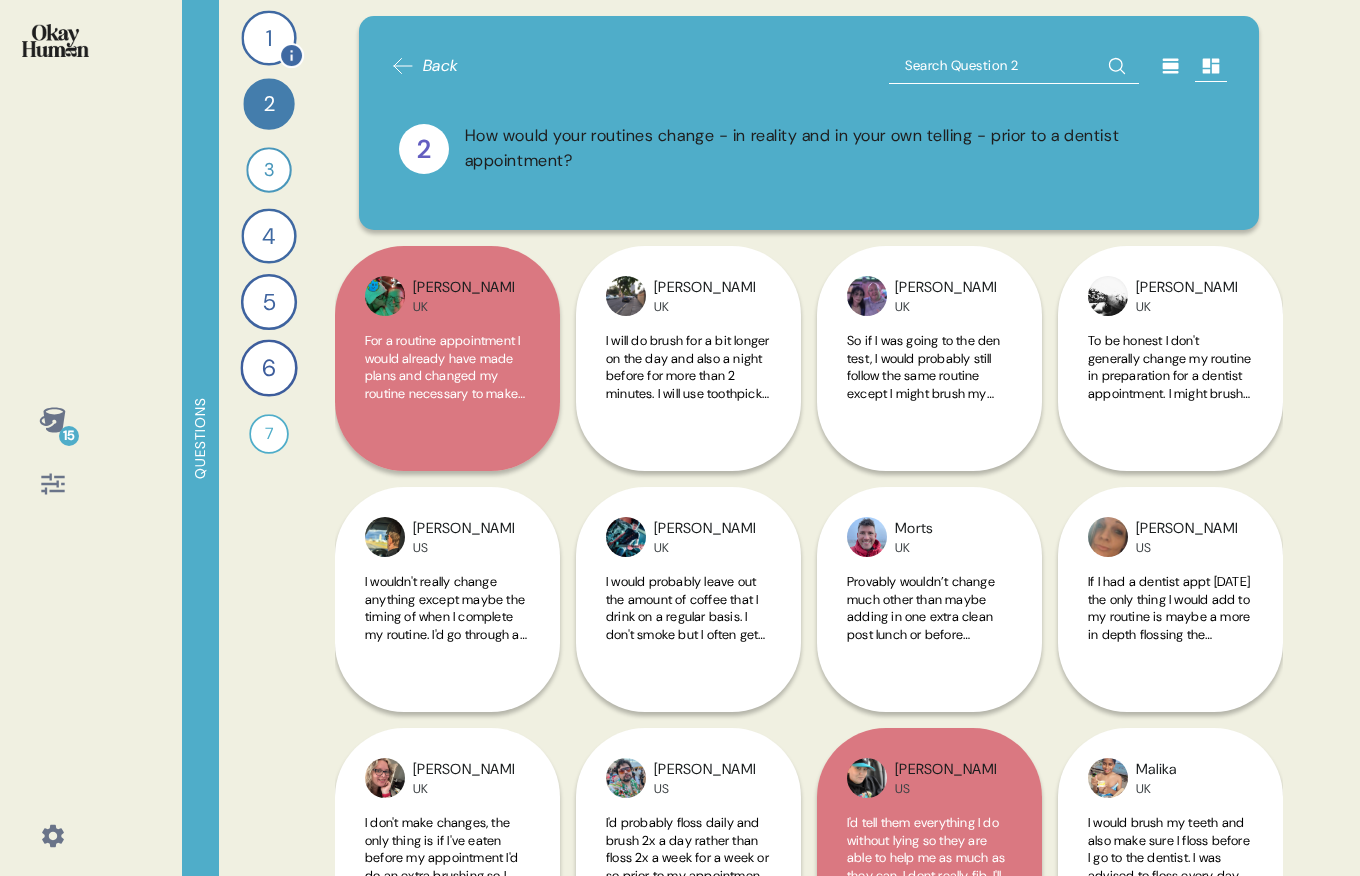 click on "1" at bounding box center (268, 37) 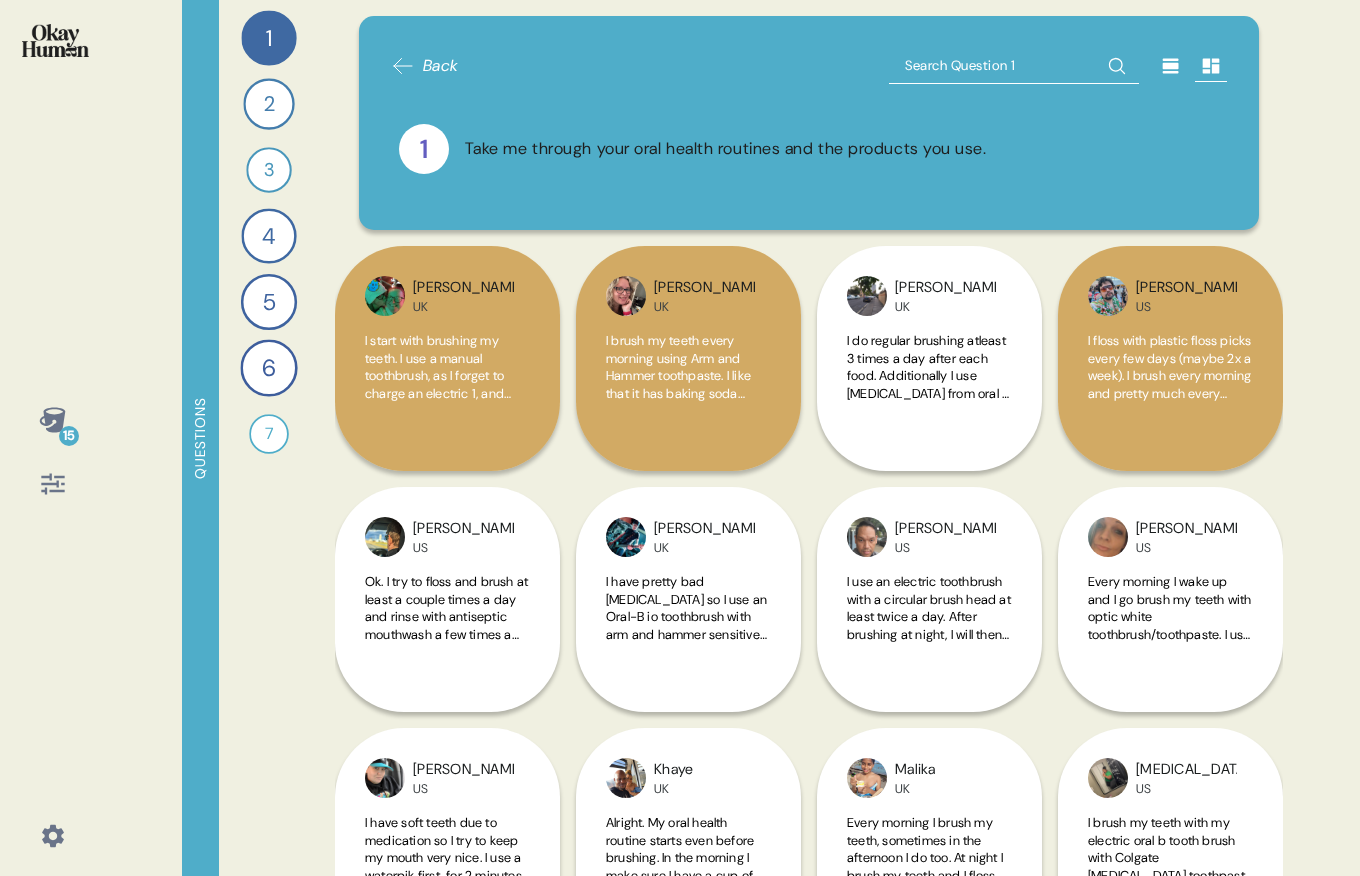 click at bounding box center [1014, 66] 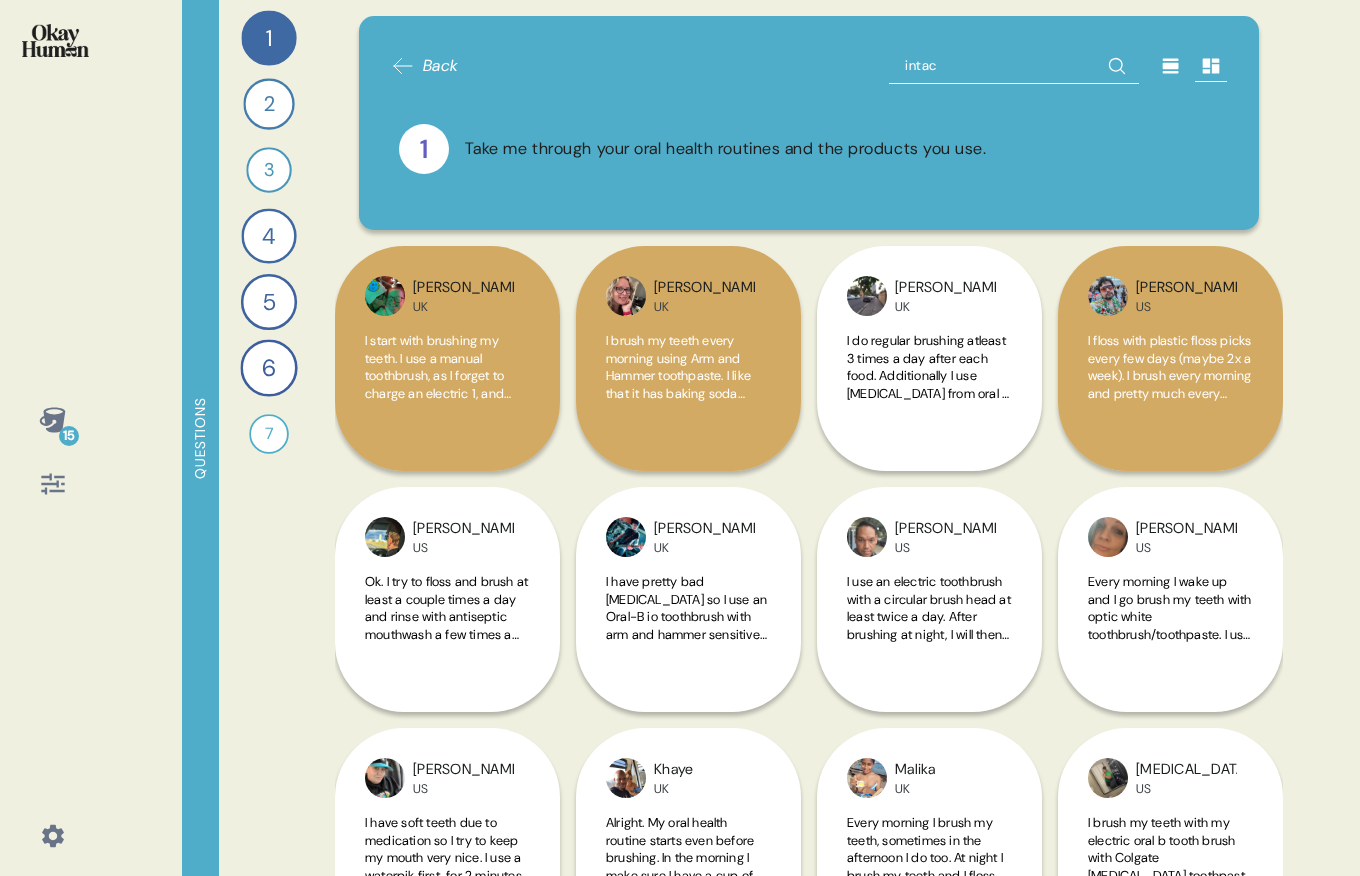 type on "intact" 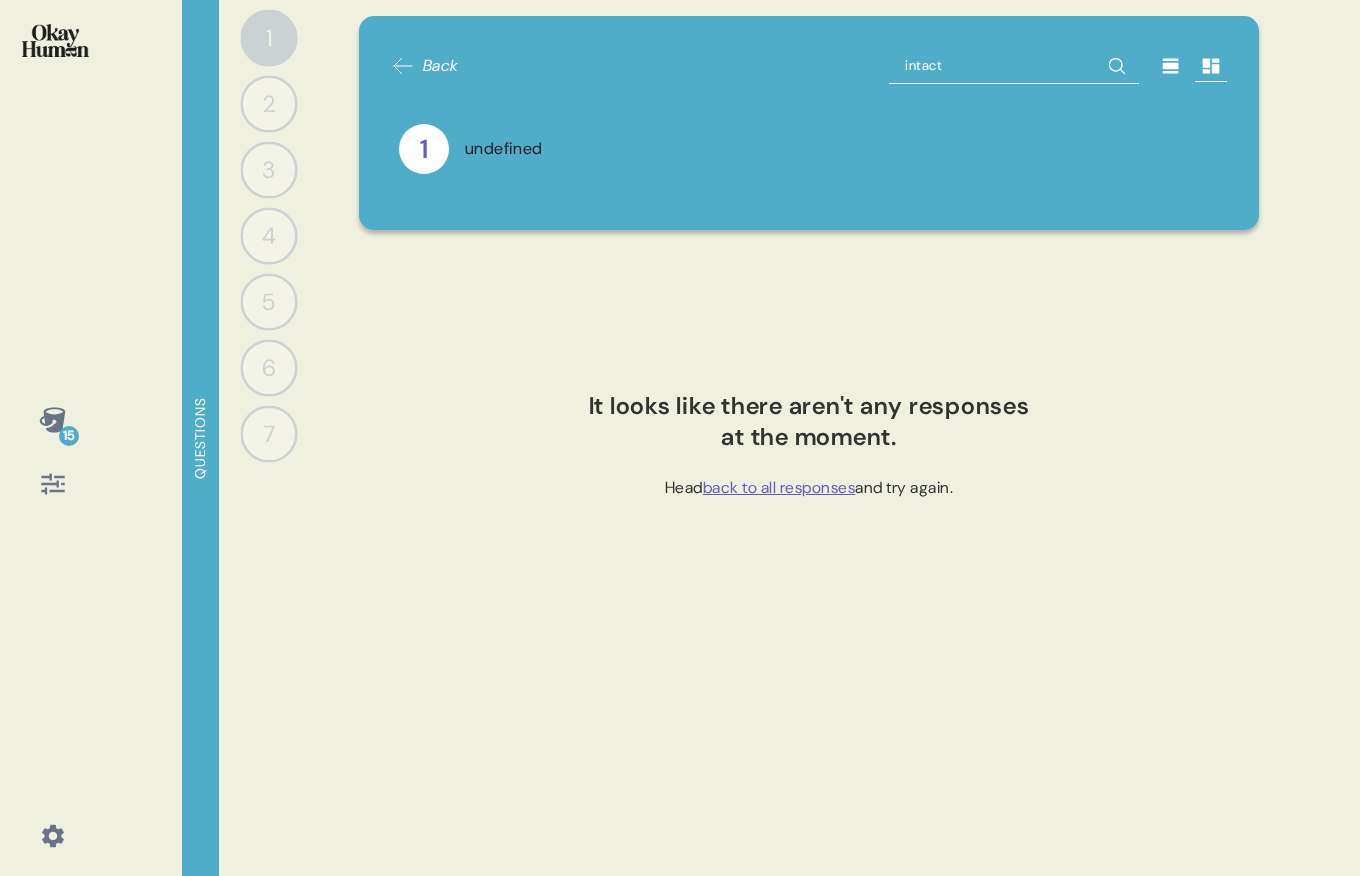 click on "Back" at bounding box center [425, 66] 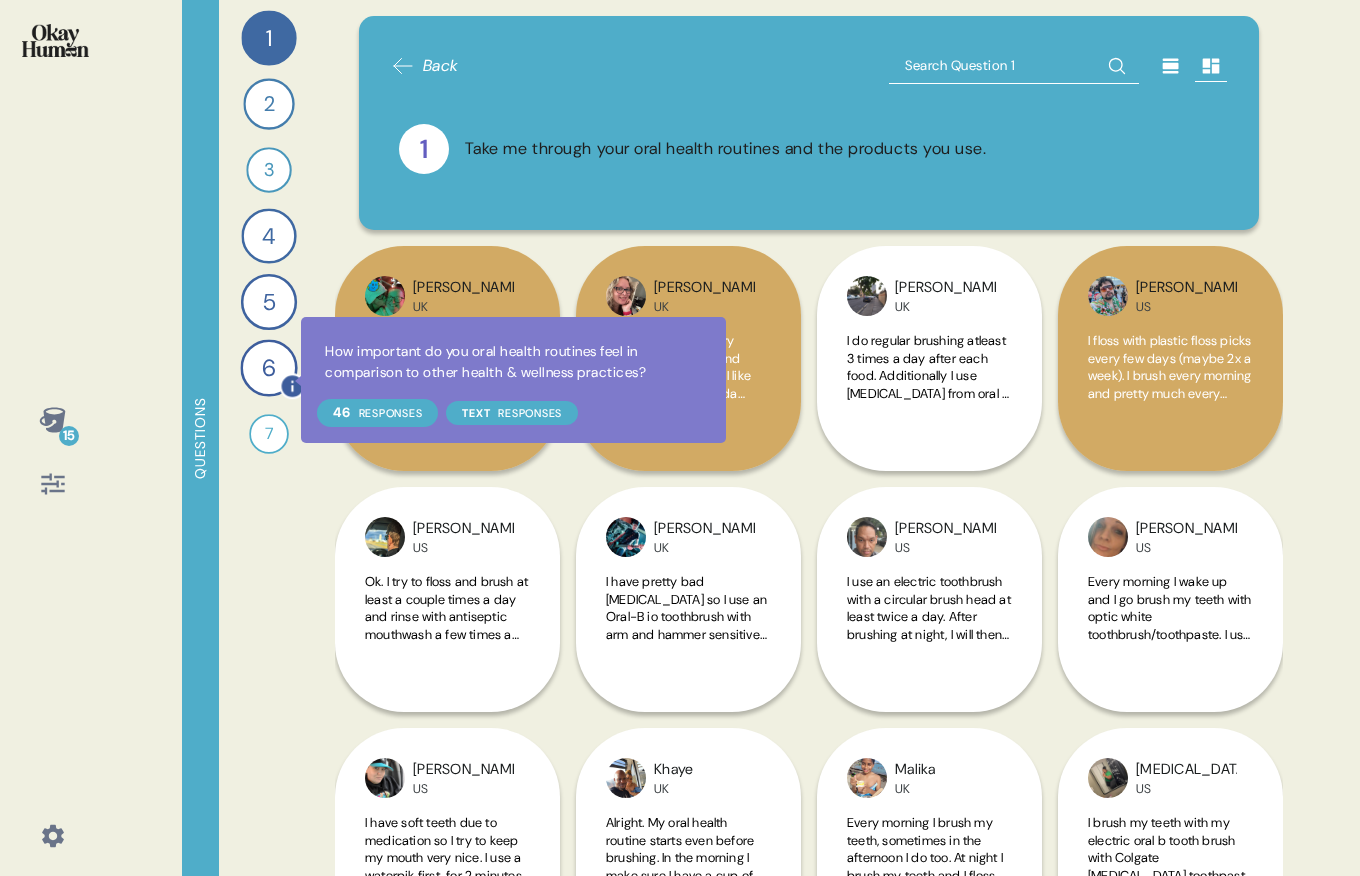 click on "1 Take me through your oral health routines and the products you use. 44 Responses text Responses 2 How would your routines change - in reality and in your own telling - prior to a dentist appointment? 40 Responses text Responses 3 What specific parts of your mouth do you think of with your oral health routines? 34 Responses text Responses 4 Tell me about when and why you personally use mouthwash, and tell me how you picture a person who uses mouthwash super regularly. 44 Responses text Responses 5 Tell me about the one or two most important health and wellness practices you have and how you started them. 45 Responses text Responses 6 How important do you oral health routines feel in comparison to other health & wellness practices? 46 Responses text Responses 7 Record a video where you play a dentist trying to persuade a patient to take whole mouth health seriously. 28 Responses video Responses" at bounding box center [269, 438] 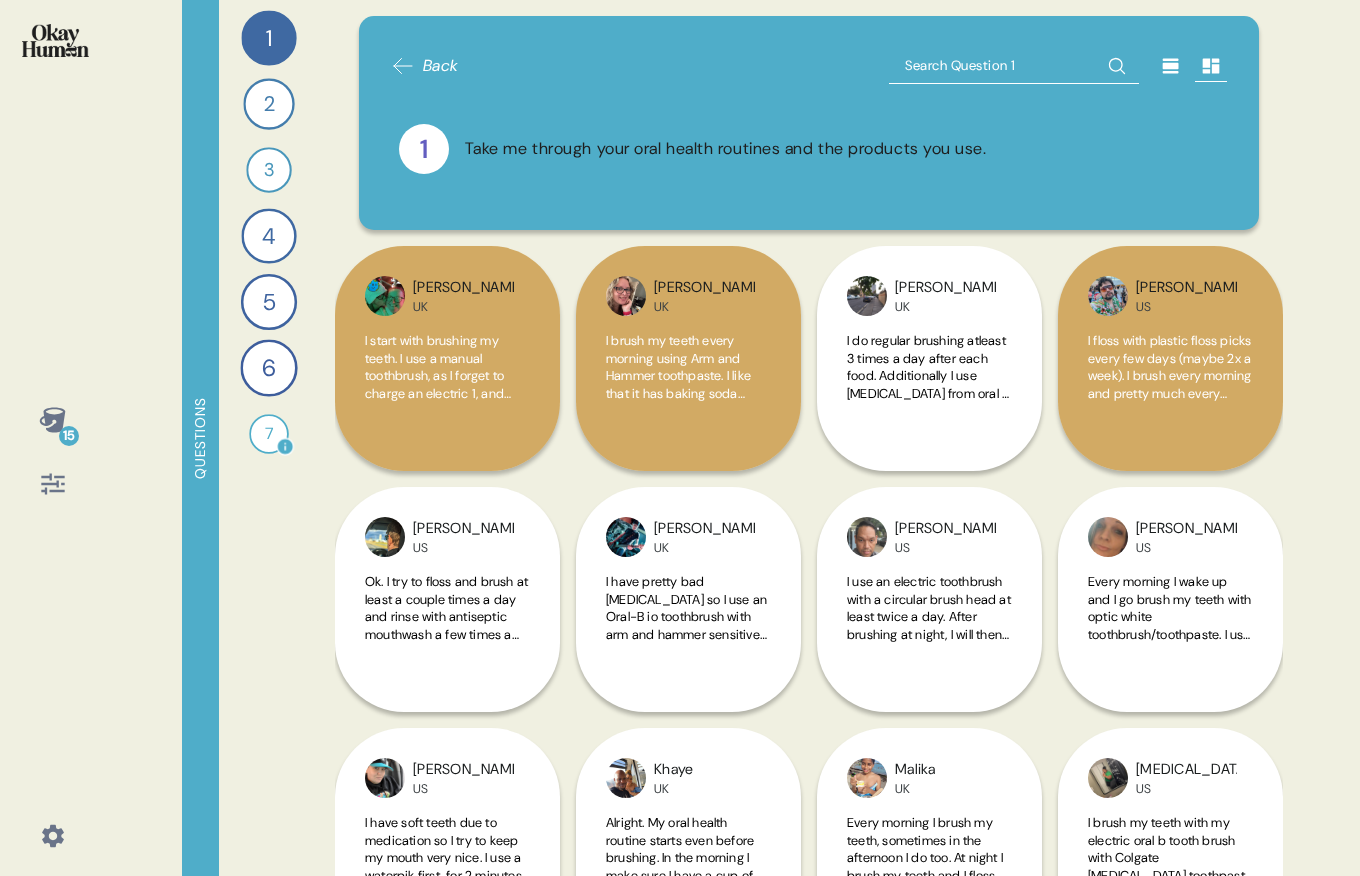 click on "7" at bounding box center (269, 434) 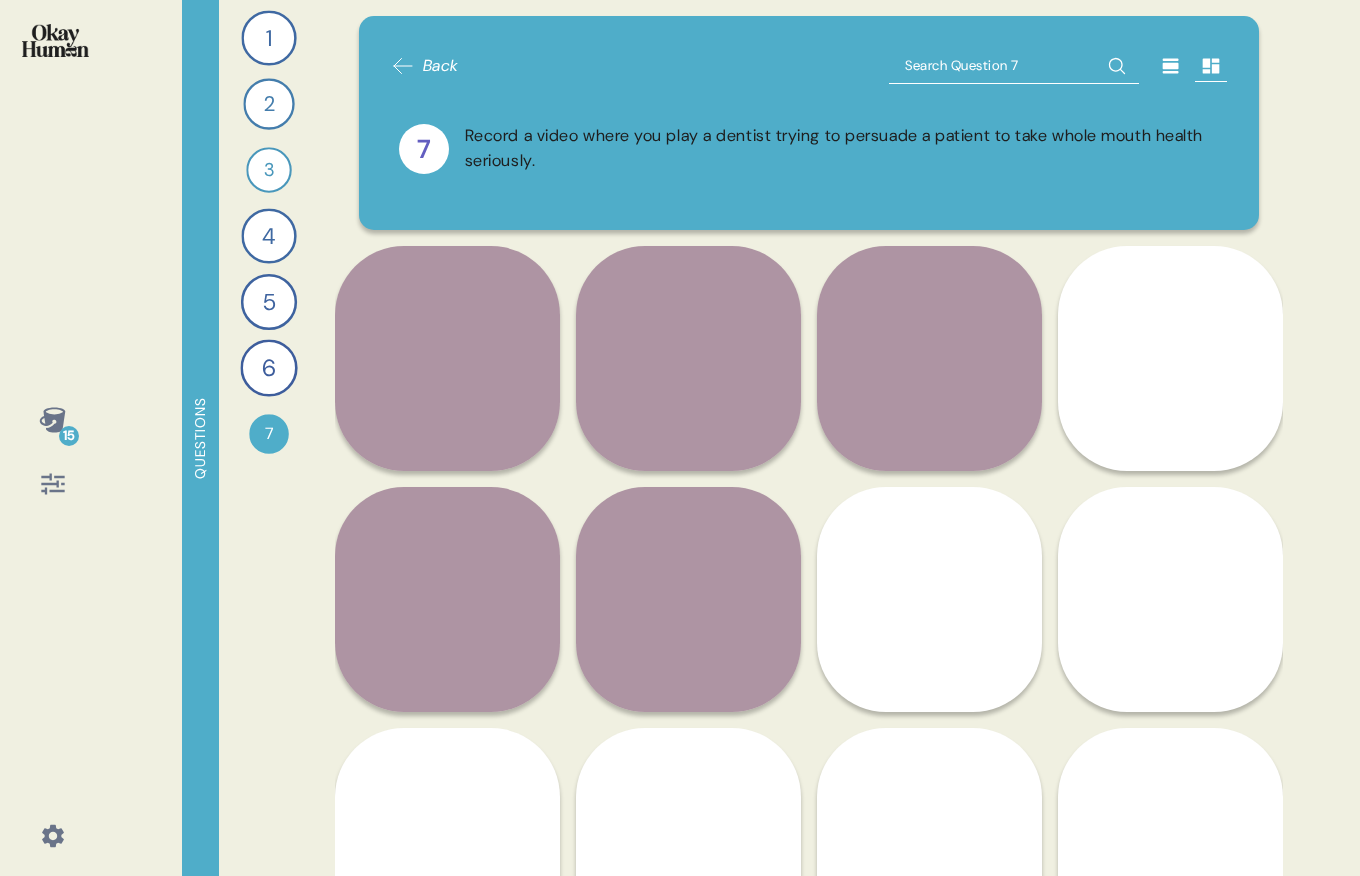 click at bounding box center [1014, 66] 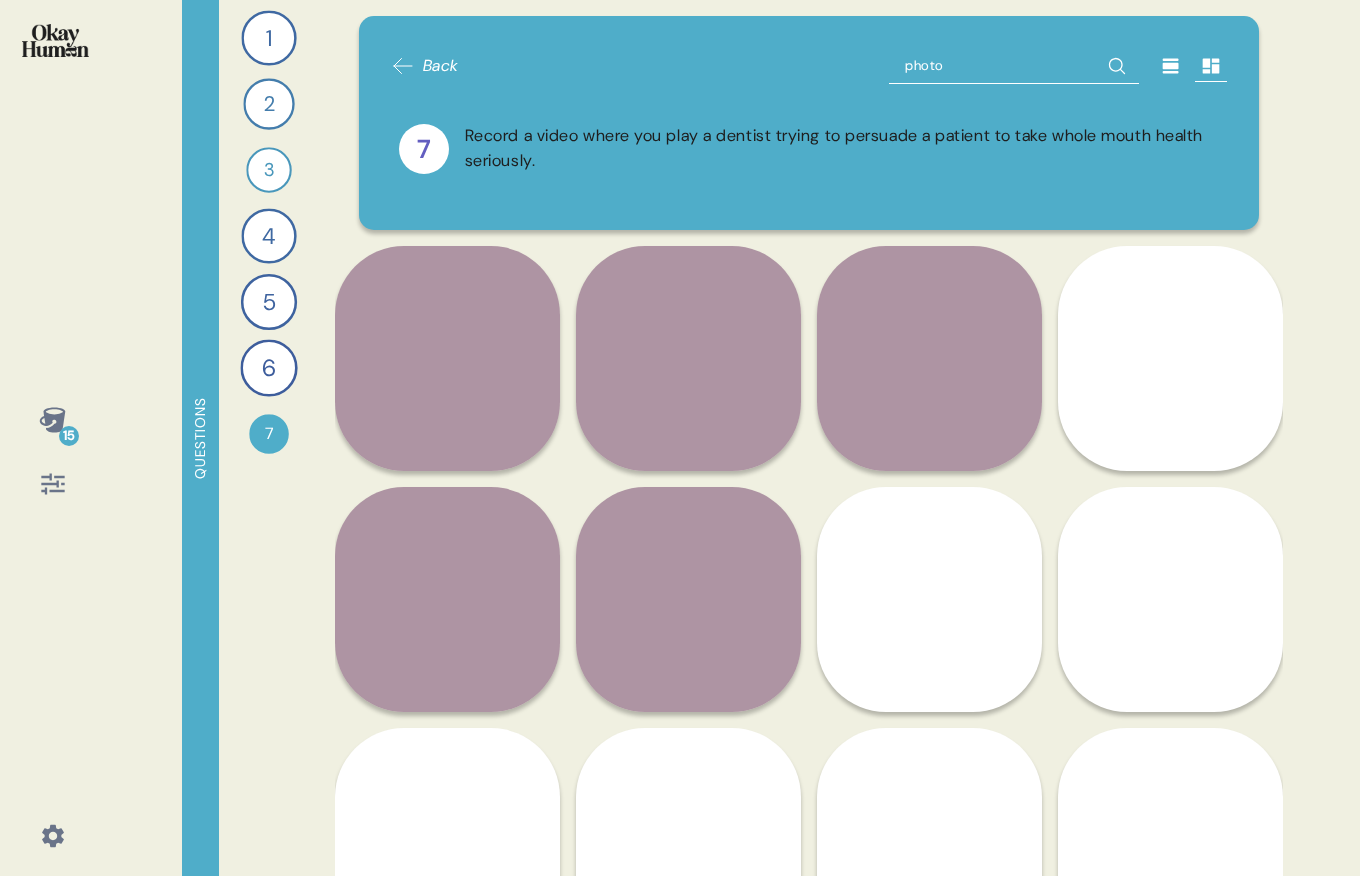 type on "photos" 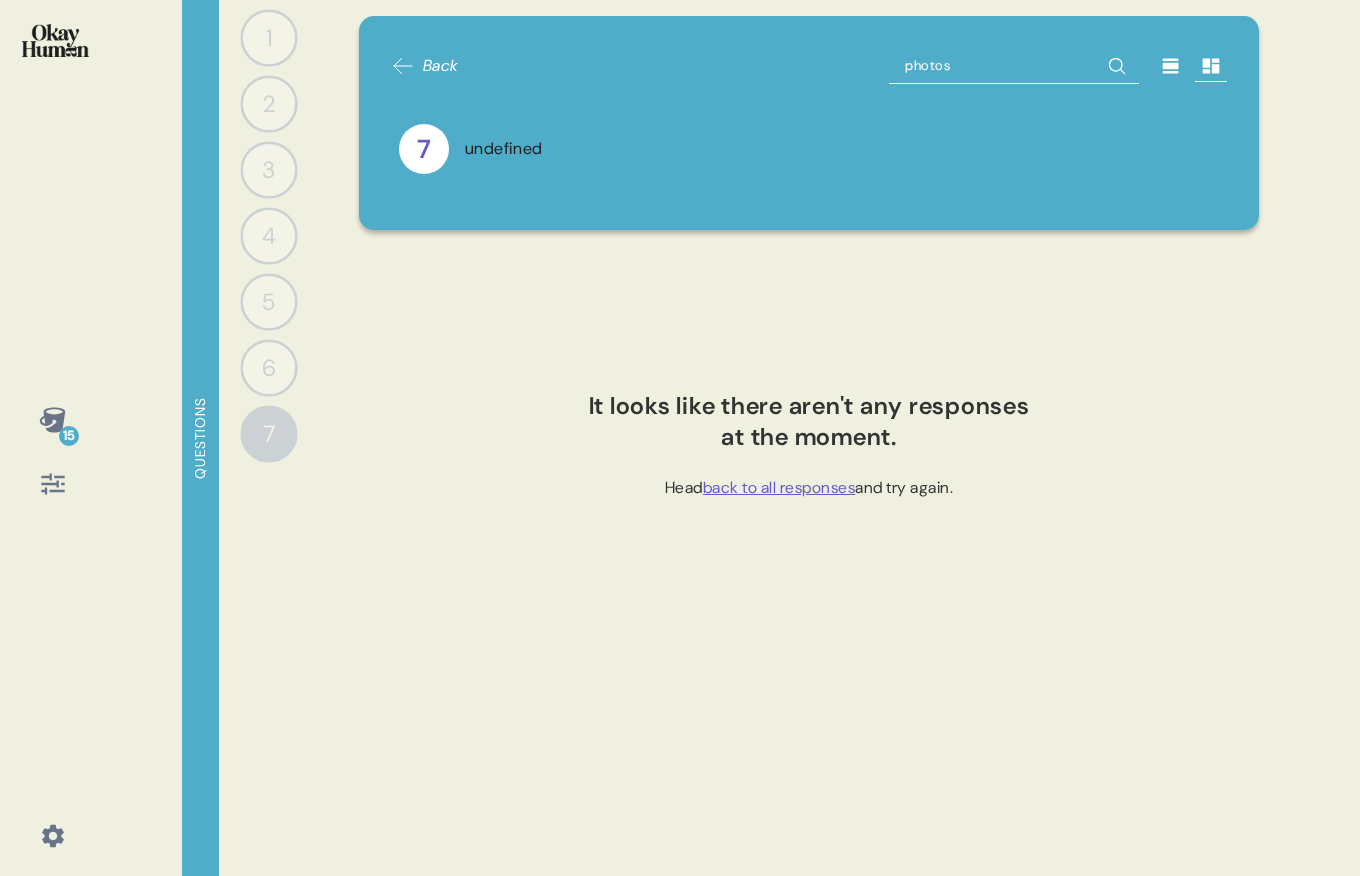 click 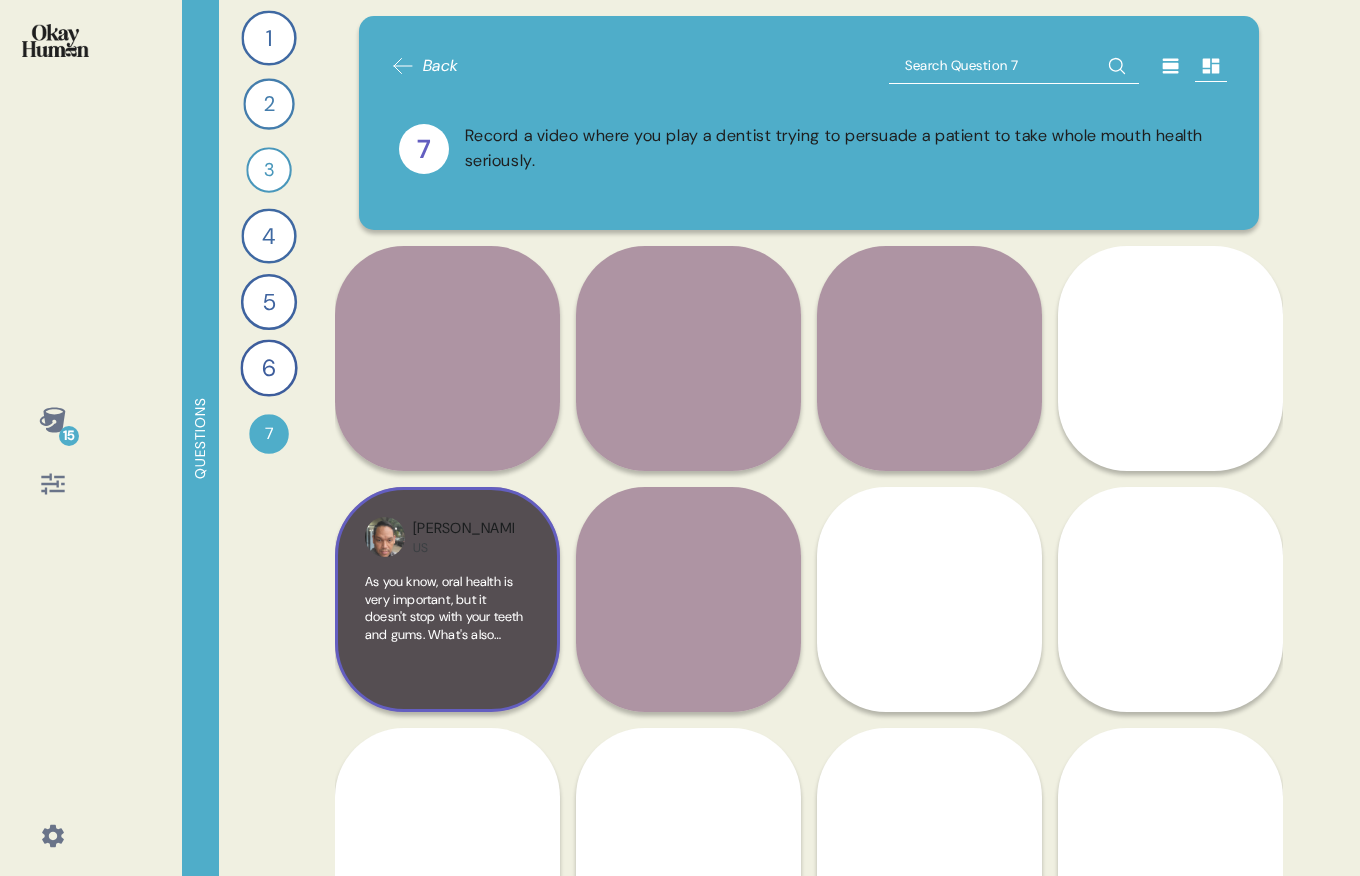 scroll, scrollTop: 1057, scrollLeft: 0, axis: vertical 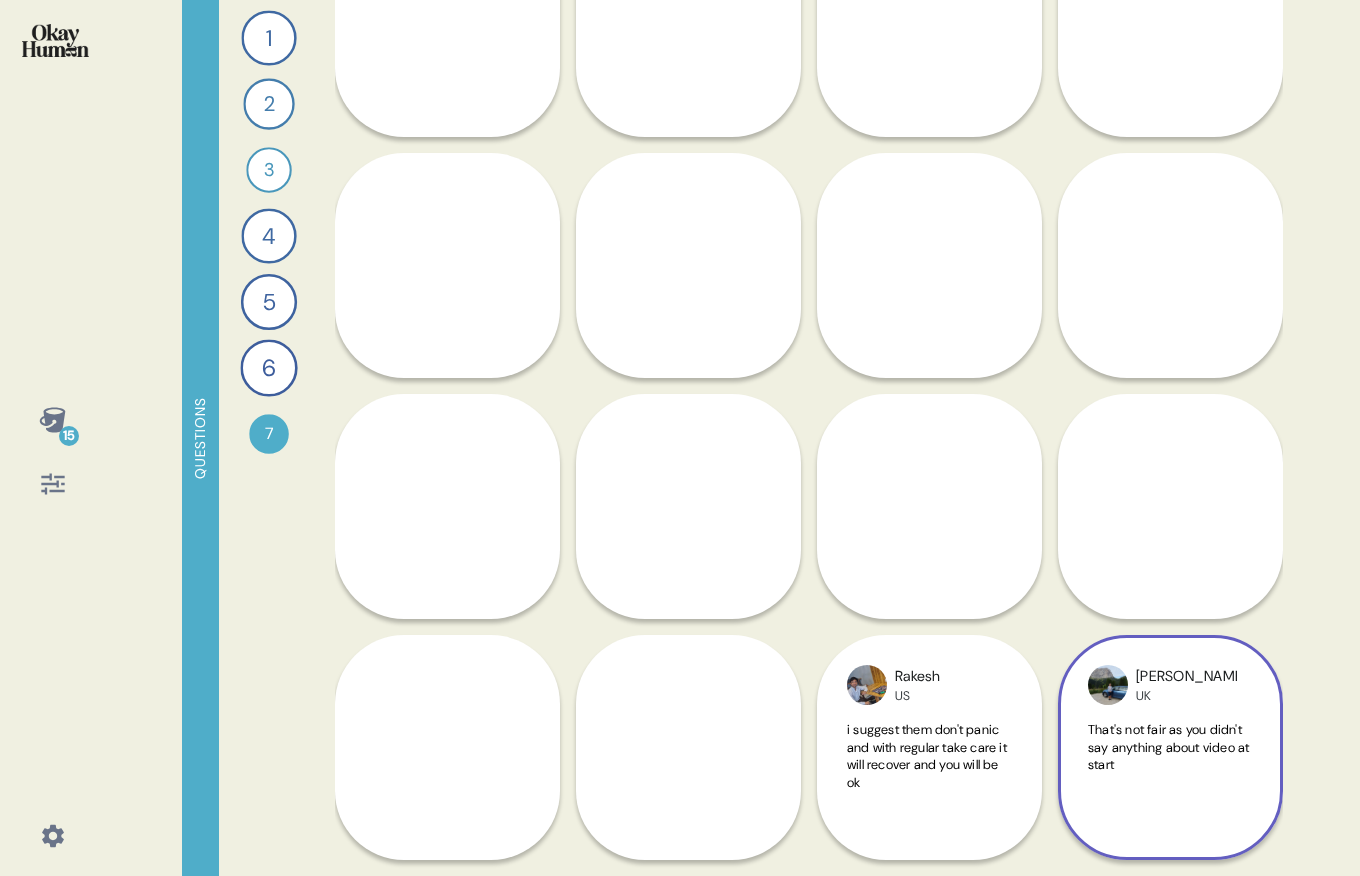 click on "That's not fair as you didn't say anything about video at start" at bounding box center [1168, 747] 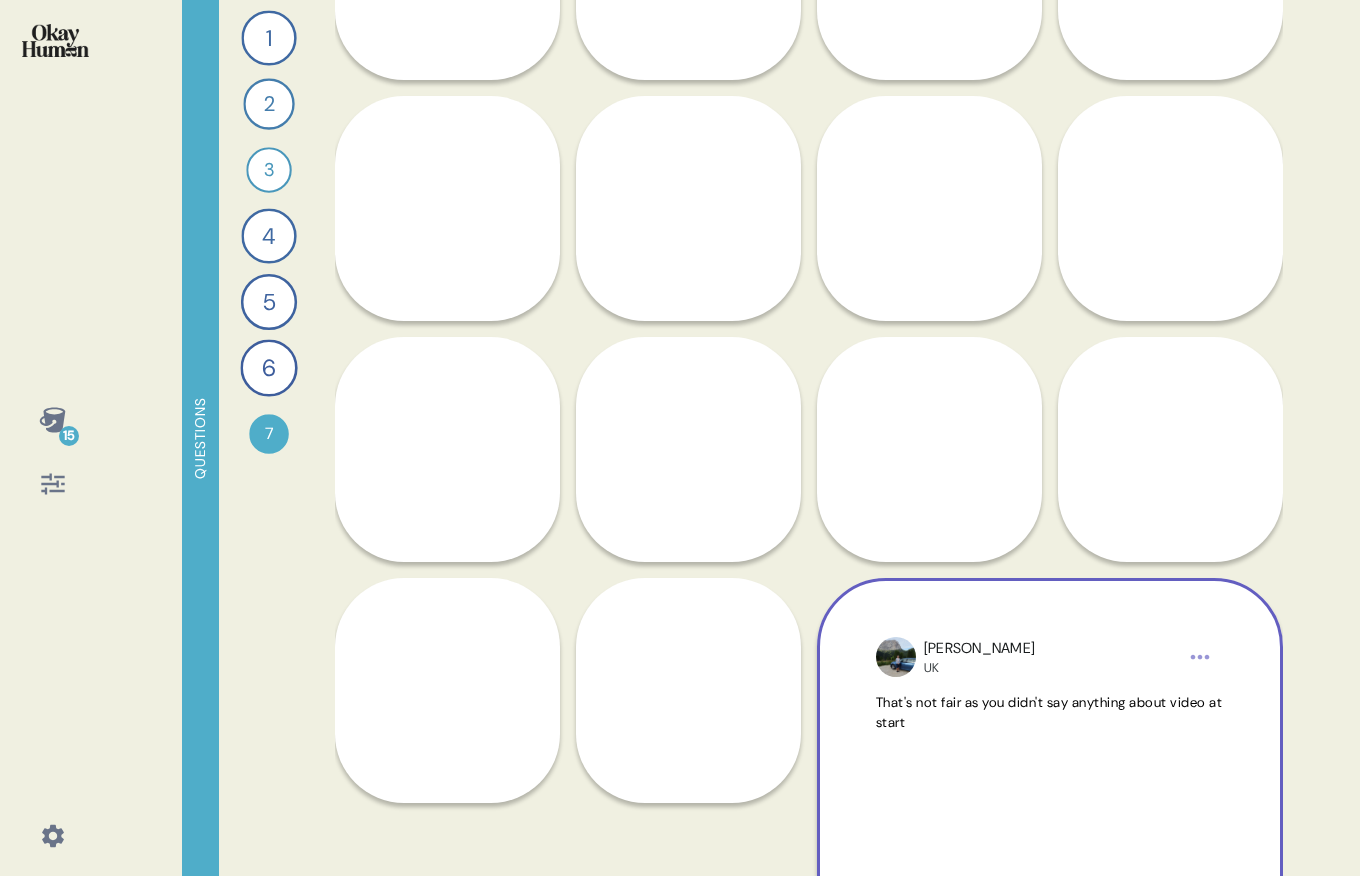 scroll, scrollTop: 1120, scrollLeft: 0, axis: vertical 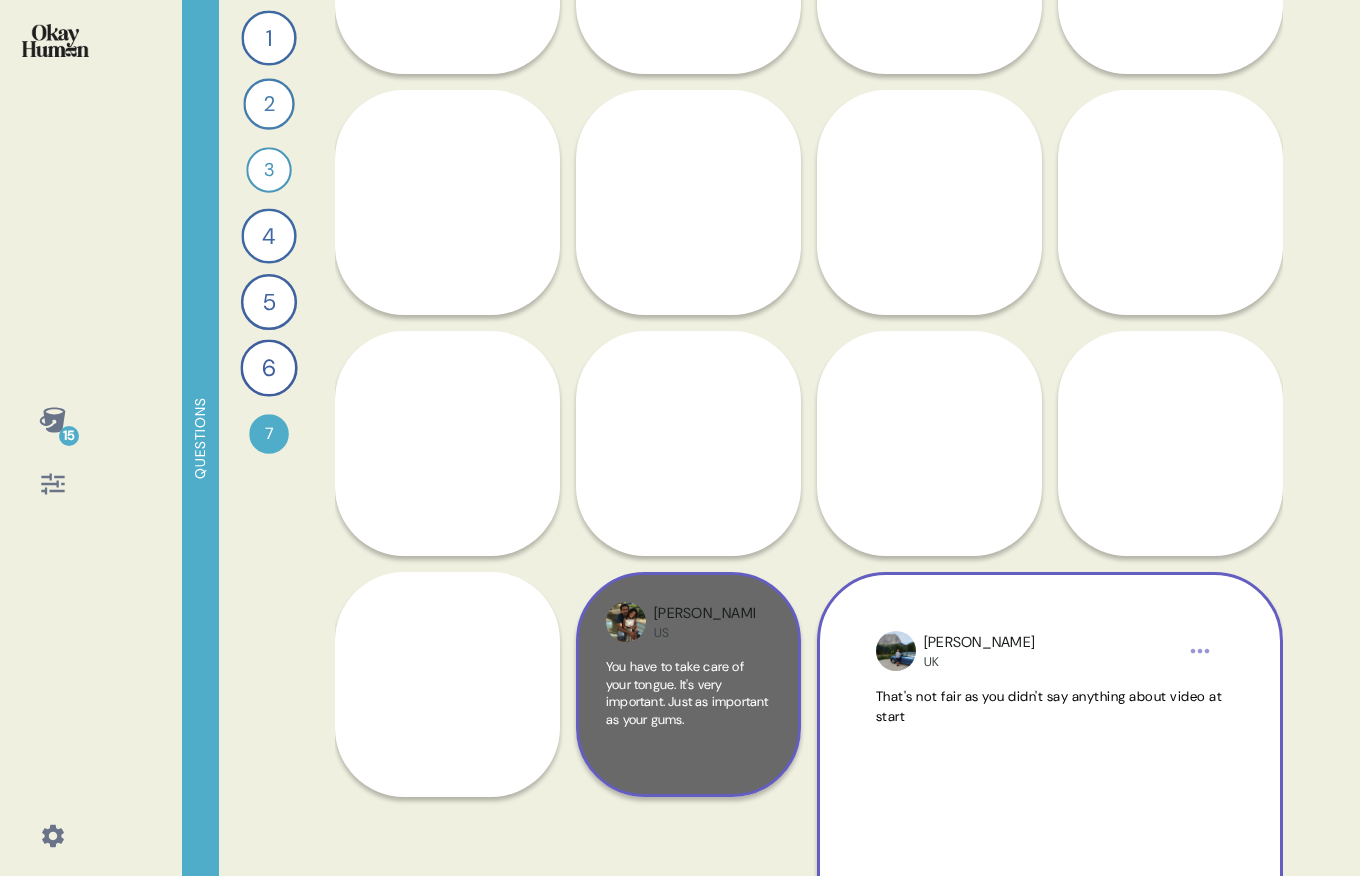 click on "You have to take care of your tongue. It's very important. Just as important as your gums." at bounding box center [687, 693] 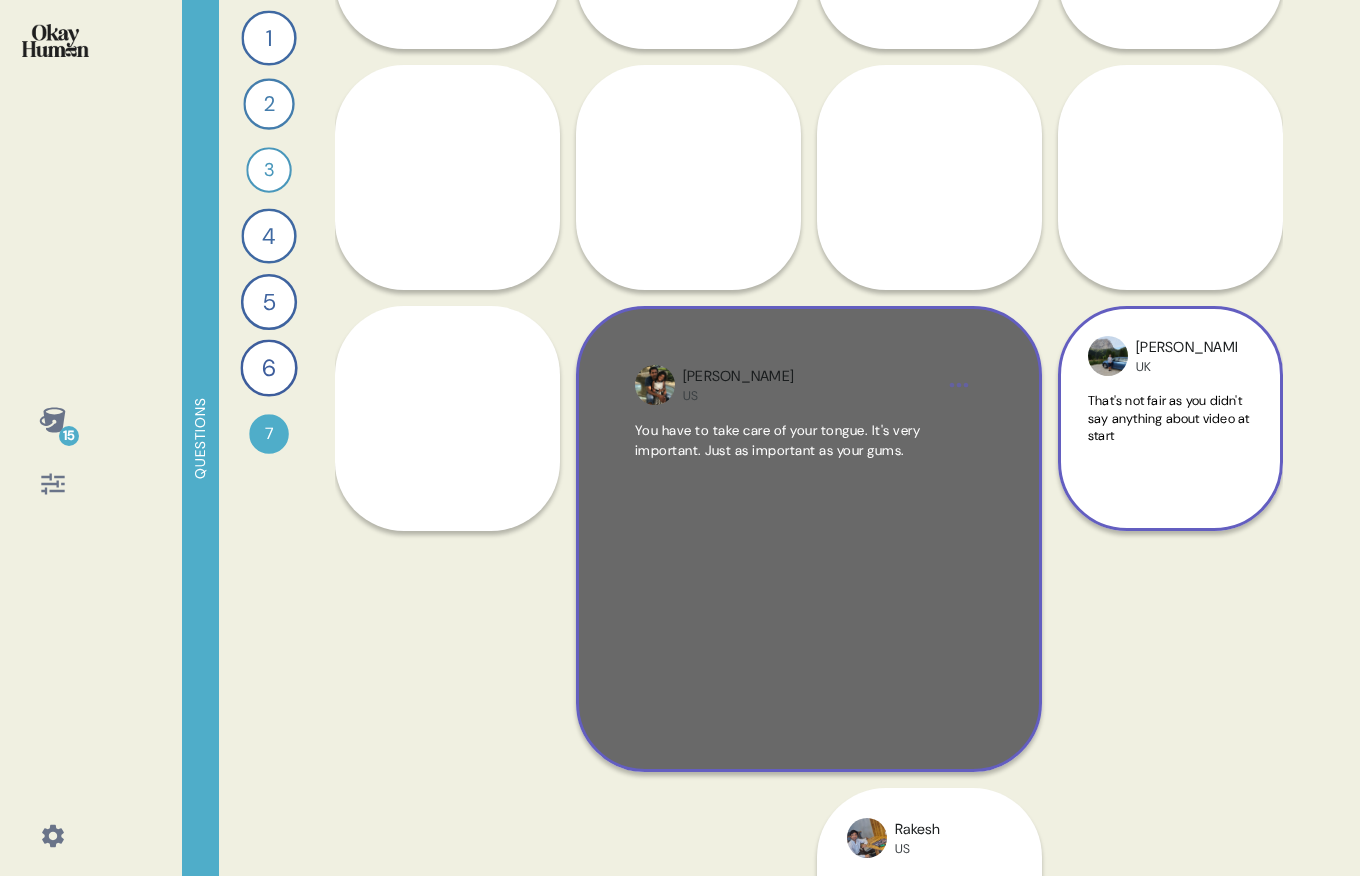 scroll, scrollTop: 1523, scrollLeft: 0, axis: vertical 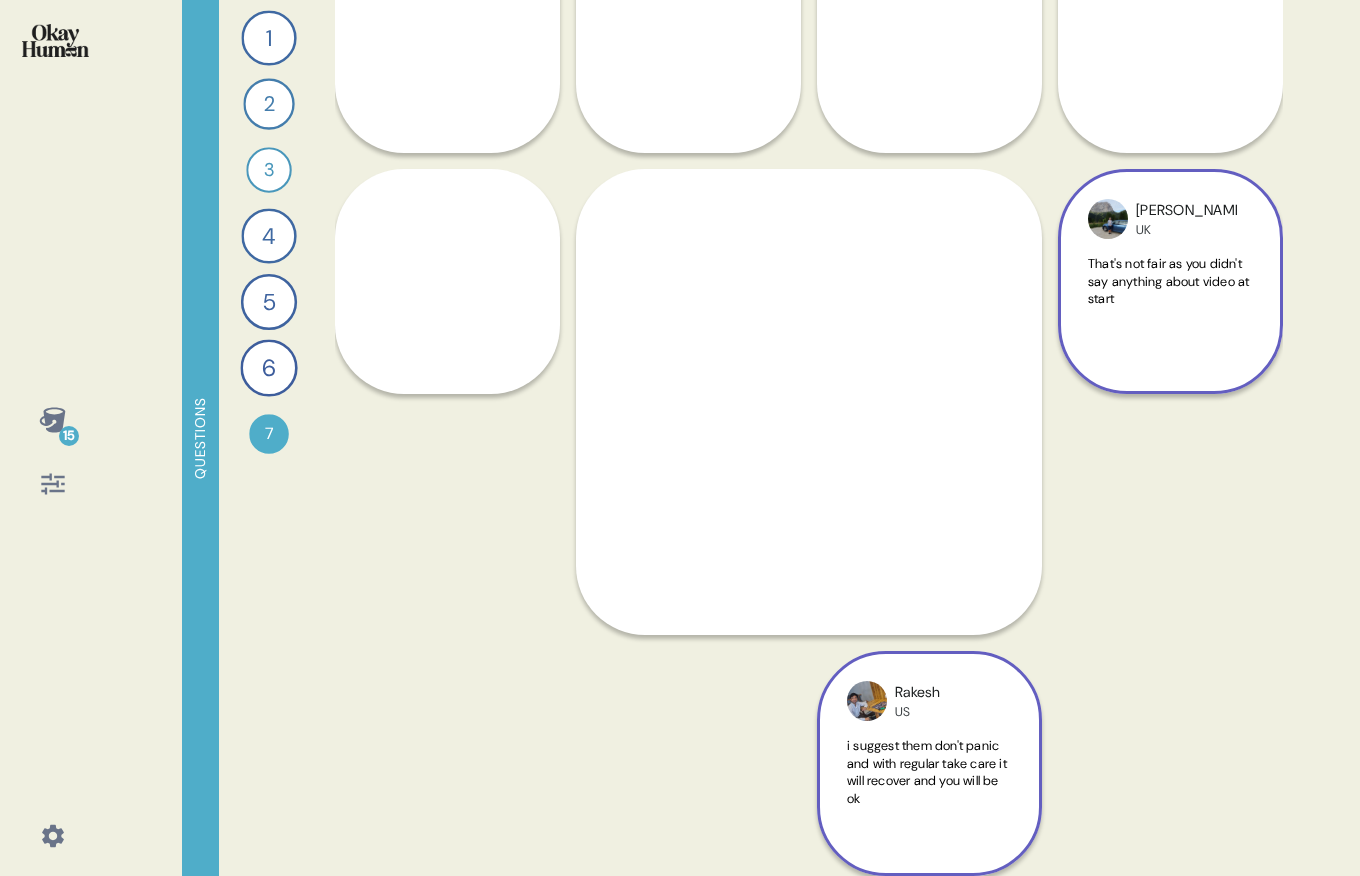 click on "i suggest them don't panic and with regular take care it will recover and you will be ok" at bounding box center (927, 772) 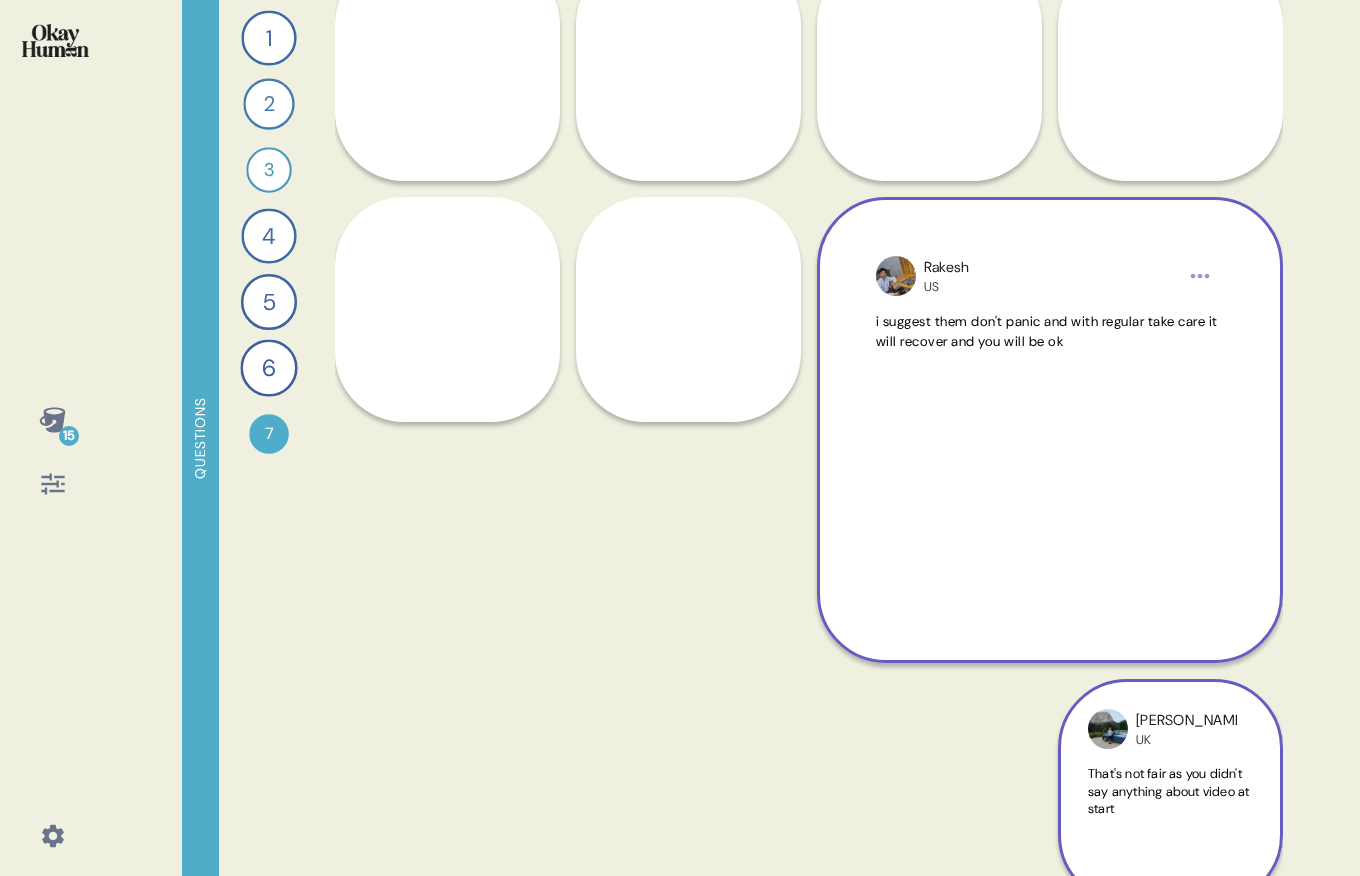 scroll, scrollTop: 1523, scrollLeft: 0, axis: vertical 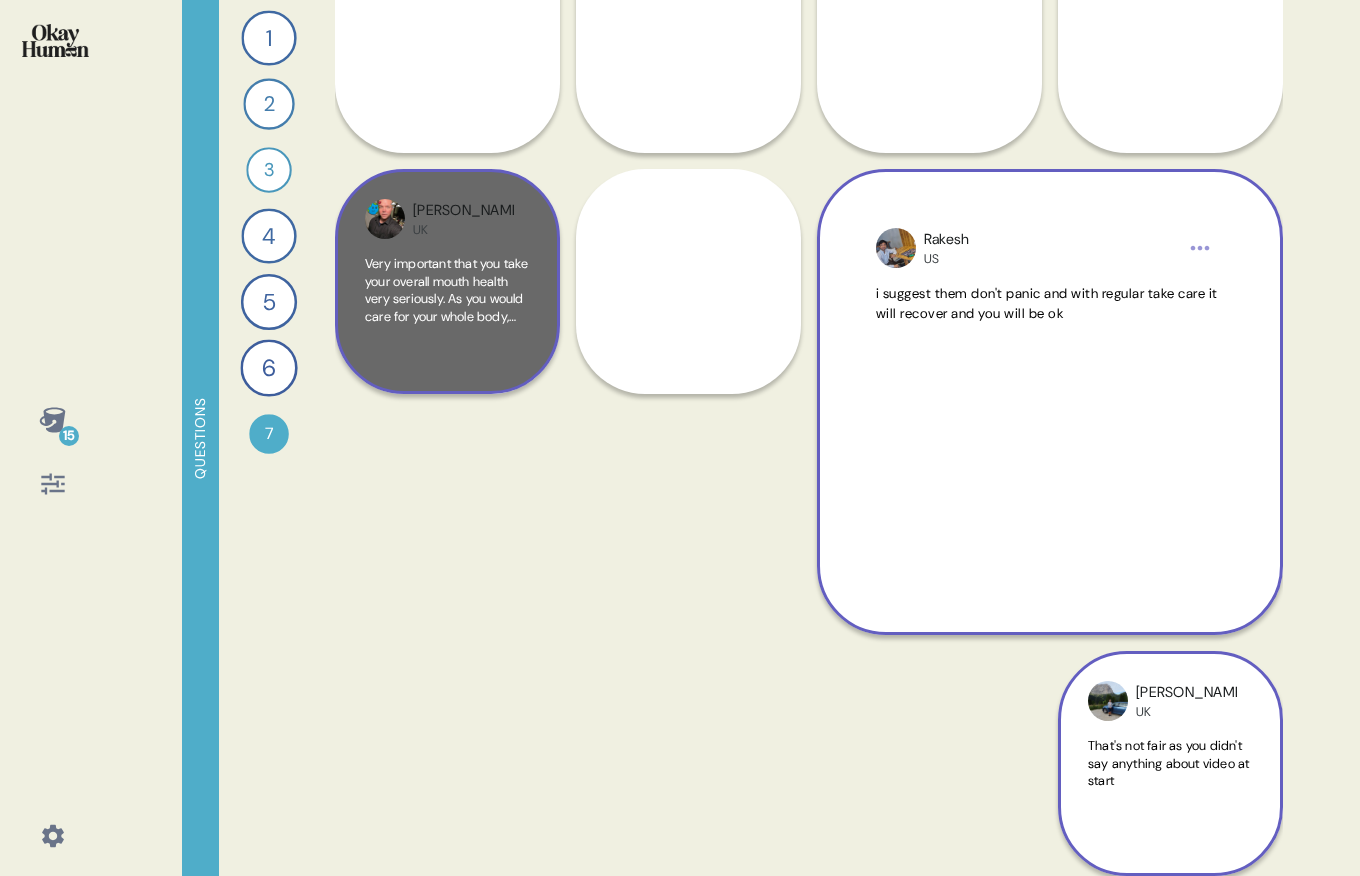 click on "[PERSON_NAME] UK Very important that you take your overall mouth health very seriously. As you would care for your whole body, you must care for your whole mouth." at bounding box center (447, 281) 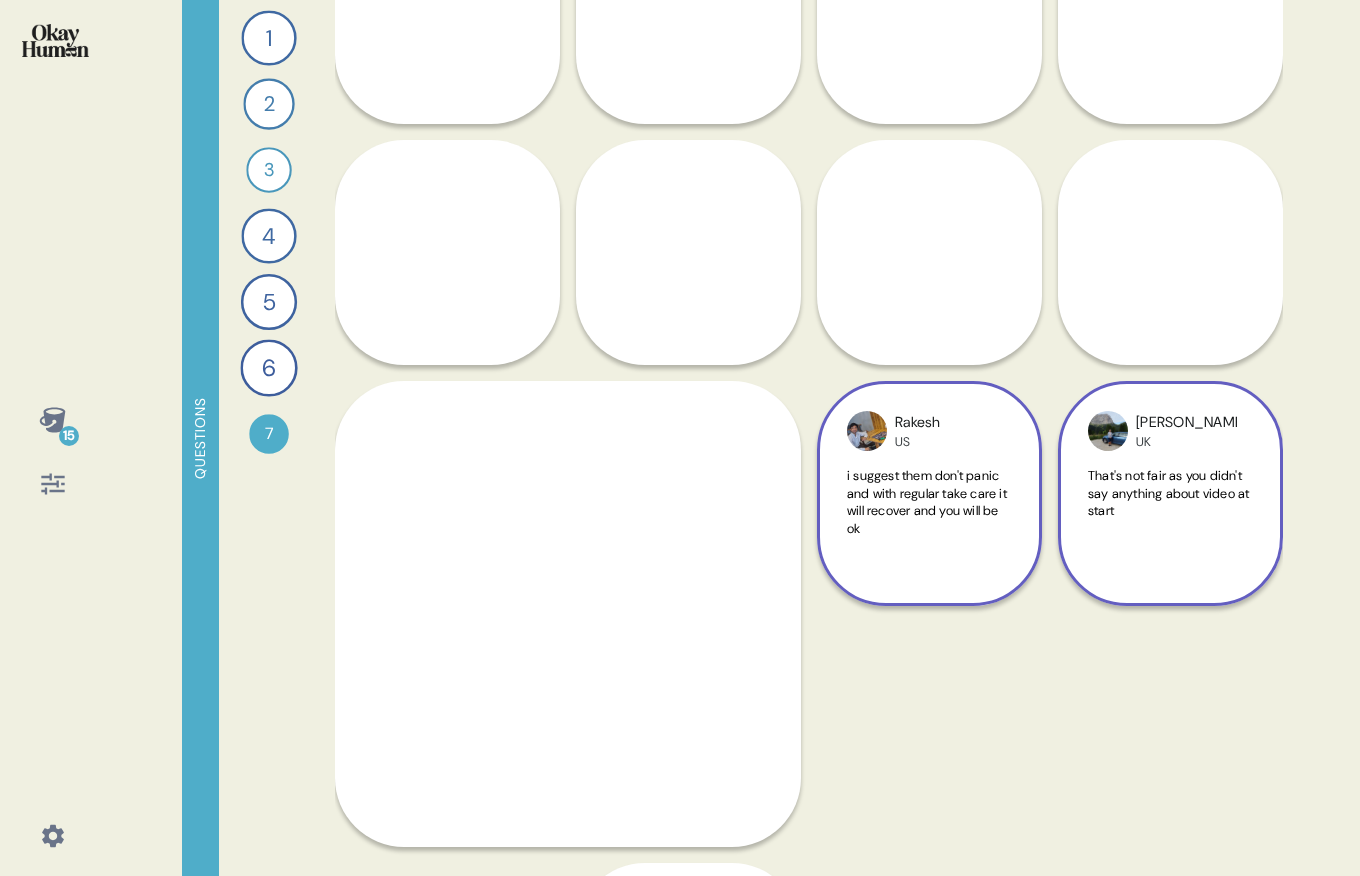scroll, scrollTop: 1310, scrollLeft: 0, axis: vertical 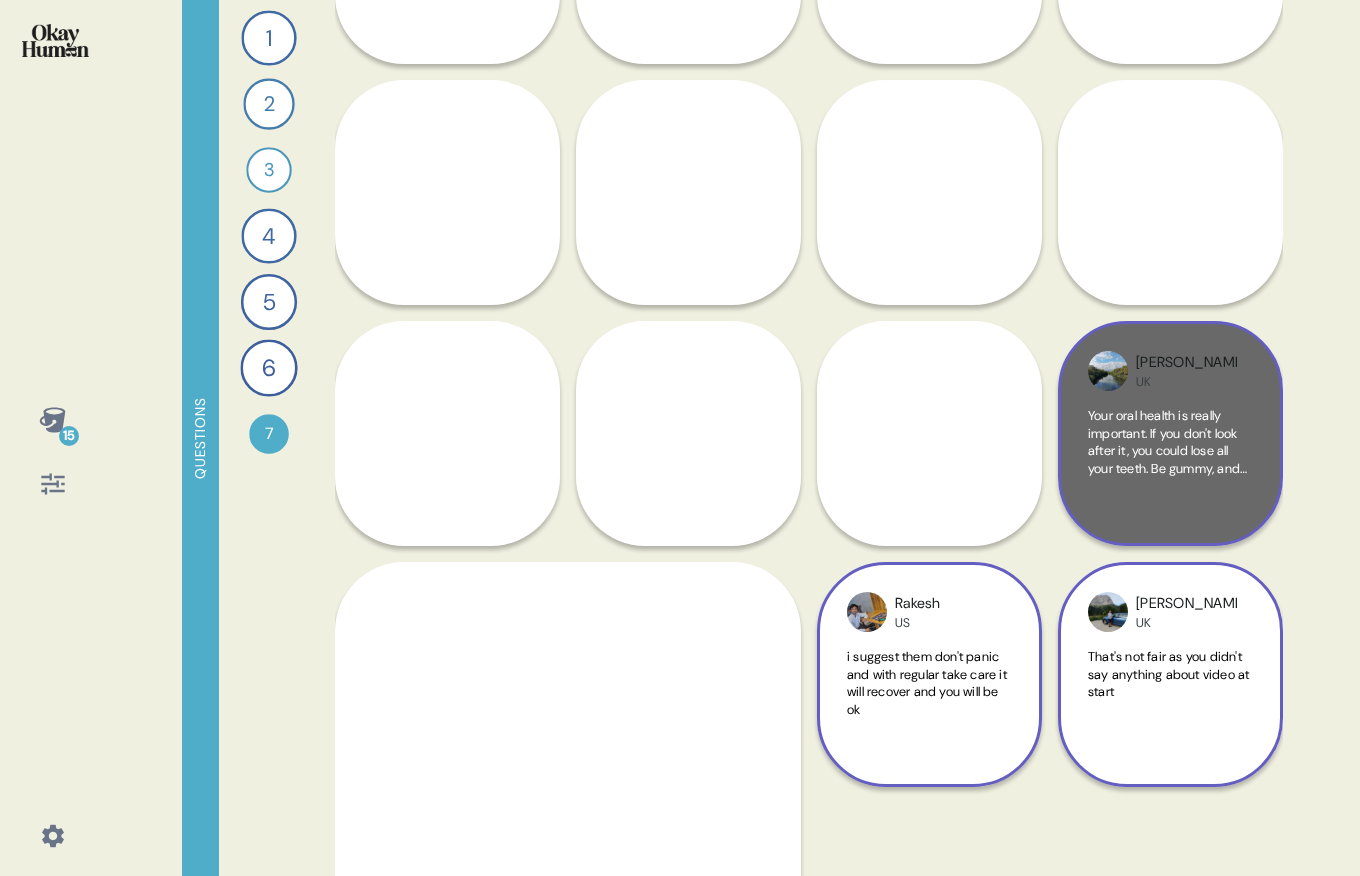 click on "Your oral health is really important. If you don't look after it, you could lose all your teeth. Be gummy, and you could have [MEDICAL_DATA] and [MEDICAL_DATA]." at bounding box center (1167, 468) 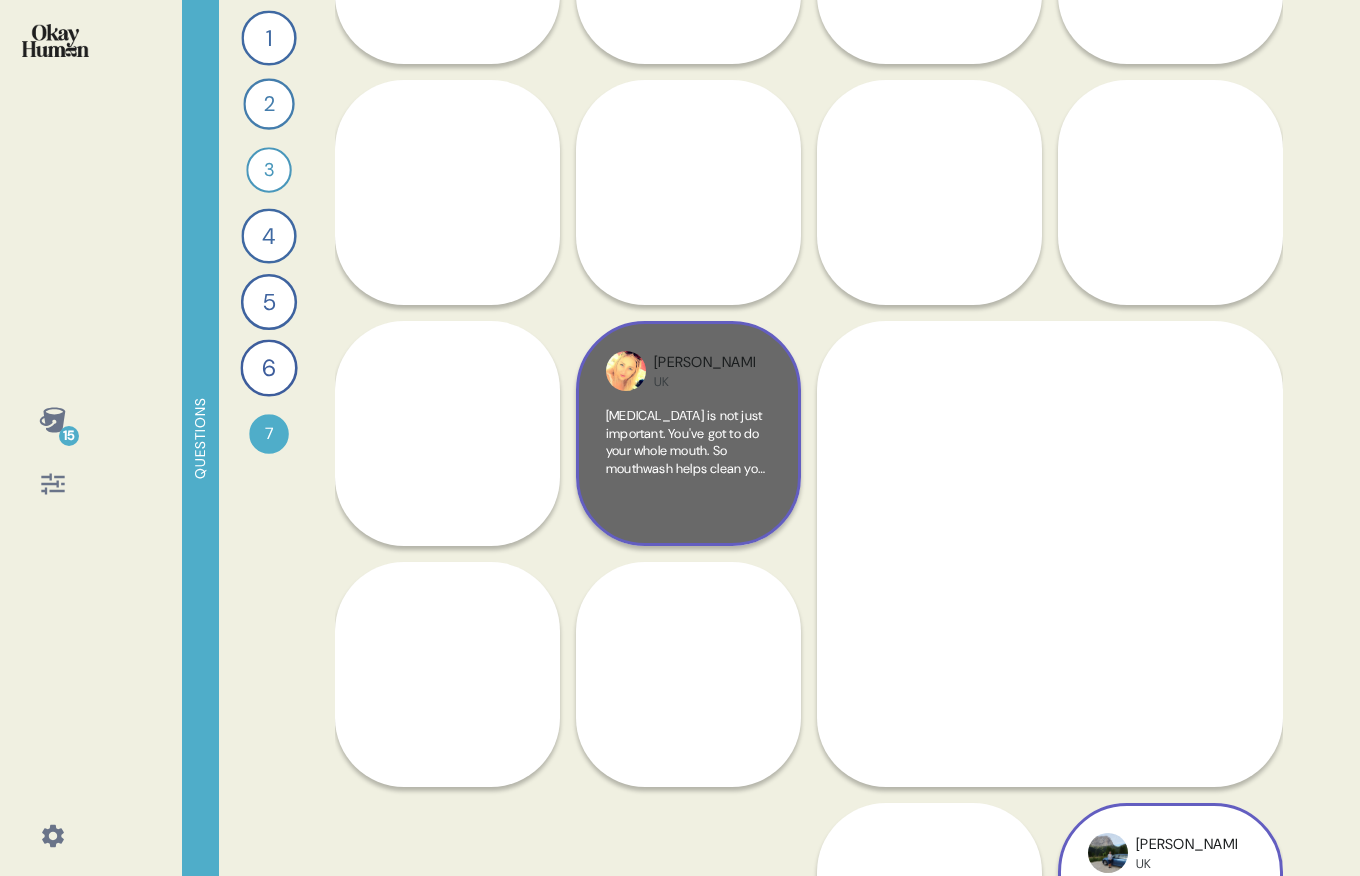 click on "[PERSON_NAME] UK" at bounding box center (688, 371) 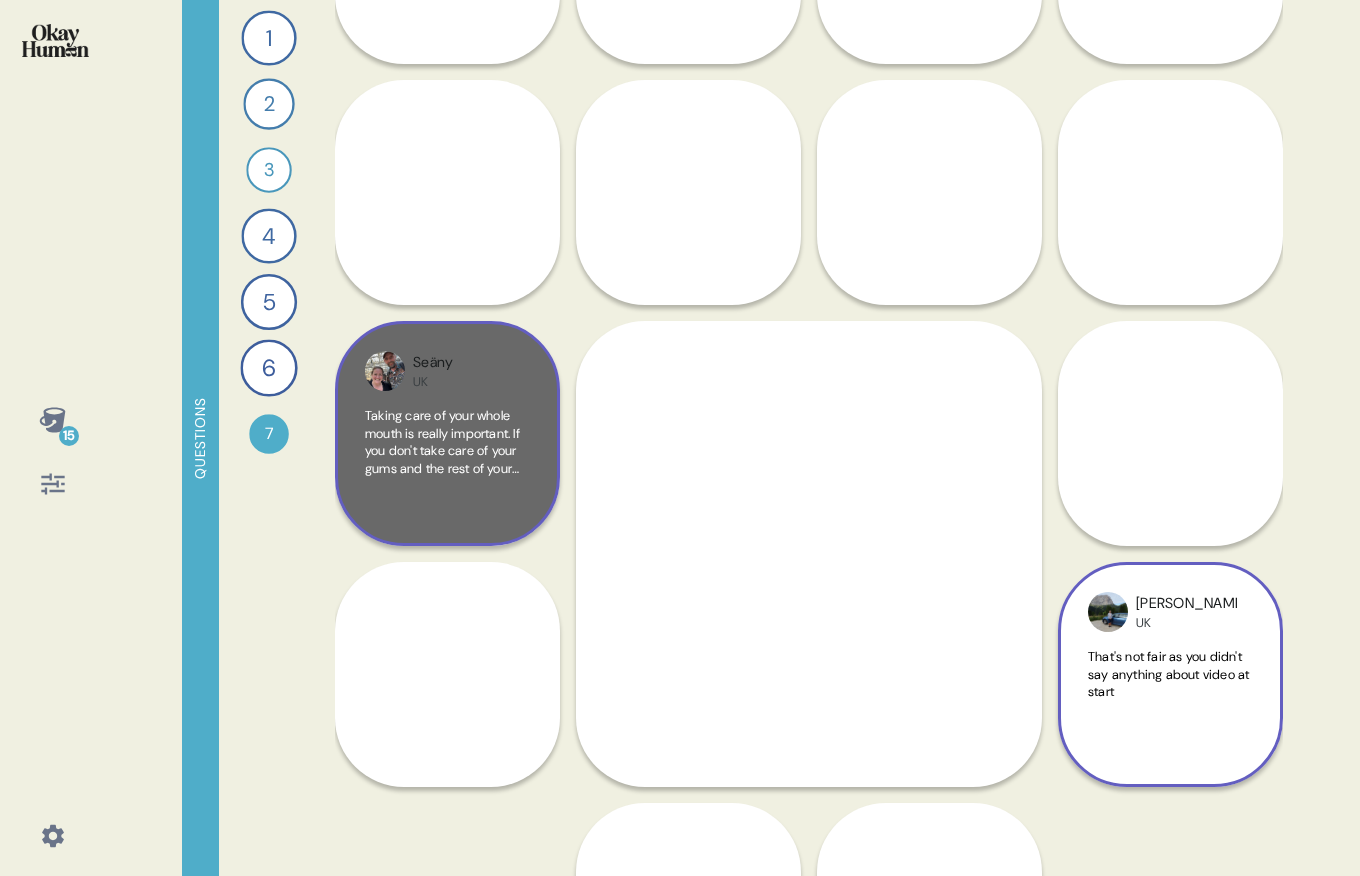 click on "Taking care of your whole mouth is really important. If you don't take care of your gums and the rest of your mouth can lead to gum loss, [MEDICAL_DATA], which eventually lead to [MEDICAL_DATA]. So there's no point just taking care of your teeth." at bounding box center [445, 494] 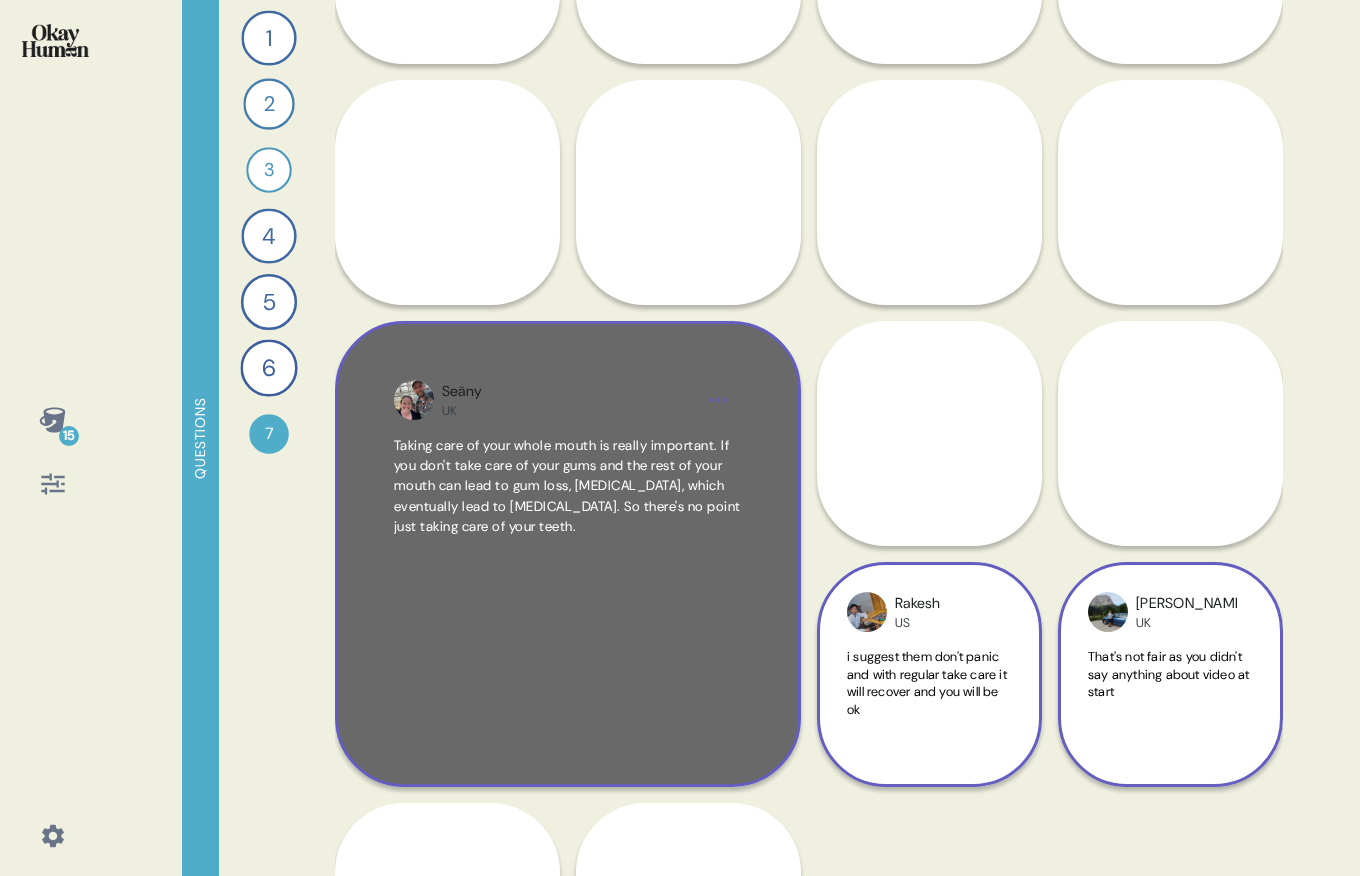 scroll, scrollTop: 1145, scrollLeft: 0, axis: vertical 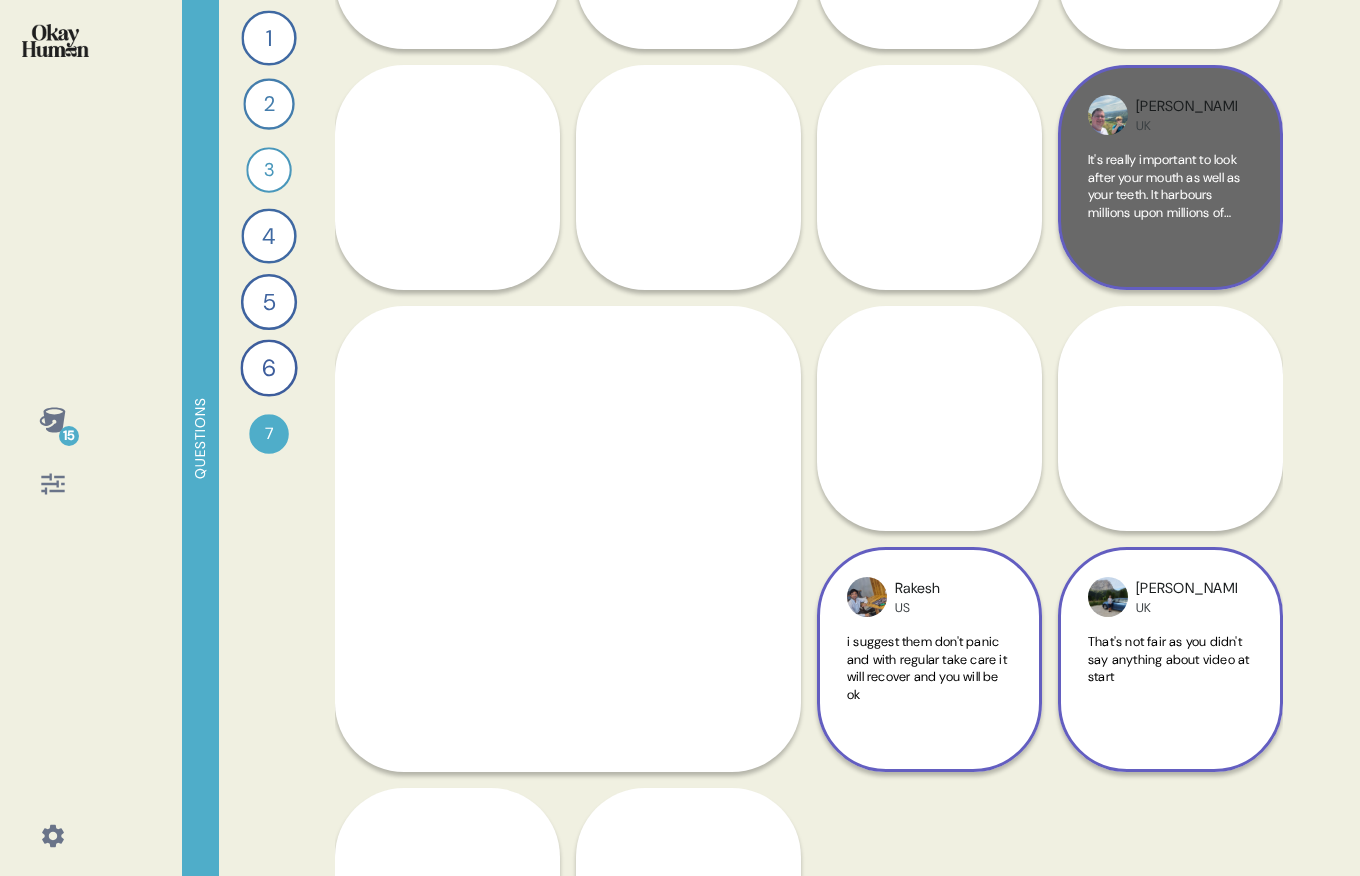 click on "[PERSON_NAME]" at bounding box center (1186, 115) 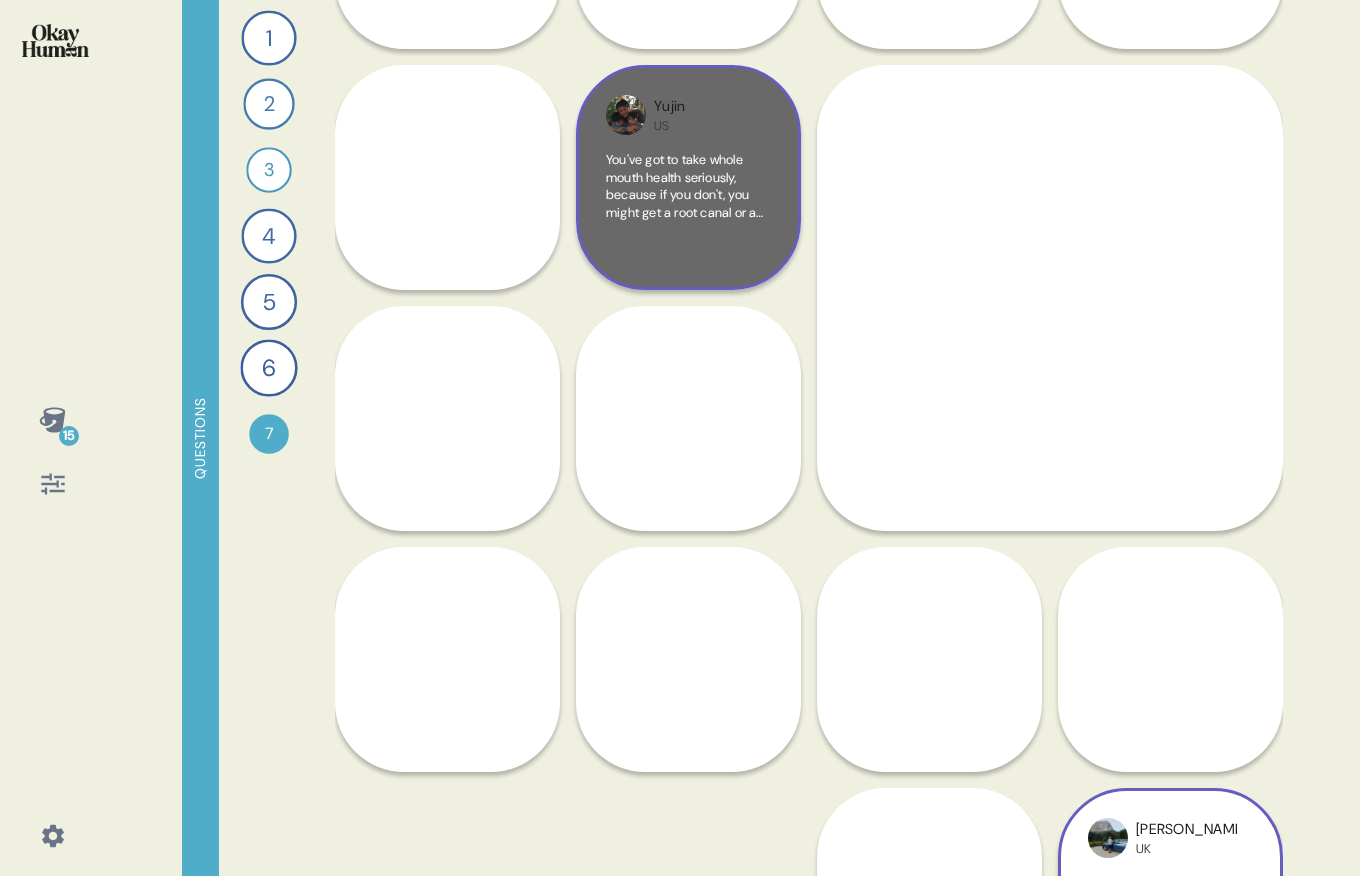 click on "You've got to take whole mouth health seriously, because if you don't, you might get a root canal or a sore gum and it's the most worst pain you've ever had. You literally have to get a needle drilled into your tooth to heal it. It's super painful. I've had it. Just avoid that by having good mouth health." at bounding box center [688, 247] 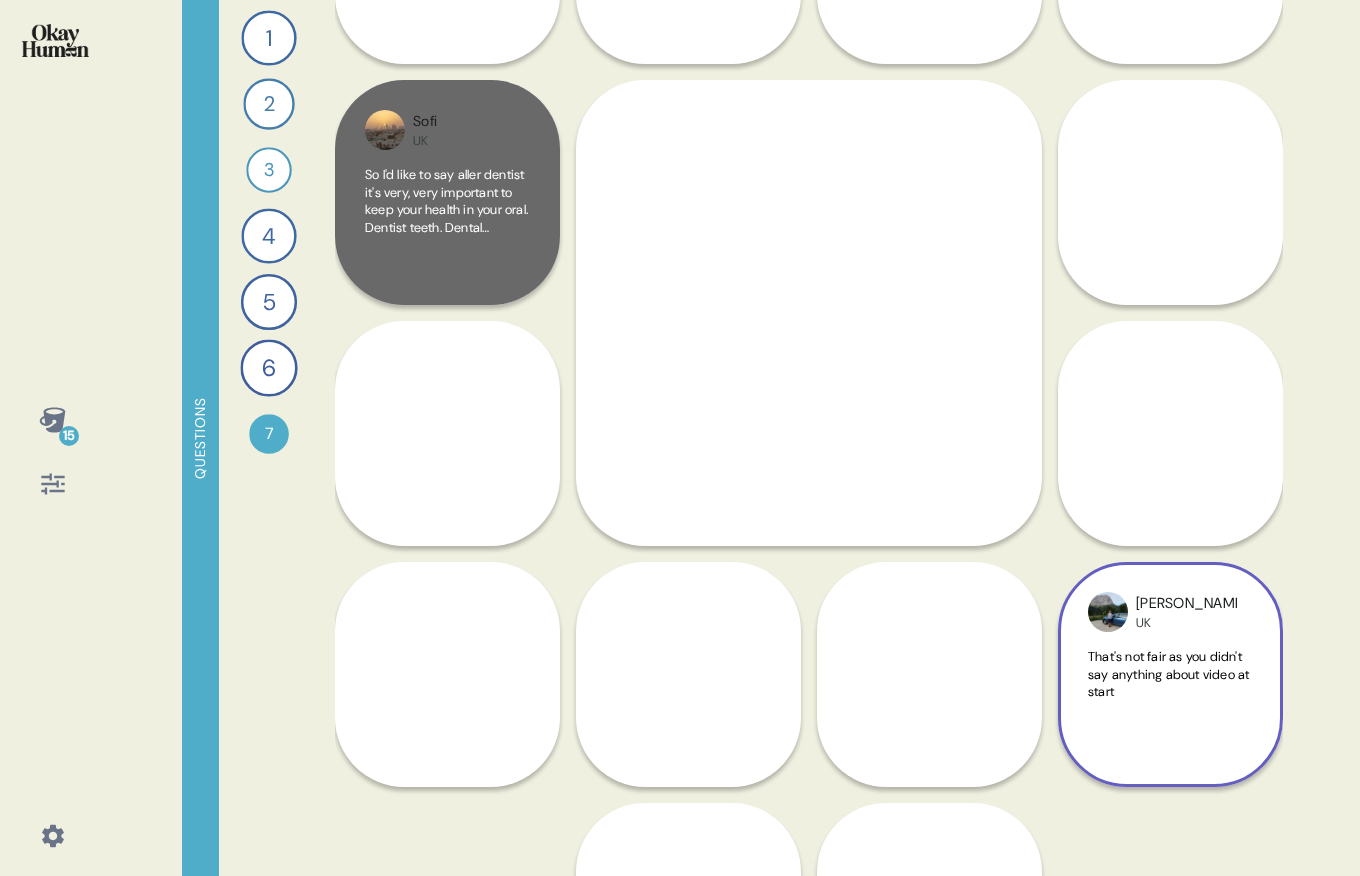 scroll, scrollTop: 1129, scrollLeft: 0, axis: vertical 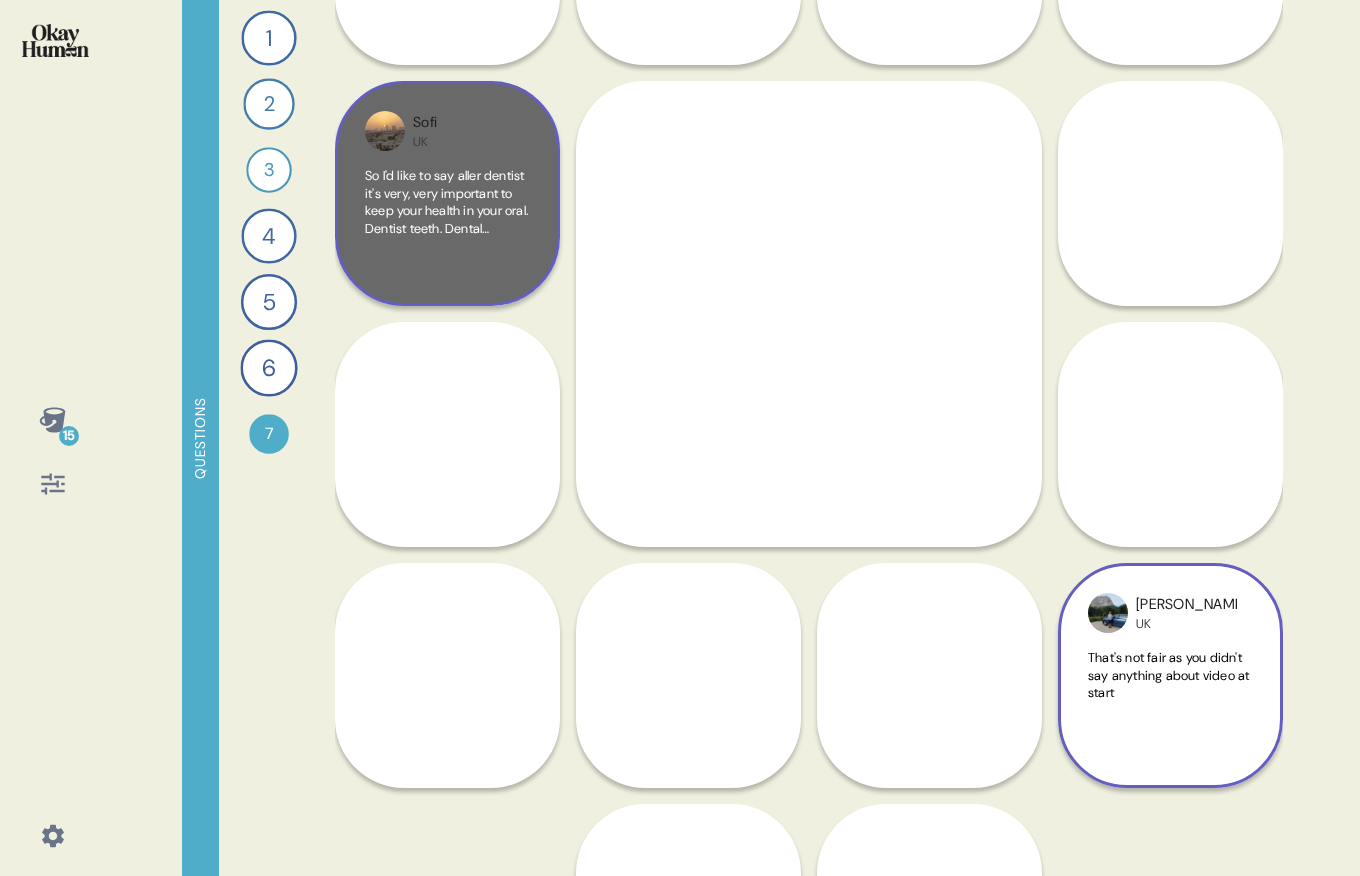 click on "So I'd like to say aller dentist it's very, very important to keep your health in your oral. Dentist teeth. Dental requirements important as well as other parts of your body because it's all. You use your mouth every day, so you need to make sure it's very important to keep it clean, to keep the gums clean. The oral." at bounding box center [447, 221] 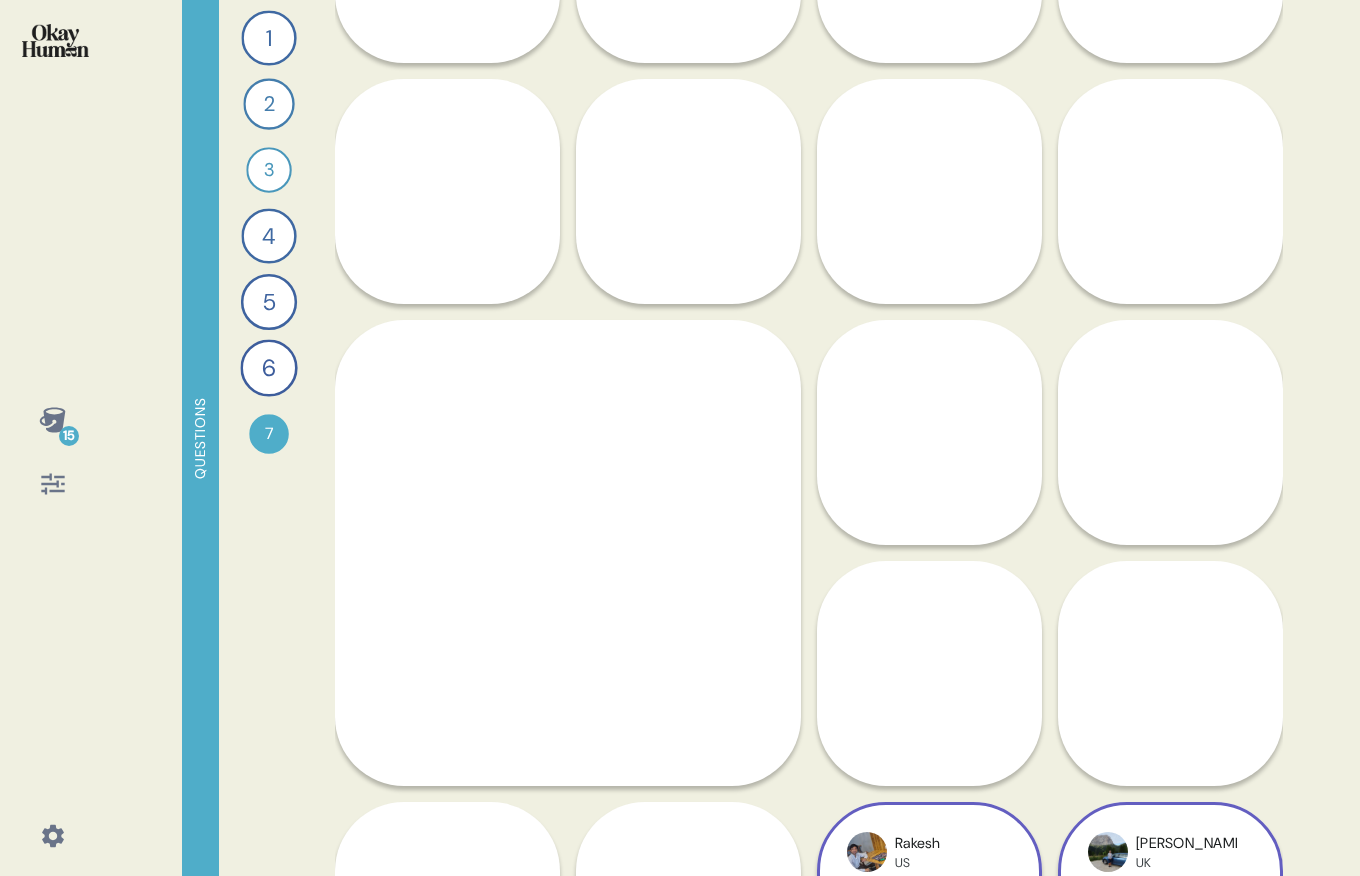 scroll, scrollTop: 888, scrollLeft: 0, axis: vertical 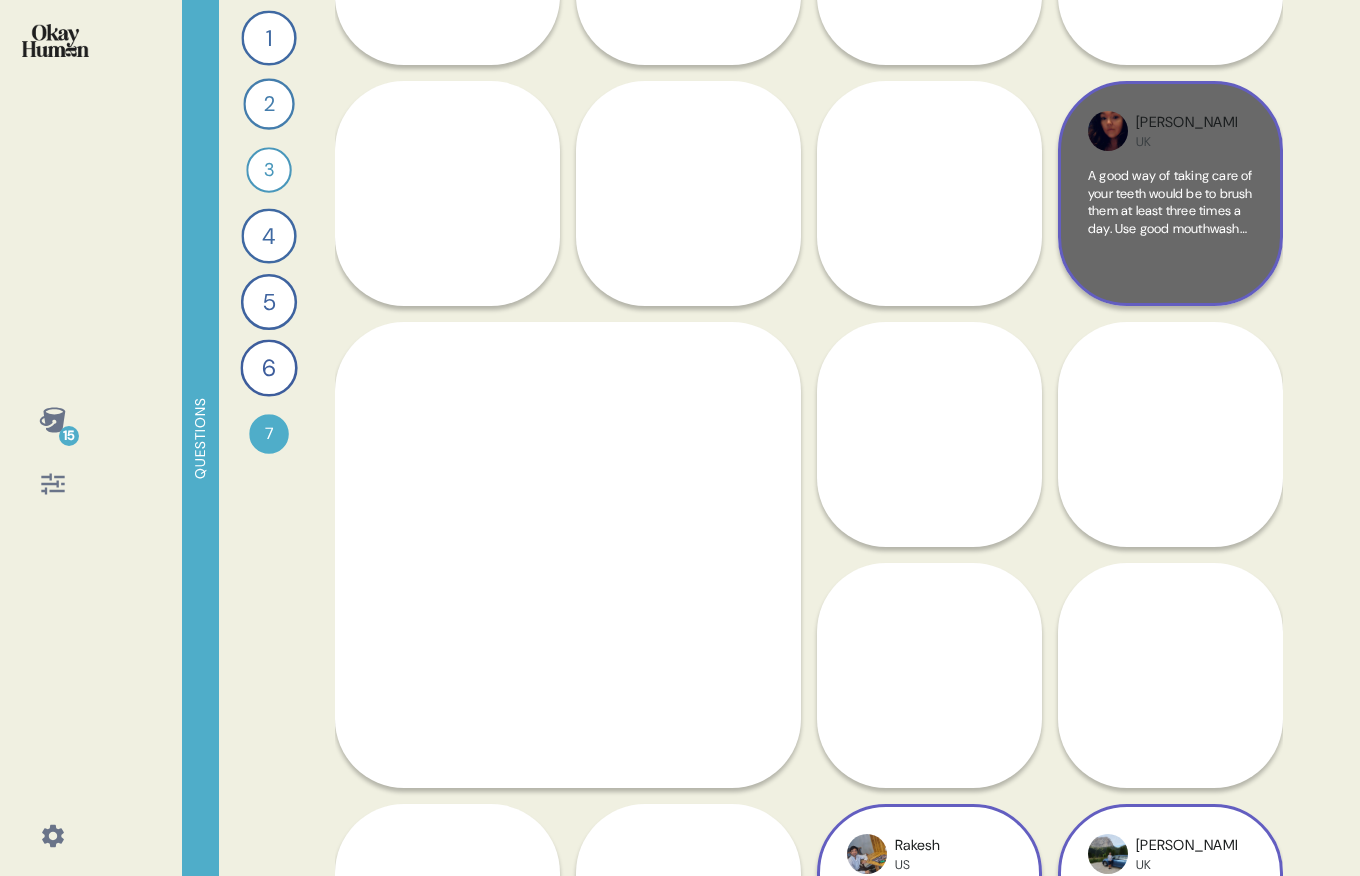 click on "A good way of taking care of your teeth would be to brush them at least three times a day. Use good mouthwash and [MEDICAL_DATA] to clean out any and all bacteria and germs. And if you have any teeth that are falling out or breaking, make sure that you would come to the dentist immediately to get them evaluated and taken care of." at bounding box center (1170, 281) 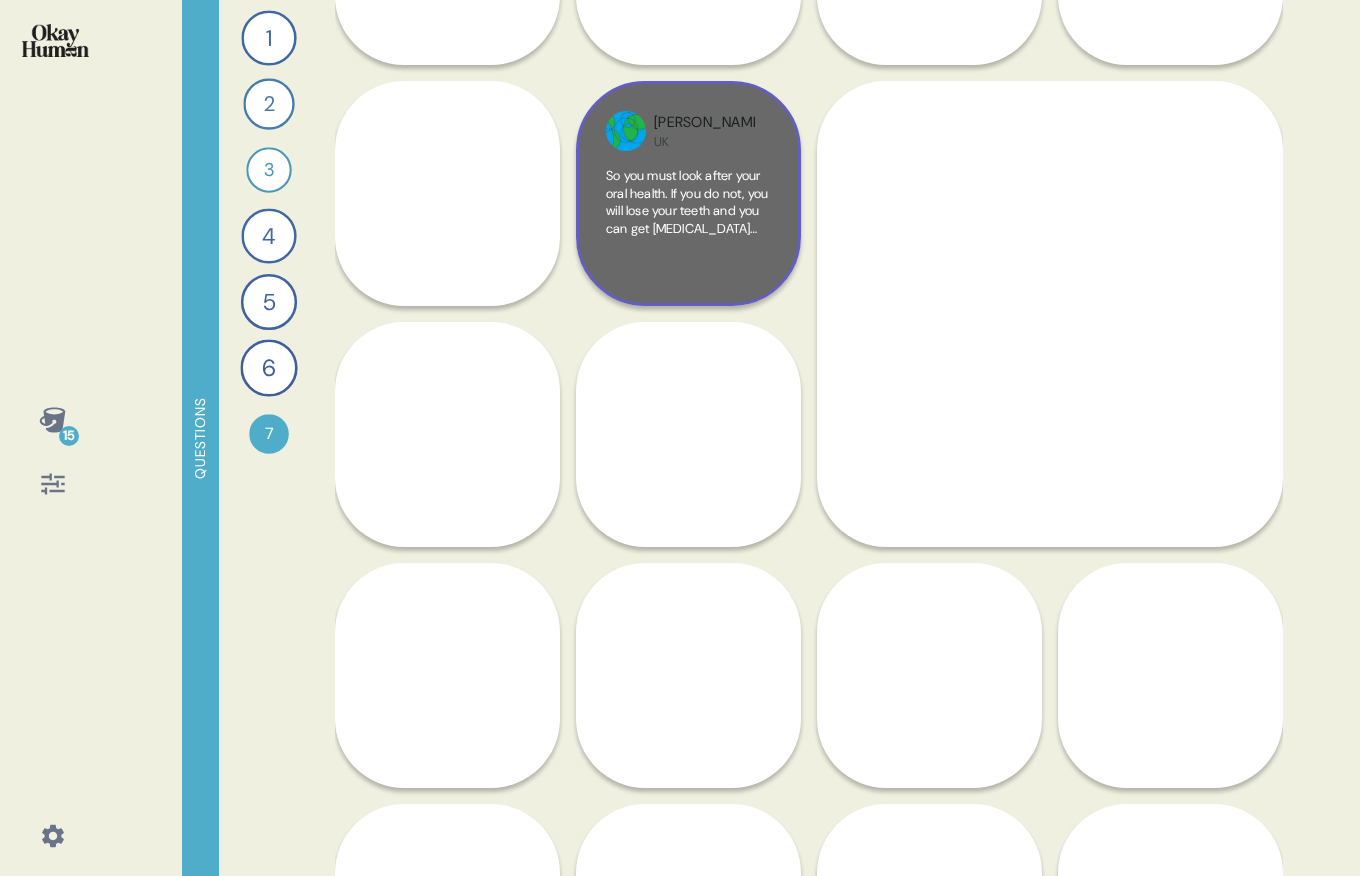 click on "So you must look after your oral health. If you do not, you will lose your teeth and you can get [MEDICAL_DATA] and you may also get cardiovascular issues and as well as the possibly risk of dementia as bacteria in the mouth are all connected. Please implement this. Your diary, end of the day. If you don't, you are the ones going to suffer, not me. The choice is yours though." at bounding box center [688, 221] 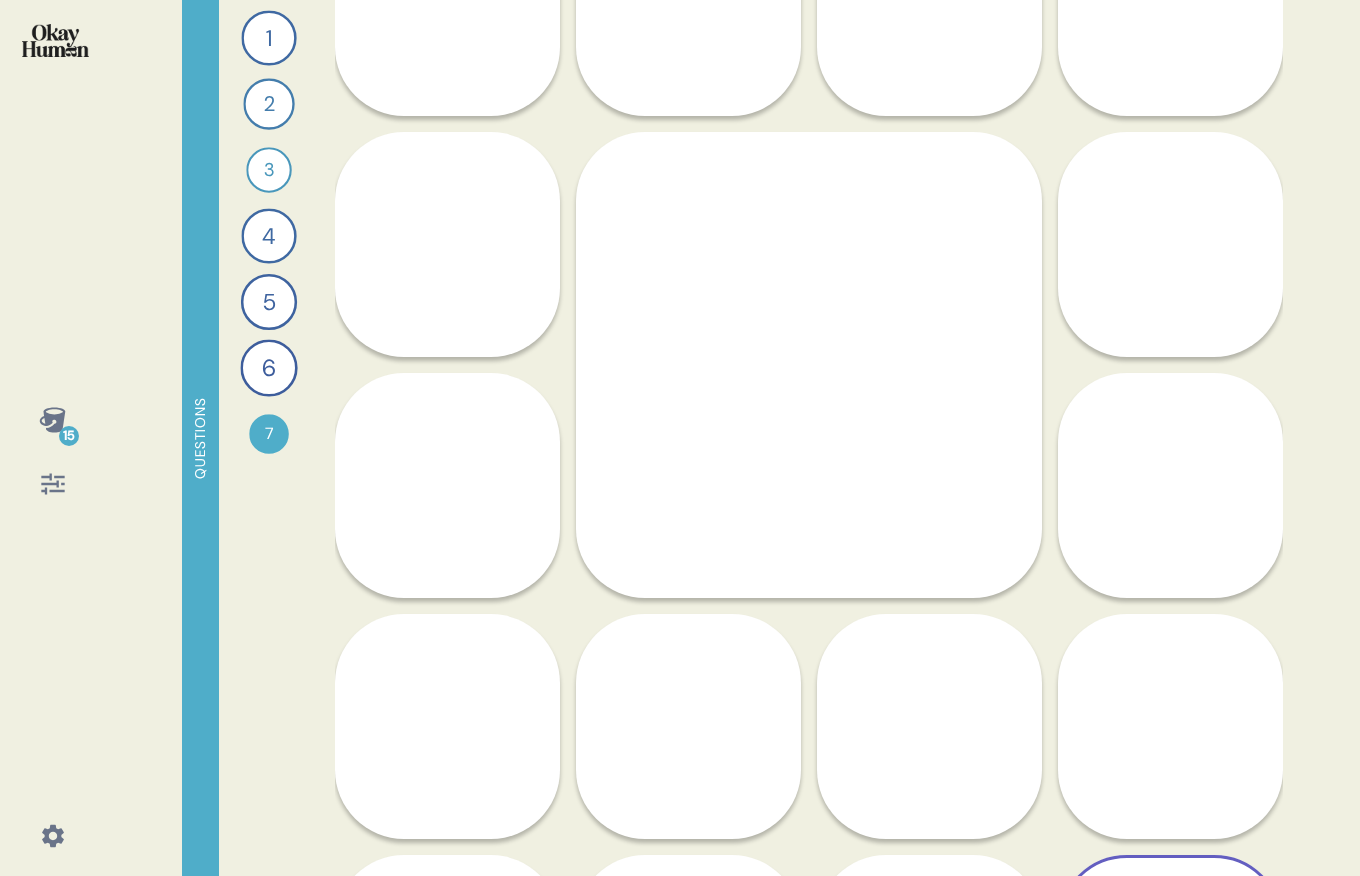 scroll, scrollTop: 832, scrollLeft: 0, axis: vertical 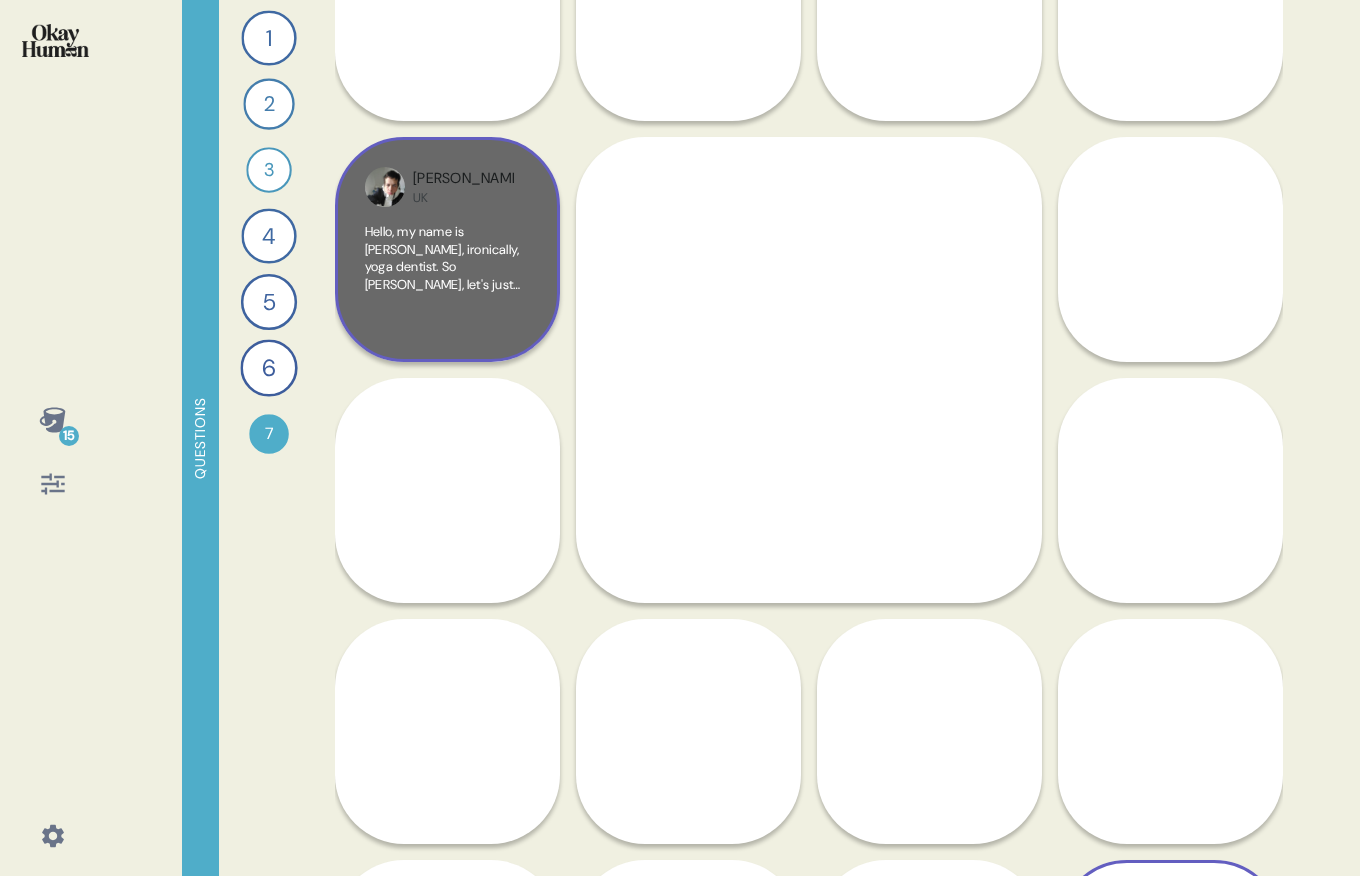 click on "Hello, my name is [PERSON_NAME], ironically, yoga dentist. So [PERSON_NAME], let's just call him so for now. So your mouth decide out. Your teeth will find, but your mouth decide out. Though what I recommend is getting a toothbrush and start scraping the tongue. It's important to keep using your toothpaste, mouthwash and [MEDICAL_DATA]. But your mouth needs to be sorted out, so." at bounding box center (447, 277) 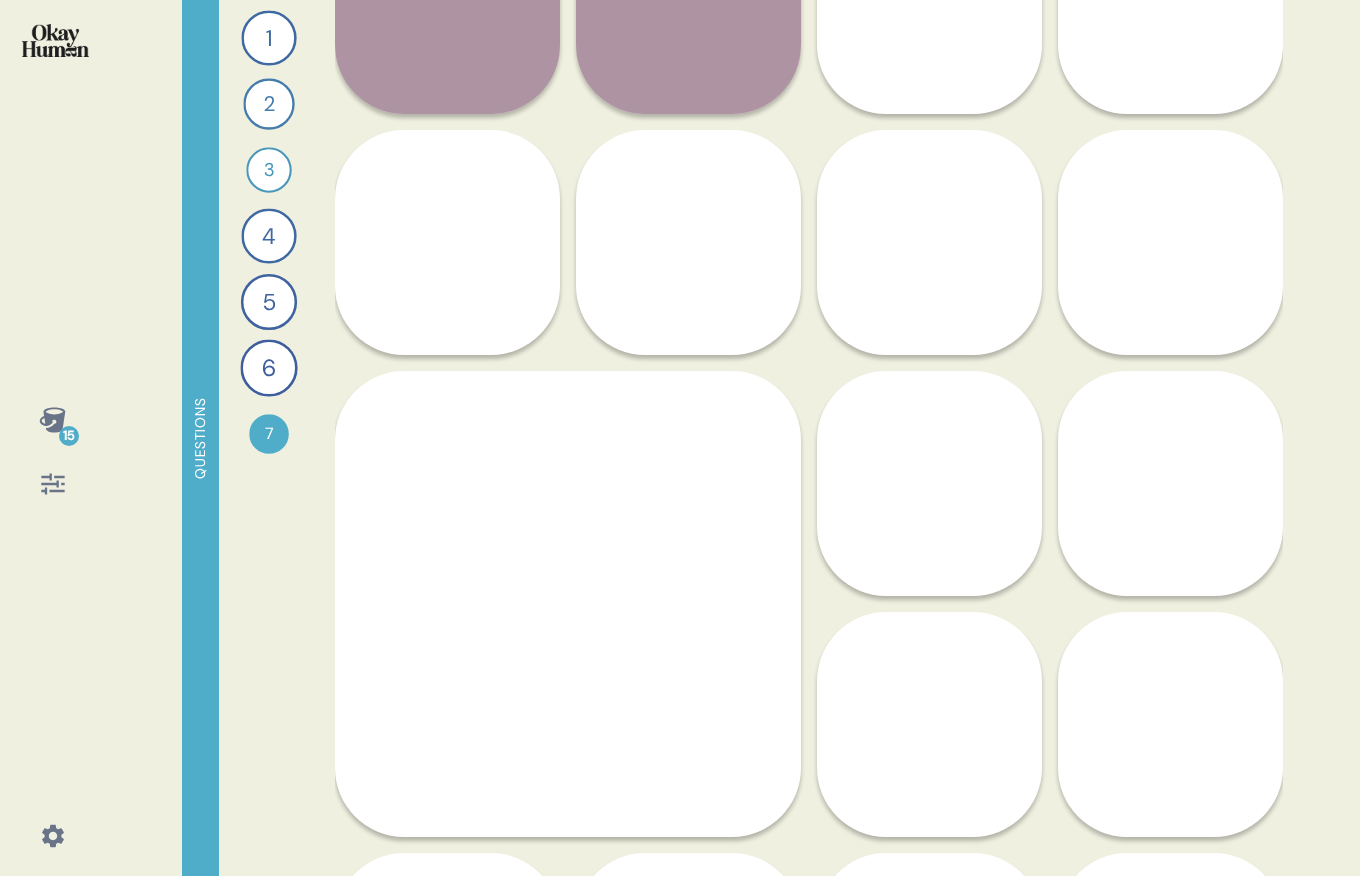 scroll, scrollTop: 589, scrollLeft: 0, axis: vertical 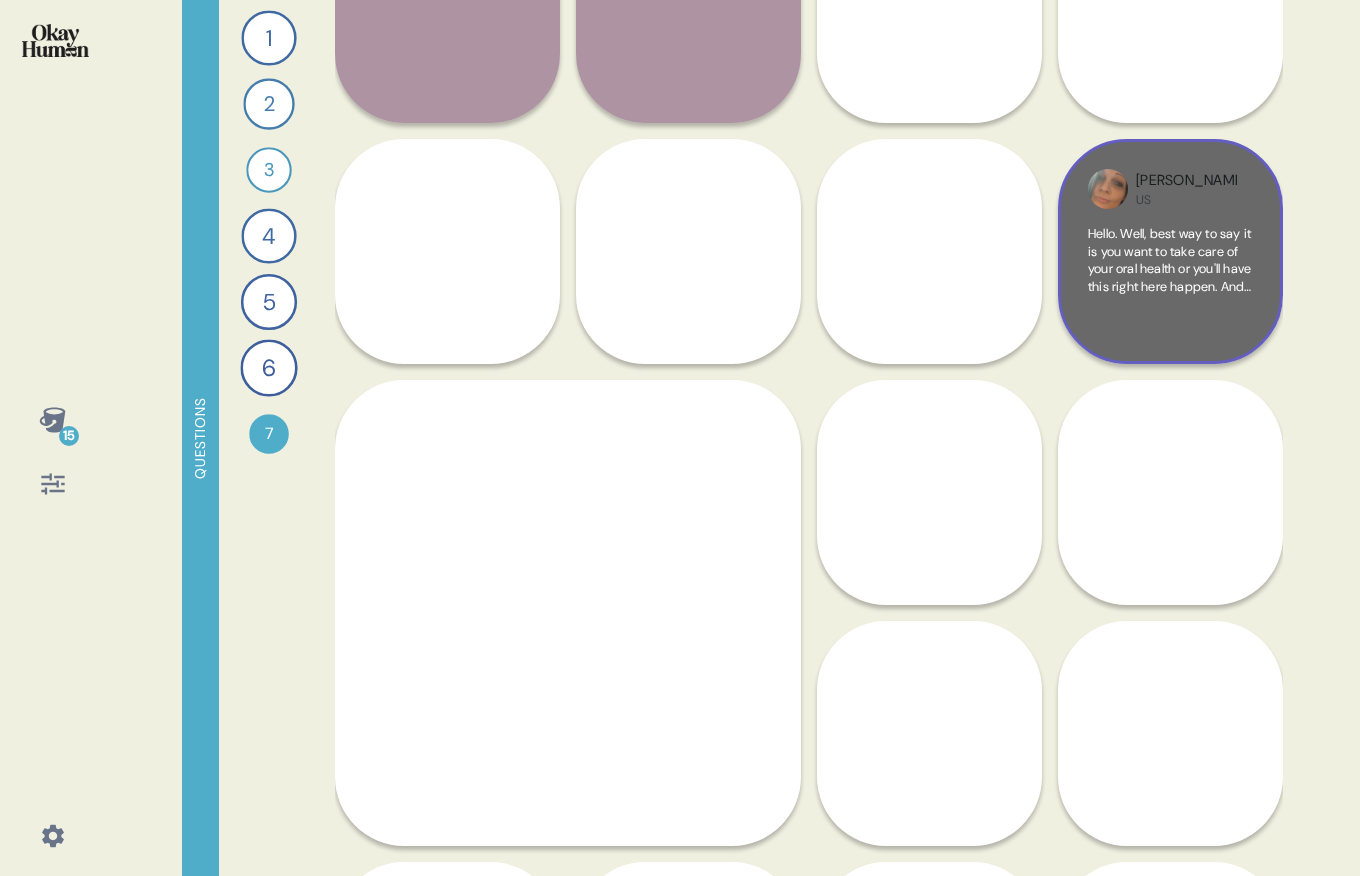 click on "Hello. Well, best way to say it is you want to take care of your oral health or you'll have this right here happen. And you don't want that to happen because it's in your smile and this very nerve wracking. So yes, your oral health for your mouth, it all plays a part I love. It can damage one another. So now, don't make yourself a snaggle tooth like me. Make sure you take care of your own health." at bounding box center [1169, 356] 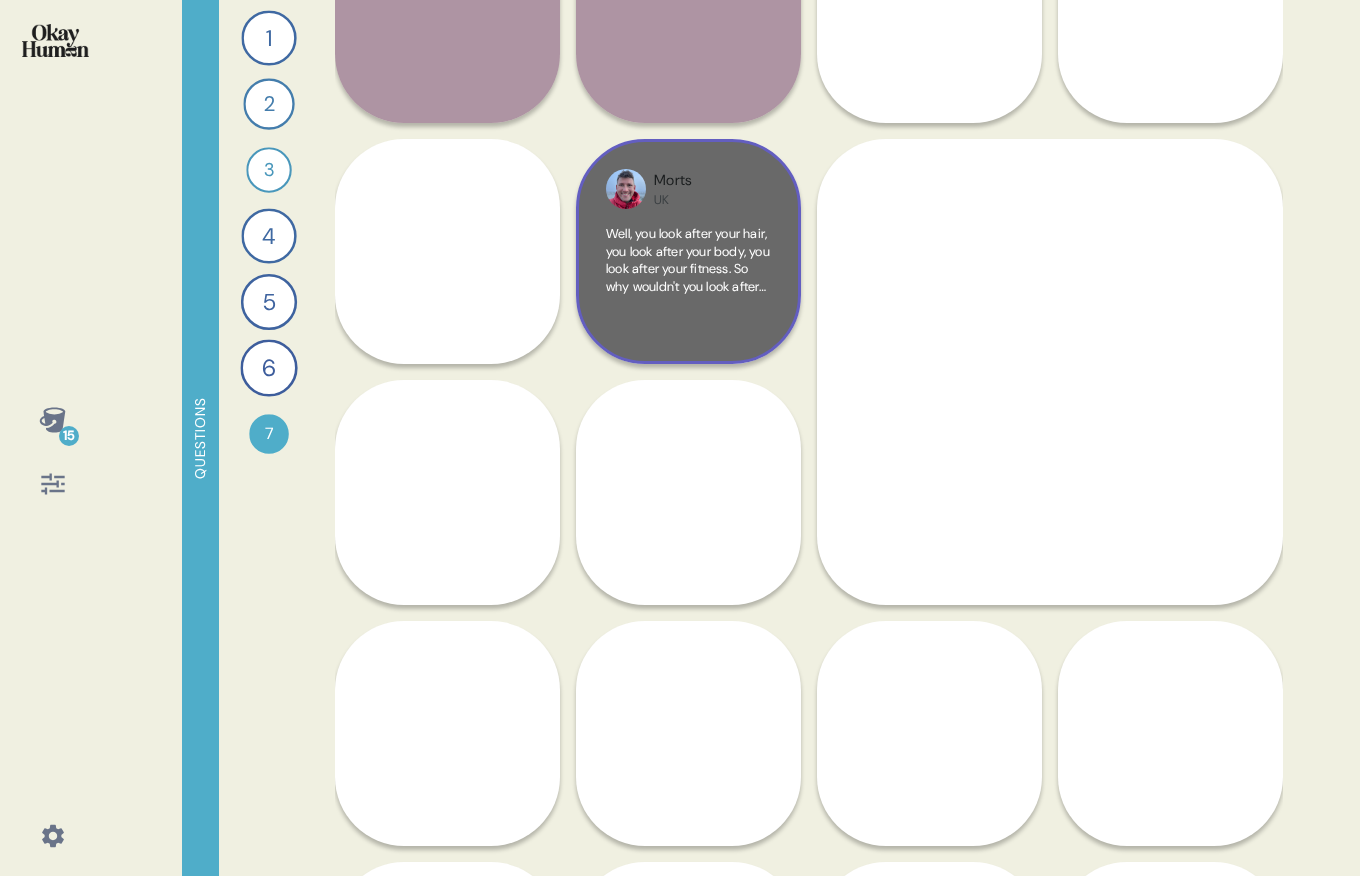 click on "Well, you look after your hair, you look after your body, you look after your fitness. So why wouldn't you look after your dentures? It's going to be equally as important as anything else in your life. No one wants to see your face without teeth in it, do they? So keep them clean. Floss, use [MEDICAL_DATA], mouthwash. Use everything you need to keep them healthy. And once you've done that, you don't just look good, you also feel good." at bounding box center (688, 365) 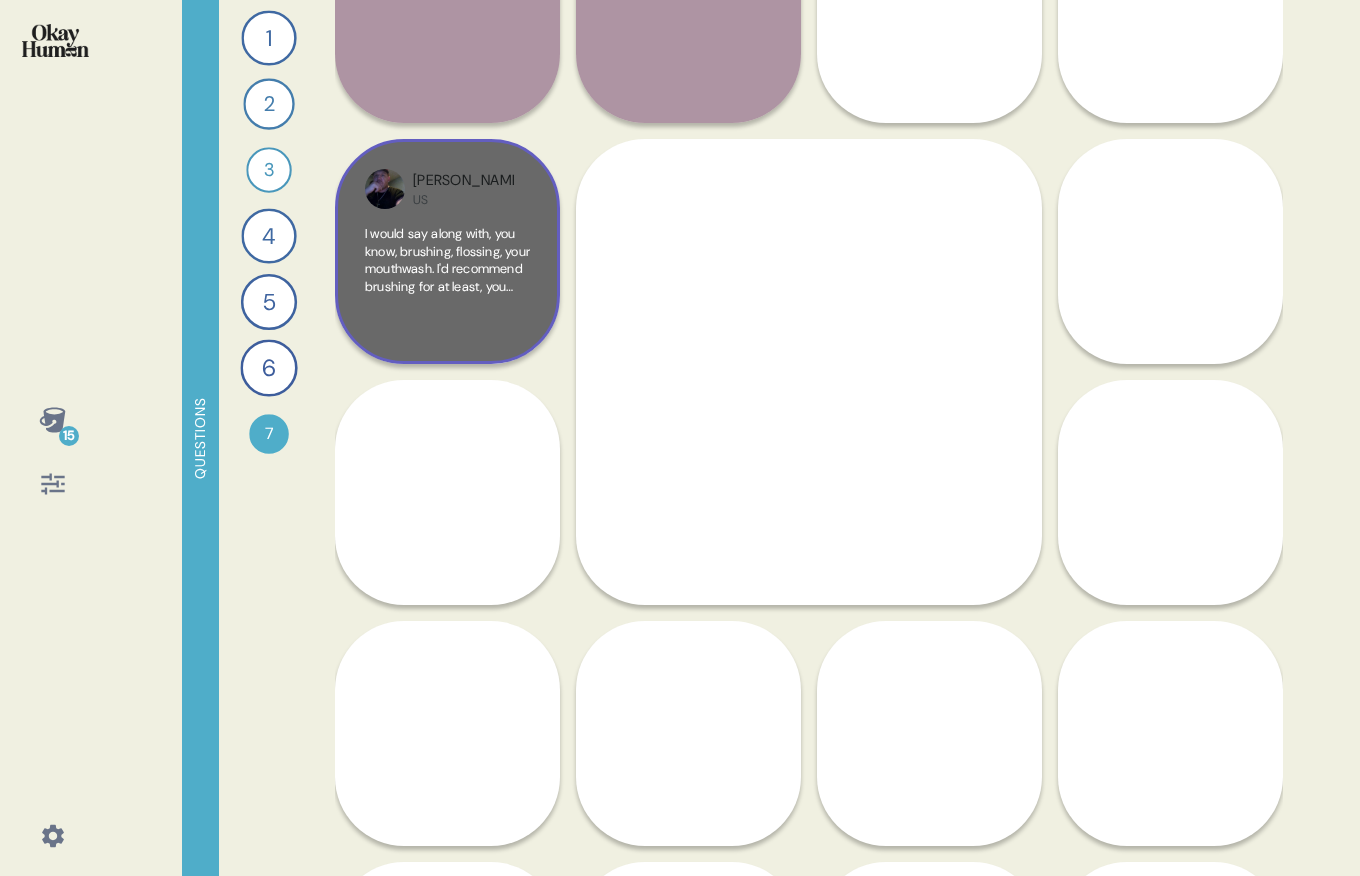click on "[PERSON_NAME] I would say along with, you know, brushing, flossing, your mouthwash. I'd recommend brushing for at least, you know, at least five or ten minutes each time you do it three times a day. I think that that's mouth else just important as, you know, you know, take care of your body. Just another part of your body that needs to take care of. But yeah, all that's important make sure plus, you know, not just hygiene wise, I mean, you know, look wise too, make it look a lot, you know, healthier." at bounding box center (447, 251) 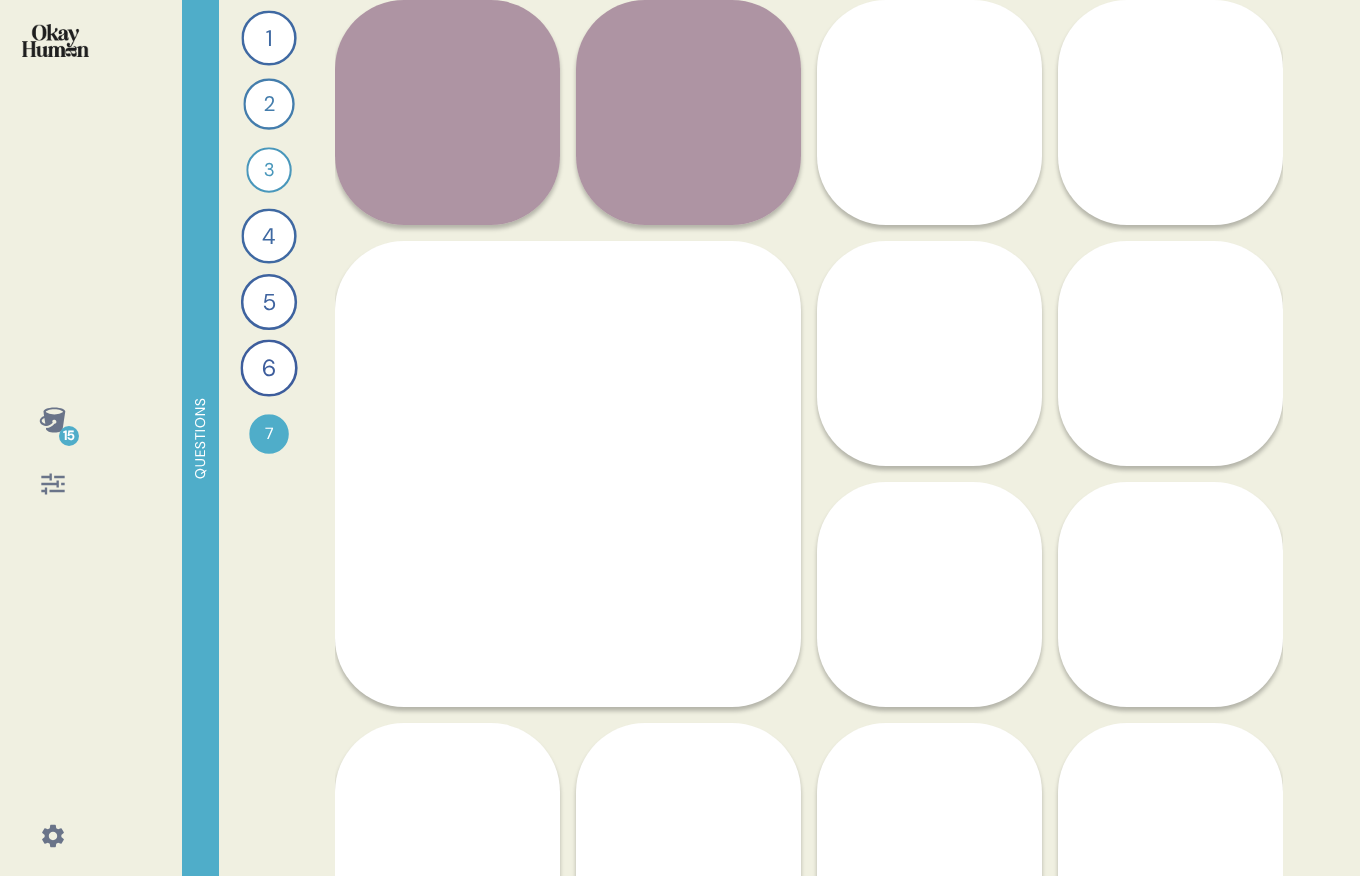 scroll, scrollTop: 472, scrollLeft: 0, axis: vertical 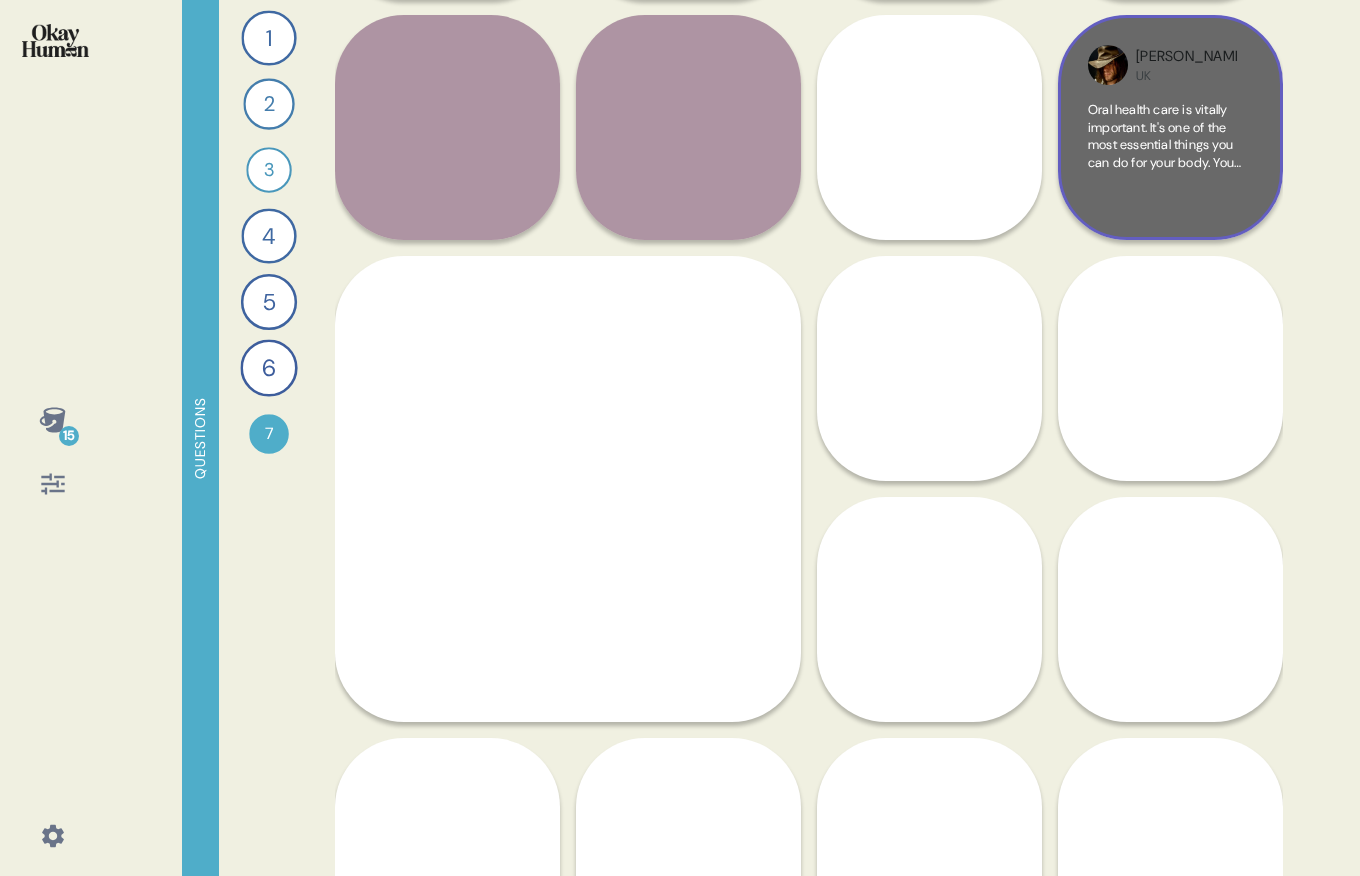 click on "Oral health care is vitally important. It's one of the most essential things you can do for your body. You greet people with your mouth. You eat with your mouth. You breathe with your mouth. You kiss your loved ones with your mouth. So it's essential you clean your teeth with a toothbrush for optimal cleanliness. Use mouthwash to kill bacteria and really wash out the particles. Use floss to get between the teeth. Scrape your tongue and work on your palate too. After all, your smiles will greet people." at bounding box center [1170, 267] 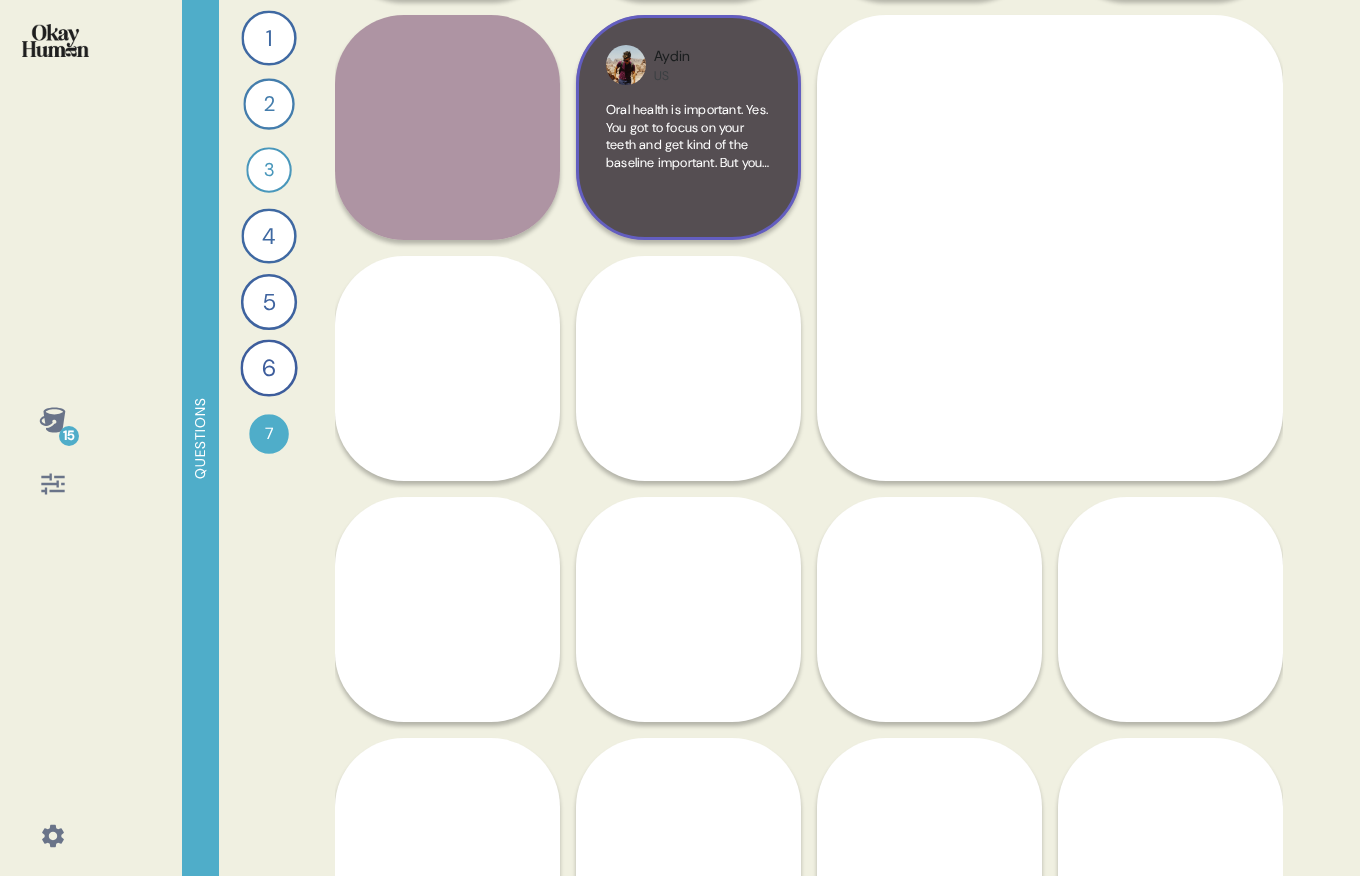 click on "Oral health is important. Yes. You got to focus on your teeth and get kind of the baseline important. But you gotta go into factor for number one. A lot of this is not changeable. Right. If you have a cavity or something, you lose that tooth, it's gone. You gotta go. And you can get a replacement, but it'll never be exactly the same. And then number two, I mean, when you think about everything from [MEDICAL_DATA] to [MEDICAL_DATA], so many things, from a romantic to professional, you want to come off as a clean, polished and positive." at bounding box center (687, 285) 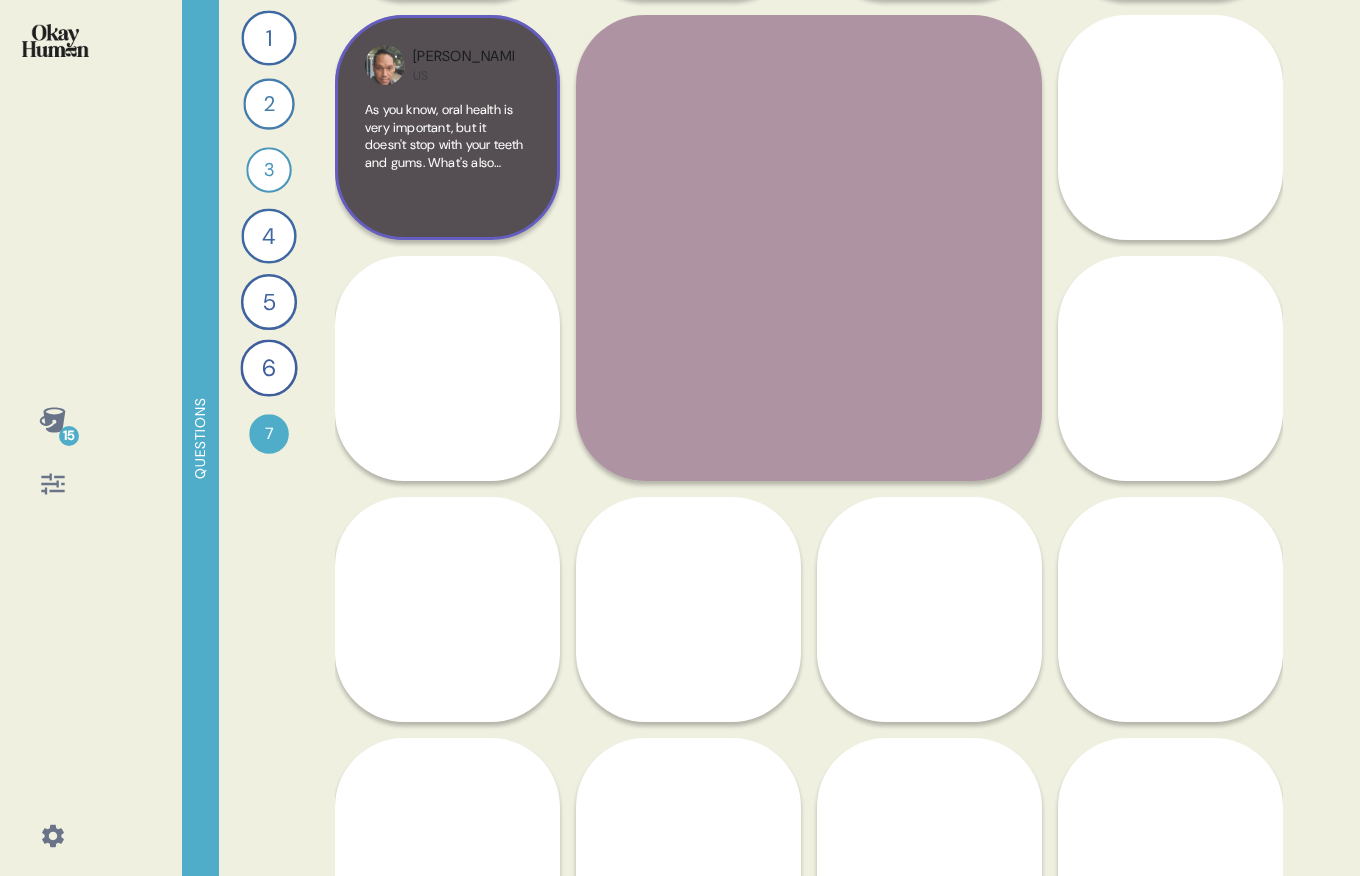 click on "[PERSON_NAME] US As you know, oral health is very important, but it doesn't stop with your teeth and gums. What's also important is the entire mouth. Think of your mouth as a home, right? And so you wouldn't stop at cleaning just parts of your home. You want to clean as holistically and as thoroughly as possible. Take the palate of your mouth. When you're doing your two minutes of brushing, start with your teeth, then do another layer with your gums. Do the palate, the top palate of your mouth, and also include the tongue. These are all places where plaque or bacteria could hide or just live freely if you don't take care of it. So it's important to take care of the entire mouth." at bounding box center (447, 127) 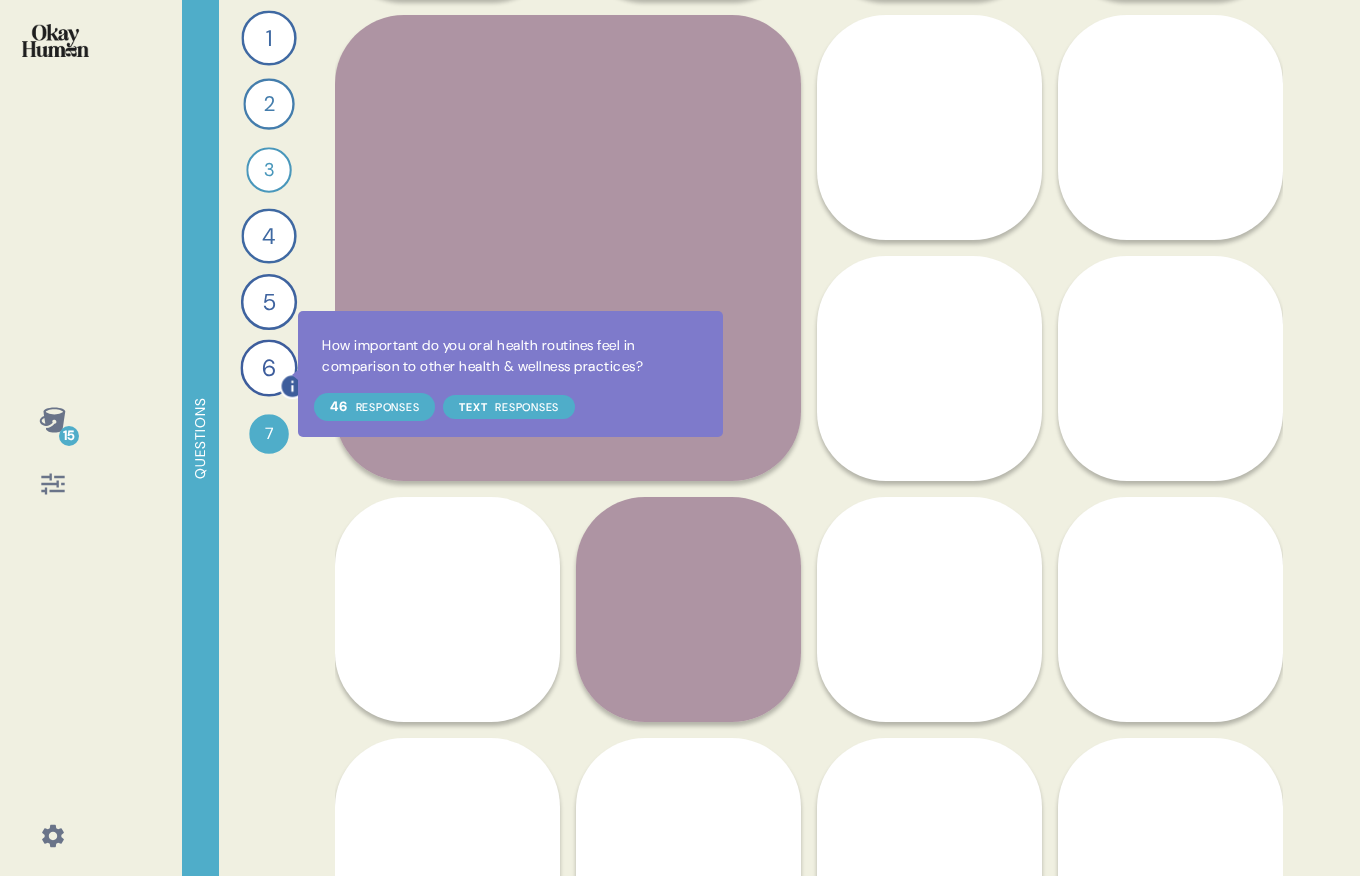 click at bounding box center (292, 386) 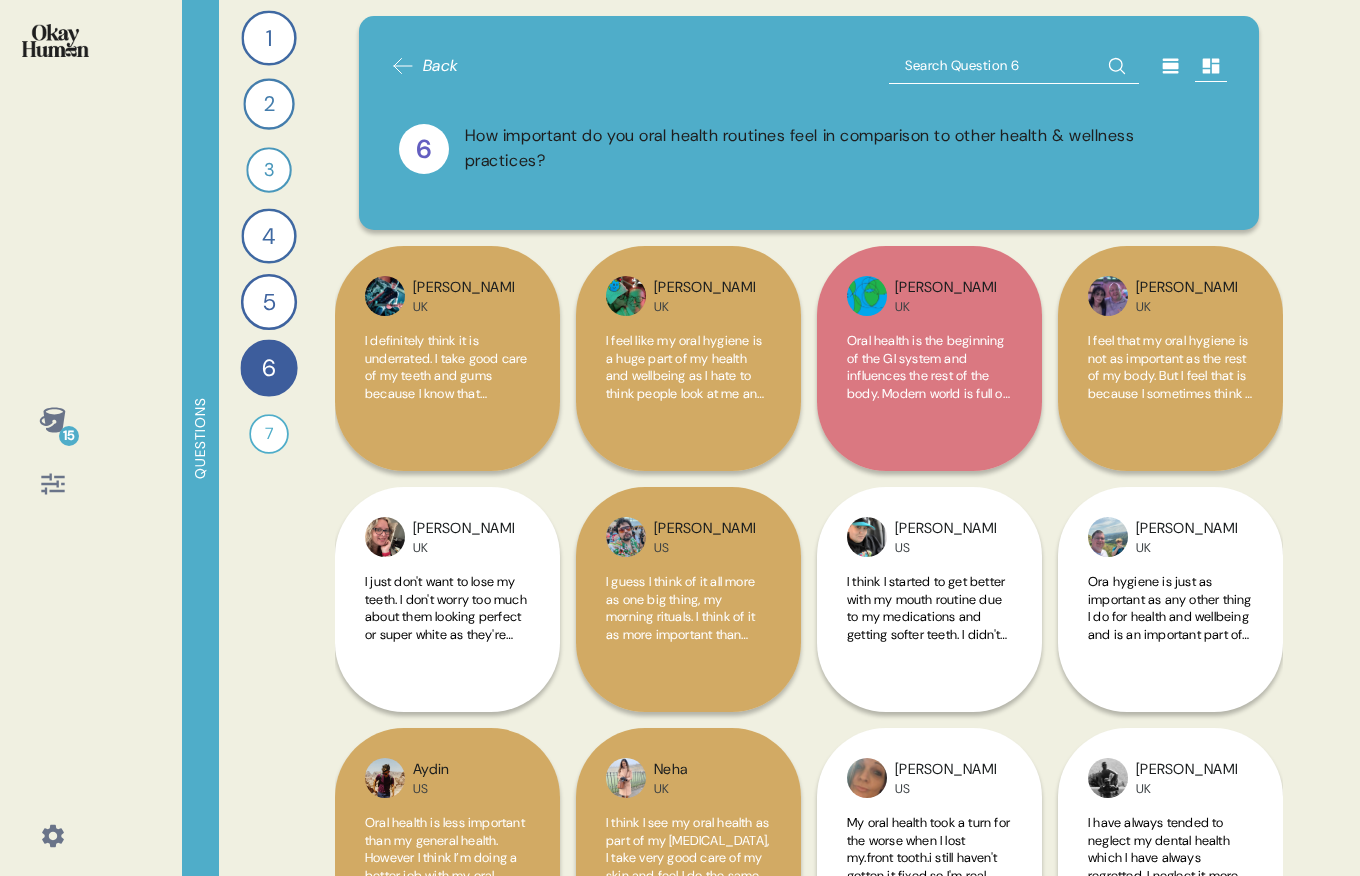 click at bounding box center [1014, 66] 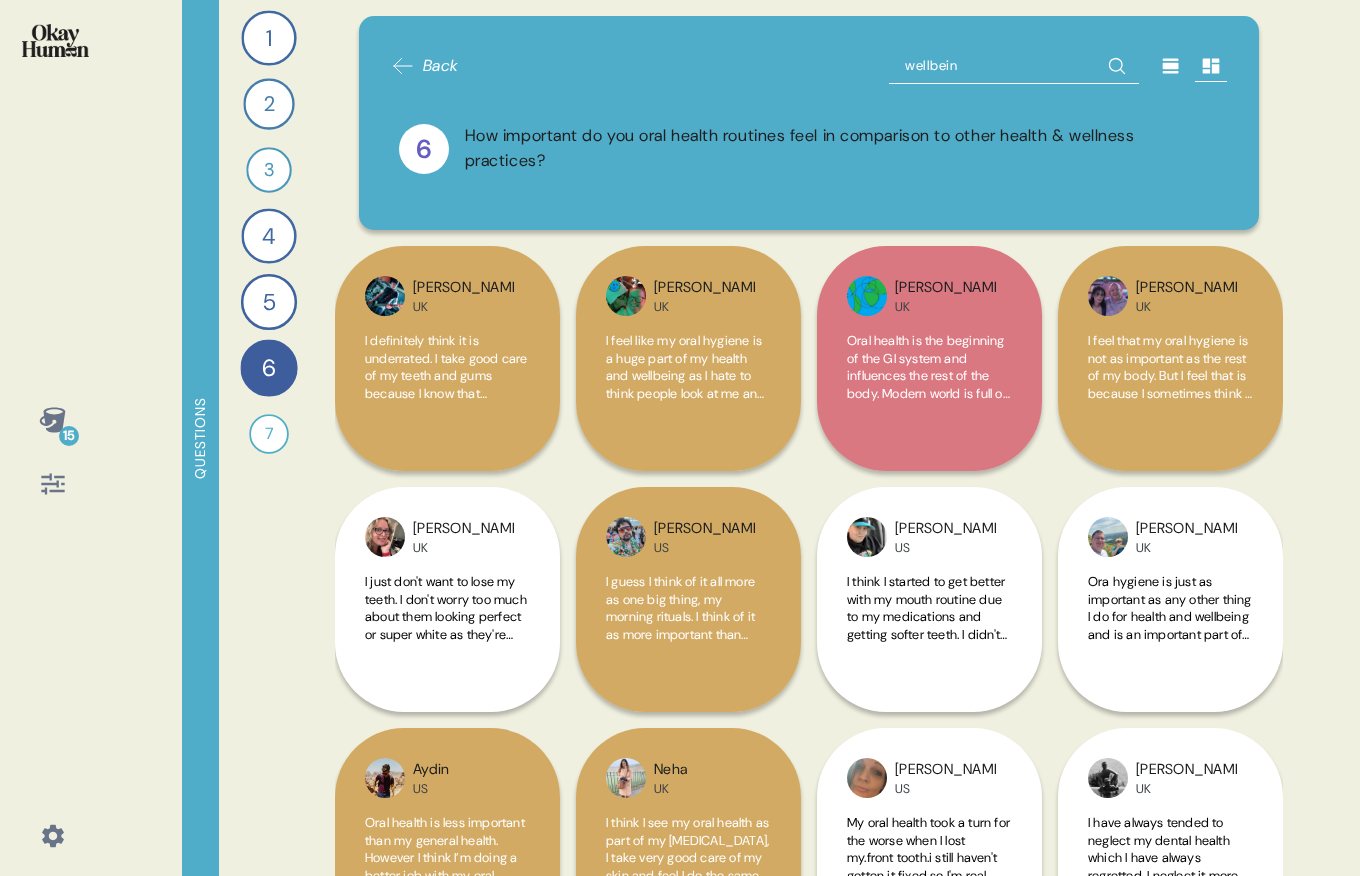 type on "wellbeing" 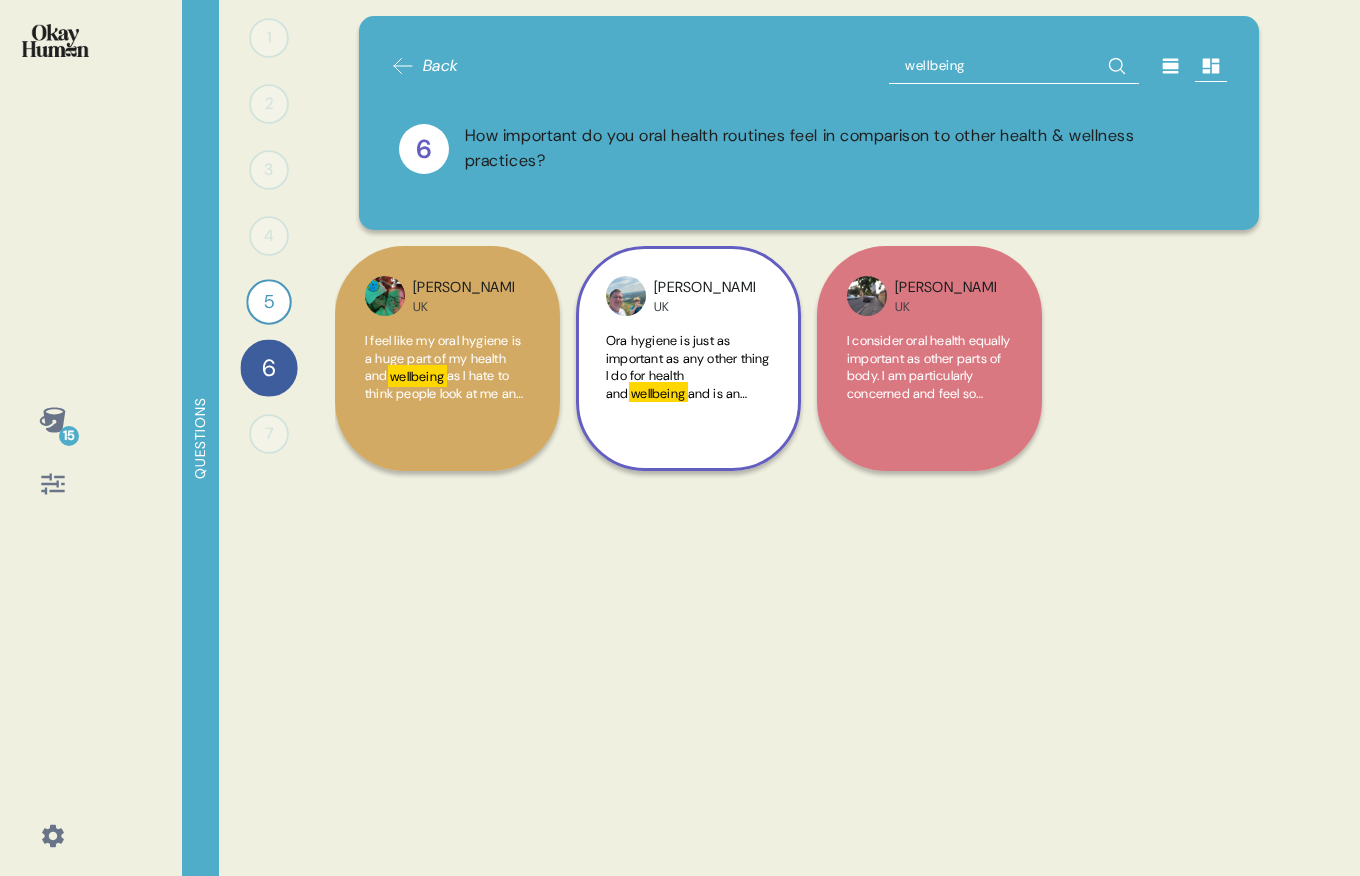click on "wellbeing" at bounding box center [658, 393] 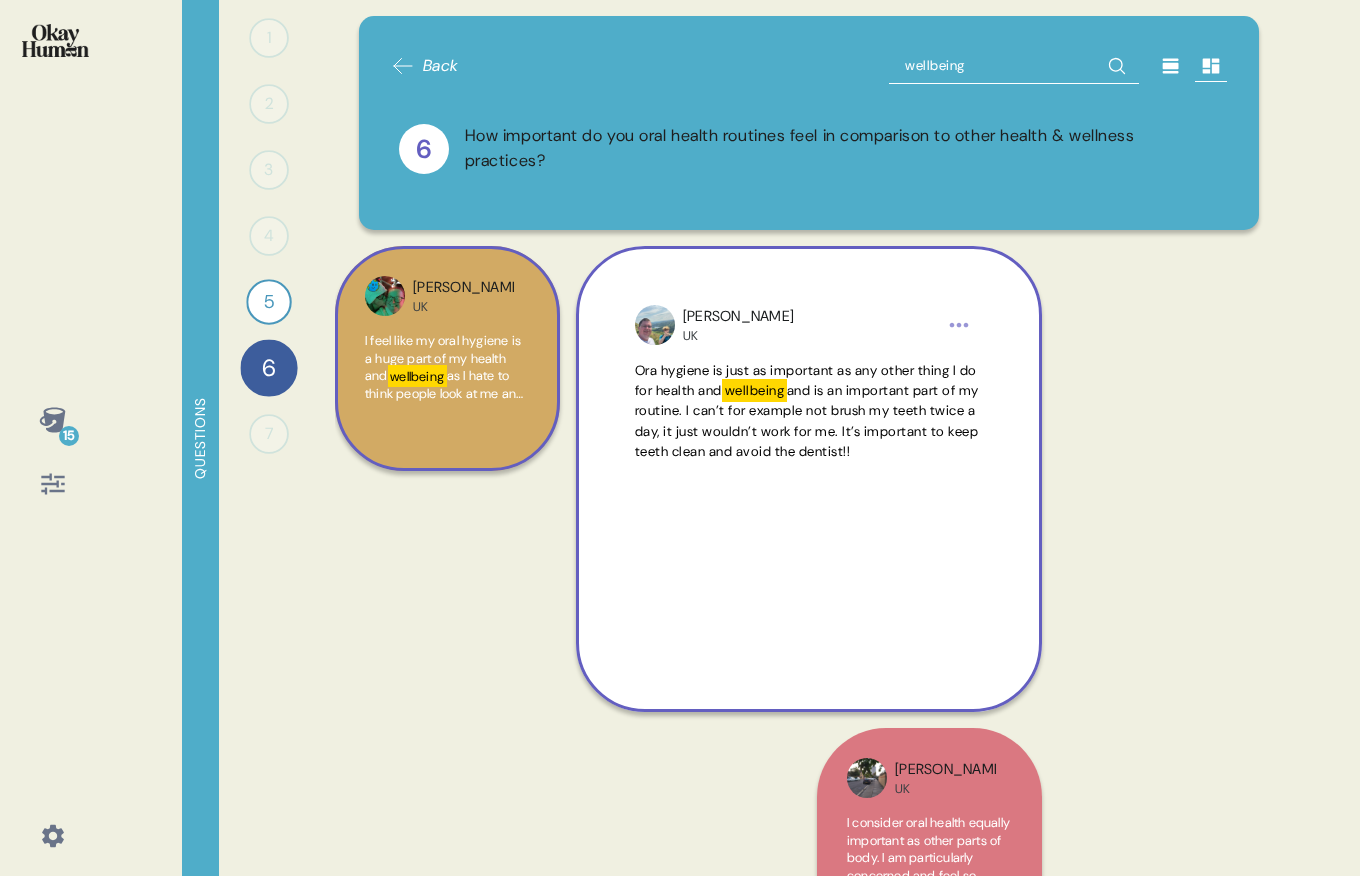 click on "as I hate to think people look at me and see awful teeth or think I have [MEDICAL_DATA]. I think a lot about my oral hygiene as your face is what people fittest seer when they see/meet you, and when you open your mouth or smile they can see your teeth, smell your breath if it's bad, therefore I feel that it's important to maintain good oral hygiene as 1 of my priorities." at bounding box center [447, 498] 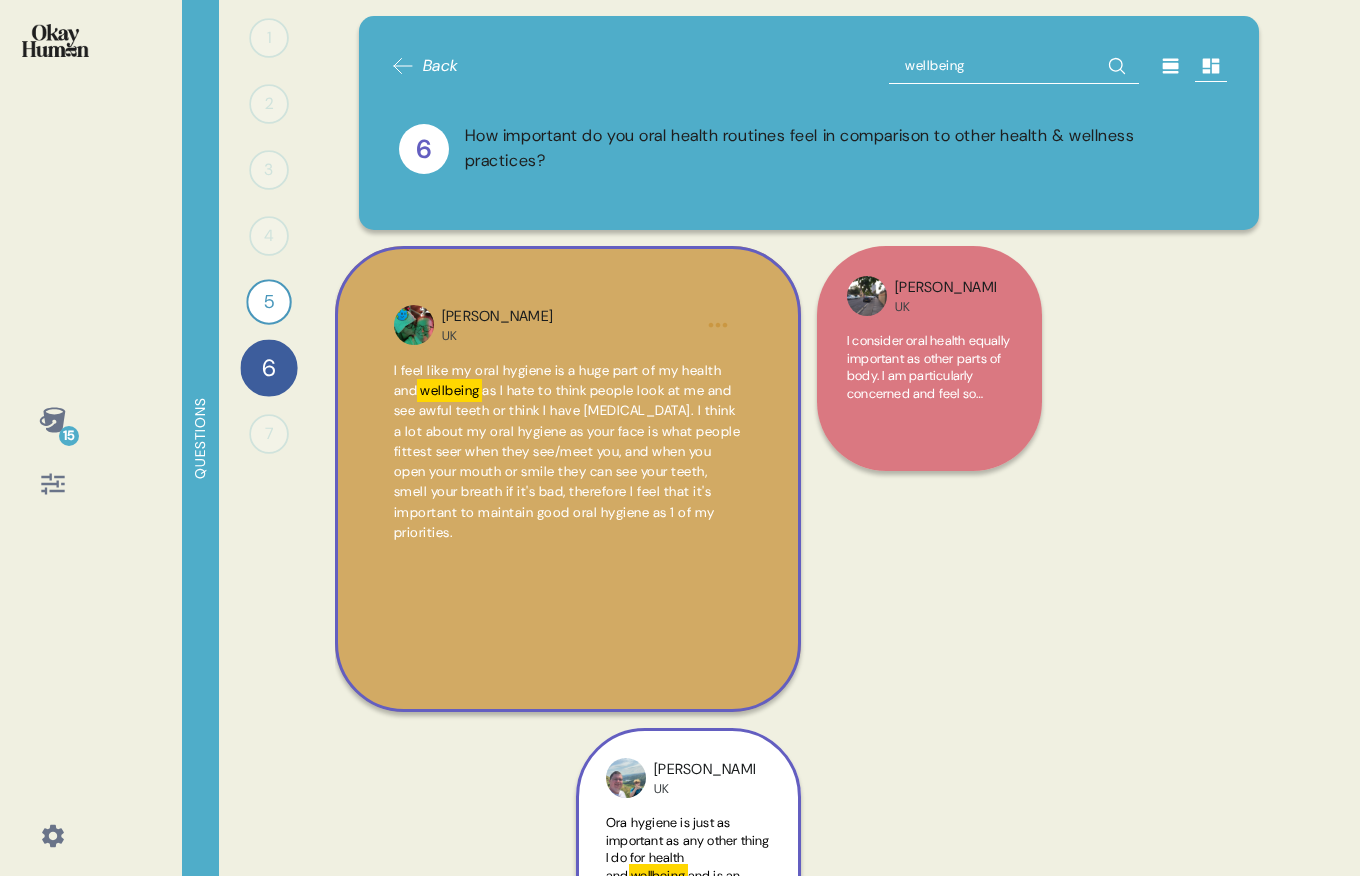 click on "wellbeing" at bounding box center [1014, 66] 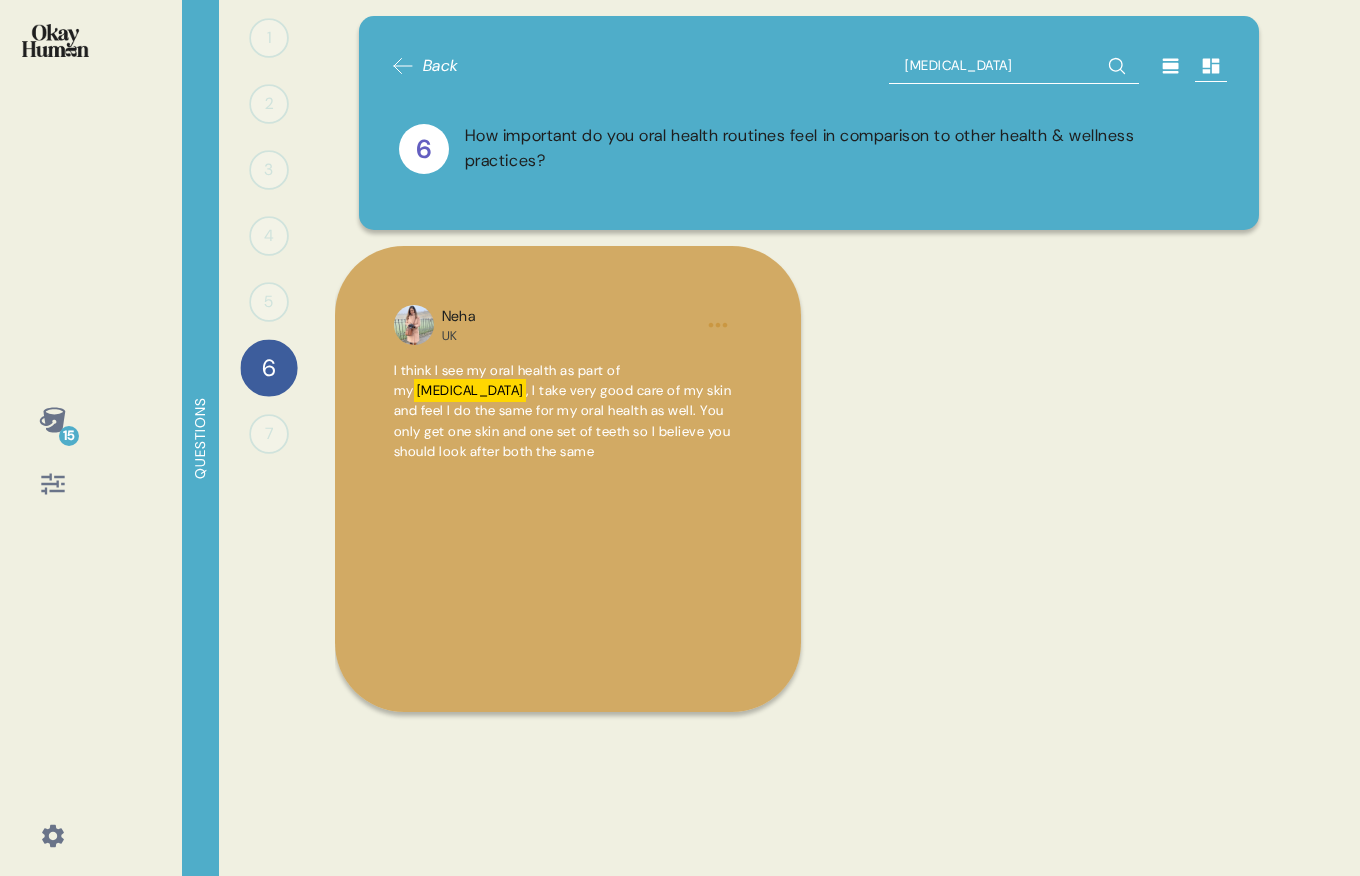 click on "[MEDICAL_DATA]" at bounding box center [1014, 66] 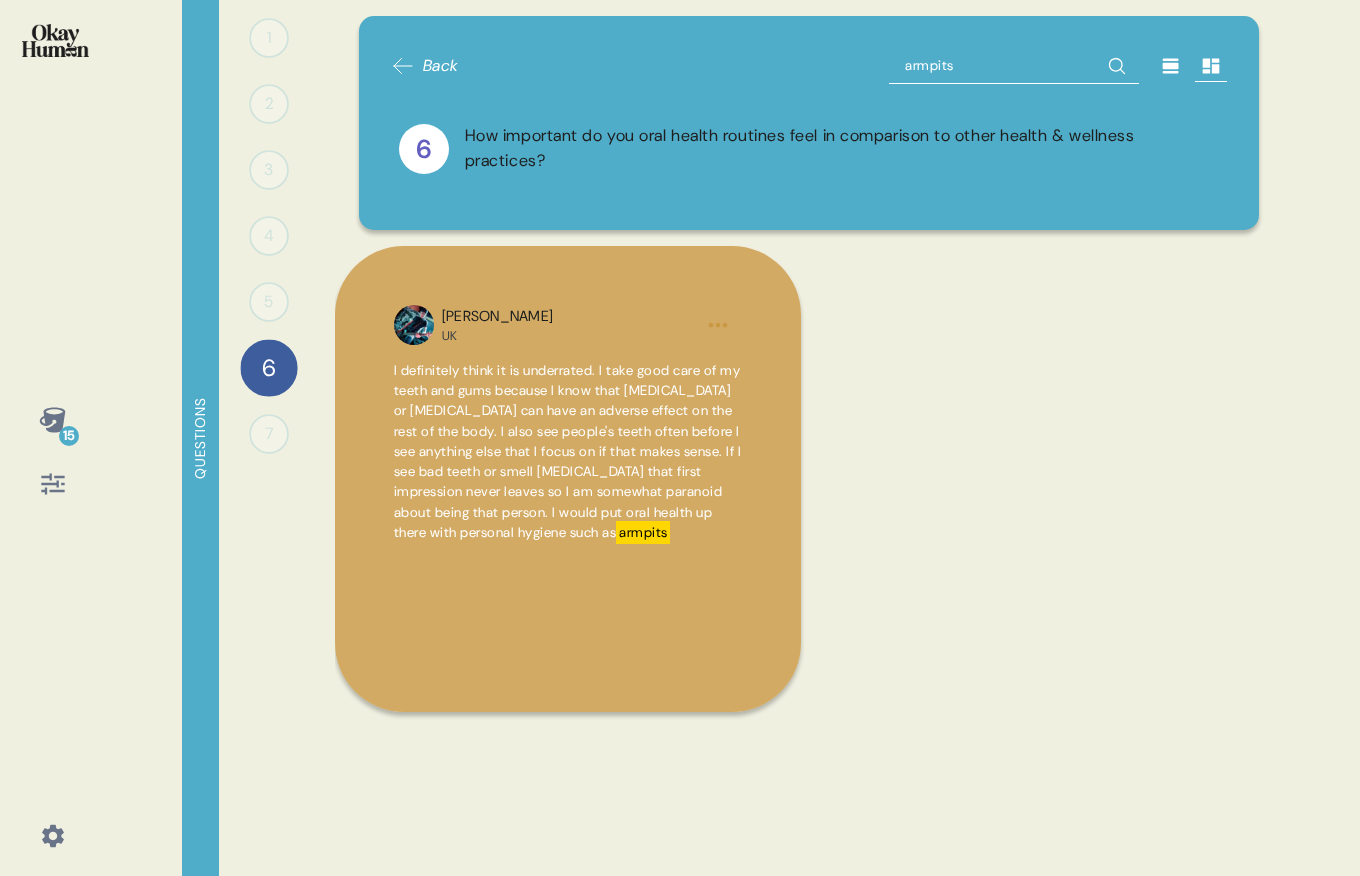 click on "armpits" at bounding box center [1014, 66] 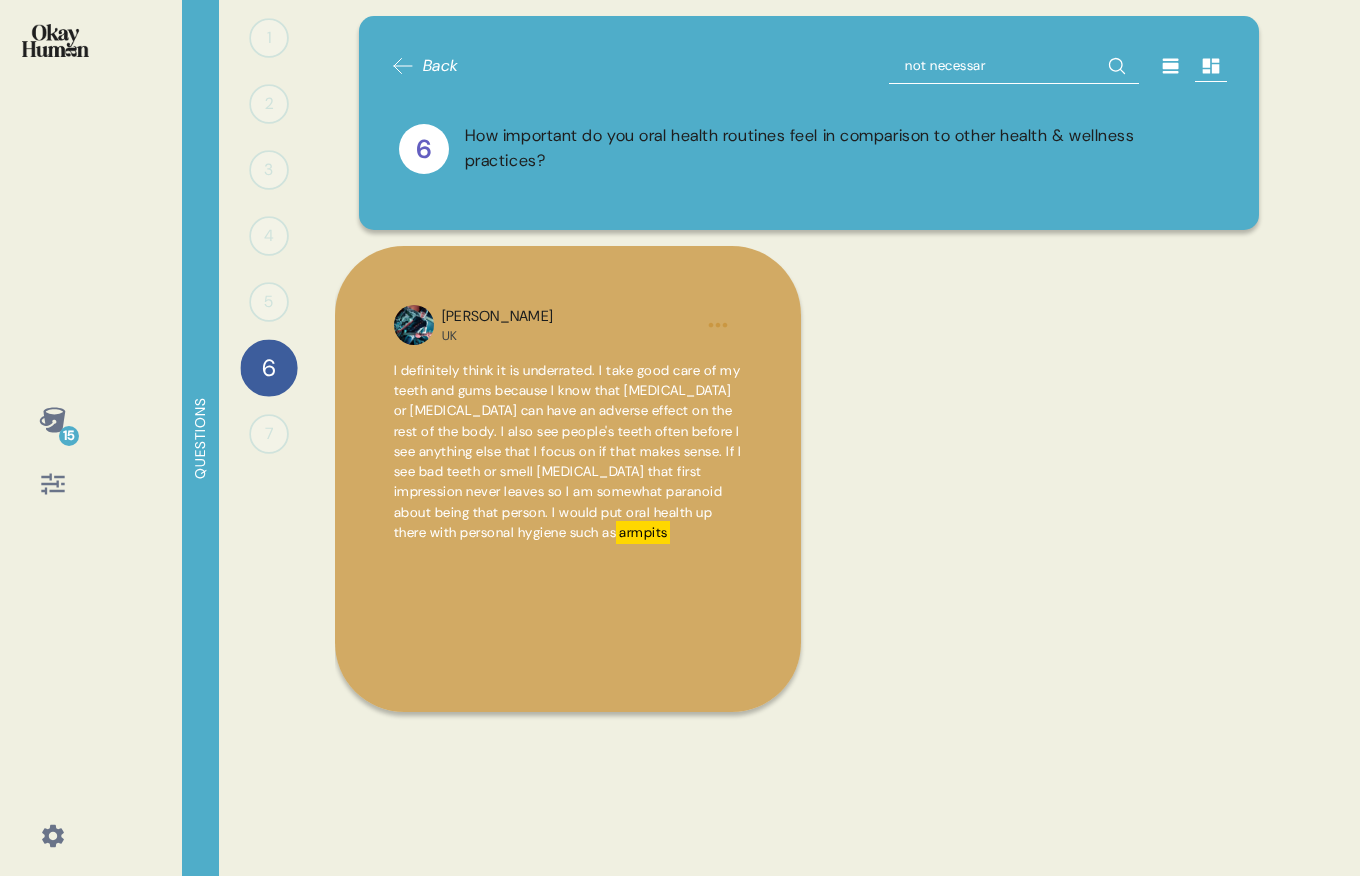 type on "not necessary" 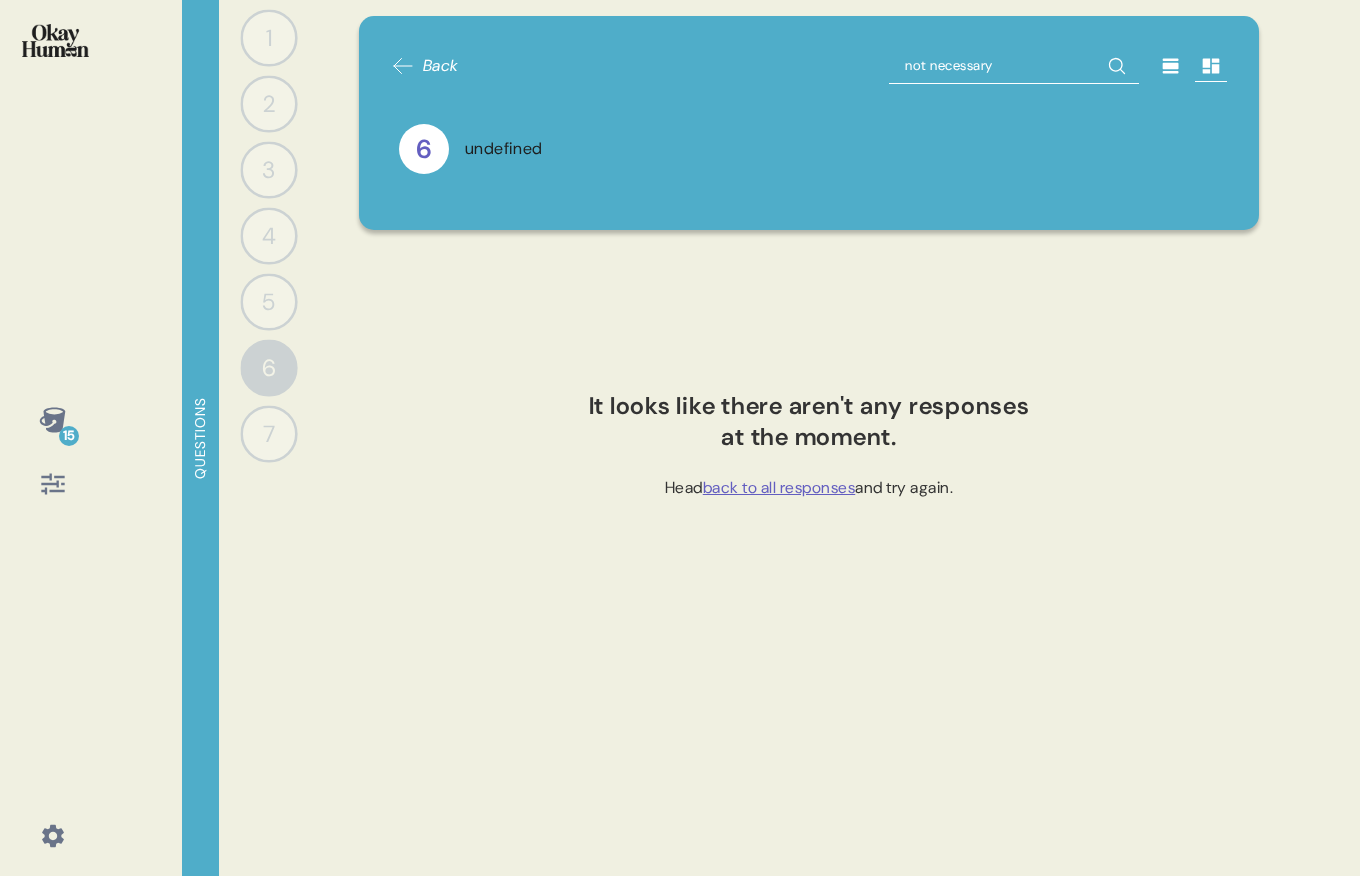 click on "1 0 Responses Responses 2 0 Responses Responses 3 0 Responses Responses 4 0 Responses Responses 5 0 Responses Responses 6 0 Responses Responses 7 0 Responses Responses" at bounding box center [269, 438] 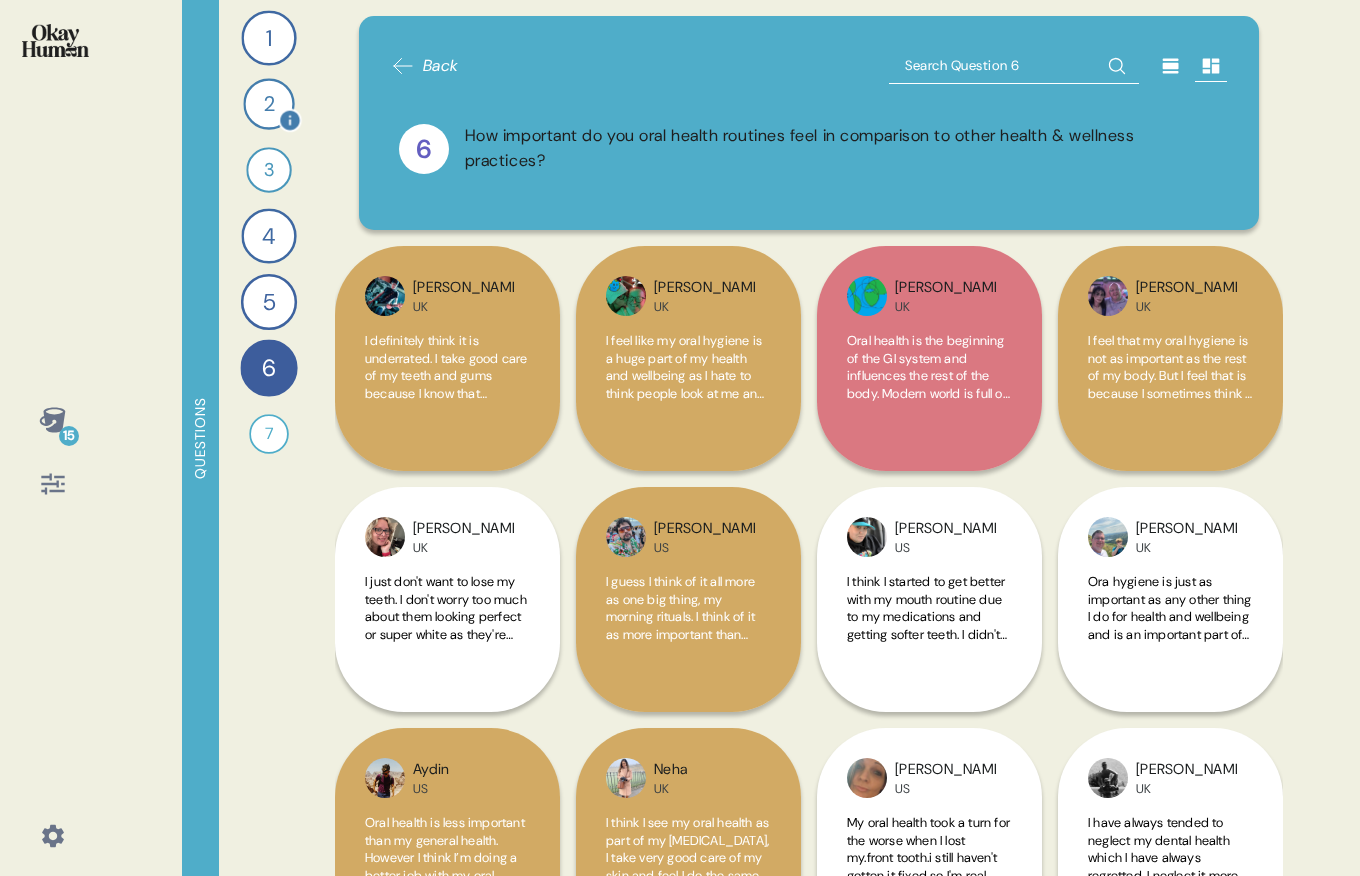 click on "2" at bounding box center [268, 103] 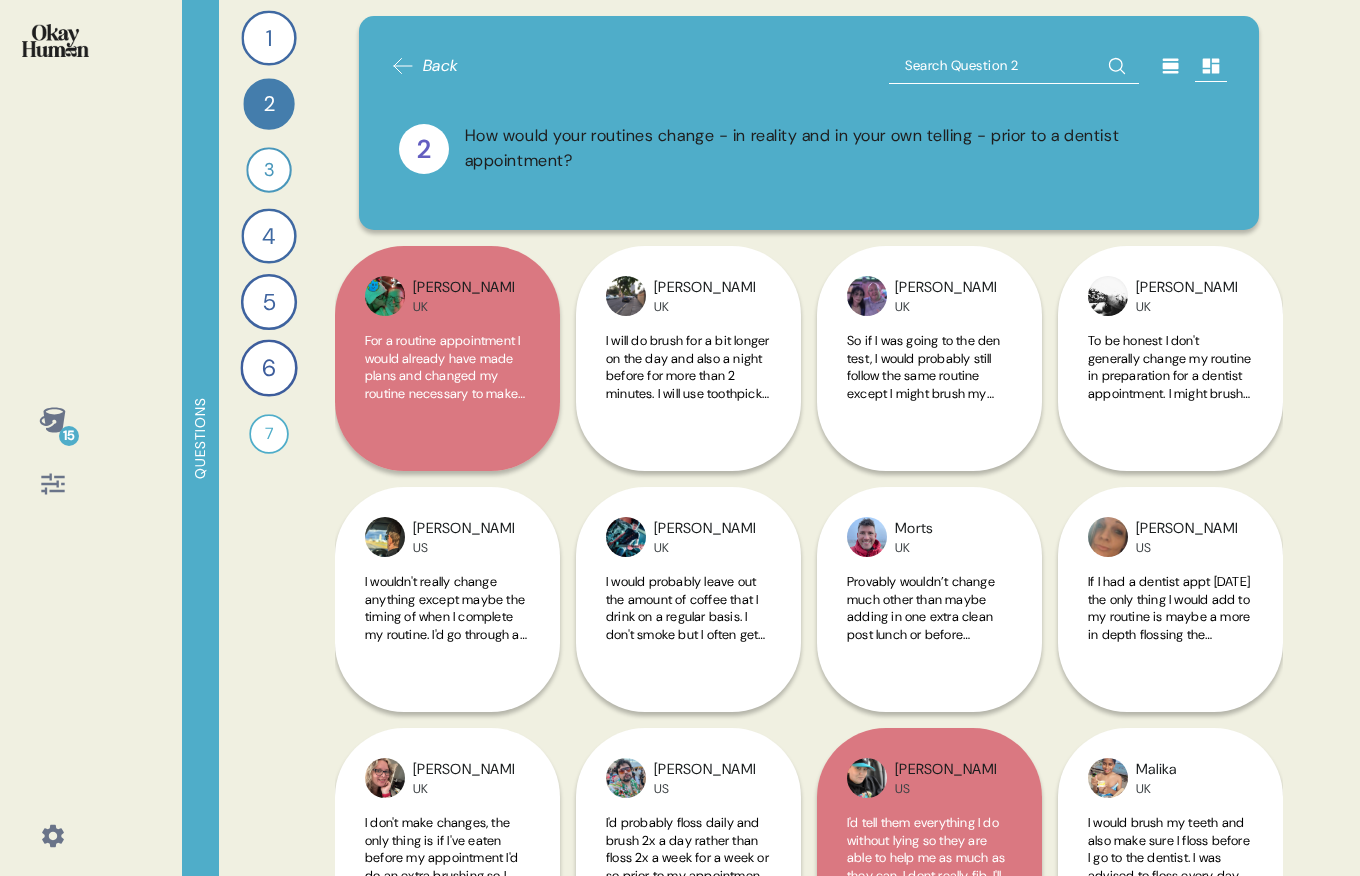 scroll, scrollTop: 848, scrollLeft: 0, axis: vertical 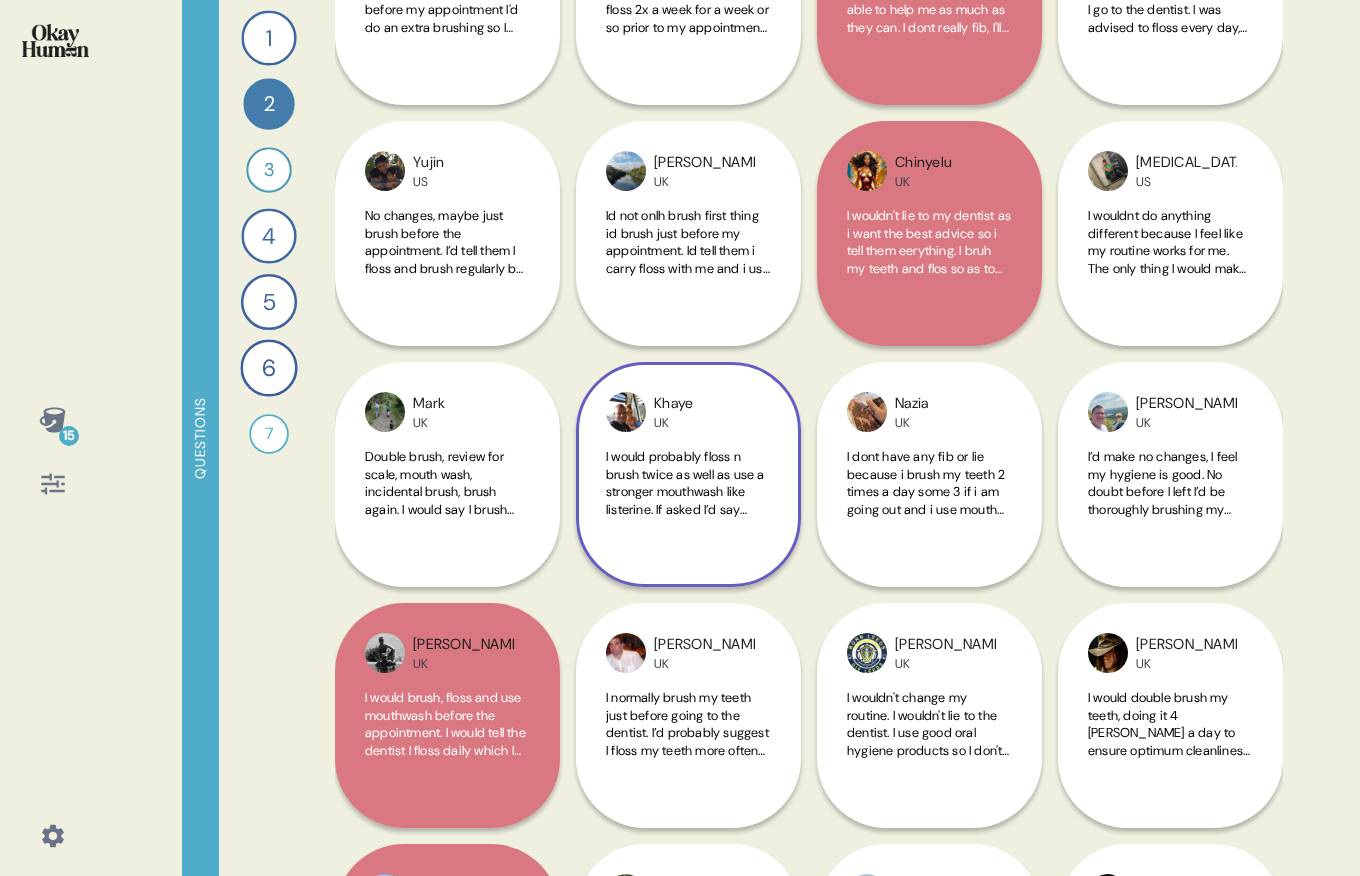 click on "I would probably floss n brush twice as well as use a stronger mouthwash like listerine. If asked I’d say flossing is something I often do" at bounding box center (685, 500) 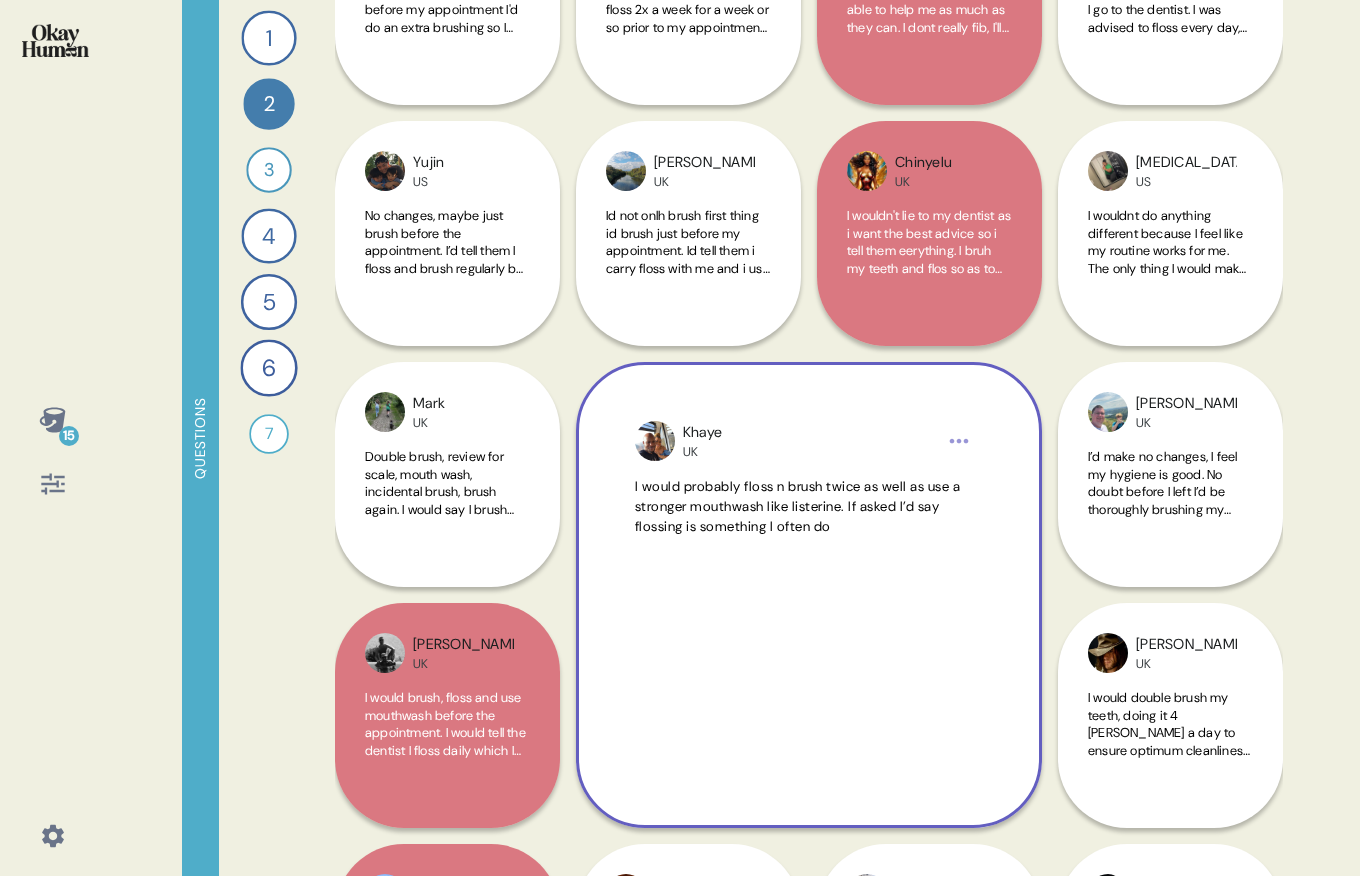 scroll, scrollTop: 919, scrollLeft: 0, axis: vertical 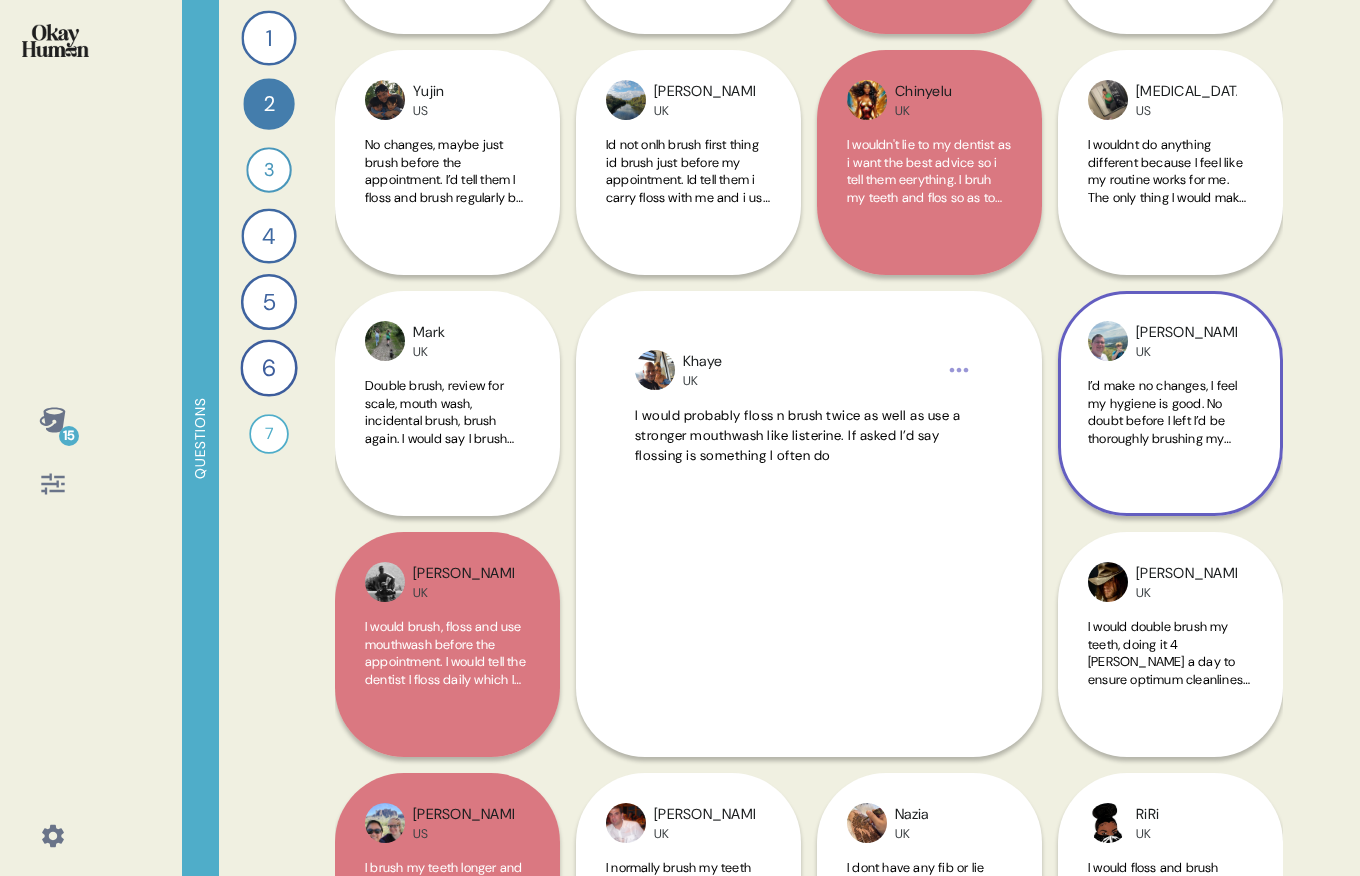 click on "I’d make no changes, I feel my hygiene is good. No doubt before I left I’d be thoroughly brushing my teeth and mouthwash though." at bounding box center [1170, 423] 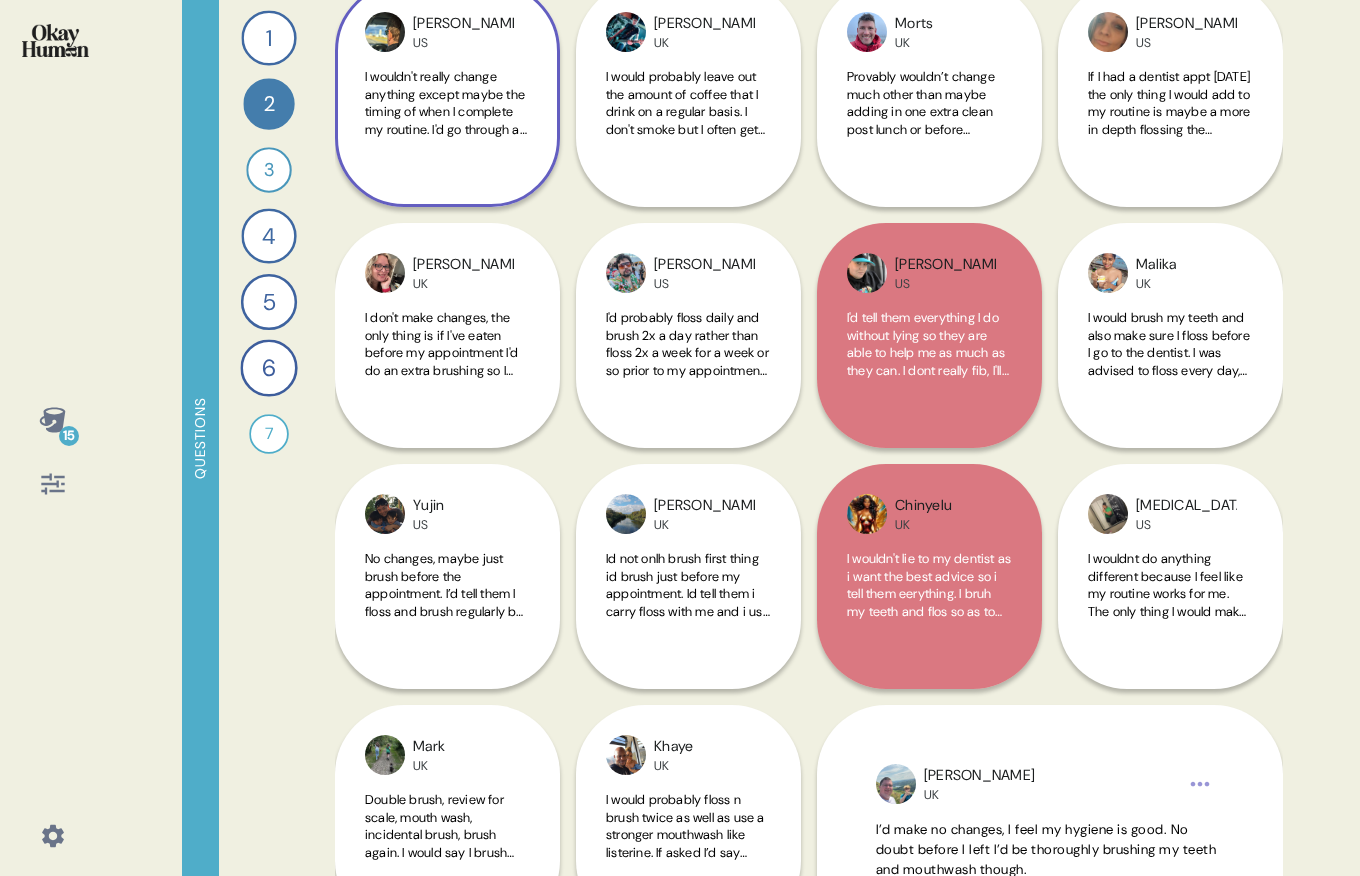 scroll, scrollTop: 423, scrollLeft: 0, axis: vertical 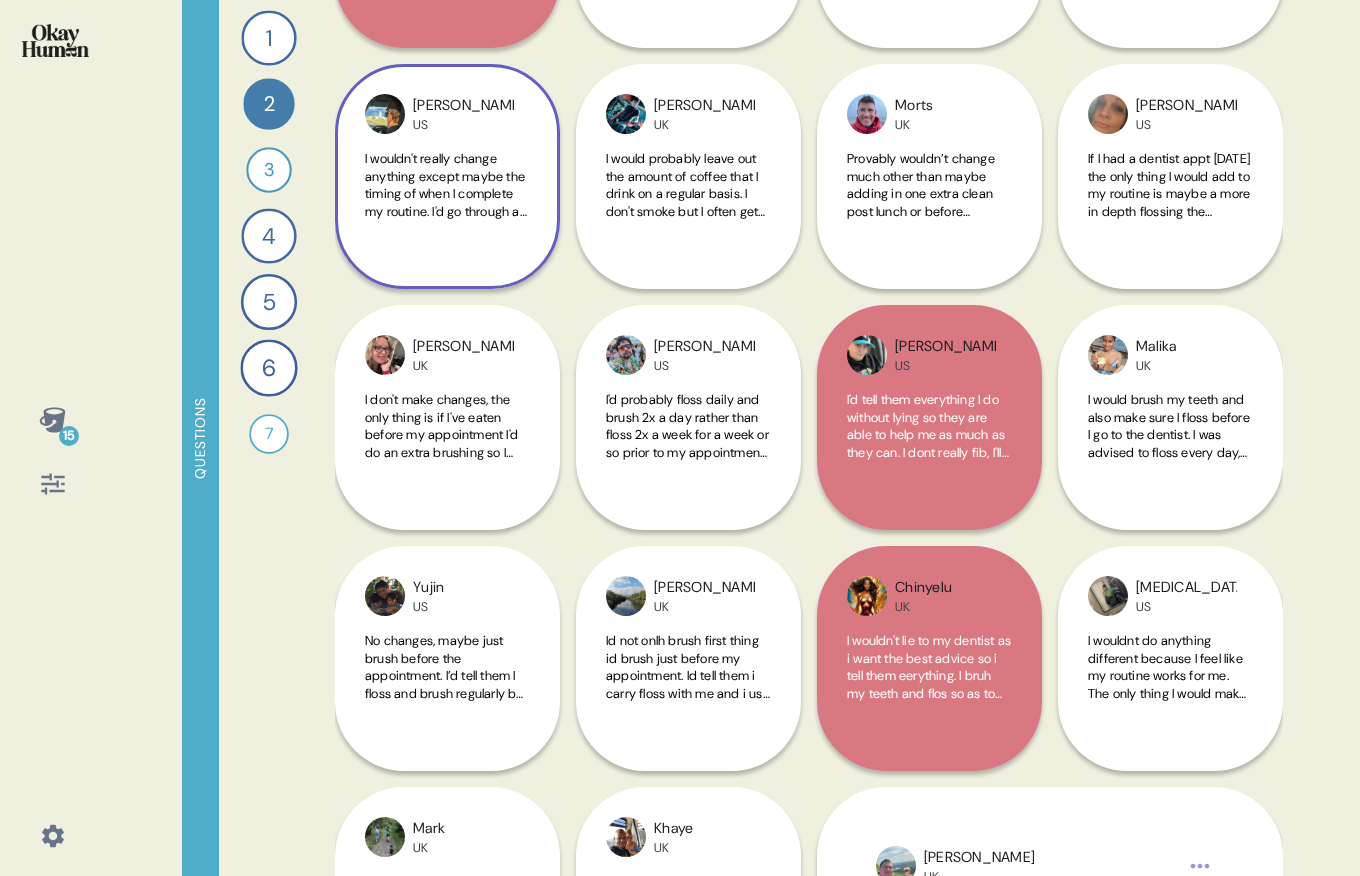 click on "I wouldn't really change anything except maybe the timing of when I complete my routine. I'd go through a full routine immediately before leaving for the appointment. As for what I'd tell them, I would let them know about sensory issues regarding oral hygiene and that I do my best." at bounding box center [446, 246] 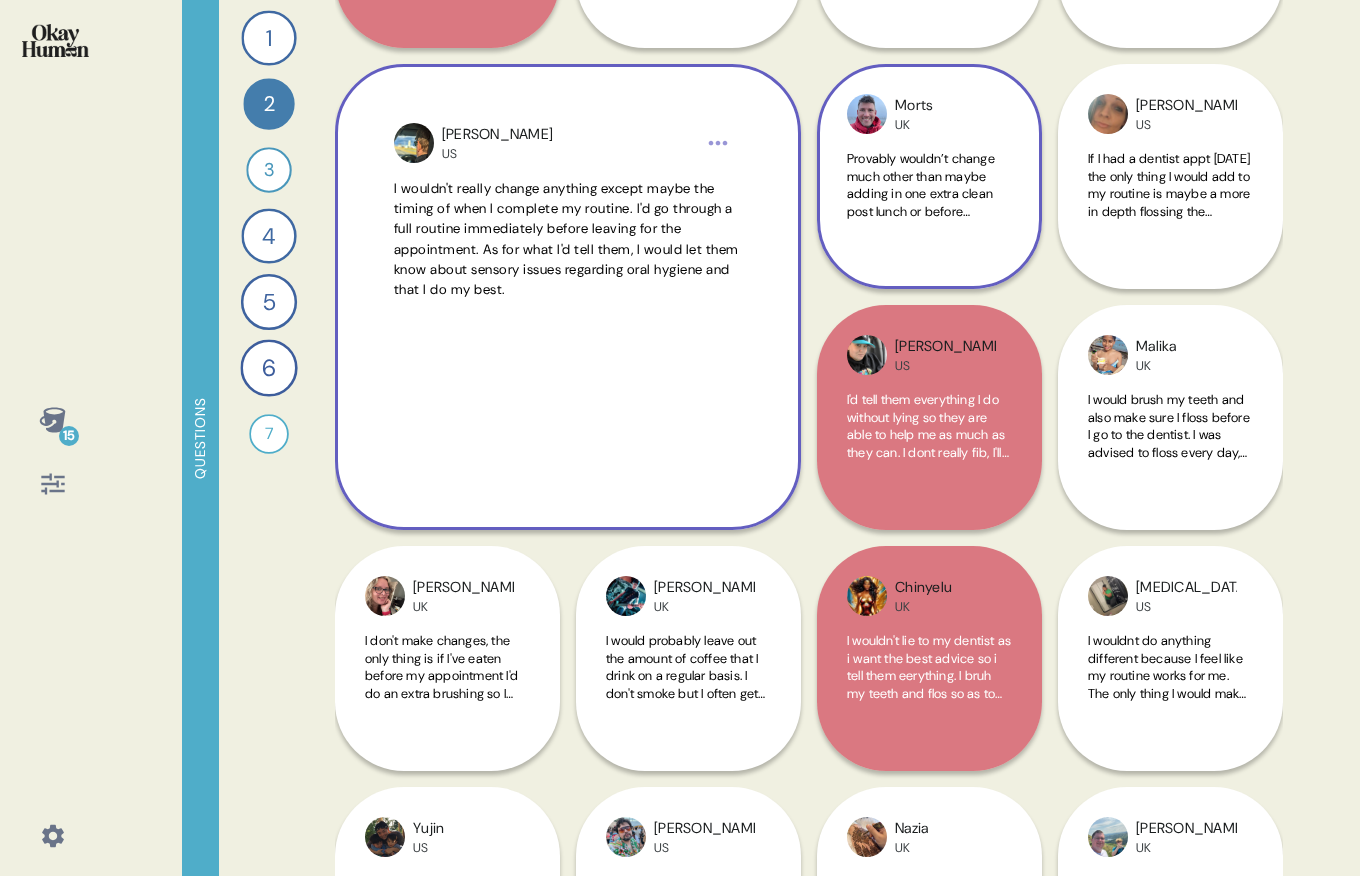 scroll, scrollTop: 396, scrollLeft: 0, axis: vertical 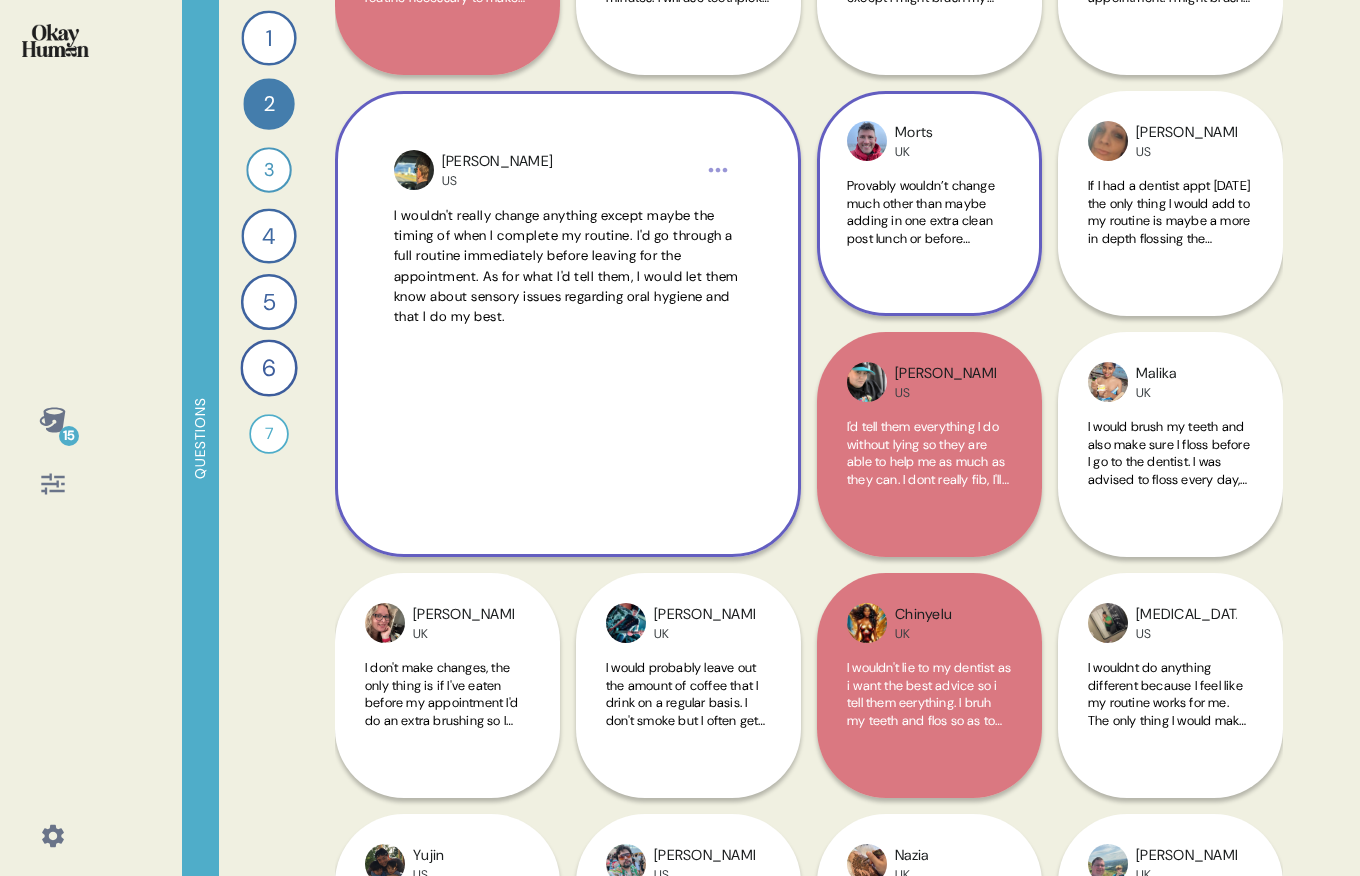click on "Provably wouldn’t change much other than maybe adding in one extra clean post lunch or before appointment. I’ll probably also ask to see a hygienist to get a full clean of dentures whilst I’m there. I’d always ask for advice but would always take it with a grain of salt" at bounding box center [929, 273] 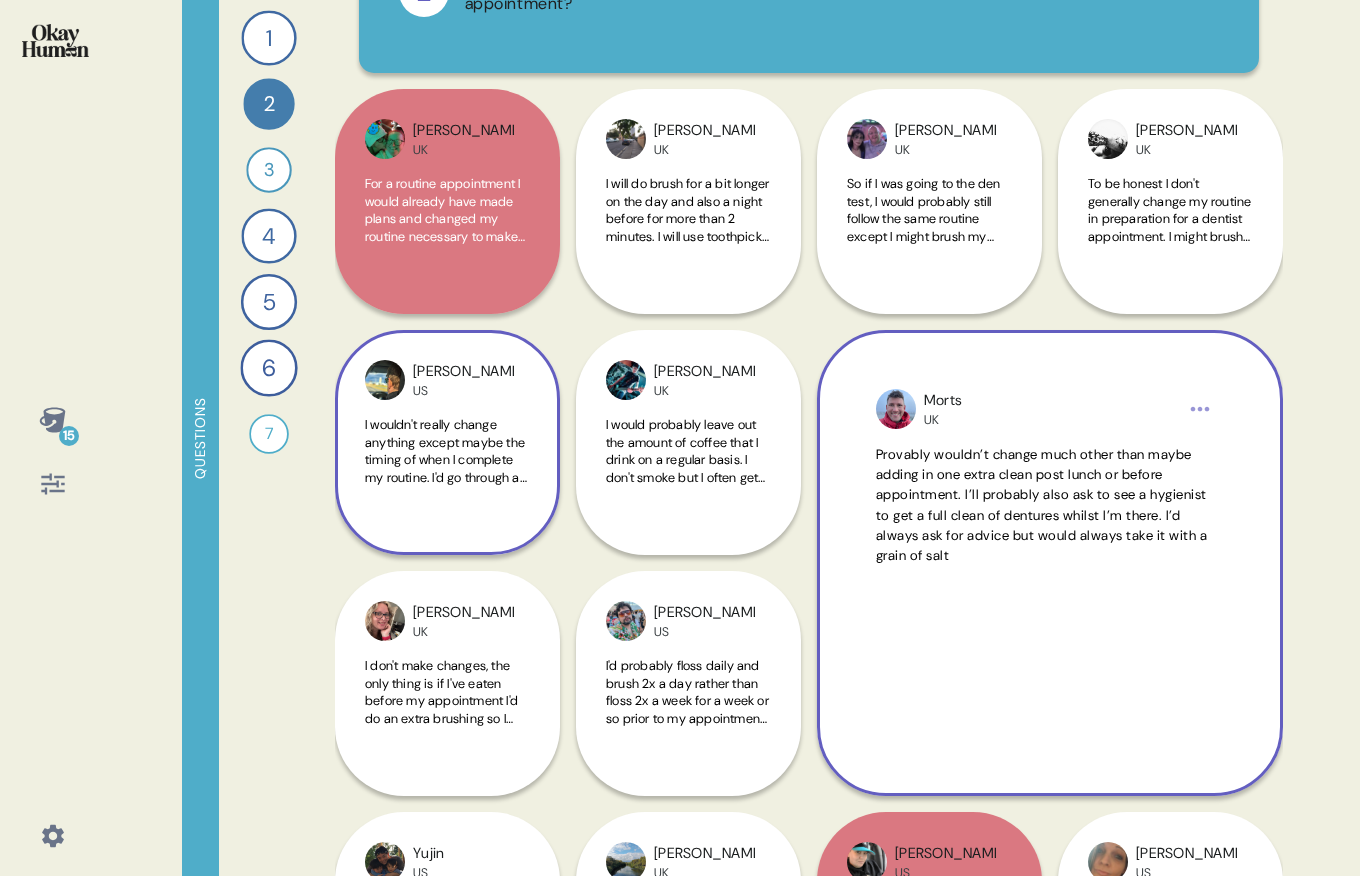 scroll, scrollTop: 156, scrollLeft: 0, axis: vertical 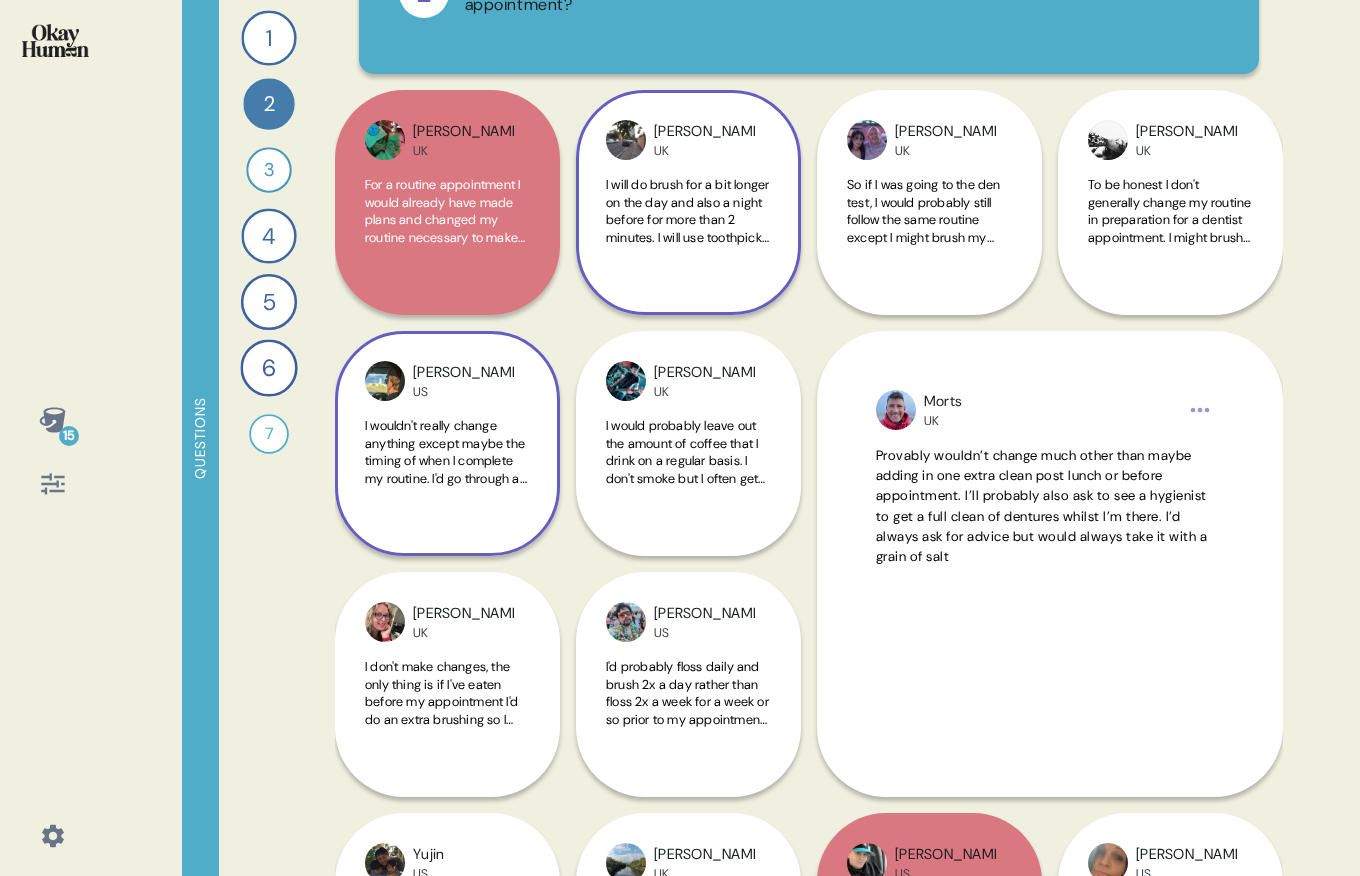 click on "I will do brush for a bit longer on the day and also a night before for more than 2 minutes. I will use toothpicks and floss looking into mirror so as to get rid of any stucked item. On the day going to appointment, i will avoid drinking tea or coffe and would make sure to use mouthwash.
I will say that i use floss more often in a day. I do brushing after every meal. I have brush in my bag always.  I try to cut down on sugary item and not taking any soft drinks. I will also say that i decided to see dr more often." at bounding box center [687, 342] 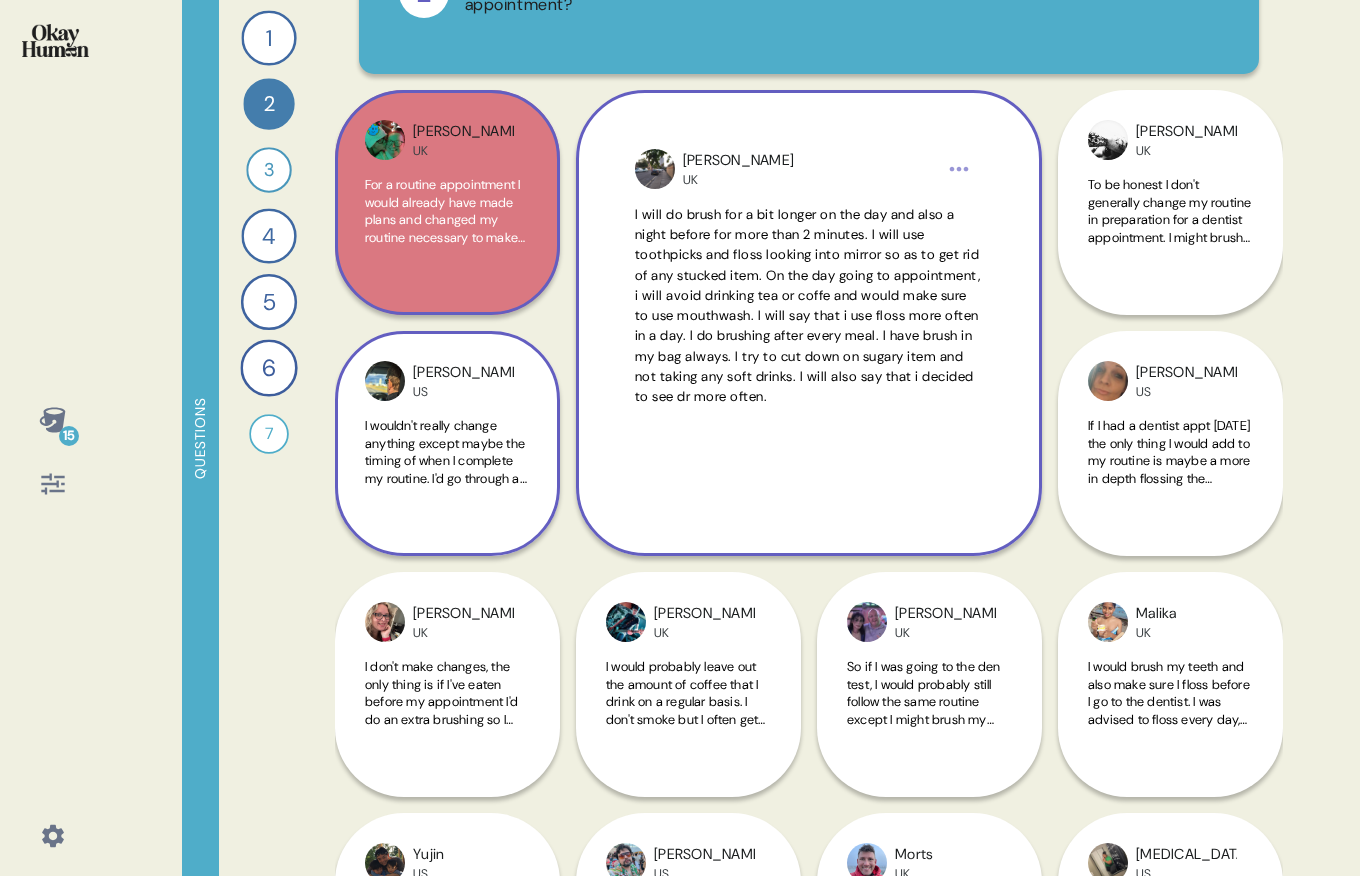 click on "[PERSON_NAME] UK For a routine appointment I would already have made plans and changed my routine necessary to make sure I make the appointment. I would do things like making sure my daughter uad other means of getting to dance or college, if my appointment was around those times.
If the appointment was an emergency night would check what it may clash with and then make arrangements  by either asking someone else to take my daughter to wherever she needs to be, or informing the relevant people that she may be late etc.
When I go to the dentist, I do try to be as honest a possible, although I'm likely to tellthem I floss and use mouthwash twice every day, when I actual fact its more likely that I do these things once a day, maybe missing a day a week depending on time" at bounding box center (447, 202) 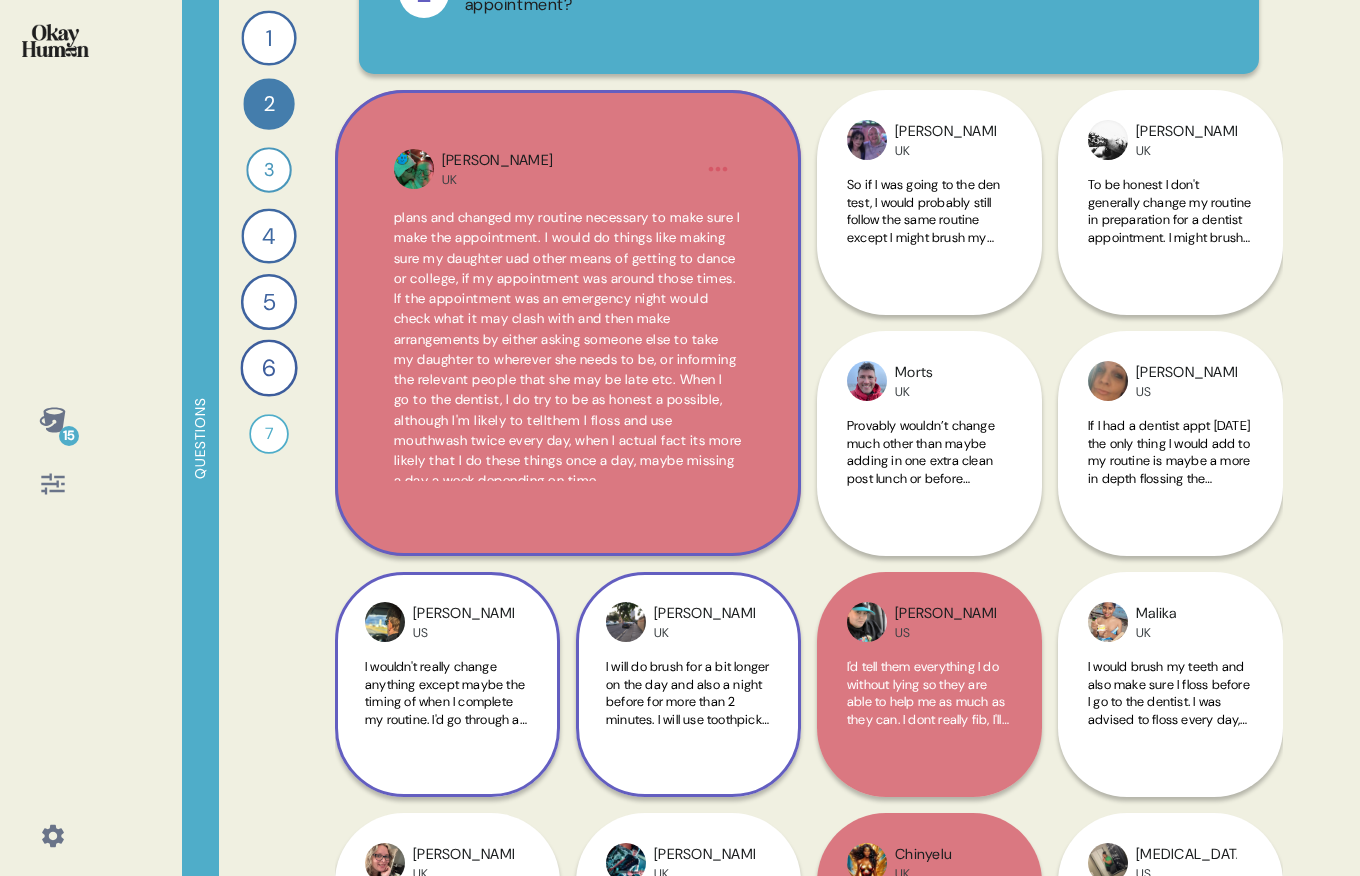 scroll, scrollTop: 0, scrollLeft: 0, axis: both 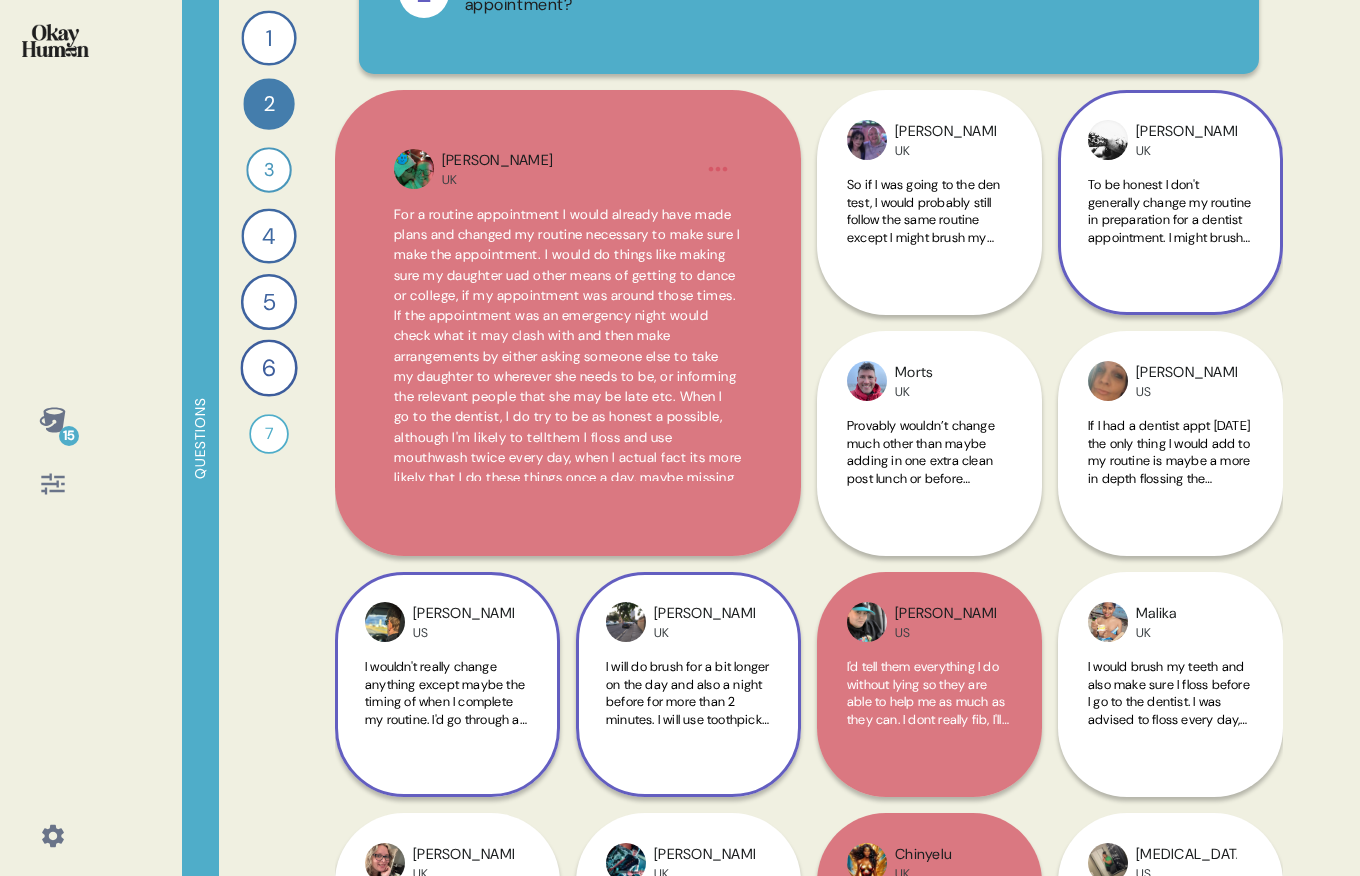 click on "To be honest I don't generally change my routine in preparation for a dentist appointment. I might brush my teeth a little longer and rinse a little longer. I suppose the only really change would be that I might go through the routine an extra time that day just before the appointment" at bounding box center (1169, 272) 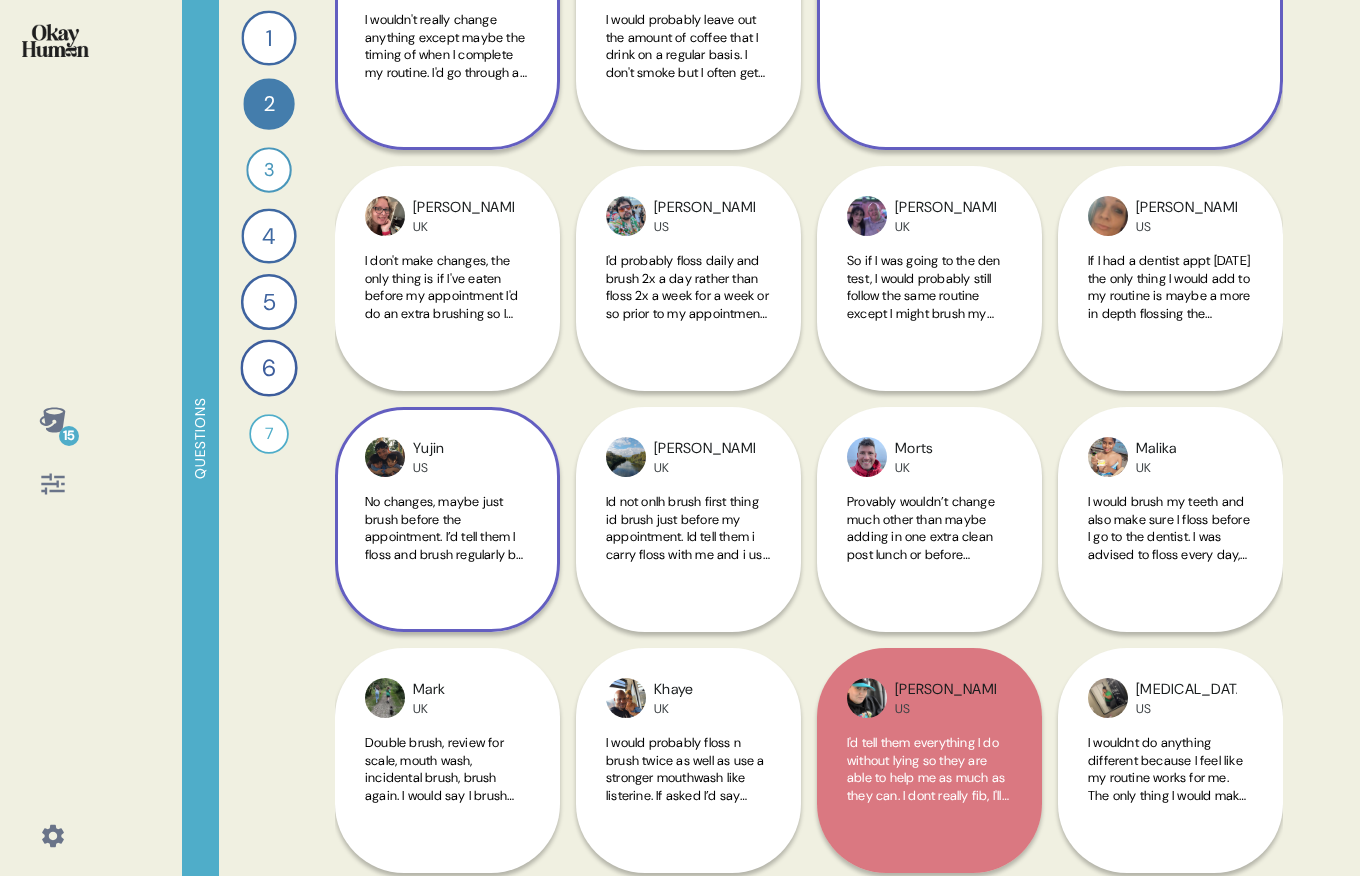 click on "No changes, maybe just brush before the appointment. I’d tell them I floss and brush regularly but only use the mouth wash when I have sore gums who can happens about once a month" at bounding box center [447, 528] 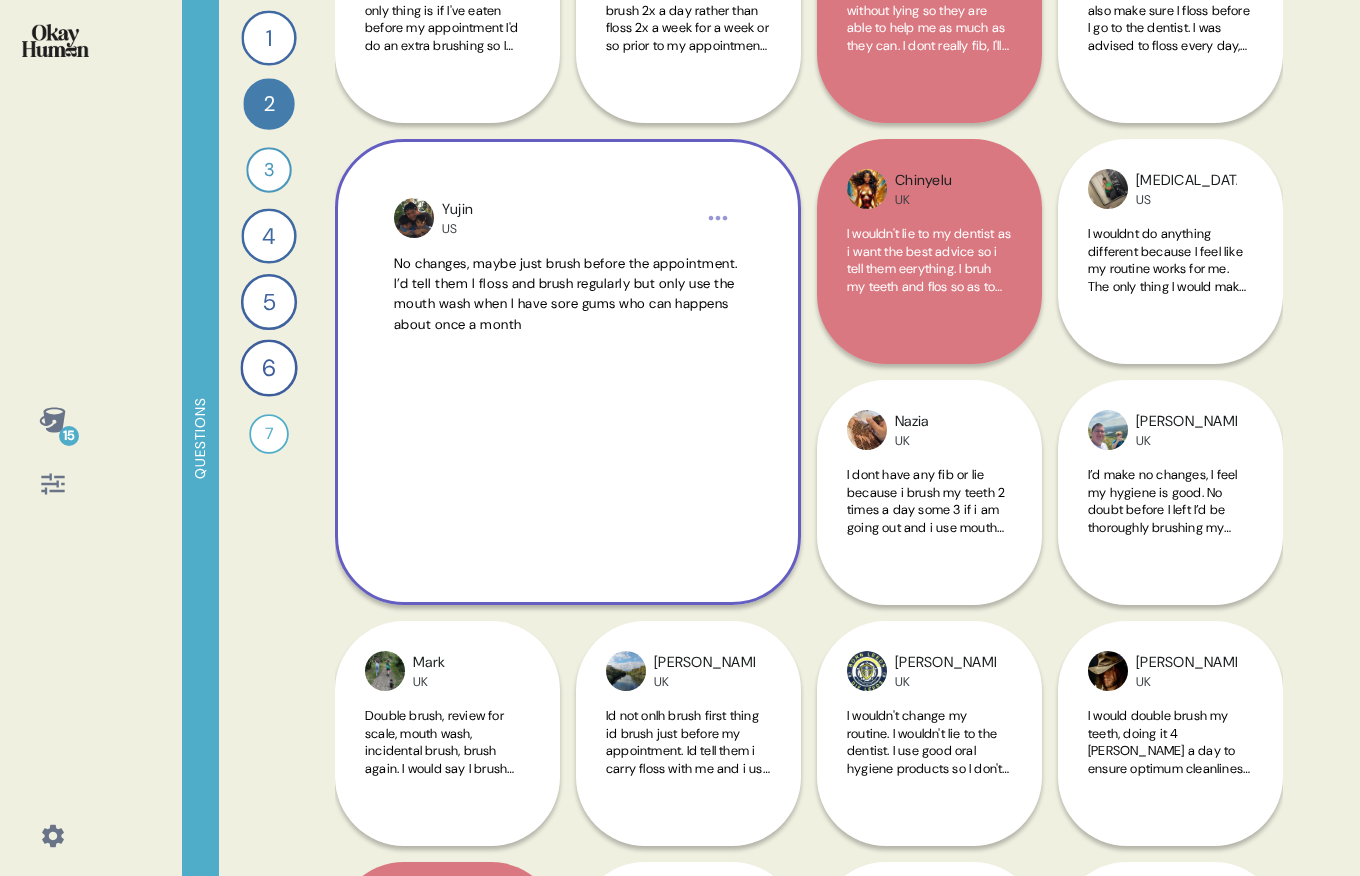 scroll, scrollTop: 831, scrollLeft: 0, axis: vertical 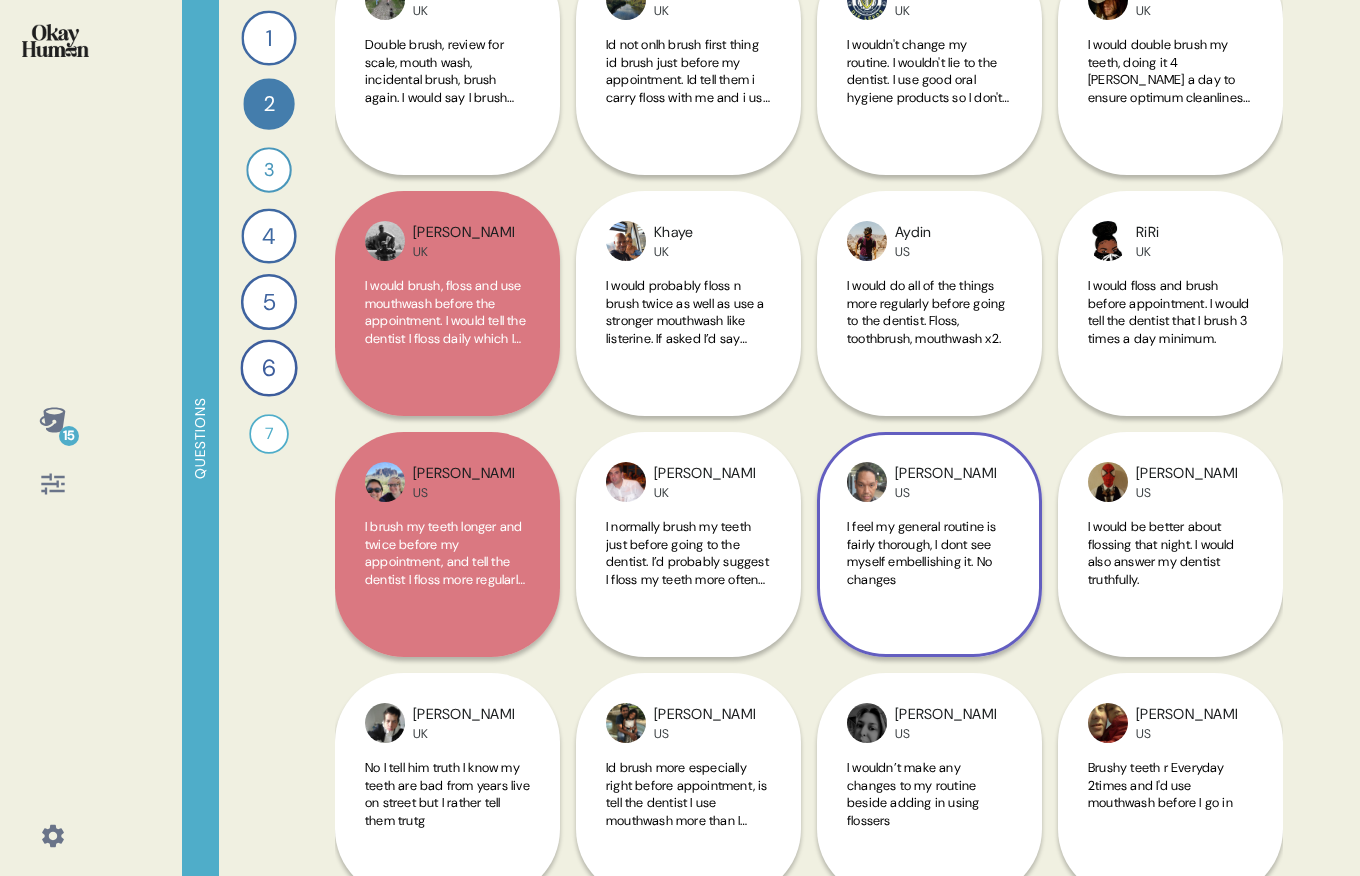 click on "I feel my general routine is fairly thorough, I dont see myself embellishing it. No changes" at bounding box center [922, 553] 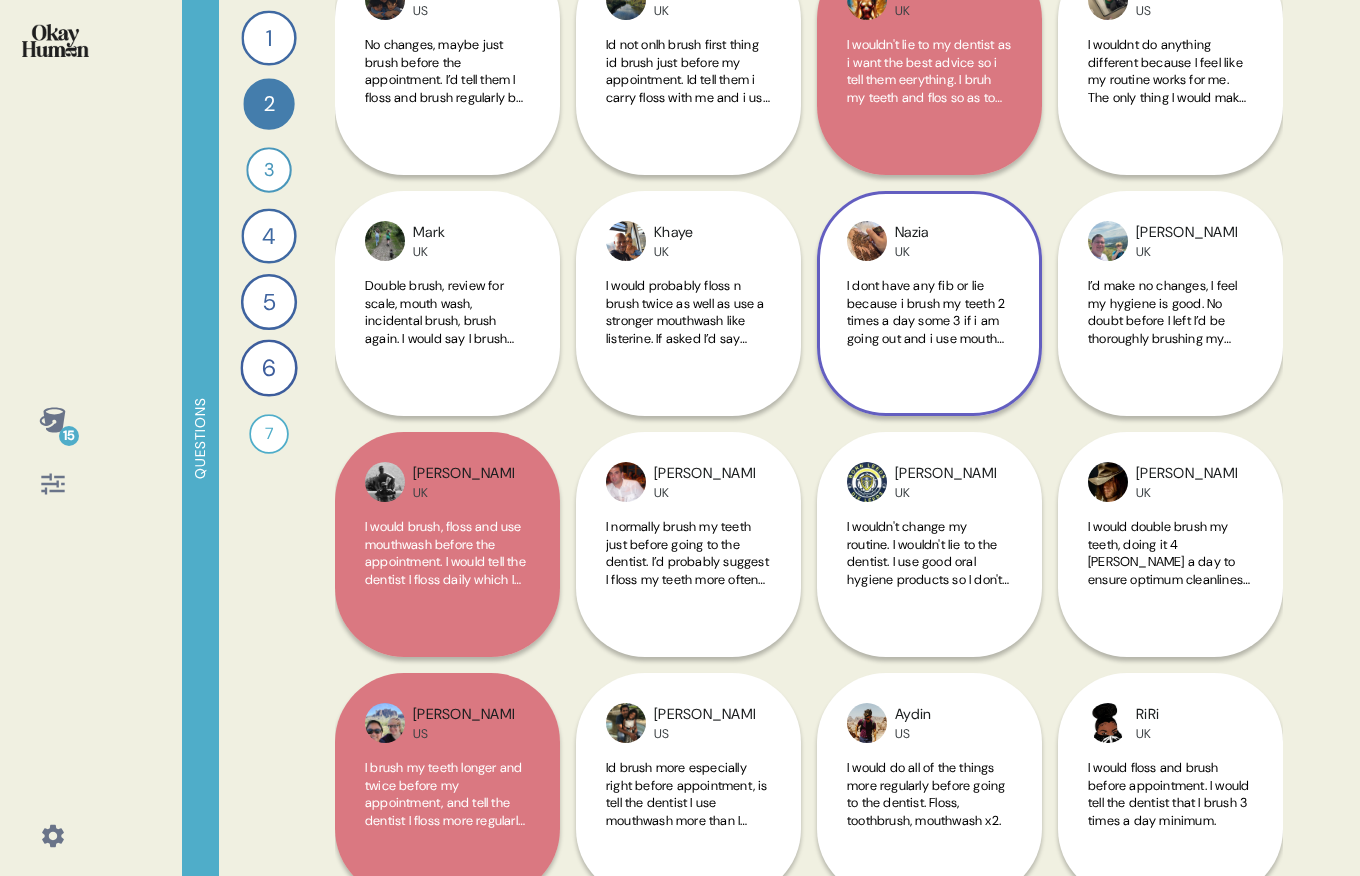 scroll, scrollTop: 997, scrollLeft: 0, axis: vertical 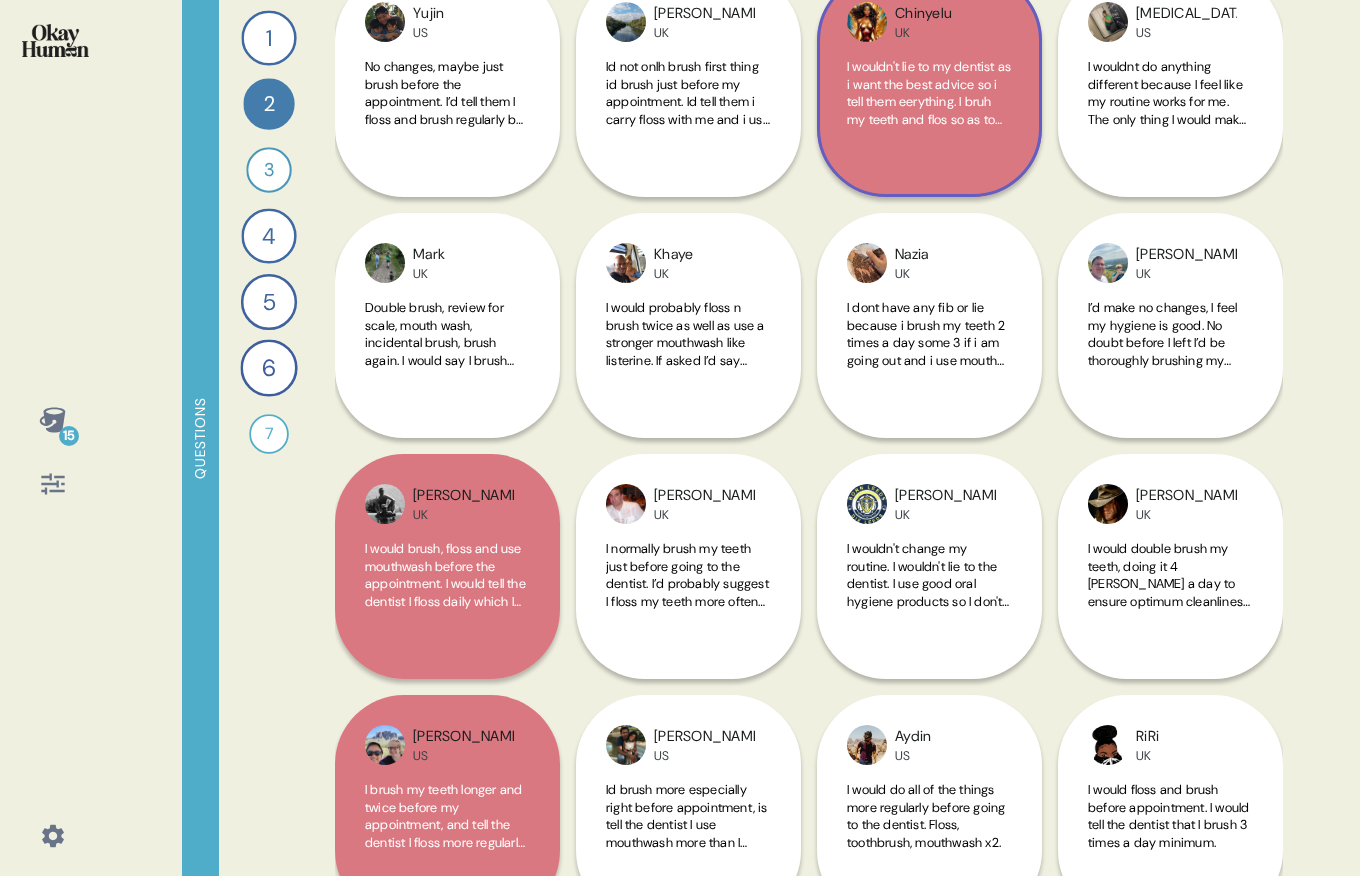 click on "Chinyelu UK I wouldn't lie to my dentist as i want the best advice so i tell them eerything. I bruh my teeth and flos so as to make sure thereis nothing cught in my teeth" at bounding box center (929, 84) 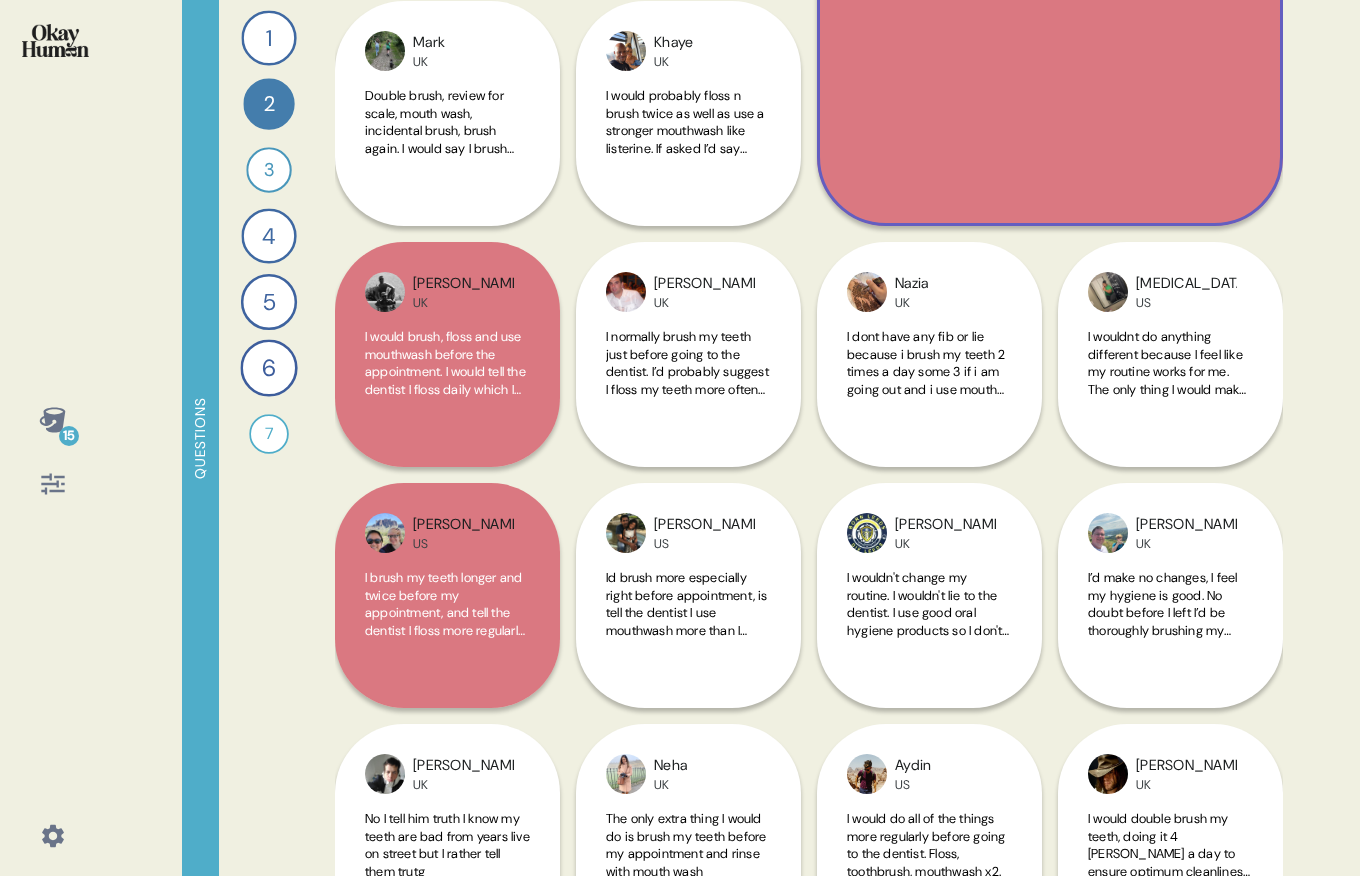 scroll, scrollTop: 1213, scrollLeft: 0, axis: vertical 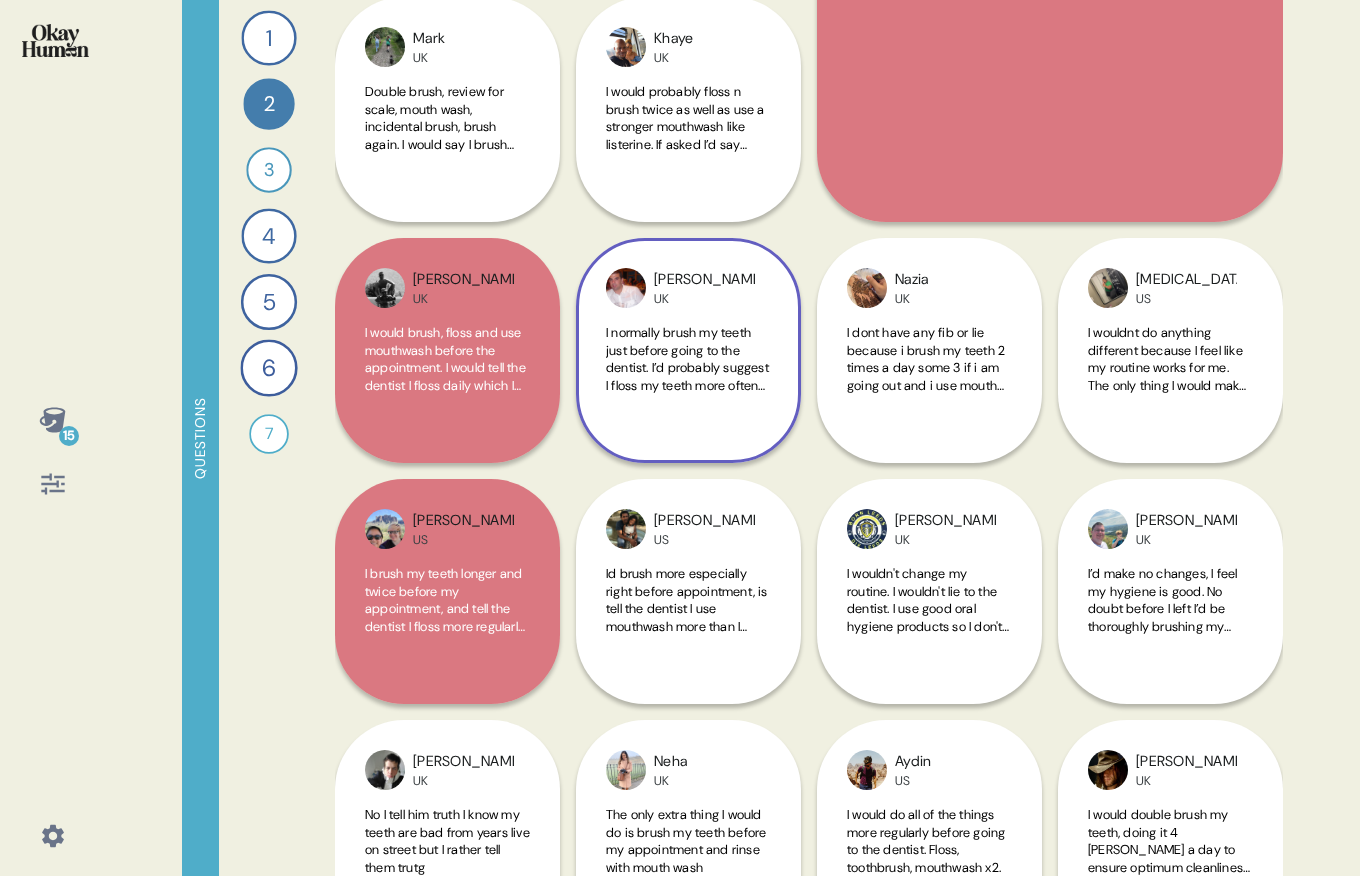 click on "I normally brush my teeth just before going to the dentist. I’d probably suggest I floss my teeth more often than I do" at bounding box center [688, 370] 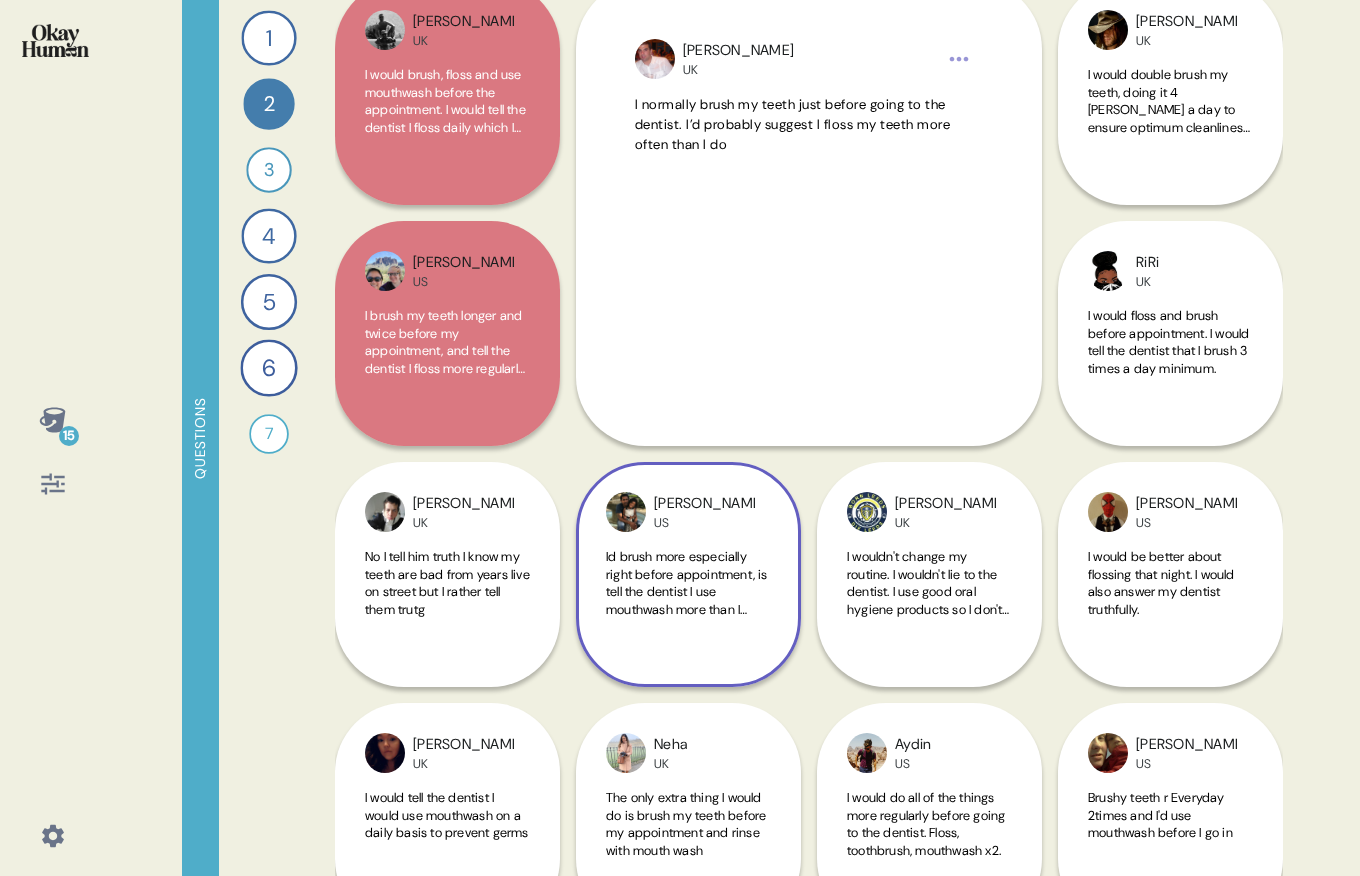 scroll, scrollTop: 1512, scrollLeft: 0, axis: vertical 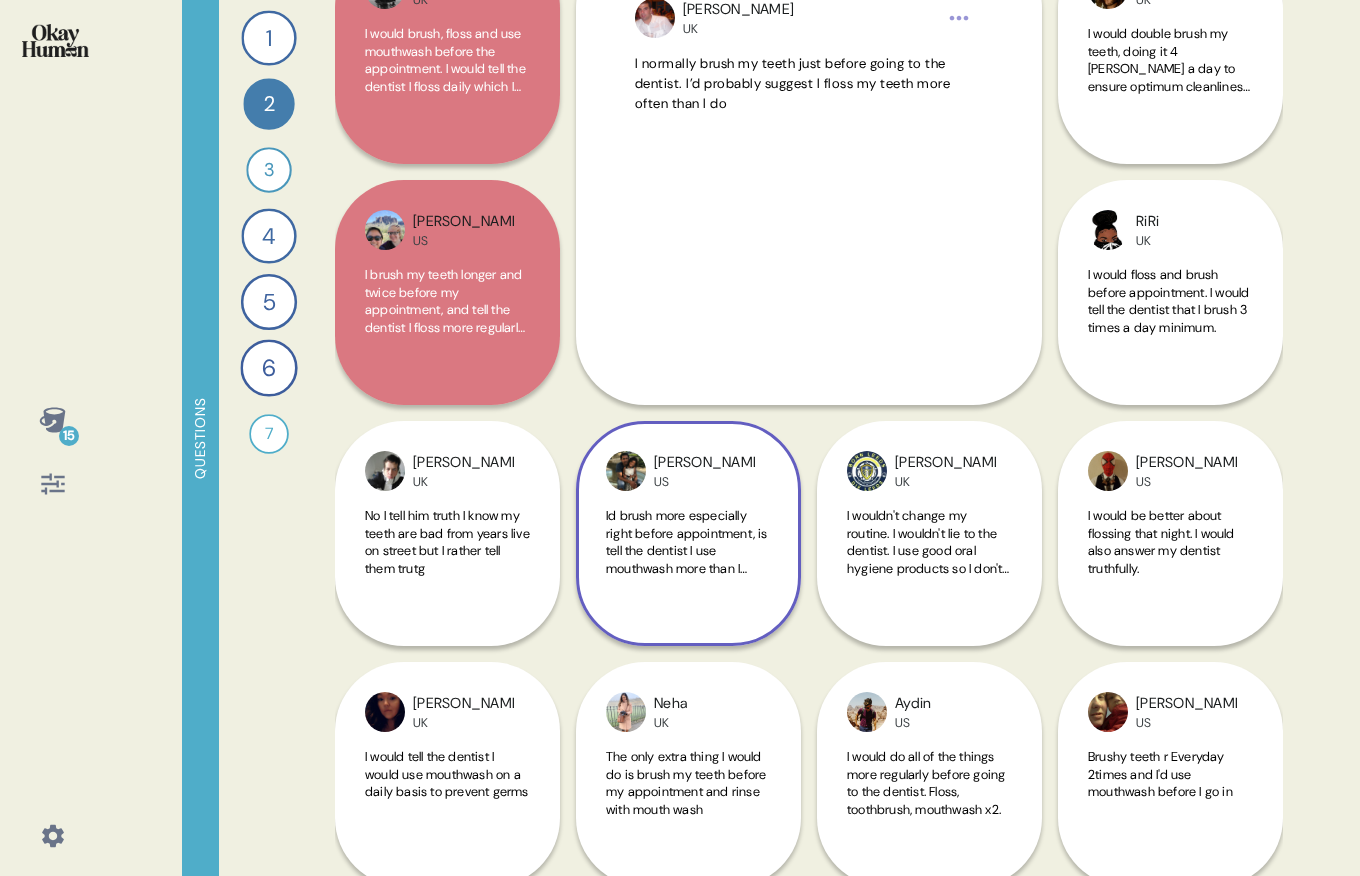 click on "Id brush more especially right before appointment, is tell the dentist I use mouthwash more than I really do" at bounding box center (688, 553) 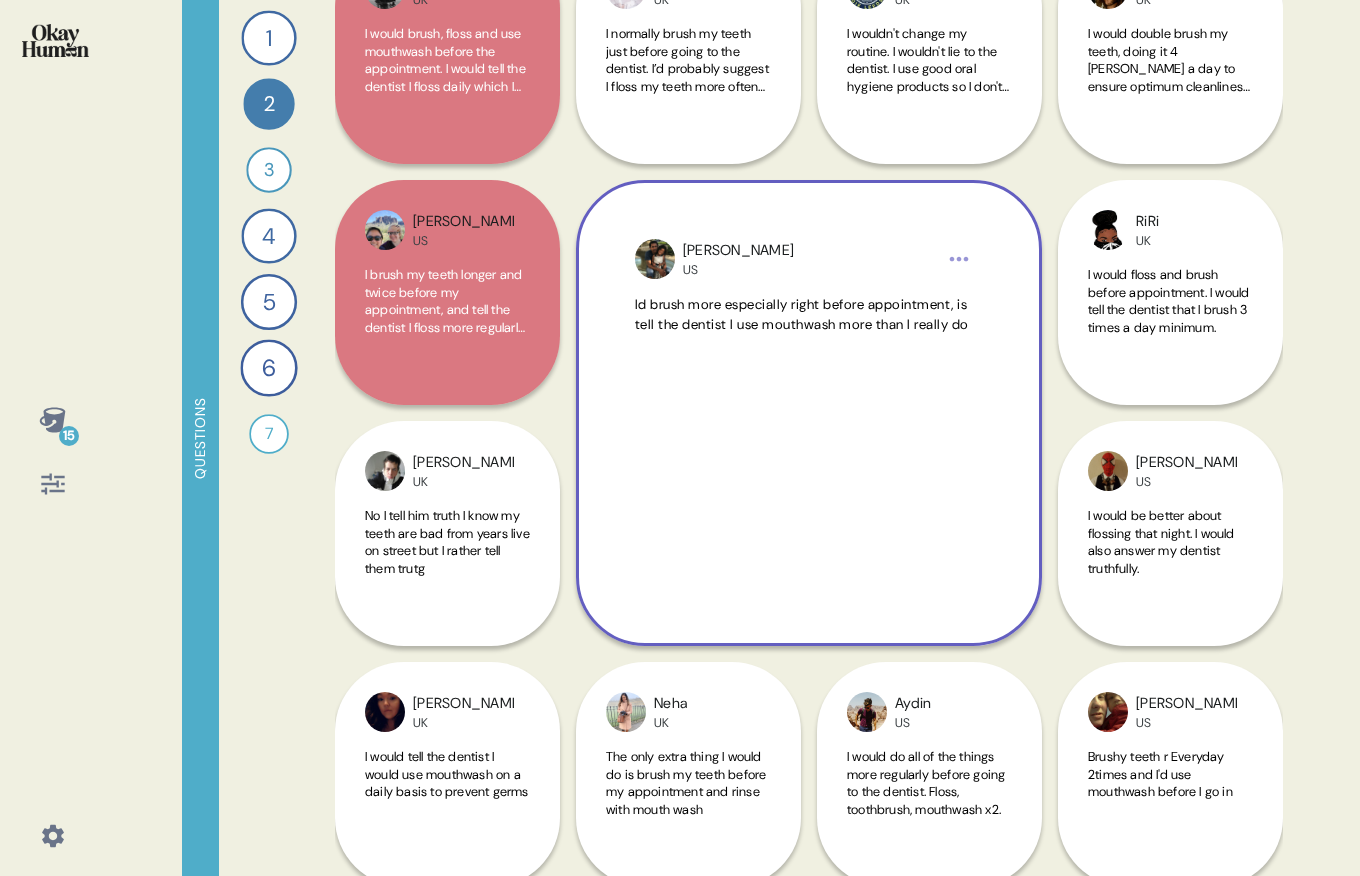 scroll, scrollTop: 1644, scrollLeft: 0, axis: vertical 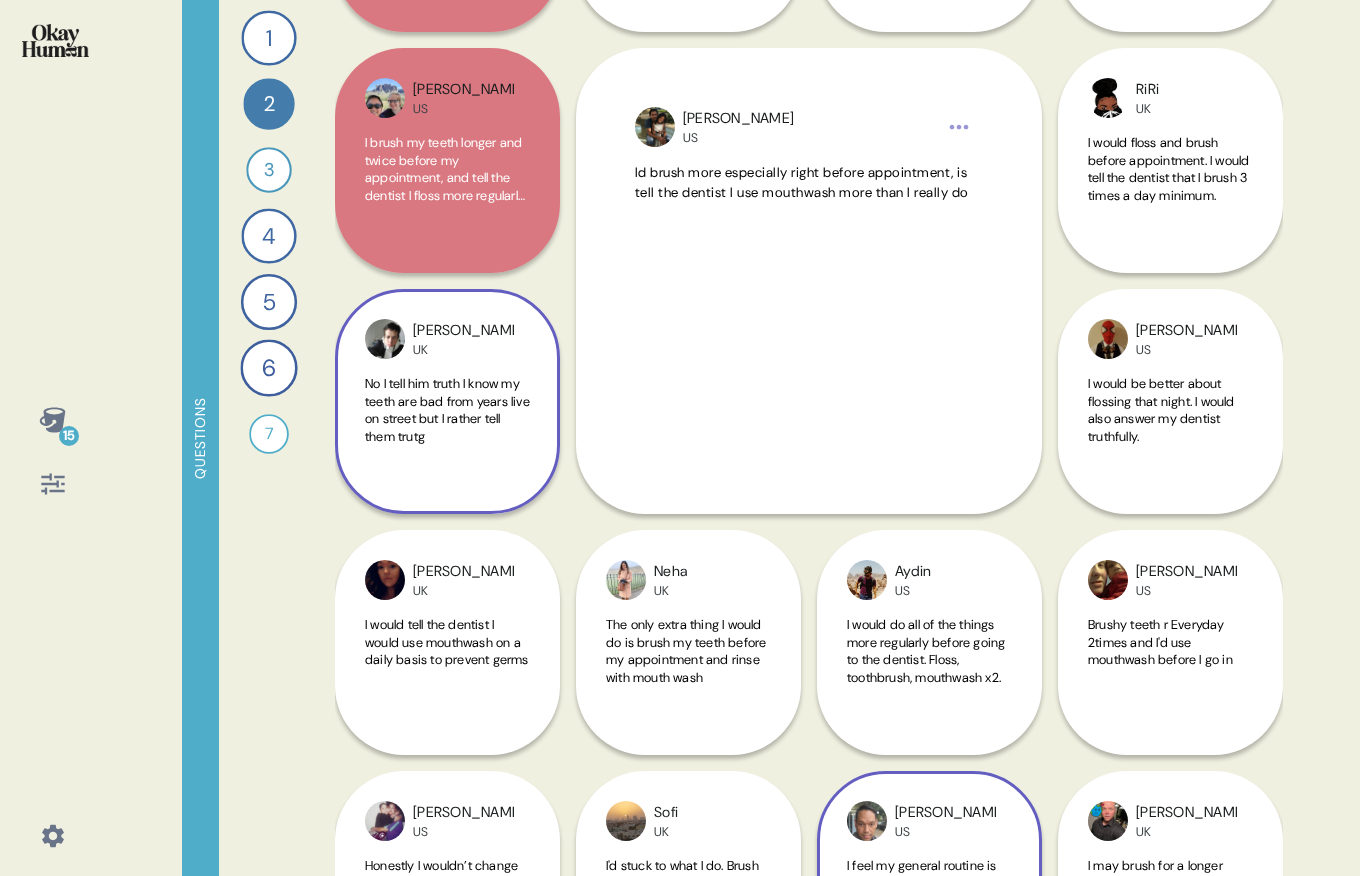 click on "No I tell him truth I know my teeth are bad from years live on street but I rather tell them trutg" at bounding box center [447, 410] 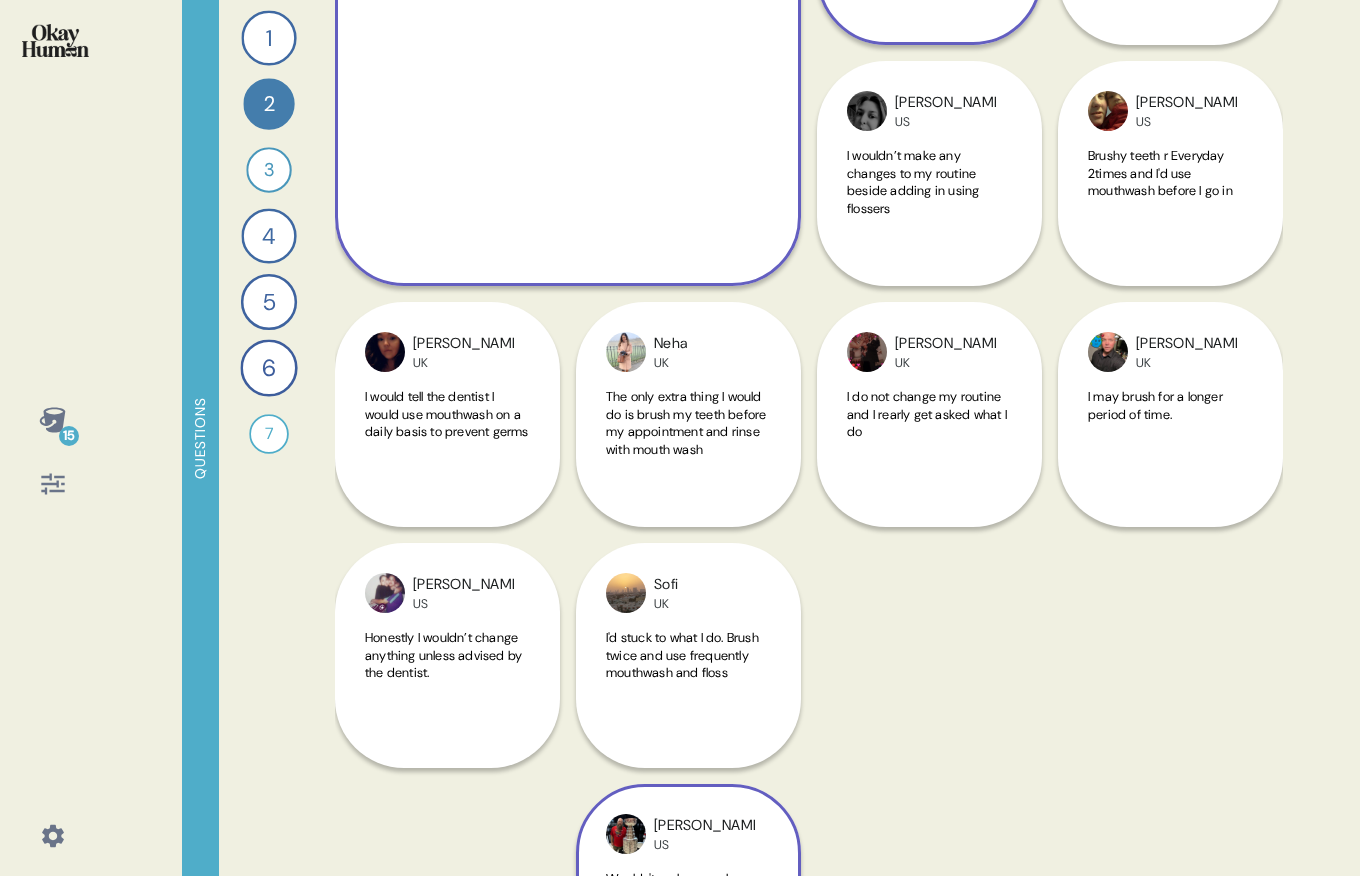 scroll, scrollTop: 2140, scrollLeft: 0, axis: vertical 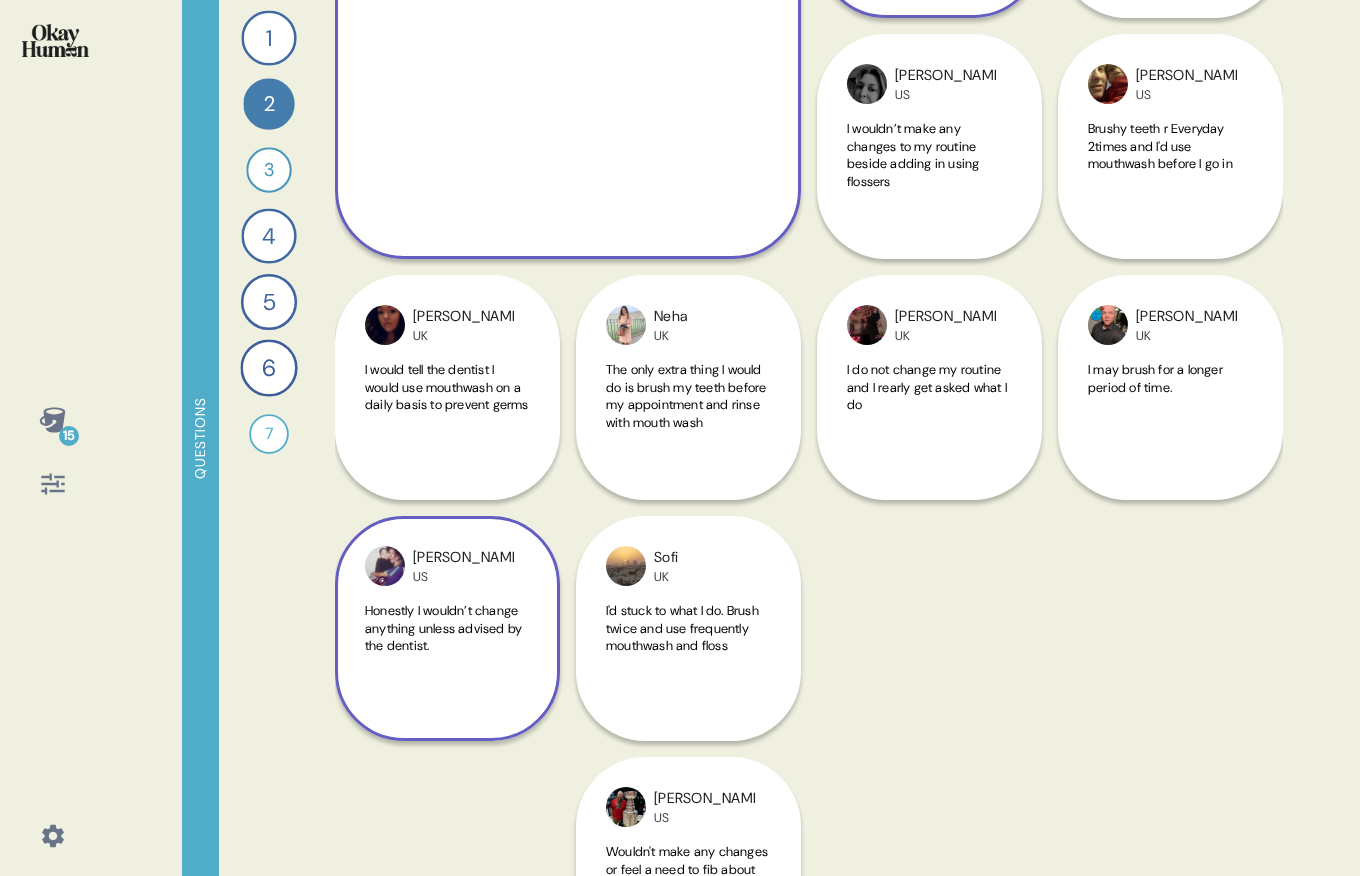 click on "Honestly I wouldn’t change anything unless advised by the dentist." at bounding box center (443, 628) 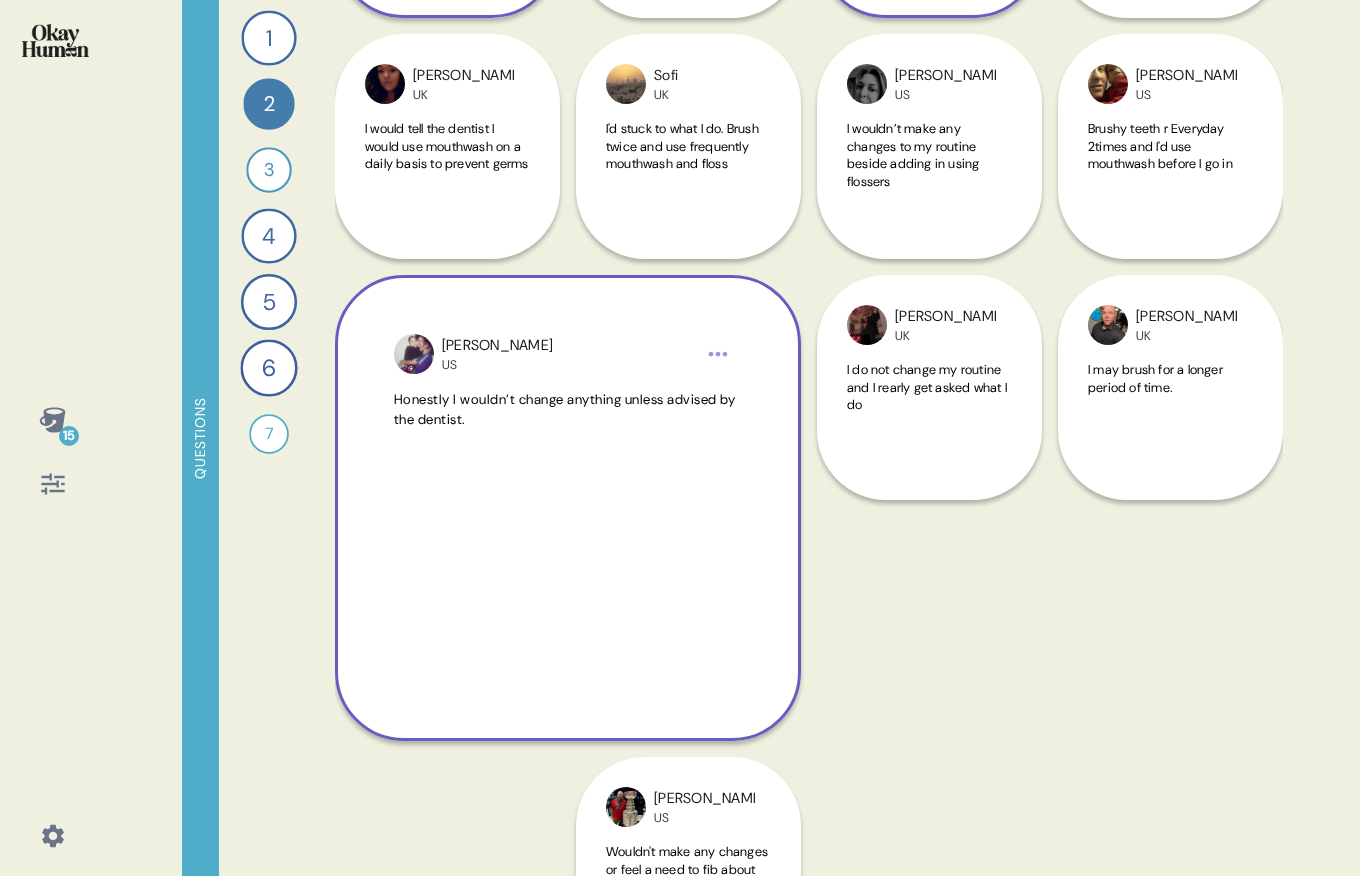 scroll, scrollTop: 2246, scrollLeft: 0, axis: vertical 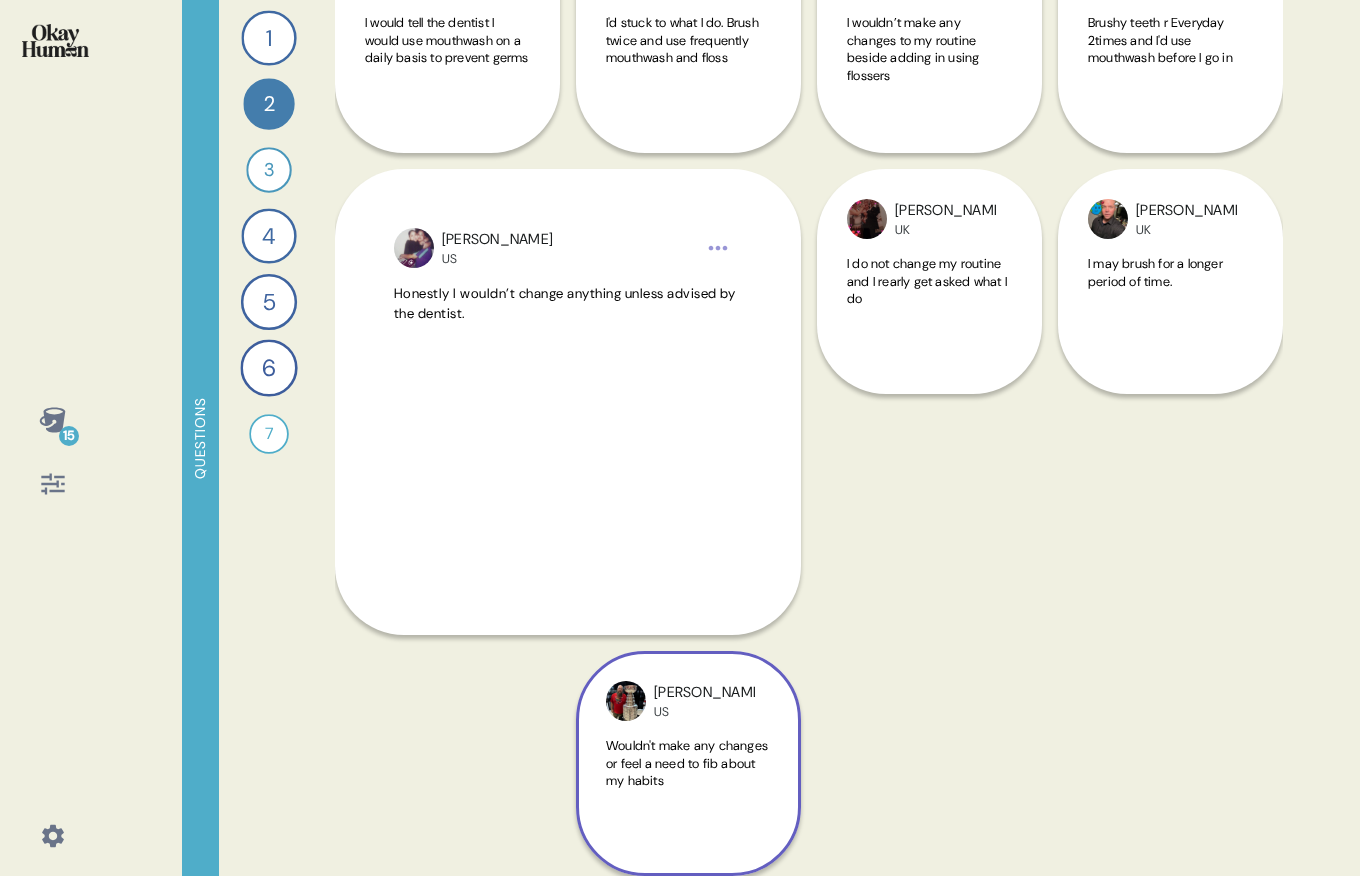 click on "Wouldn't make any changes or feel a need to fib about my habits" at bounding box center [688, 783] 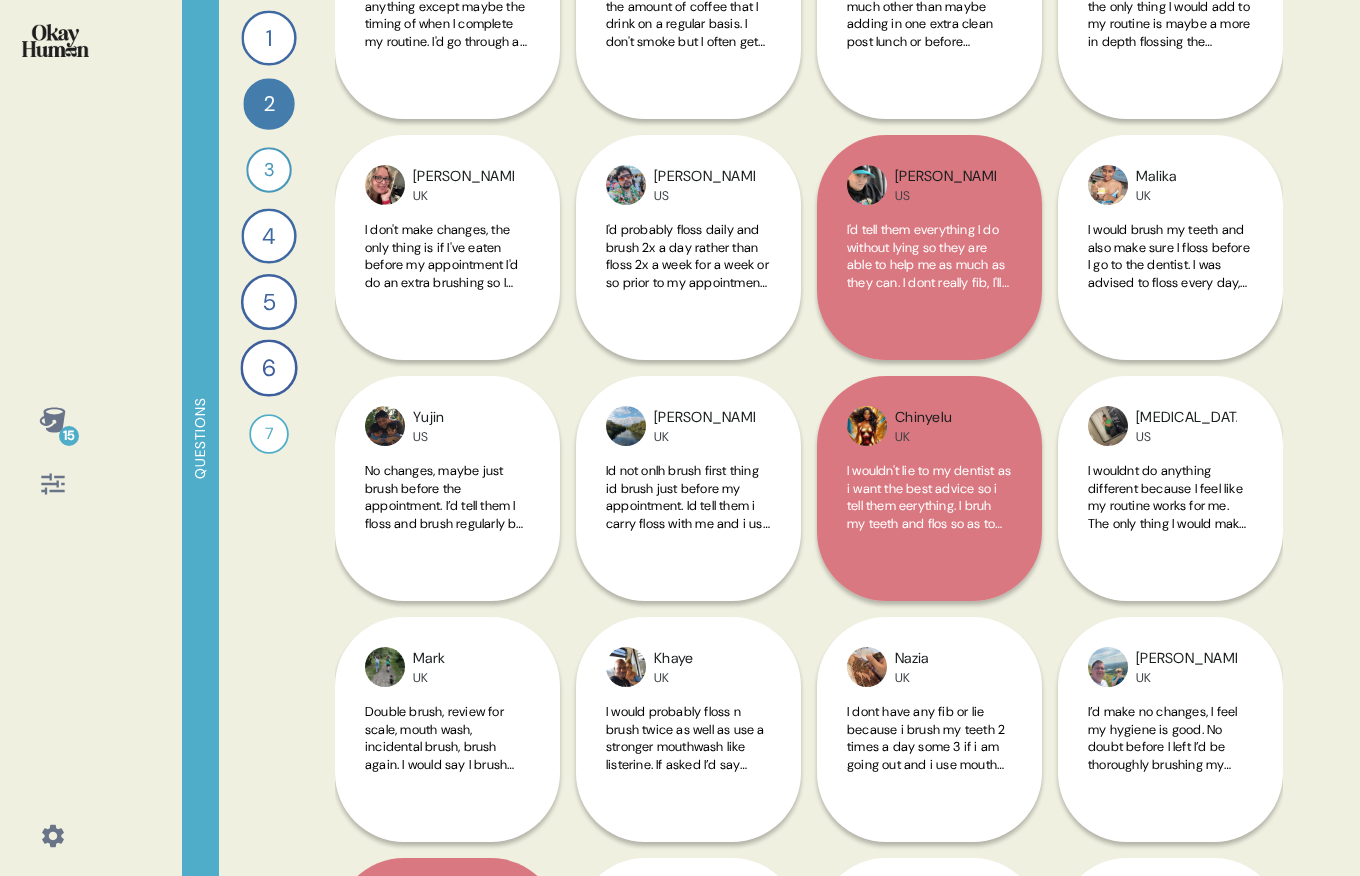 scroll, scrollTop: 0, scrollLeft: 0, axis: both 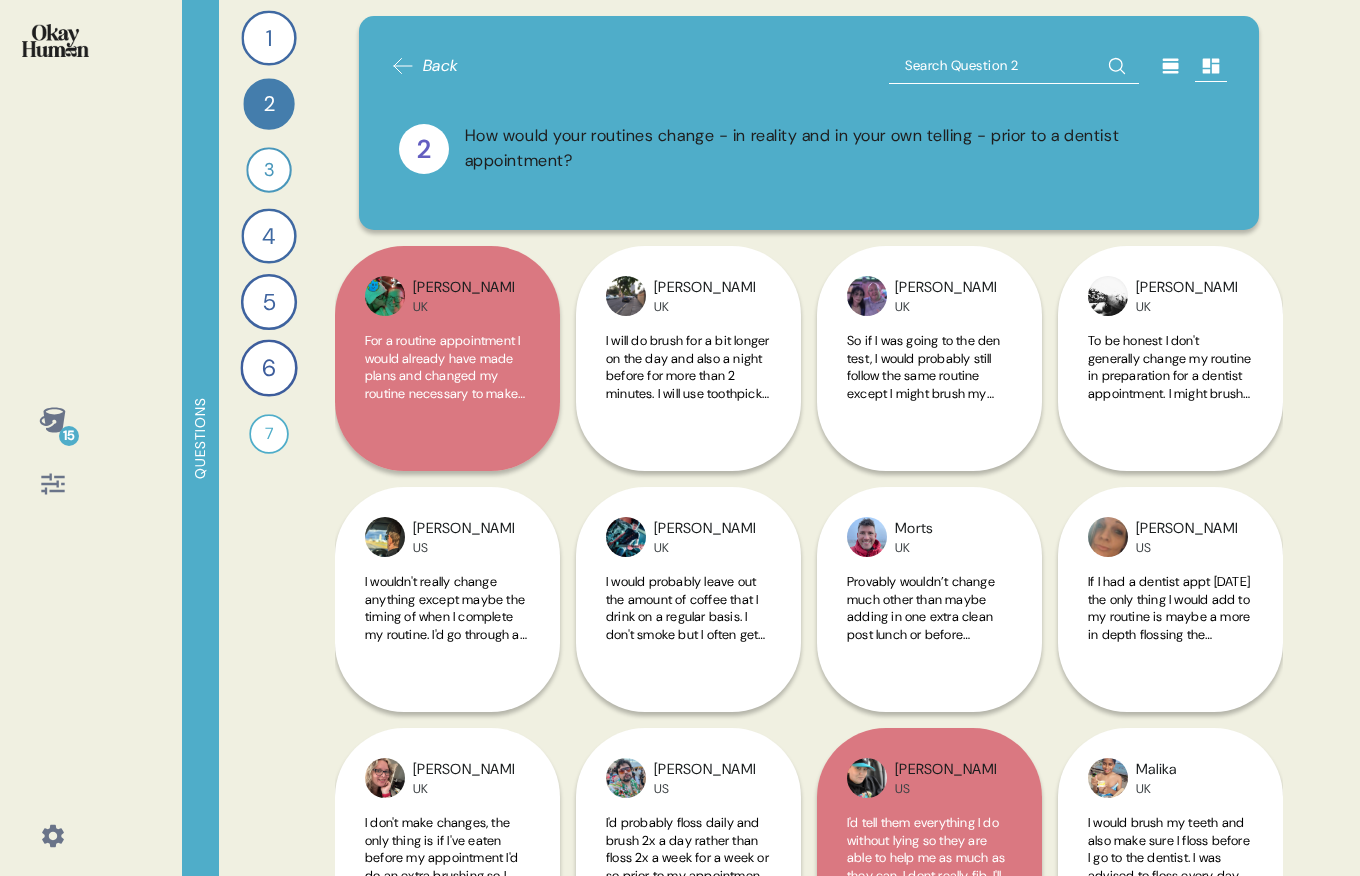 click on "3" at bounding box center [268, 169] 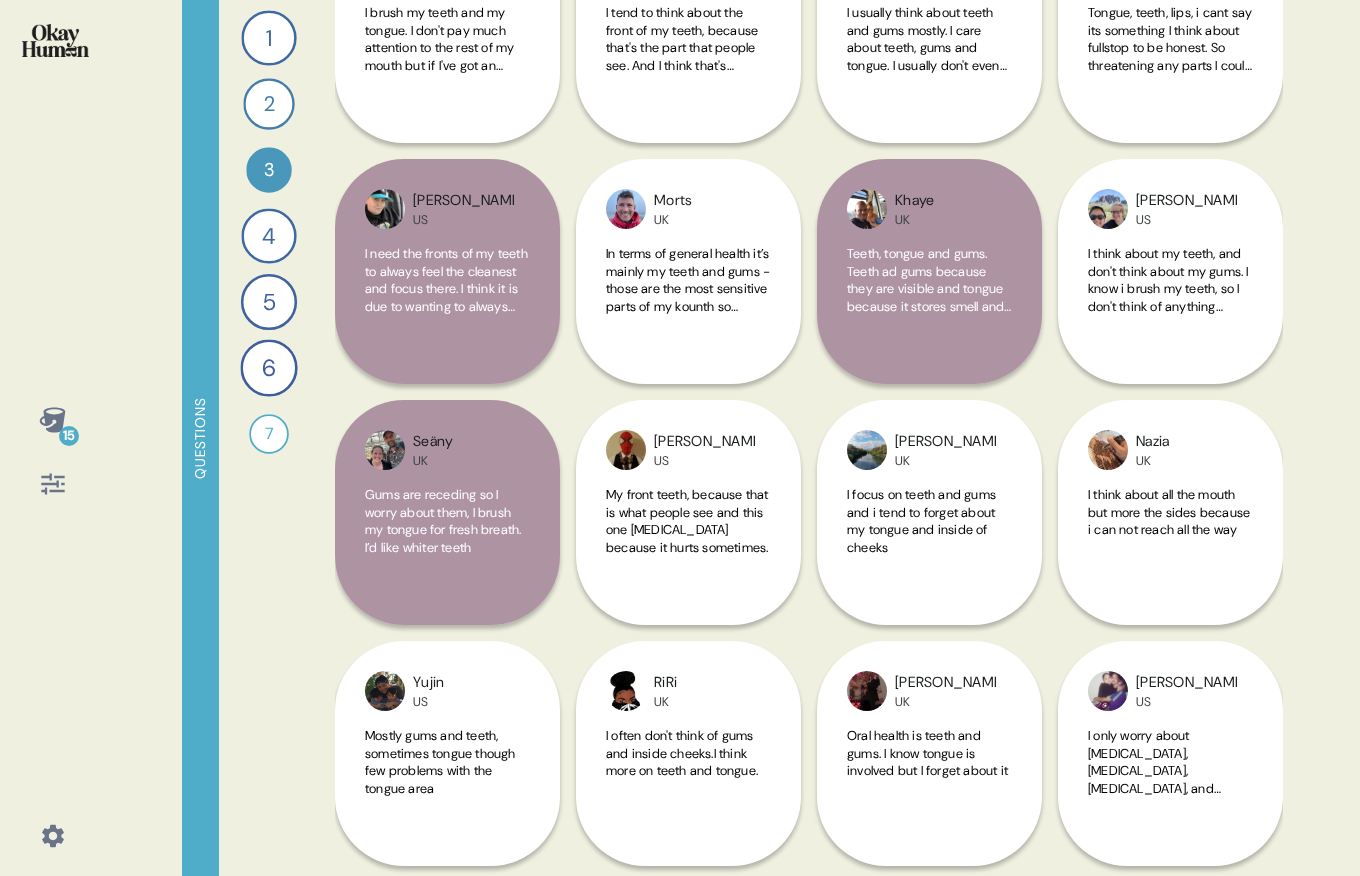 scroll, scrollTop: 288, scrollLeft: 0, axis: vertical 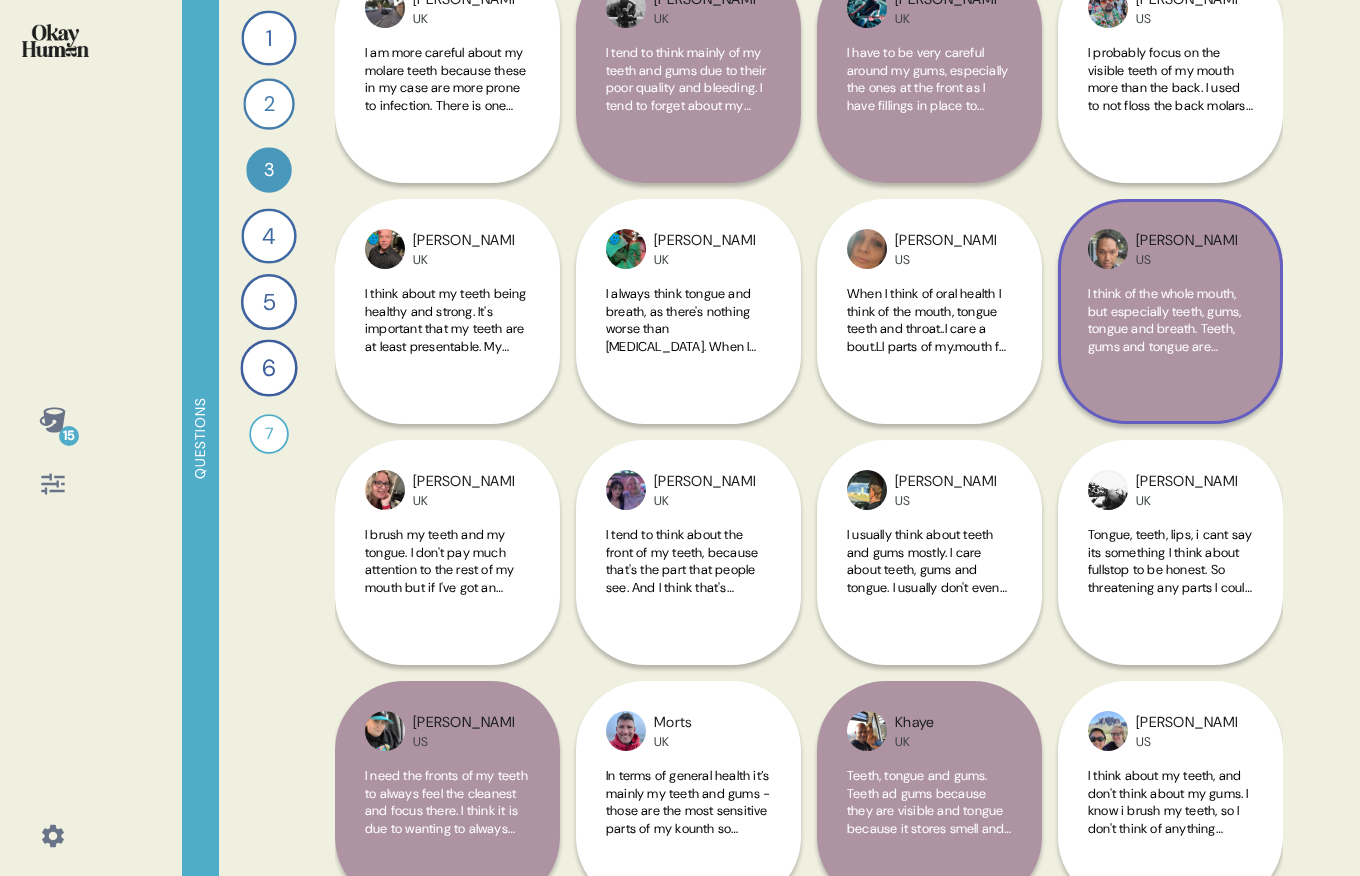 click on "I think of the whole mouth, but especially teeth, gums, tongue and breath.  Teeth, gums and tongue are obvious places to r3move germs and plague and breath is an overall health indicator" at bounding box center (1164, 355) 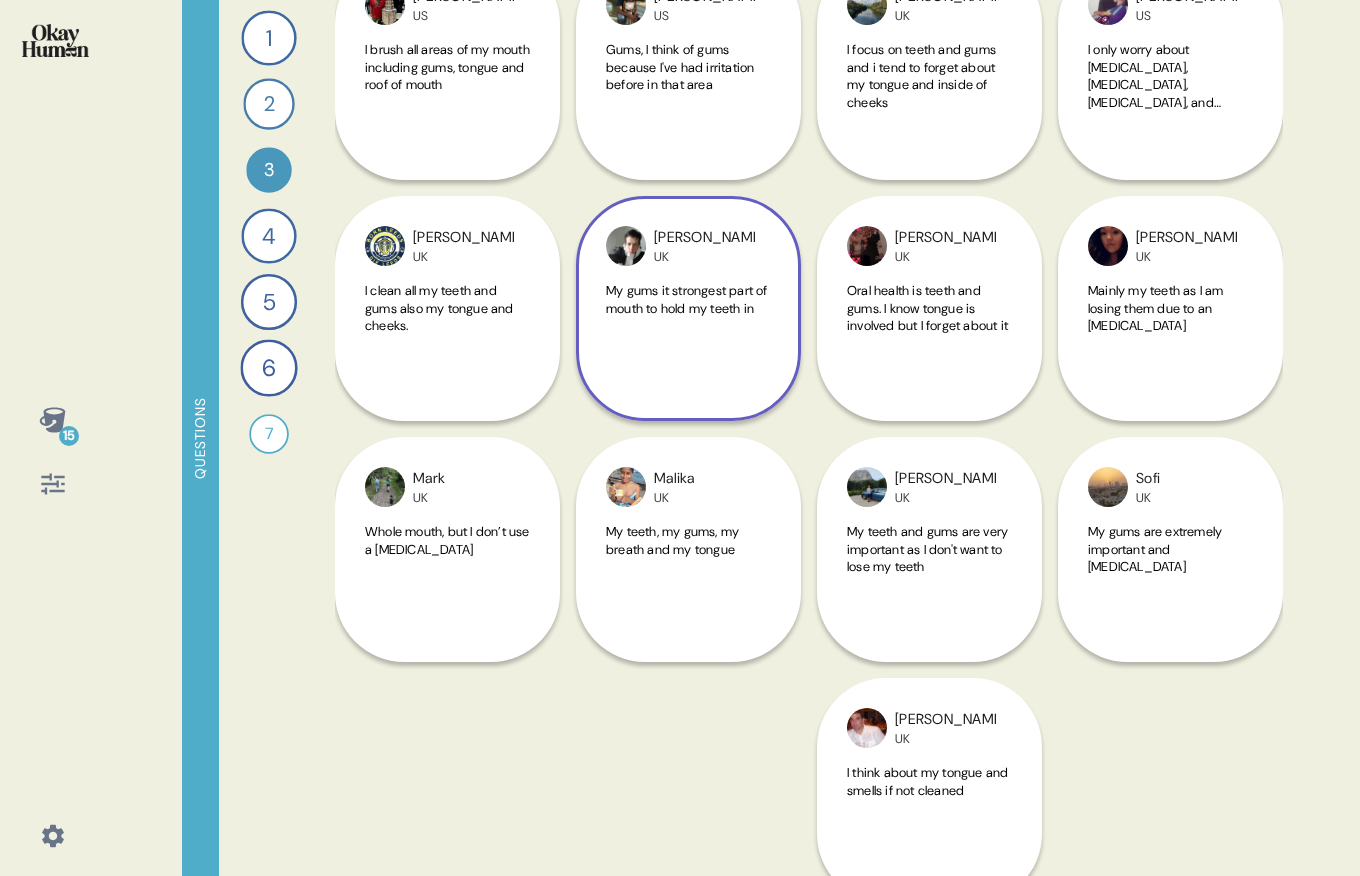 scroll, scrollTop: 1764, scrollLeft: 0, axis: vertical 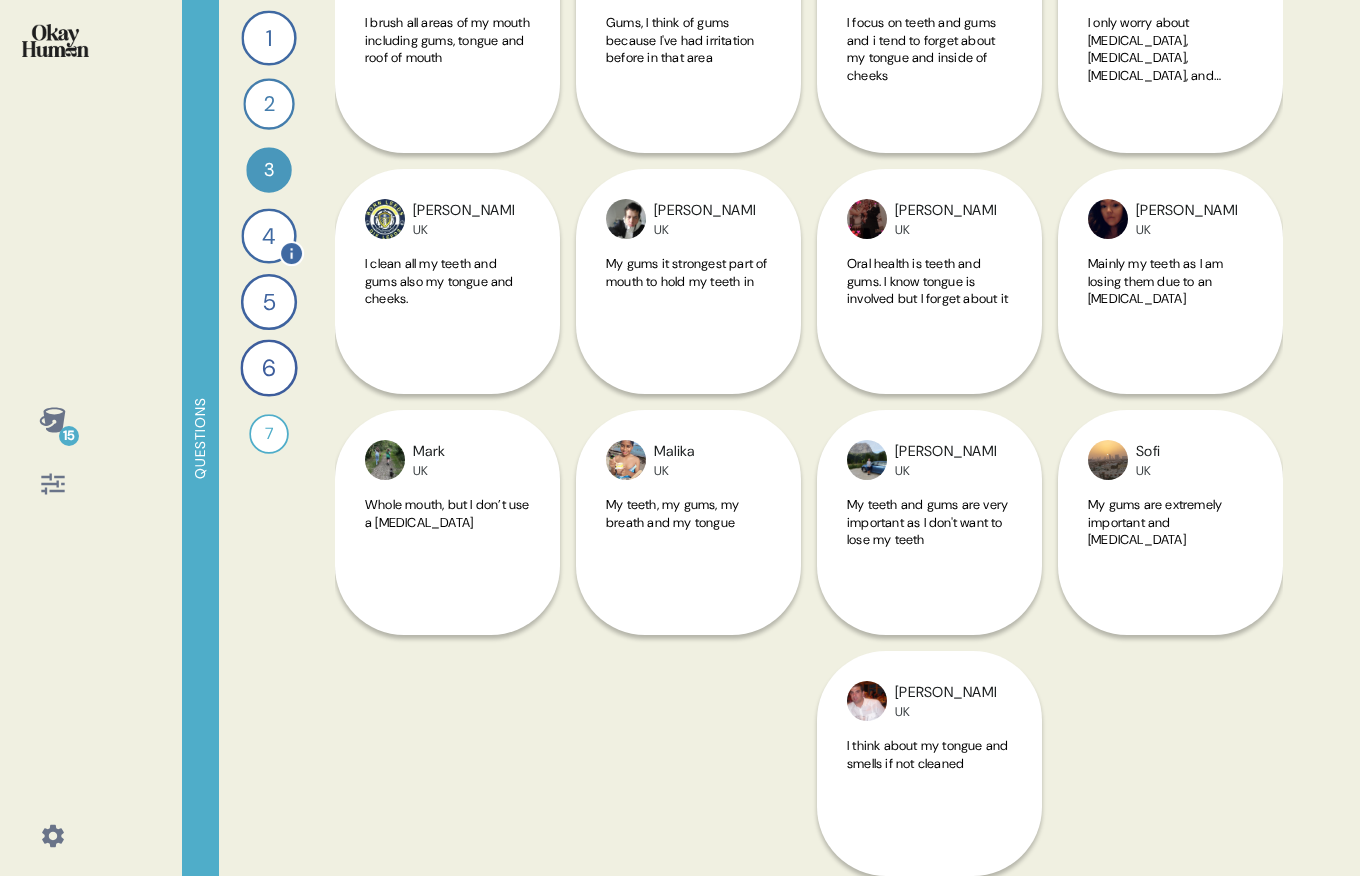 click on "4" at bounding box center (268, 235) 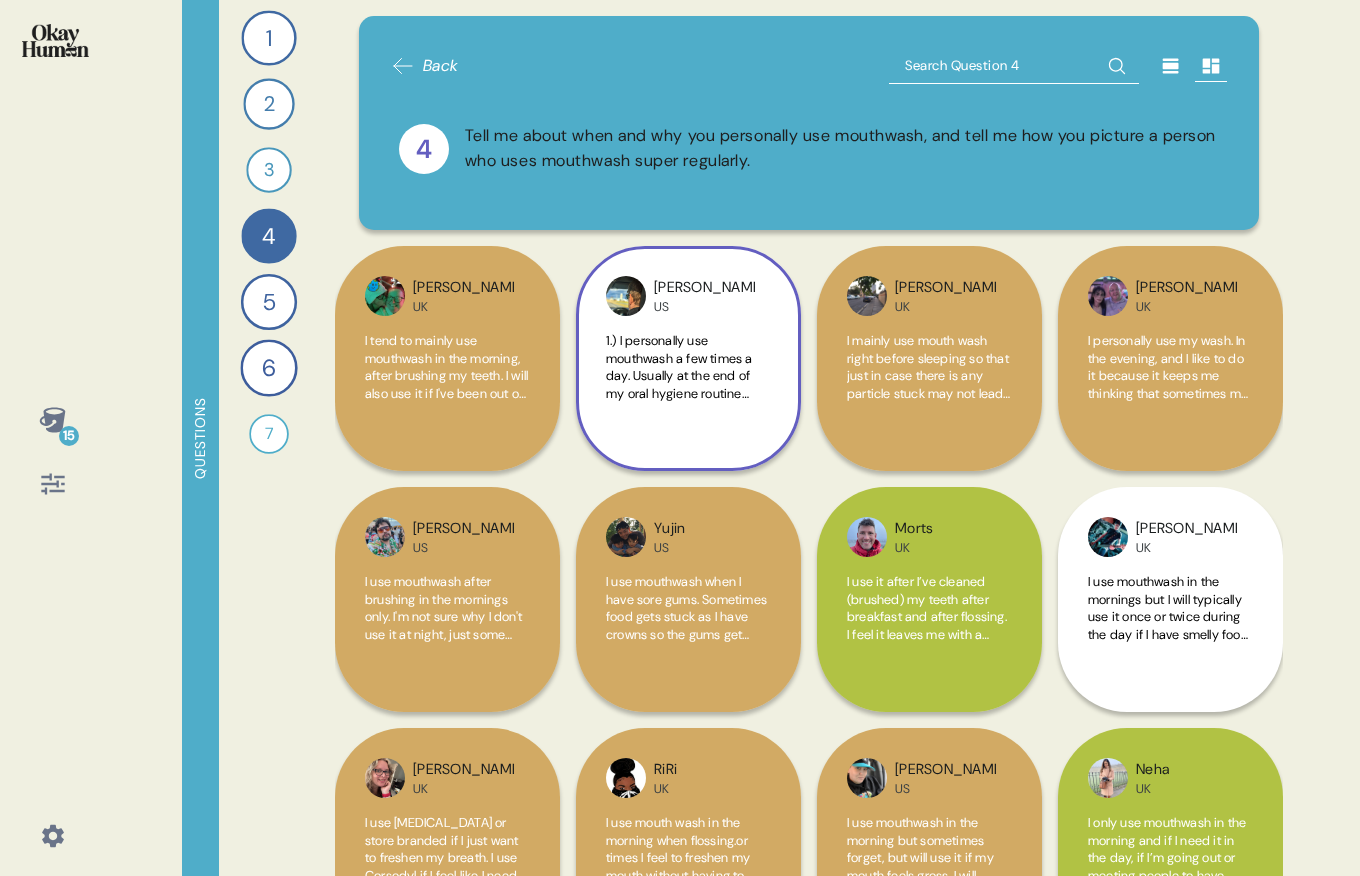 click on "1.) I personally use mouthwash a few times a day. Usually at the end of my oral hygiene routine when I get up and go to bed as well as after big meals that might leave some breath odors, if I have a strange taste in my mouth or right before I go out someplace.  2.) I'd assume this person cares about how they are perceived by others and don't want to breathe hot dragon fire breath on the people around them. I don't think I would be able to determine anything about their personality or what their life might look like solely based on the fact they use mouthwash regularly." at bounding box center (687, 533) 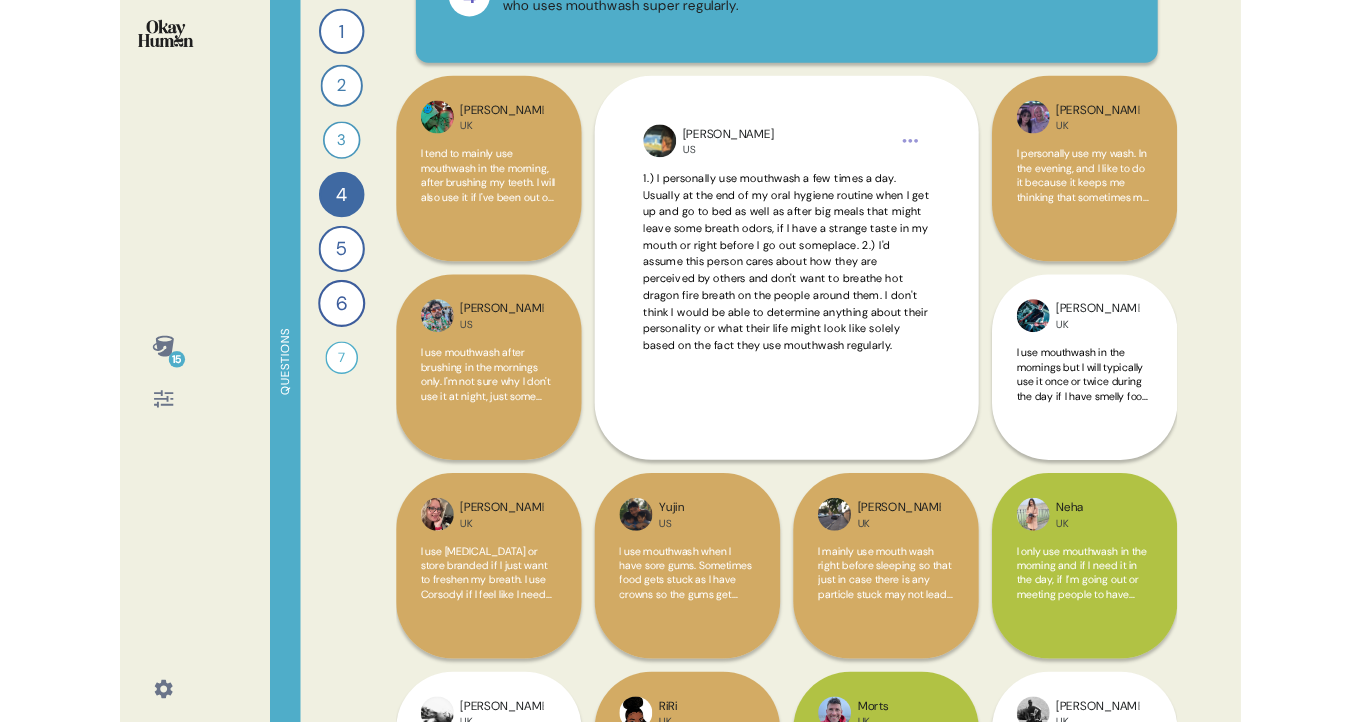scroll, scrollTop: 171, scrollLeft: 0, axis: vertical 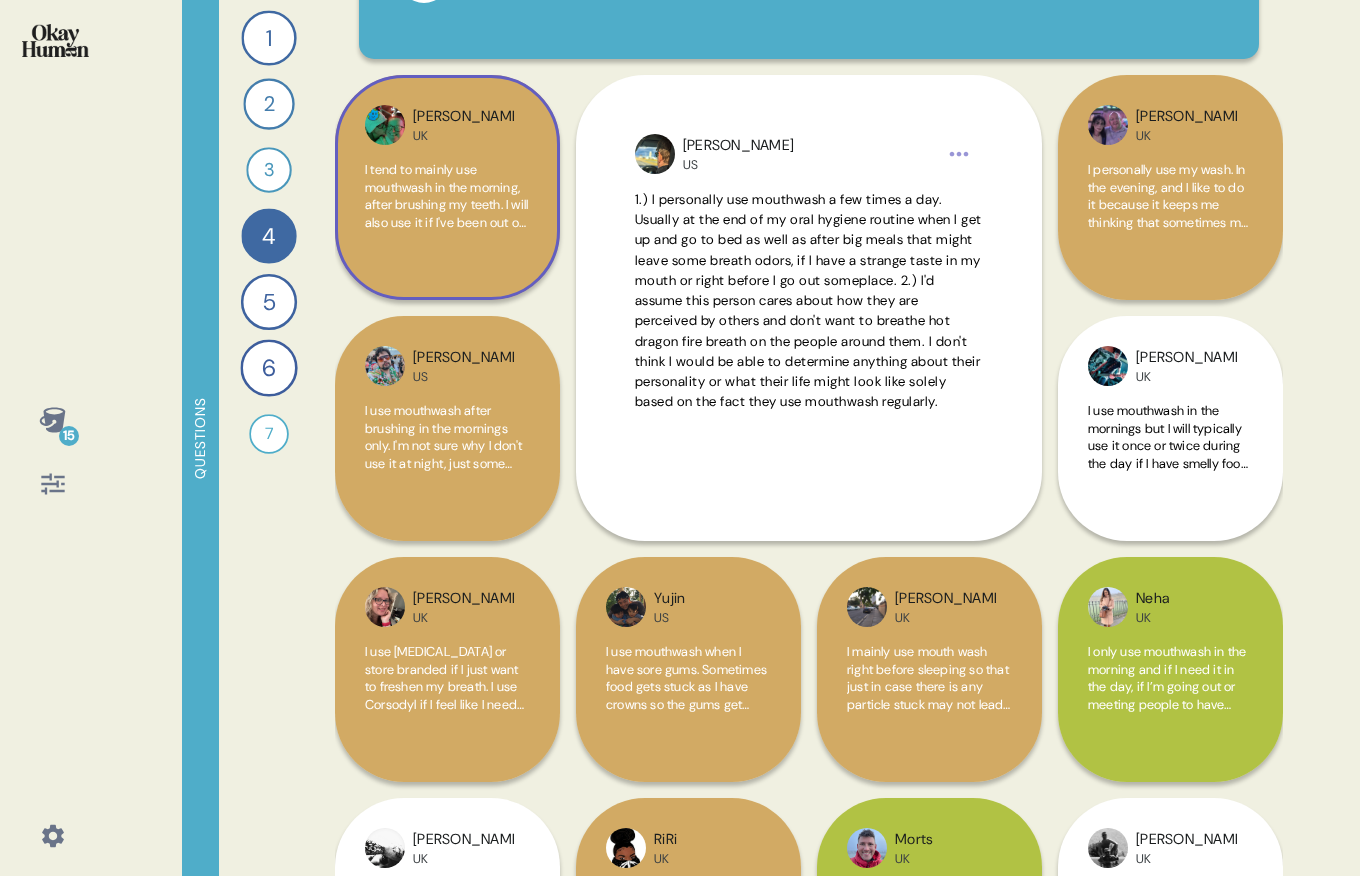 click on "I tend to mainly use mouthwash in the morning, after brushing my teeth. I will also use it if I've been out or maybe during the day if I feel my mouth tastes or feels yucky. Lol.                                      If I knew a person who used mouthwash super regularly,  I would probably assume they were paranoid about their oral heath or really disciplined with their own health and extremely fit and healthy in general. I would probably think they were very routine oriented, and could be boring In their everyday life. Although I wouldn't normally ask a person what their oral health routine was." at bounding box center (447, 207) 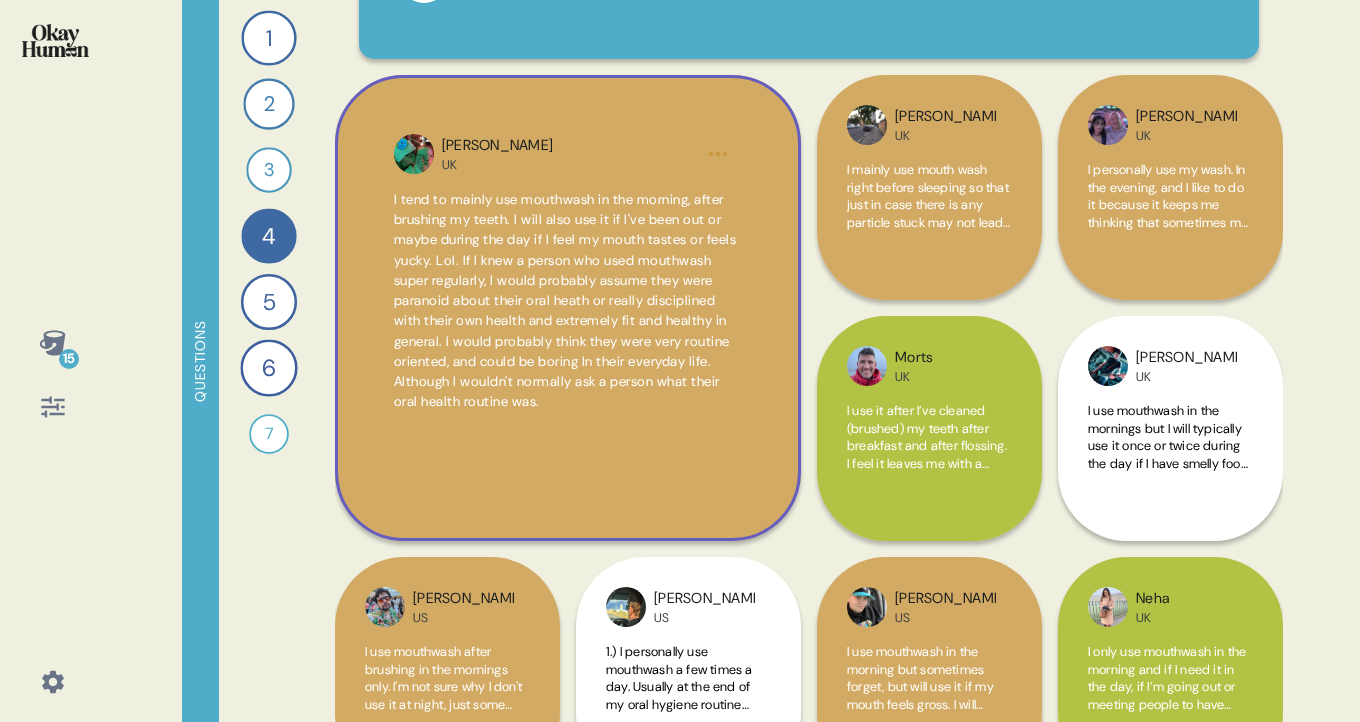 scroll, scrollTop: 187, scrollLeft: 0, axis: vertical 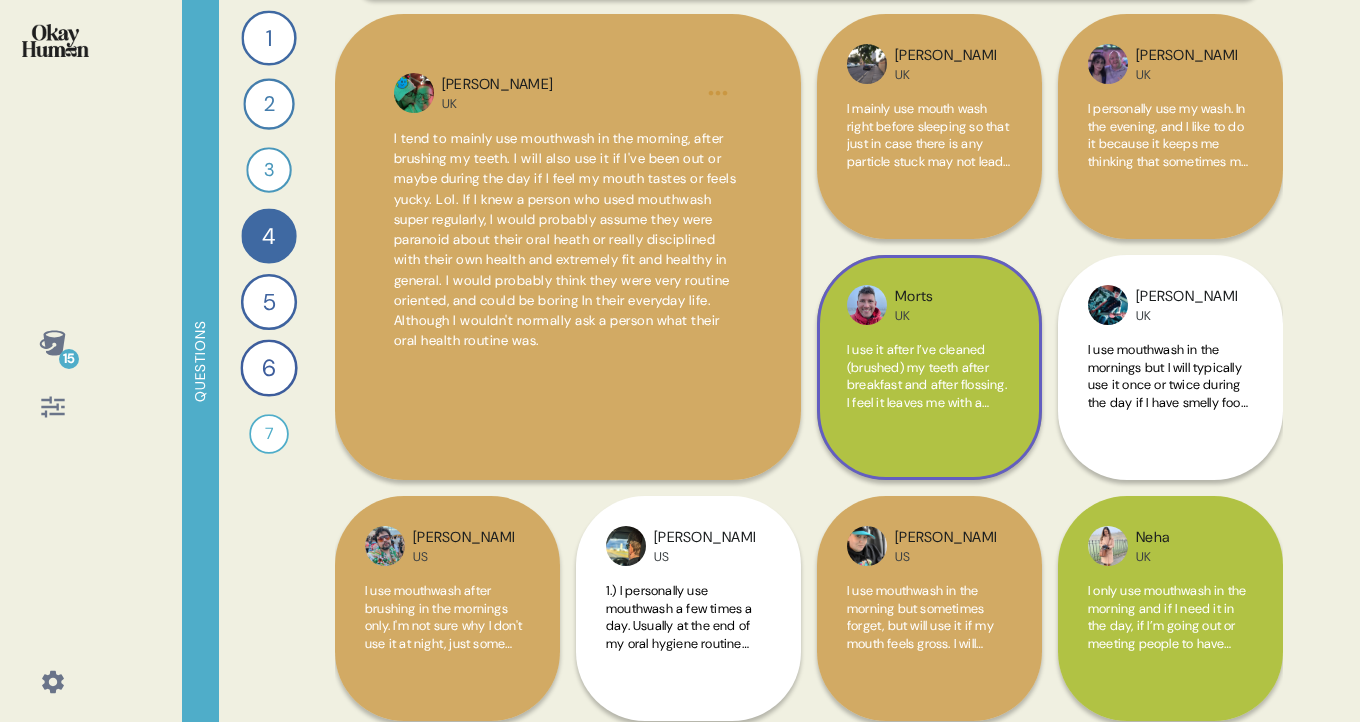 click on "Morts UK I use it after I’ve cleaned (brushed) my teeth after breakfast and after flossing. I feel it leaves me with a longer lasting fresh mouth compared to only toothpaste. I rarely use it outside of teeth brushing
I would assume a person woo used mouth wash is a caring person who is focused on life longevity and have a healthy lifestyle - often successful in life" at bounding box center [929, 367] 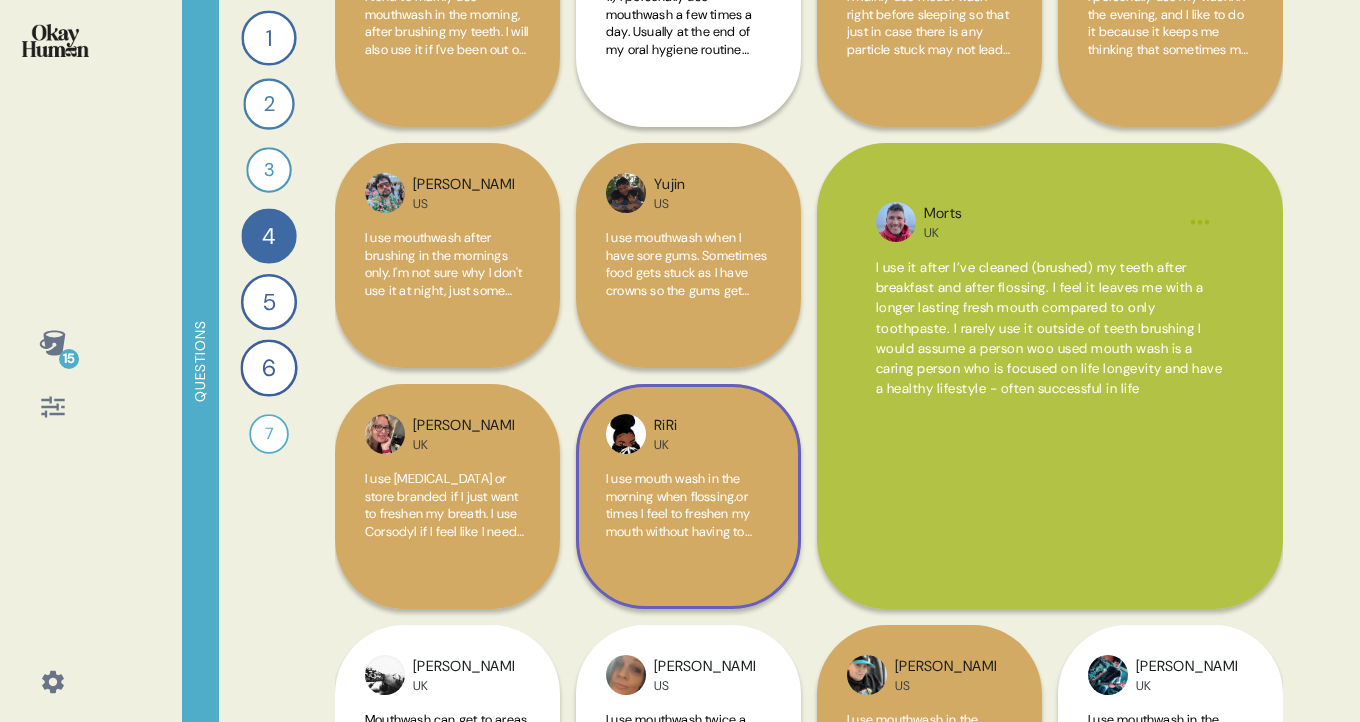 scroll, scrollTop: 350, scrollLeft: 0, axis: vertical 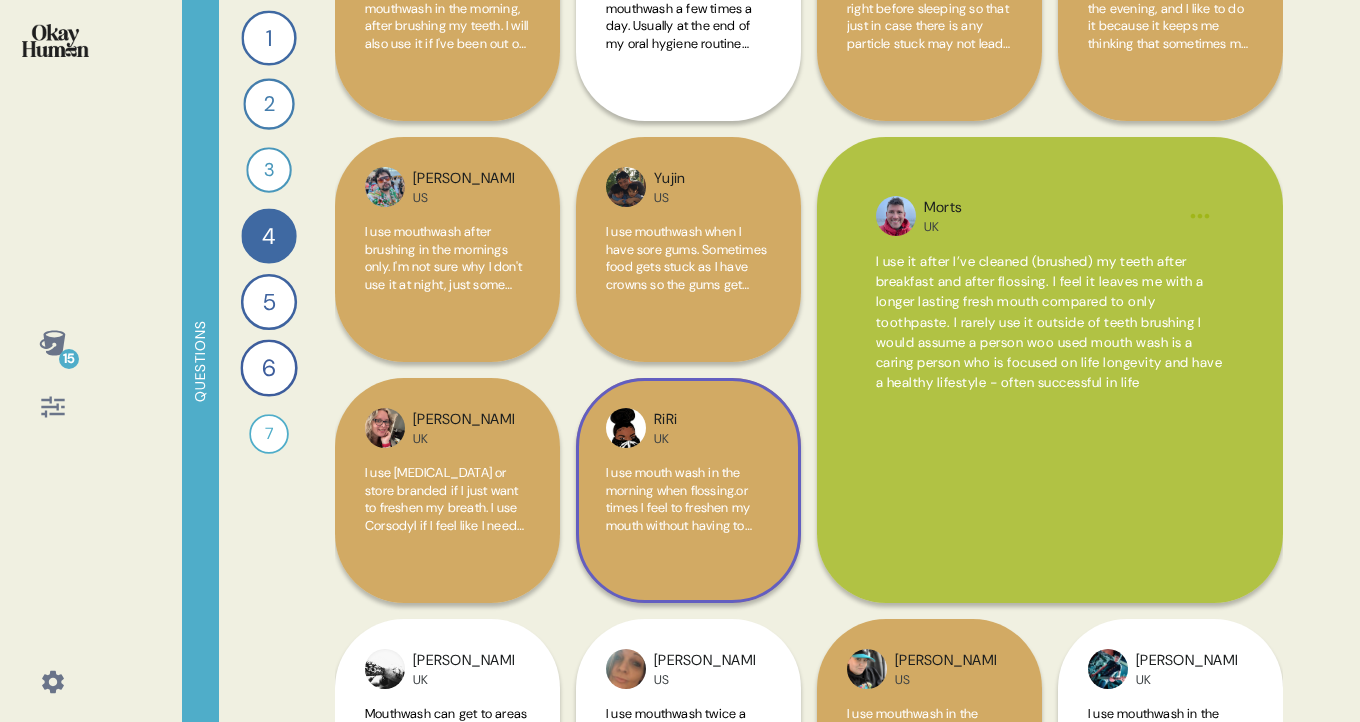 click on "I use mouth wash in the morning when flossing.or times I feel to freshen my mouth without having to [DOMAIN_NAME] times when I am on the go and have eaten something.I would think they had either OCD or severe [MEDICAL_DATA].A obsessed personality.Not confident.There life would look like their in constant panic of they can't get to mouthwash" at bounding box center [684, 595] 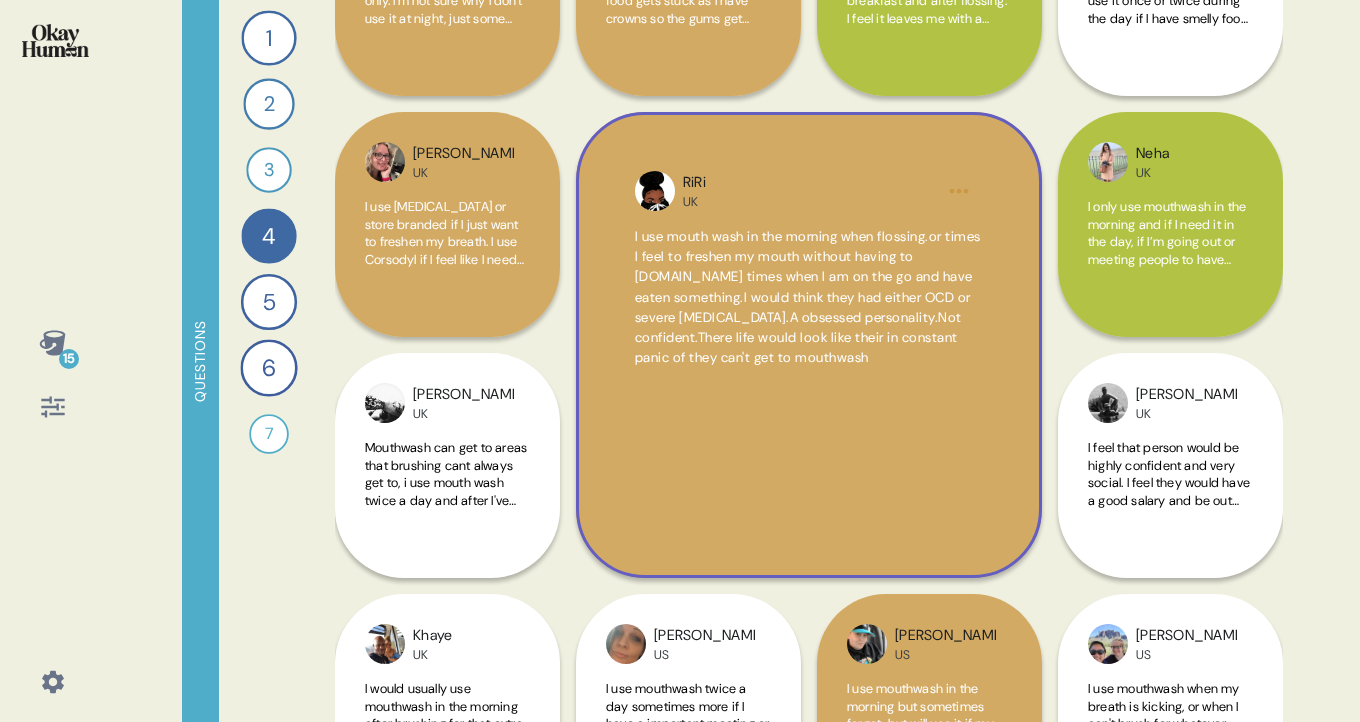 scroll, scrollTop: 618, scrollLeft: 0, axis: vertical 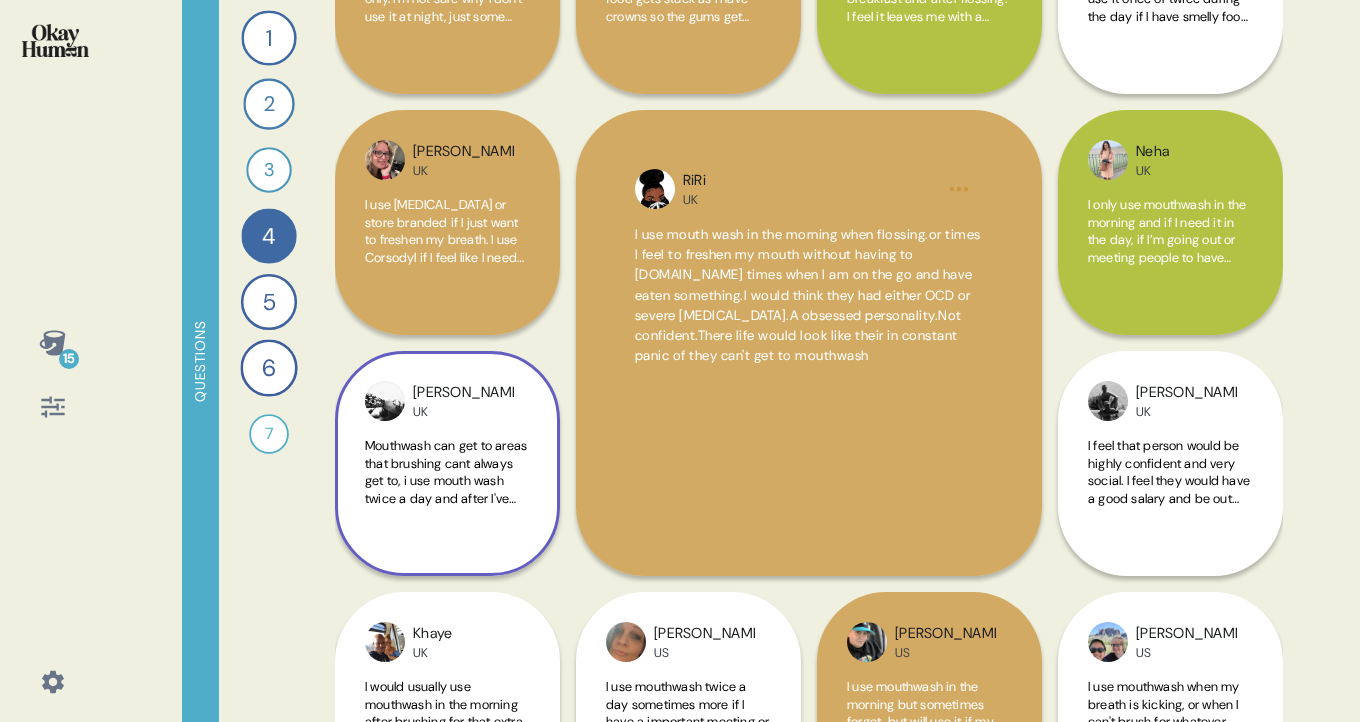 click on "Mouthwash can get to areas that brushing cant always get to, i use mouth wash twice a day and after I've brushed my teeth.
Loosing speaking I think someone who uses mouthwash everyday would bee a clean, looked after person and their life would like the same. Not quite sure what to say really" at bounding box center (447, 542) 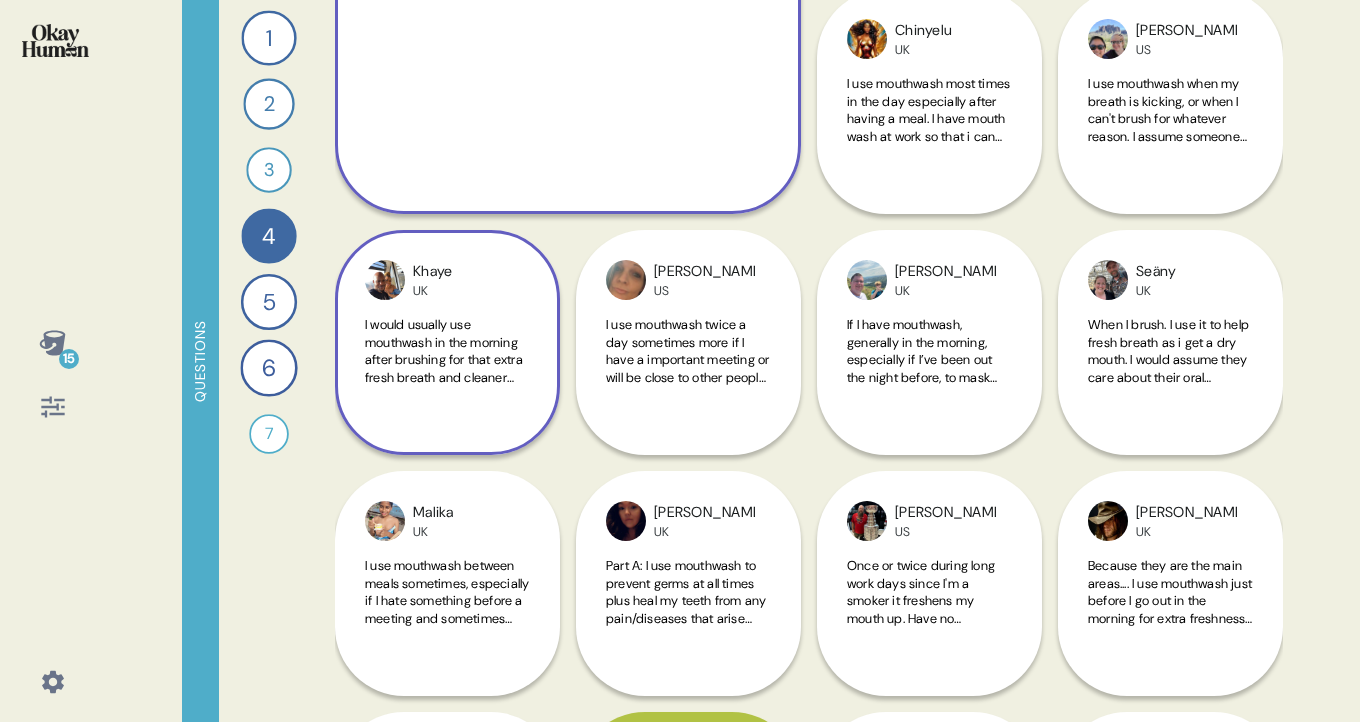 scroll, scrollTop: 1235, scrollLeft: 0, axis: vertical 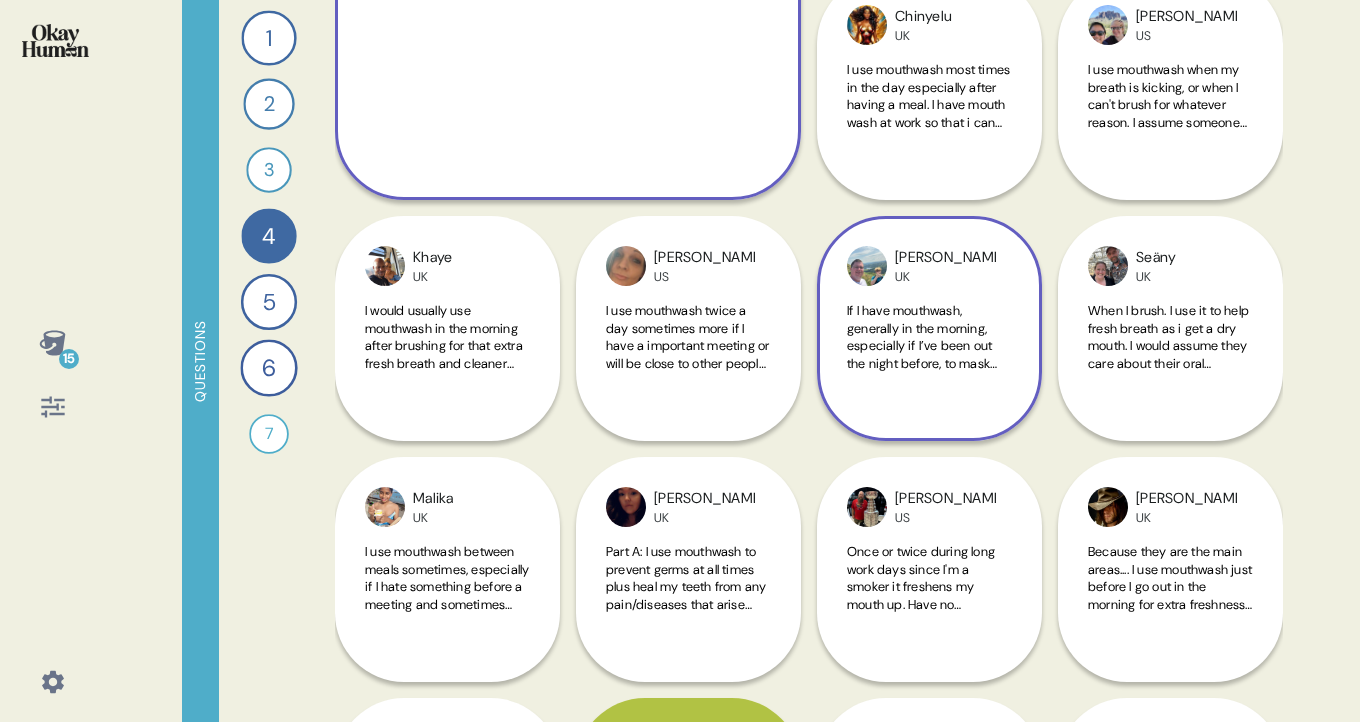 click on "If I have mouthwash, generally in the morning, especially if I’ve been out the night before, to mask any food or drink smell!
Someone that uses mouthwash regularly I would expect to have nice teeth, fresh breath and ooze confidence" at bounding box center (929, 348) 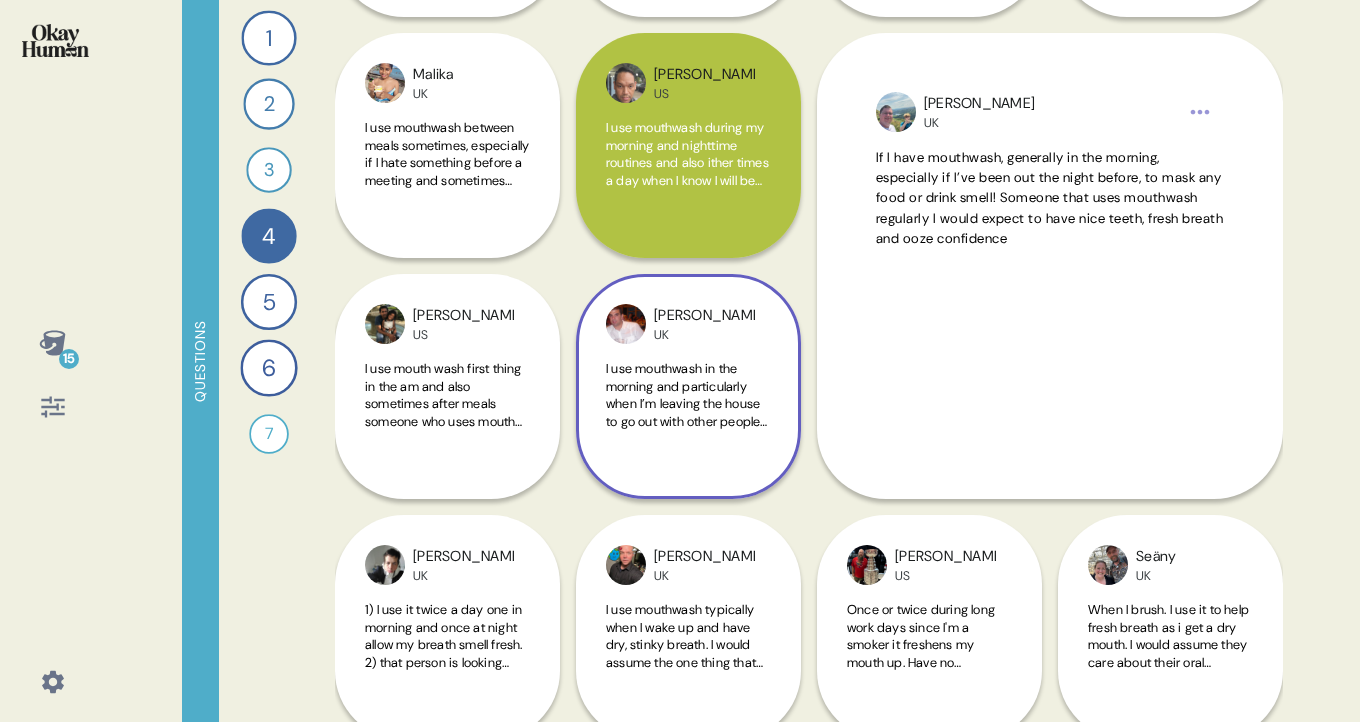 scroll, scrollTop: 1429, scrollLeft: 0, axis: vertical 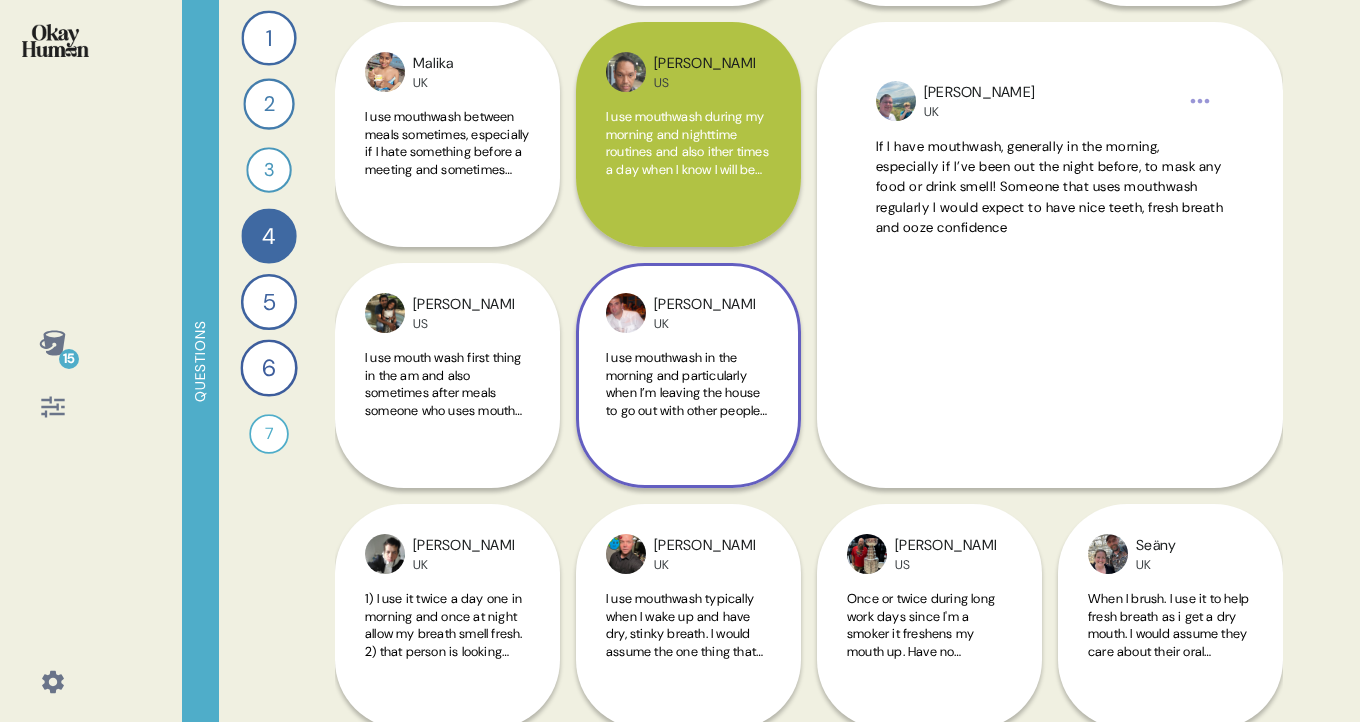 click on "I use mouthwash in the morning and particularly when I’m leaving the house to go out with other people or to work. I think a perfectionist would use mouthwash super regularly and they would be a [PERSON_NAME] for the rules" at bounding box center [688, 395] 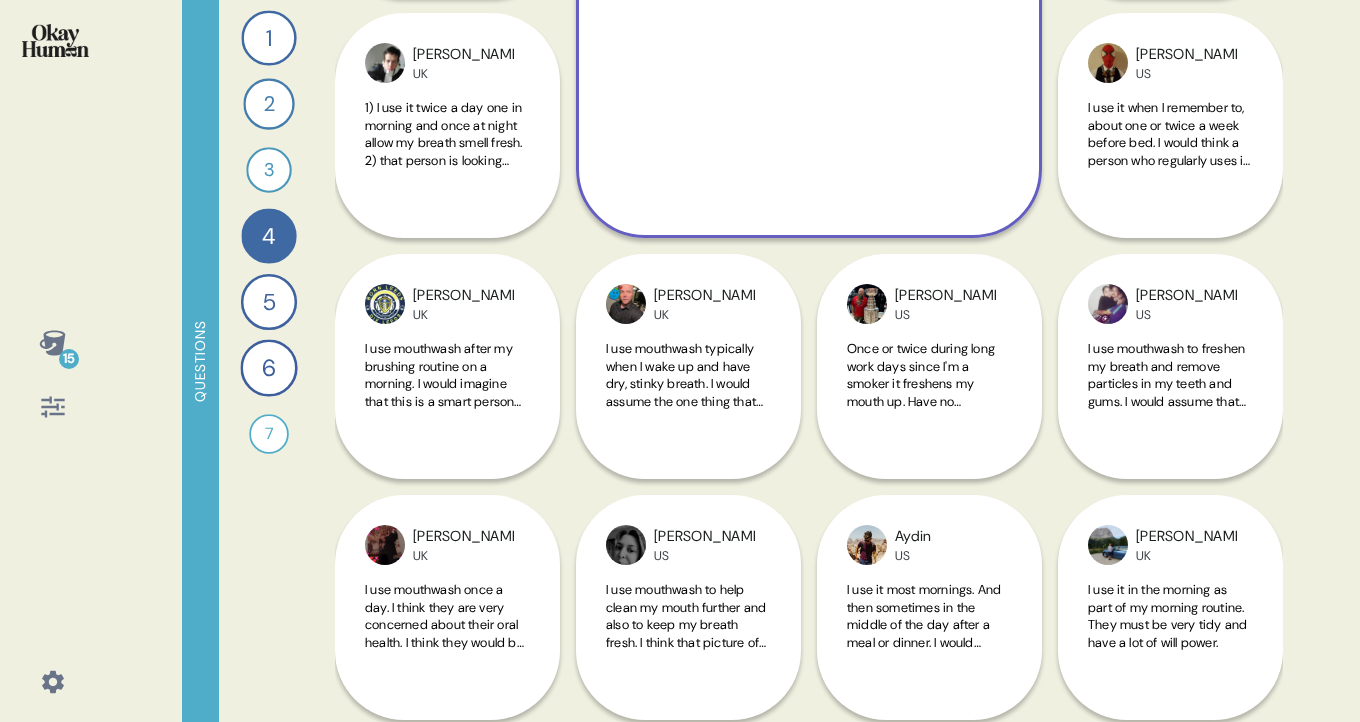 scroll, scrollTop: 1922, scrollLeft: 0, axis: vertical 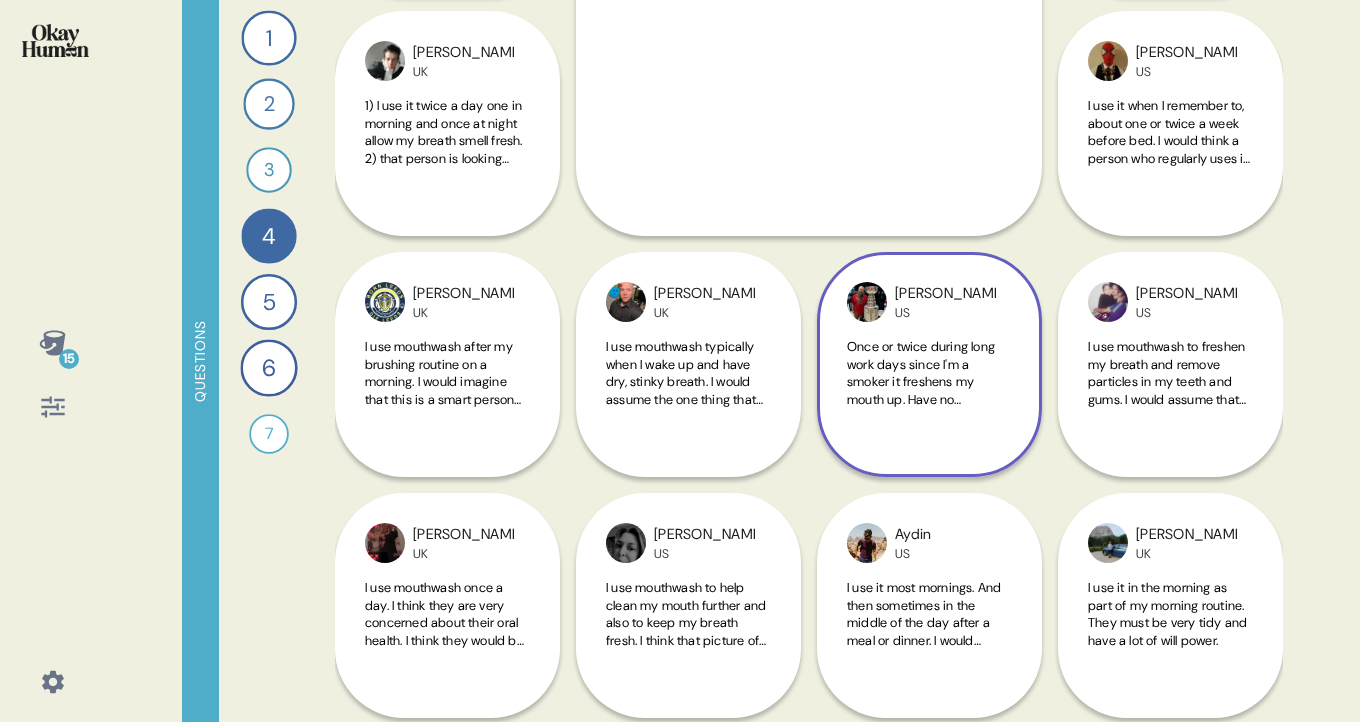 click on "[PERSON_NAME] US Once or twice during long work days since I'm a smoker it freshens my mouth up.
Have no judgment of people who like to keep their mouth and breathe feeling fresh. Sounds like a clean person" at bounding box center [929, 364] 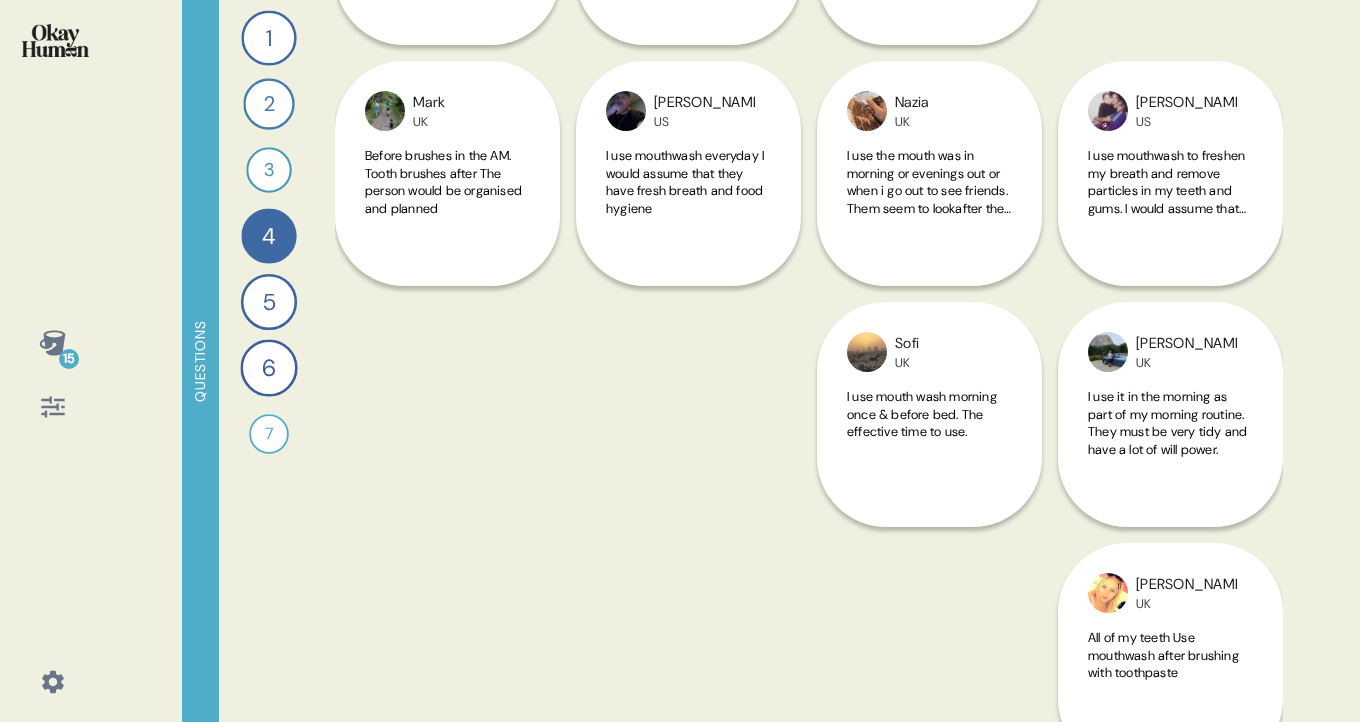 scroll, scrollTop: 2641, scrollLeft: 0, axis: vertical 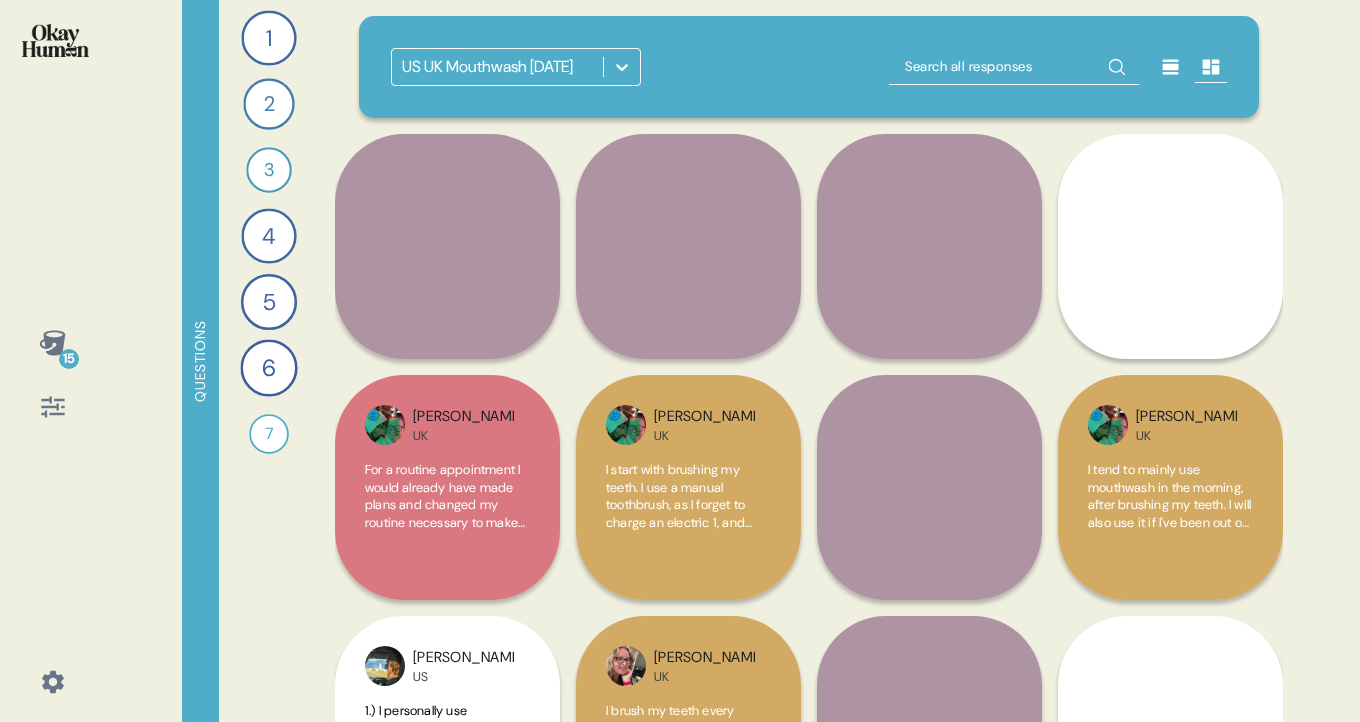 click at bounding box center [1014, 67] 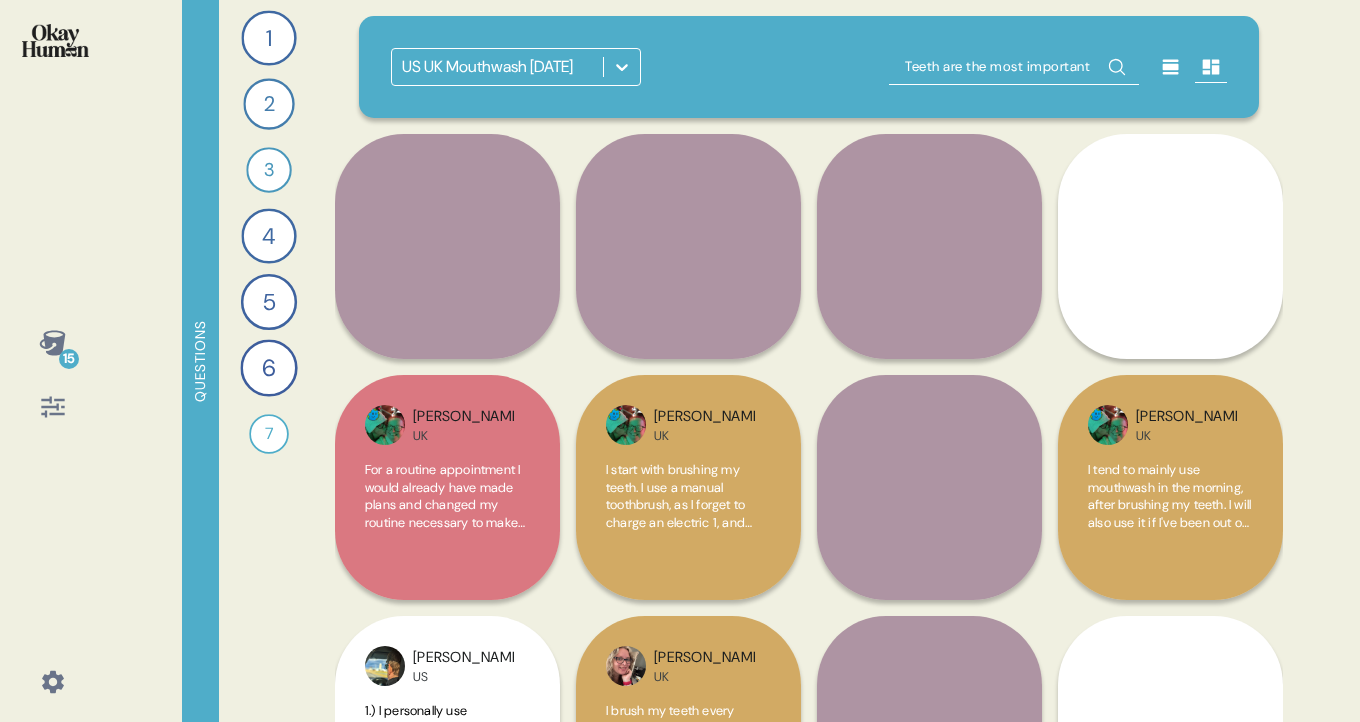 scroll, scrollTop: 0, scrollLeft: 640, axis: horizontal 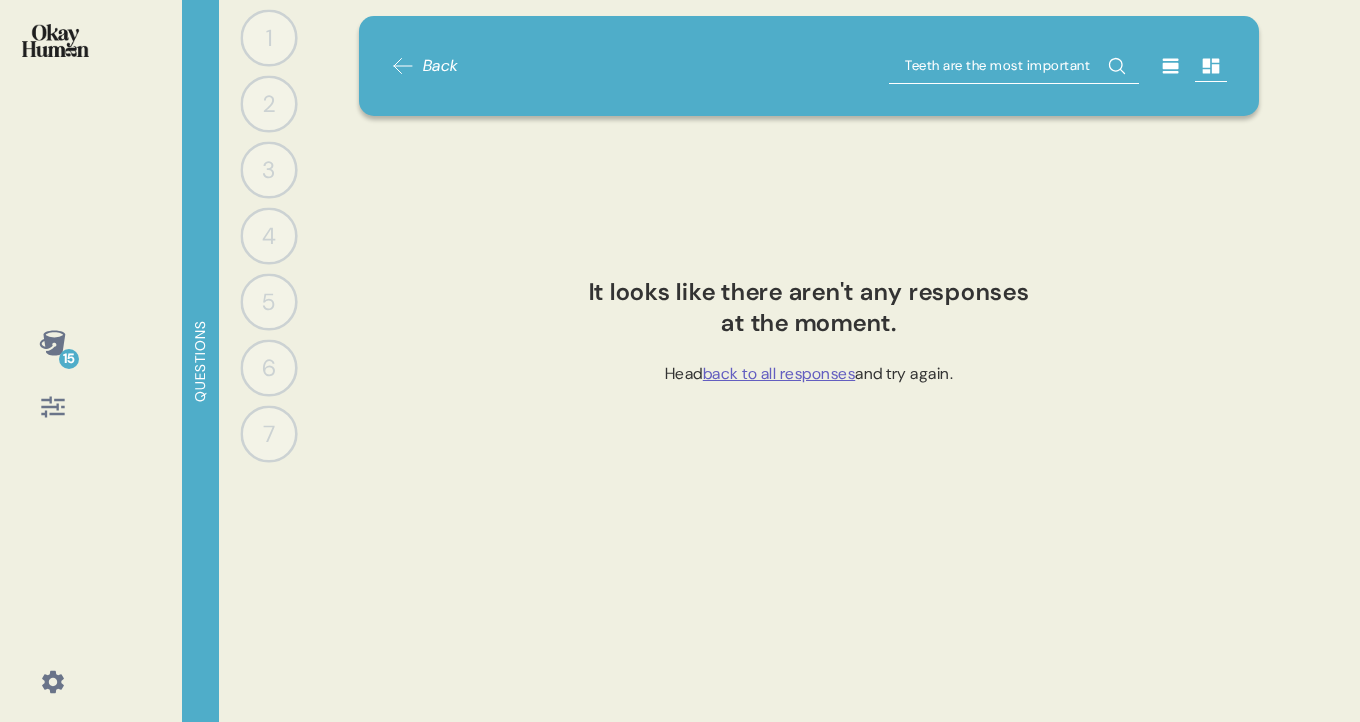 click on "Teeth are the most important thing, they have to be intact for eating and look good when talking/laughing and in photos” -" at bounding box center (1014, 66) 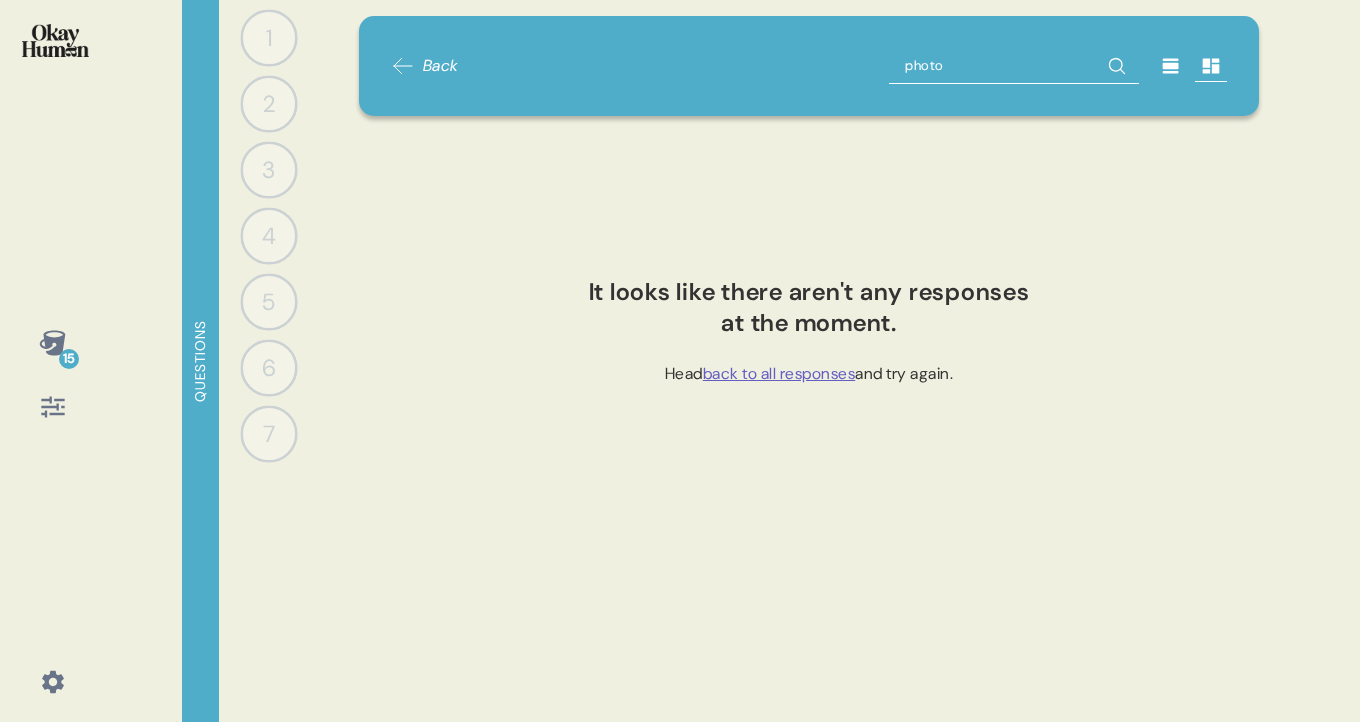 type on "photos" 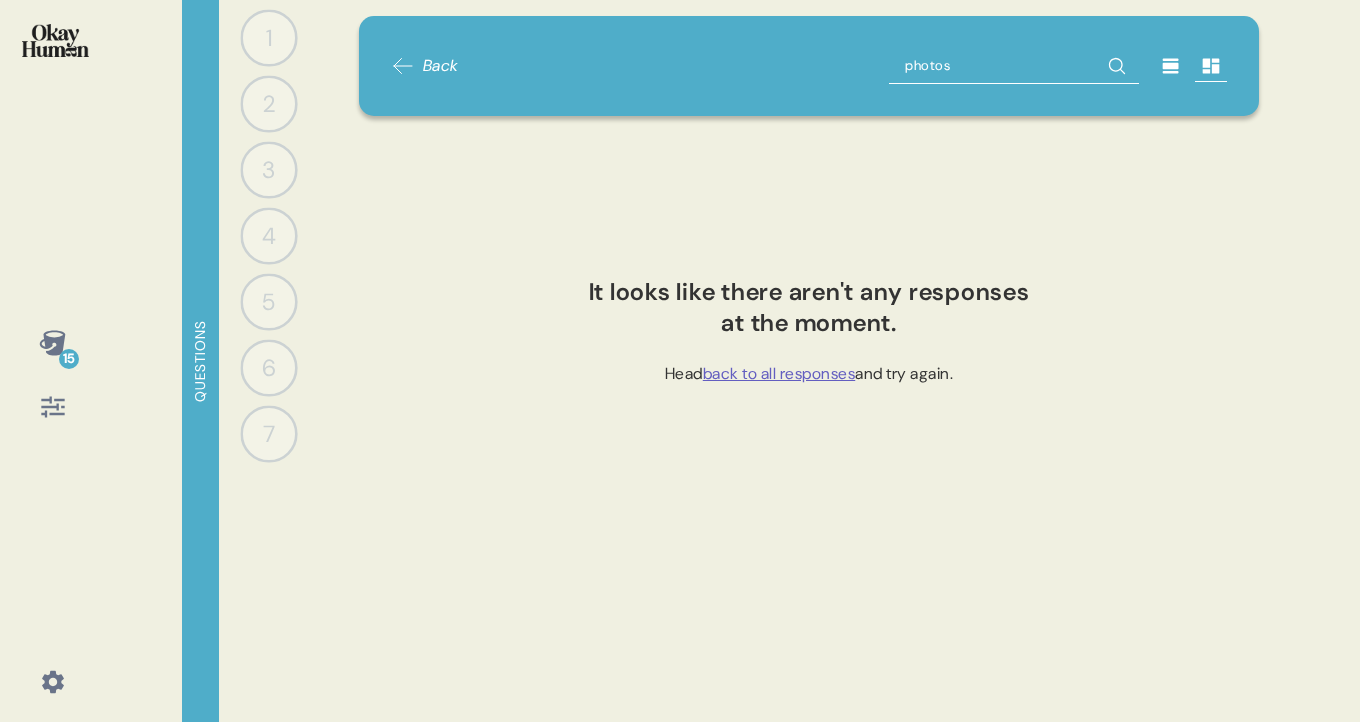click on "7" at bounding box center (268, 433) 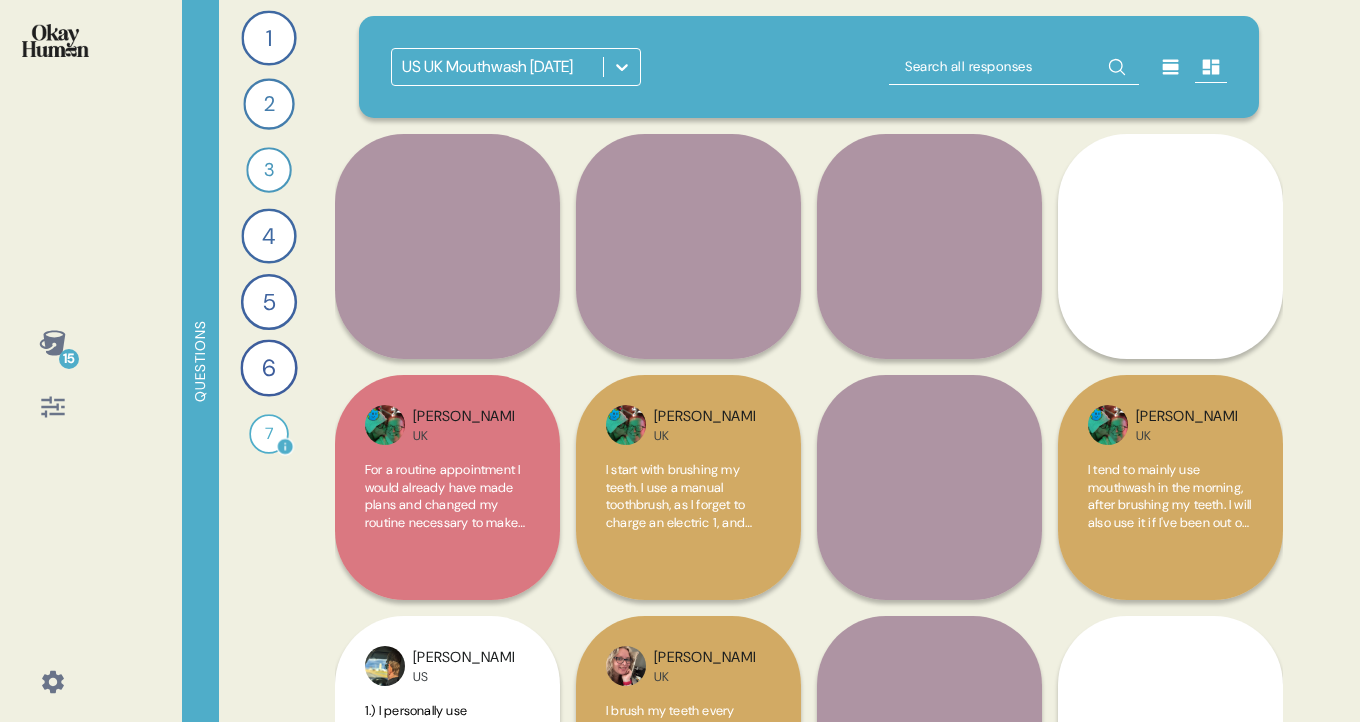 click on "7 Record a video where you play a dentist trying to persuade a patient to take whole mouth health seriously. 28 Responses video Responses" at bounding box center [269, 434] 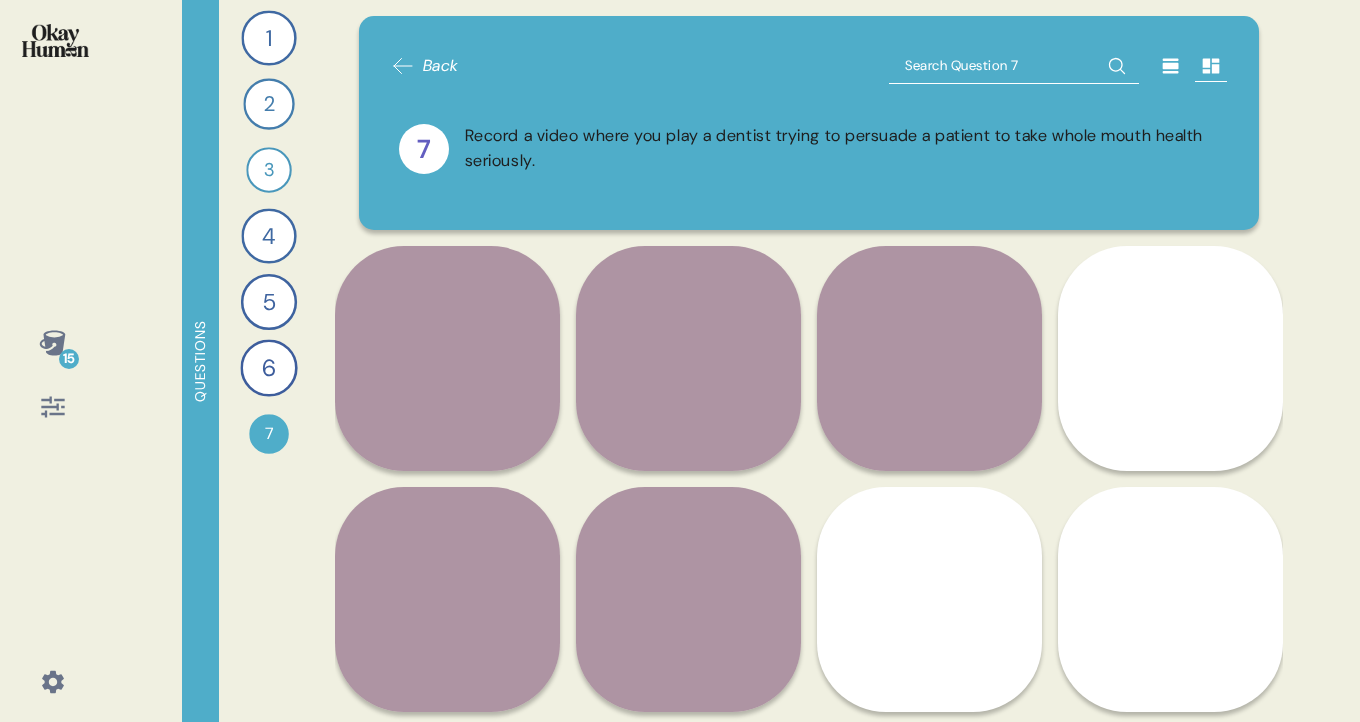 click at bounding box center [1014, 66] 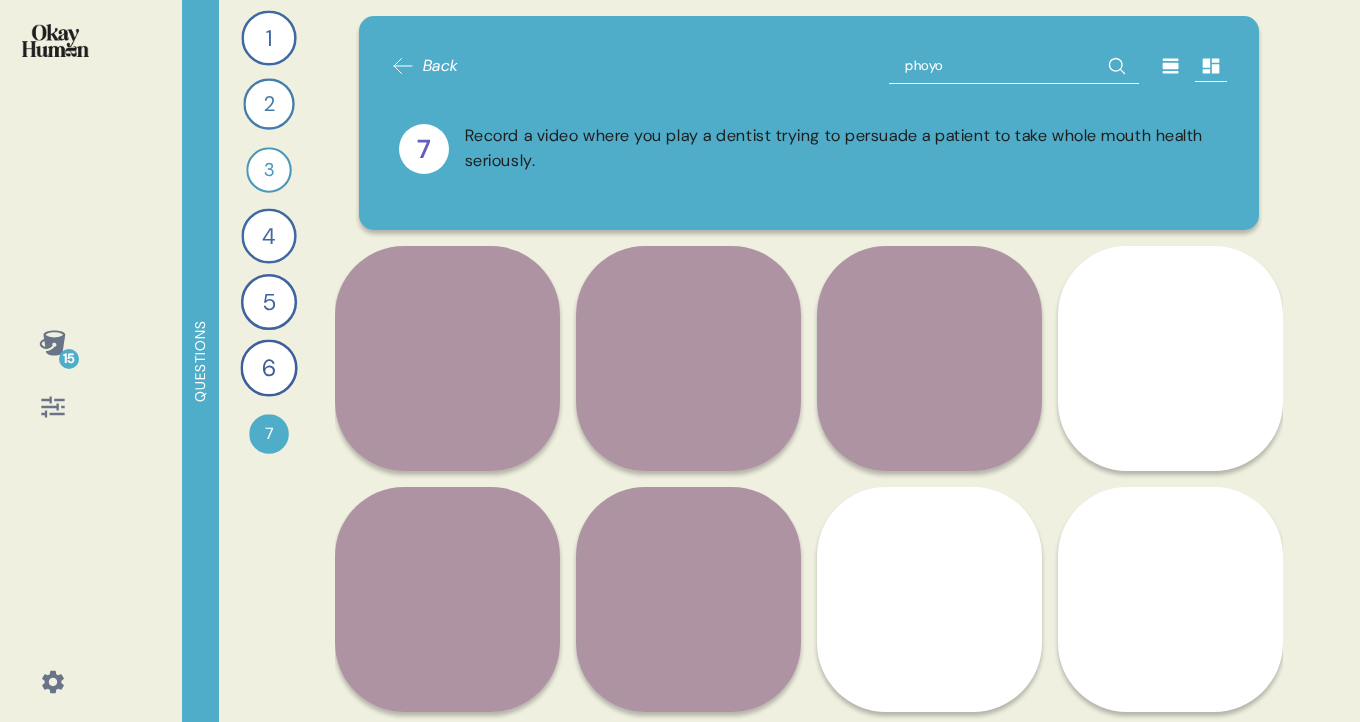 type on "phoyos" 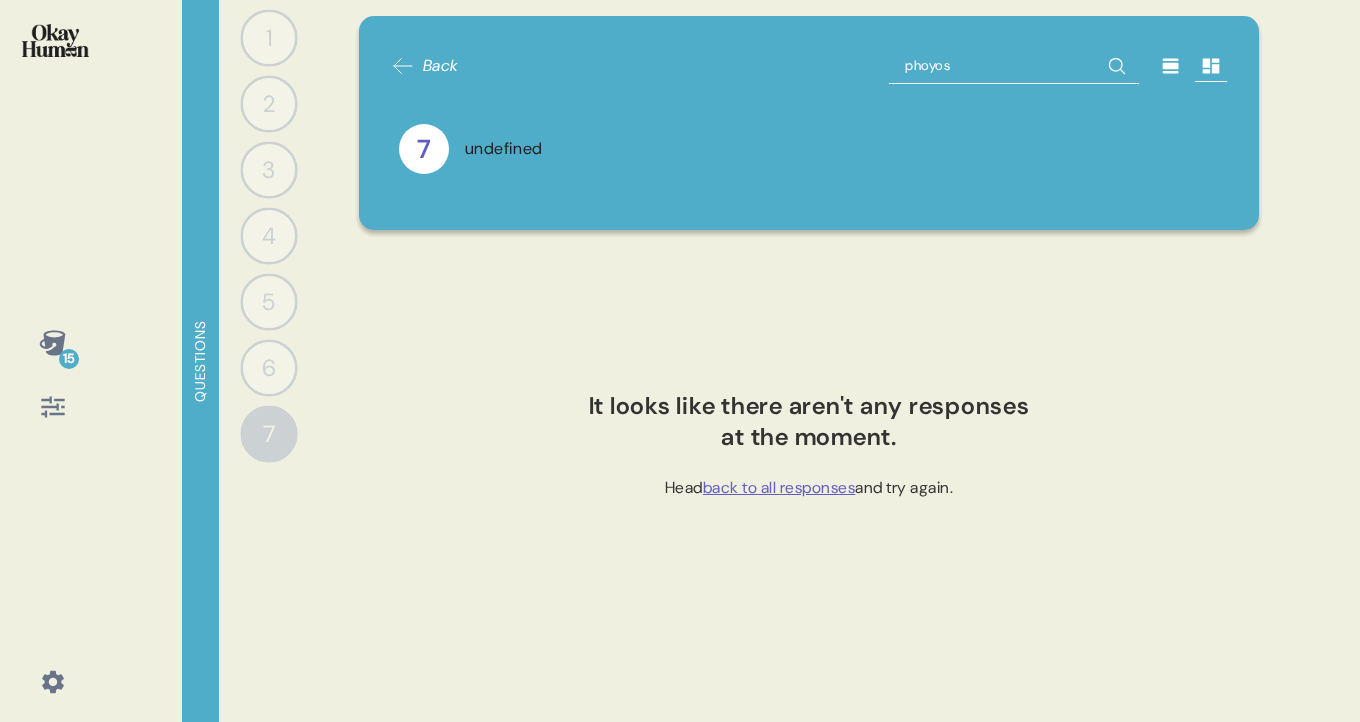 click on "phoyos" at bounding box center [1014, 66] 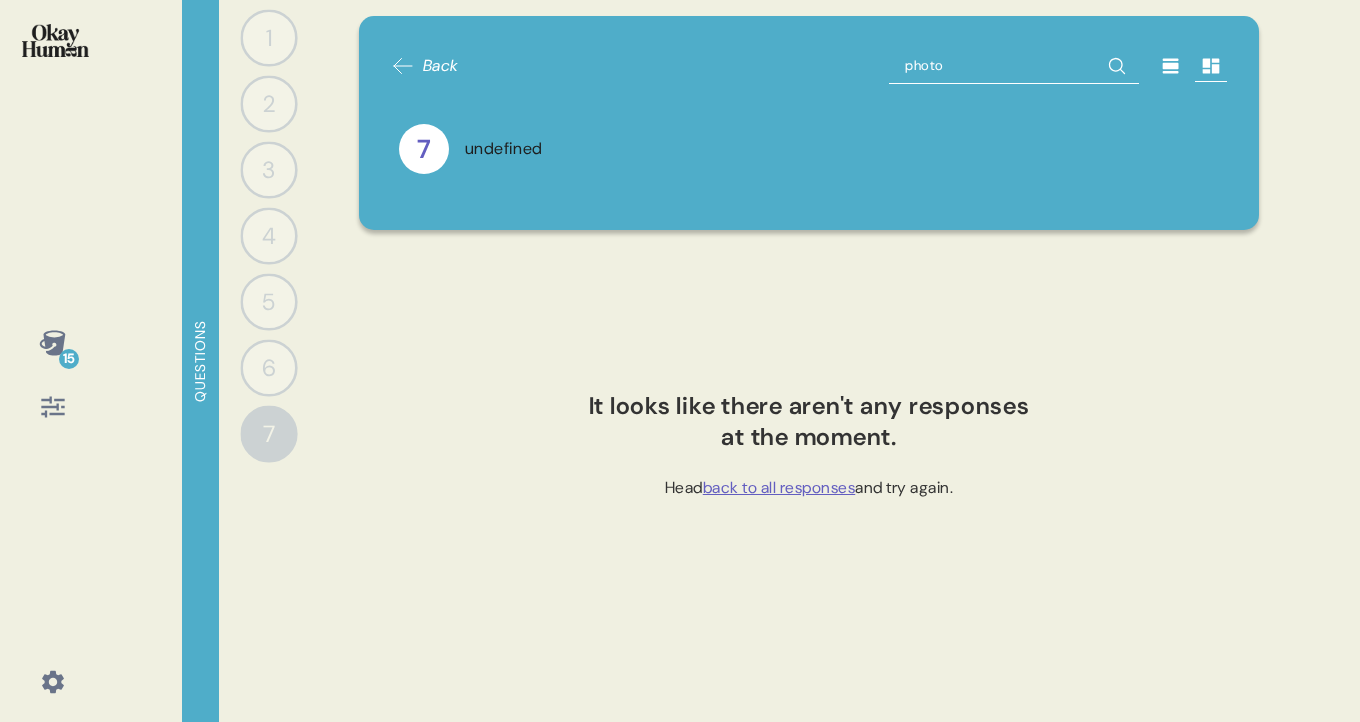 type on "photos" 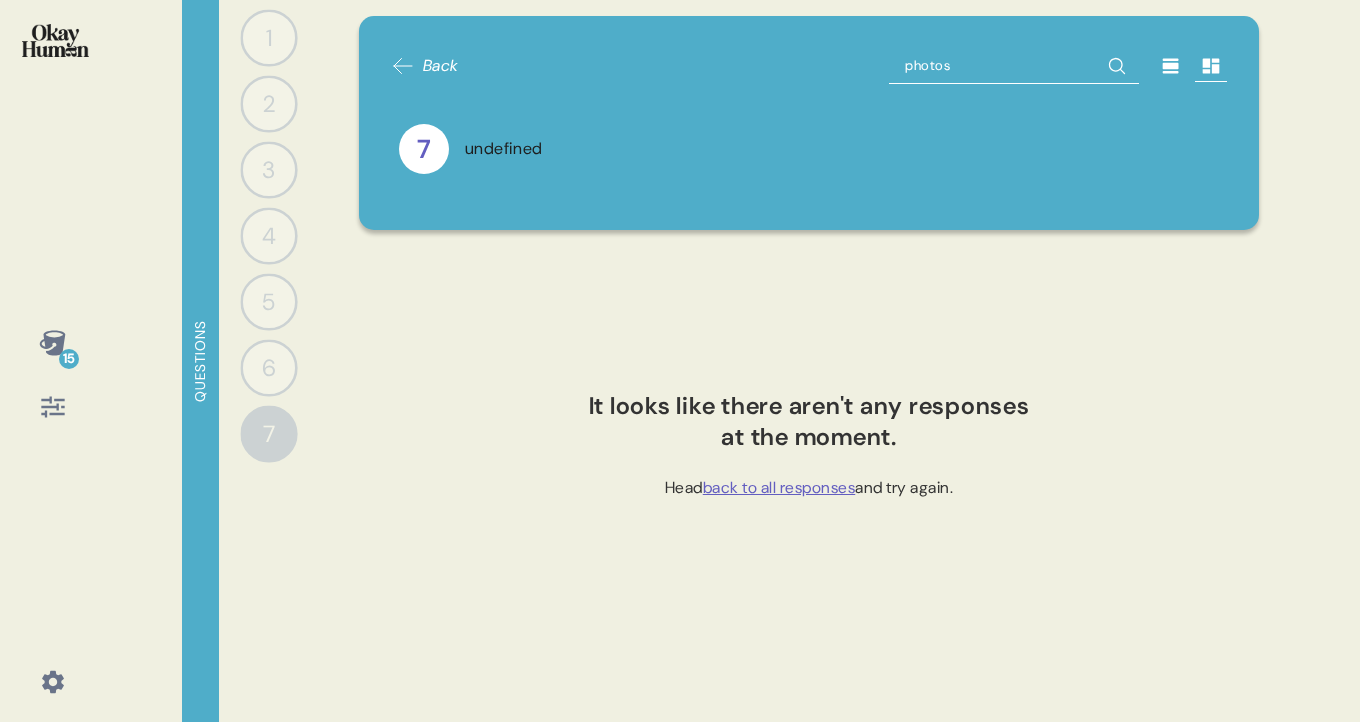 click on "6" at bounding box center [268, 367] 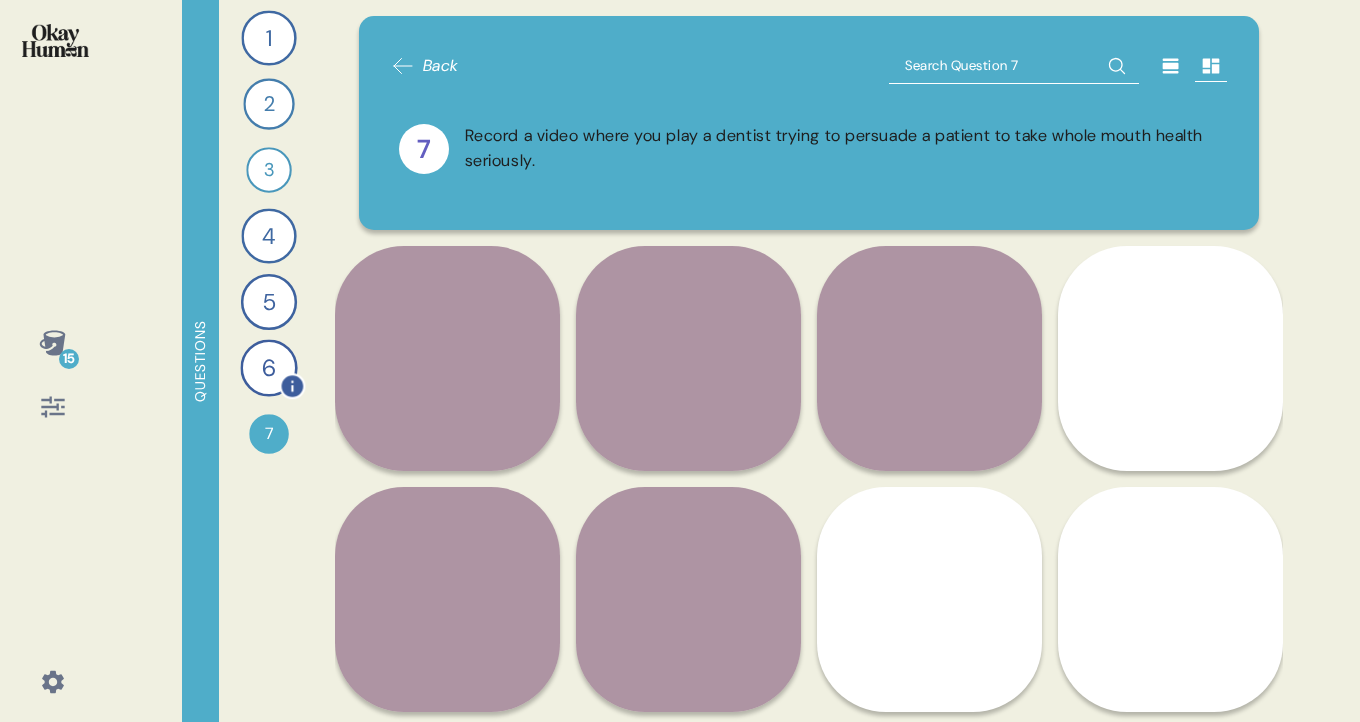 click on "6" at bounding box center (268, 367) 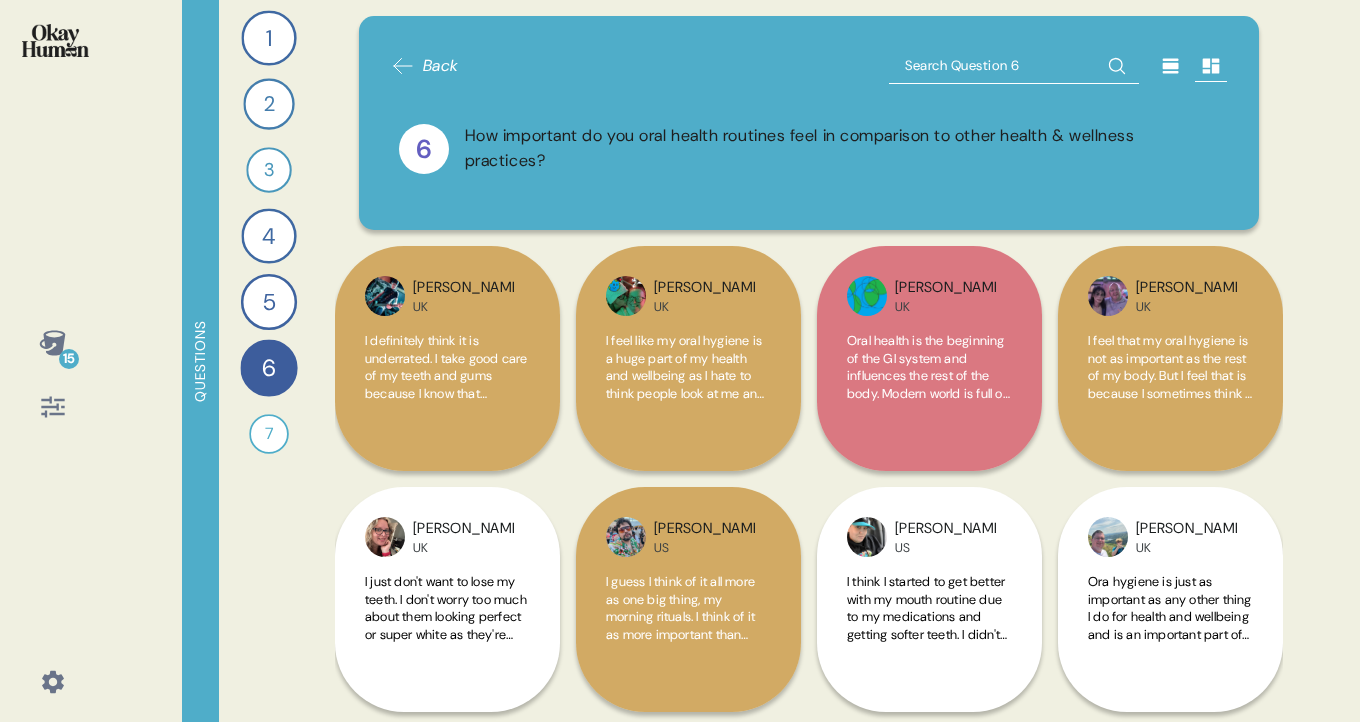 click at bounding box center (1014, 66) 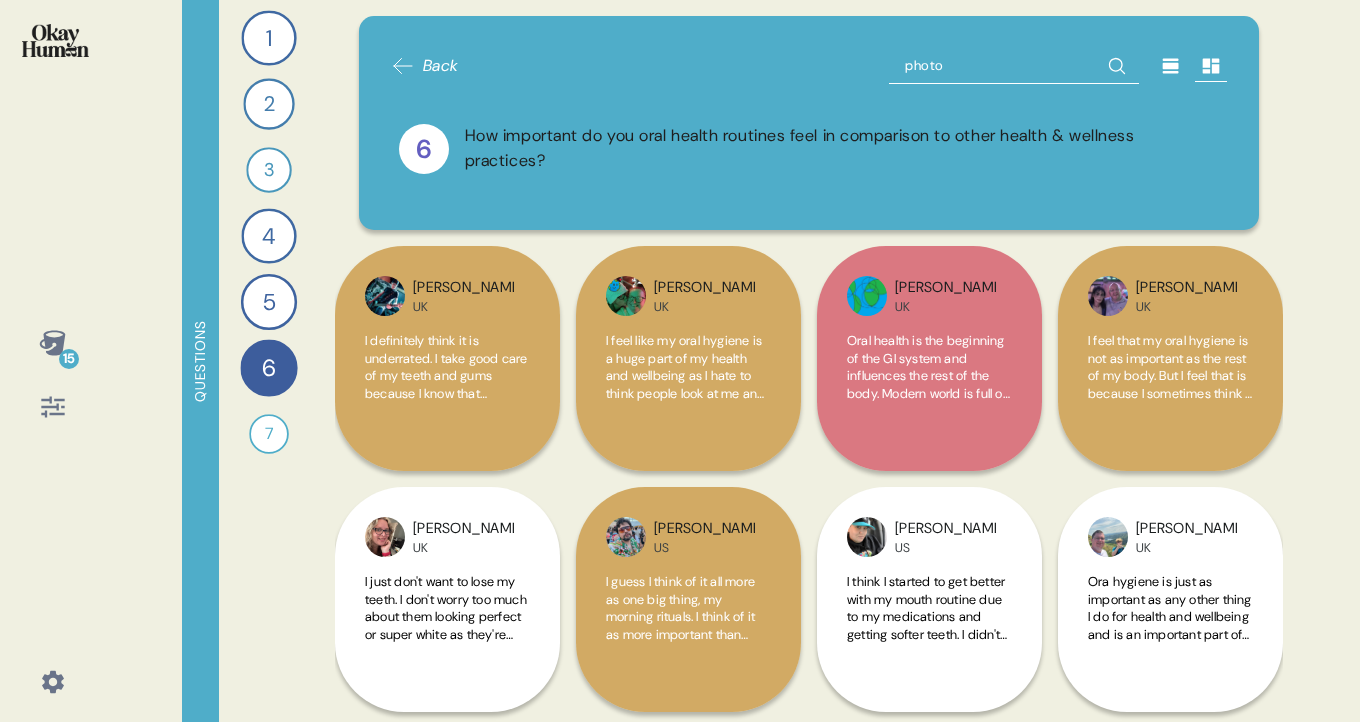 type on "photos" 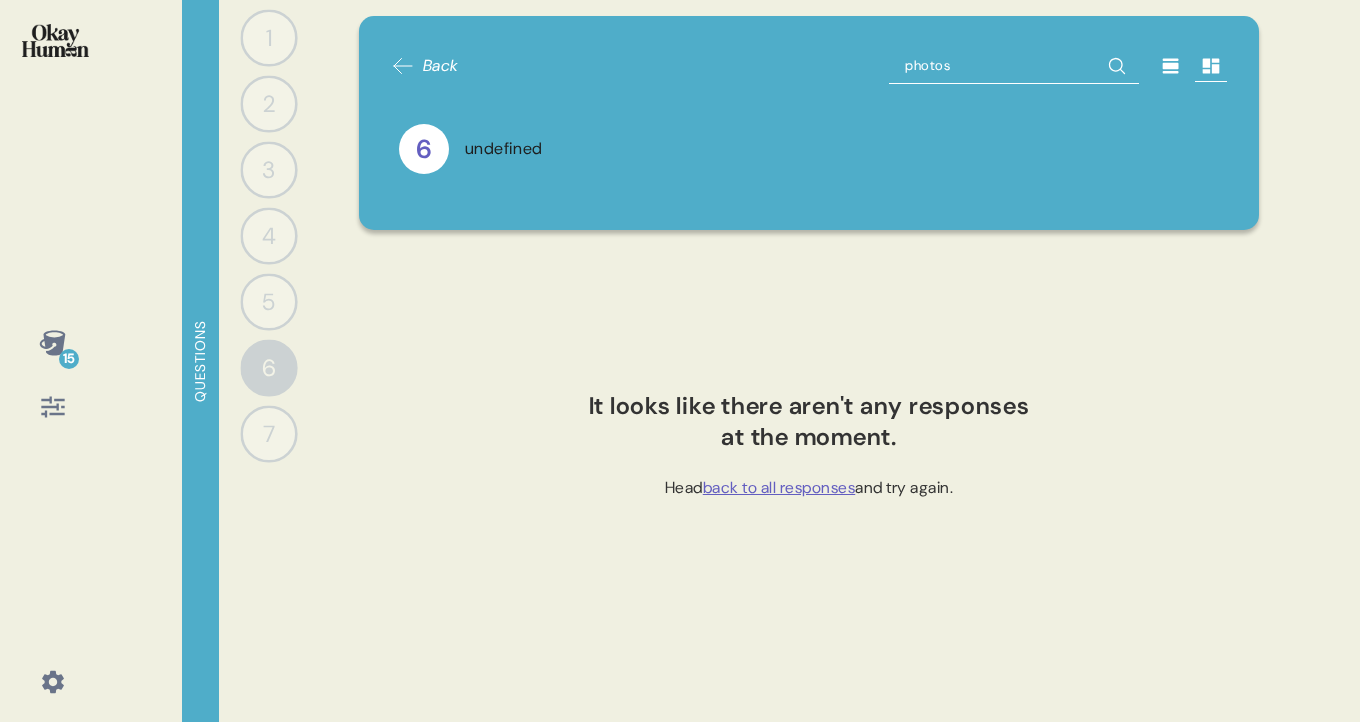 click 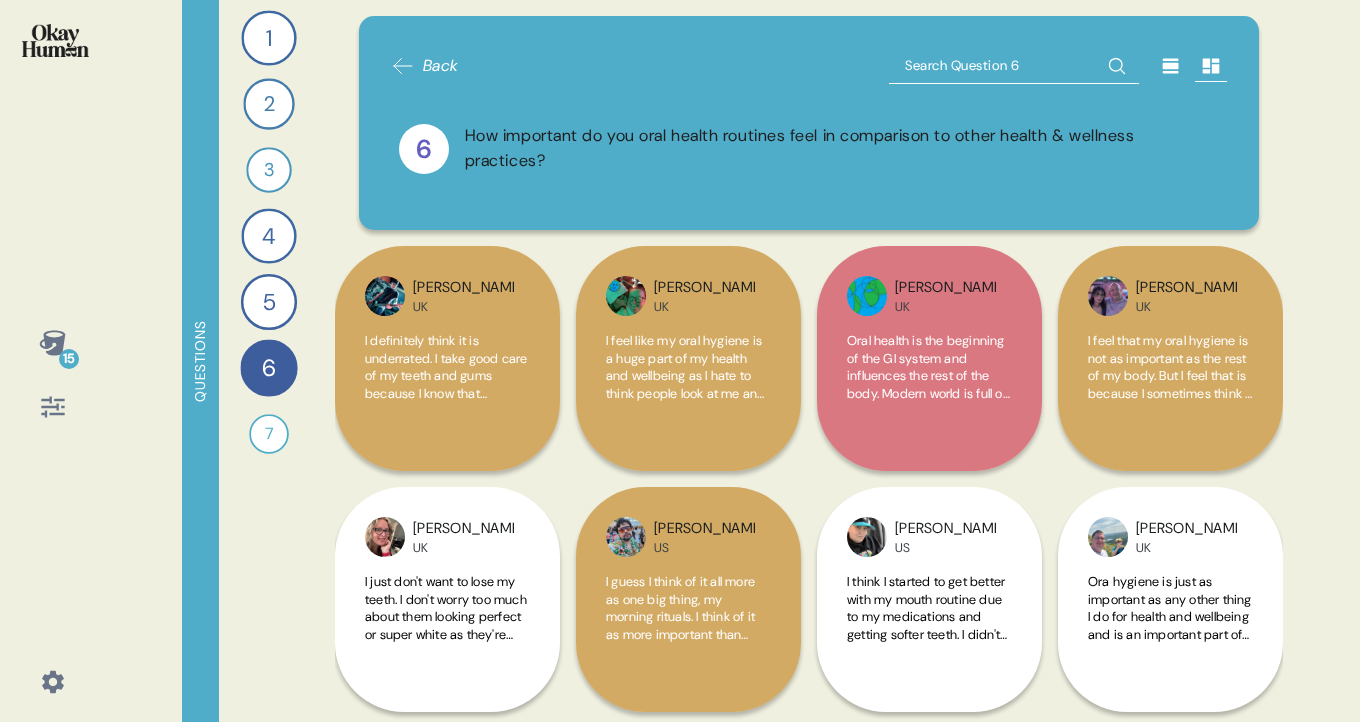click on "1 Take me through your oral health routines and the products you use. 44 Responses text Responses 2 How would your routines change - in reality and in your own telling - prior to a dentist appointment? 40 Responses text Responses 3 What specific parts of your mouth do you think of with your oral health routines? 34 Responses text Responses 4 Tell me about when and why you personally use mouthwash, and tell me how you picture a person who uses mouthwash super regularly. 44 Responses text Responses 5 Tell me about the one or two most important health and wellness practices you have and how you started them. 45 Responses text Responses 6 How important do you oral health routines feel in comparison to other health & wellness practices? 46 Responses text Responses 7 Record a video where you play a dentist trying to persuade a patient to take whole mouth health seriously. 28 Responses video Responses" at bounding box center [269, 361] 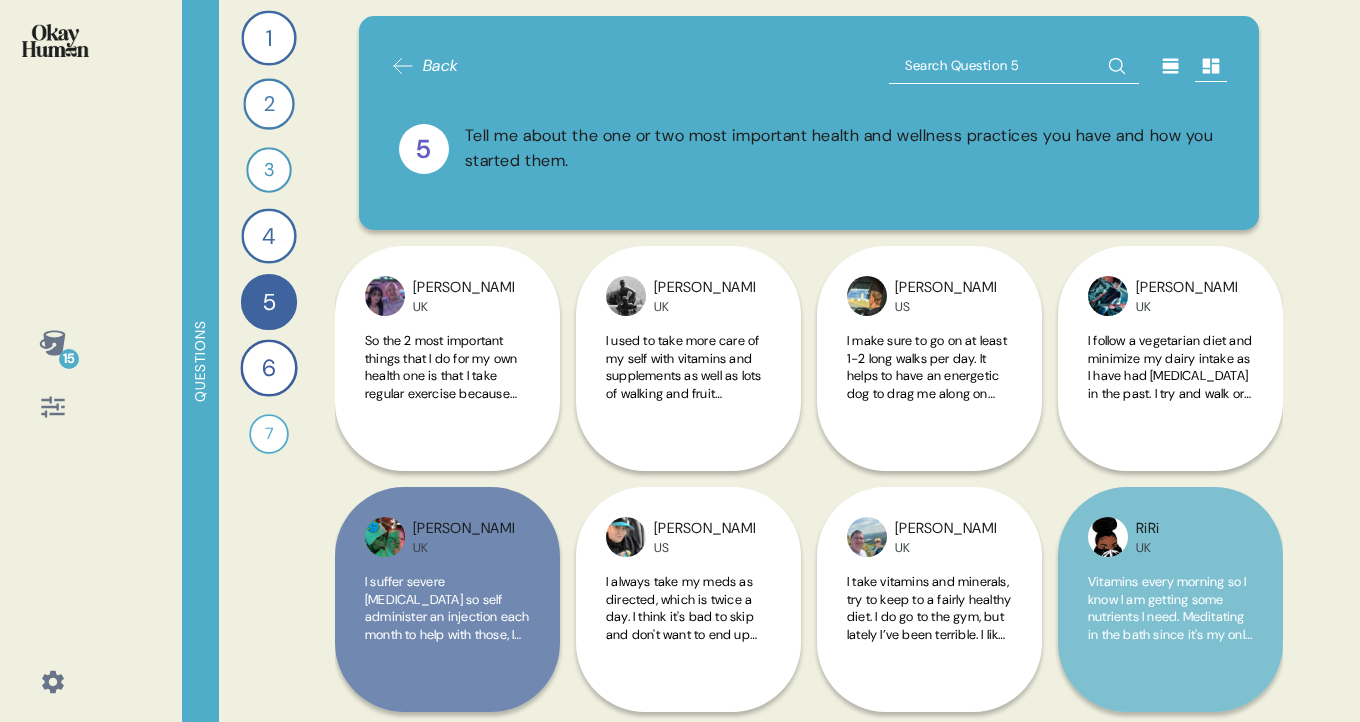 click at bounding box center (1014, 66) 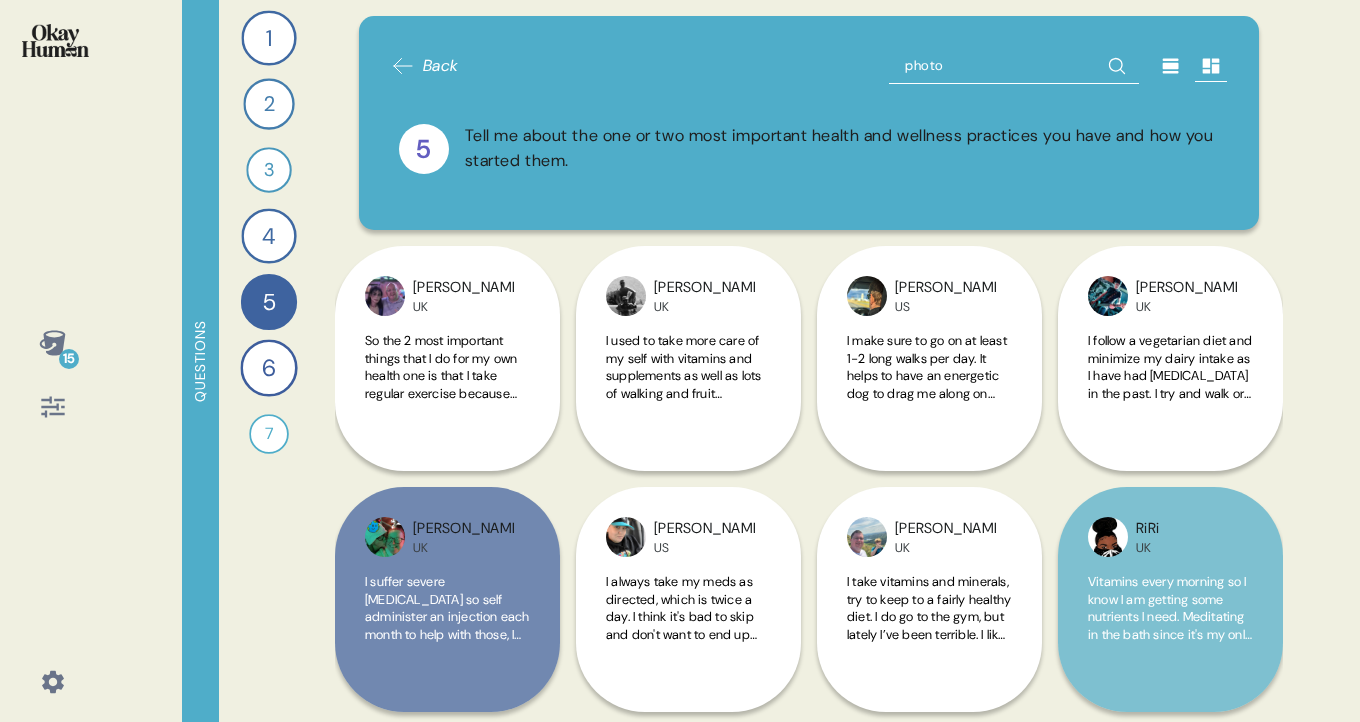 type on "photos" 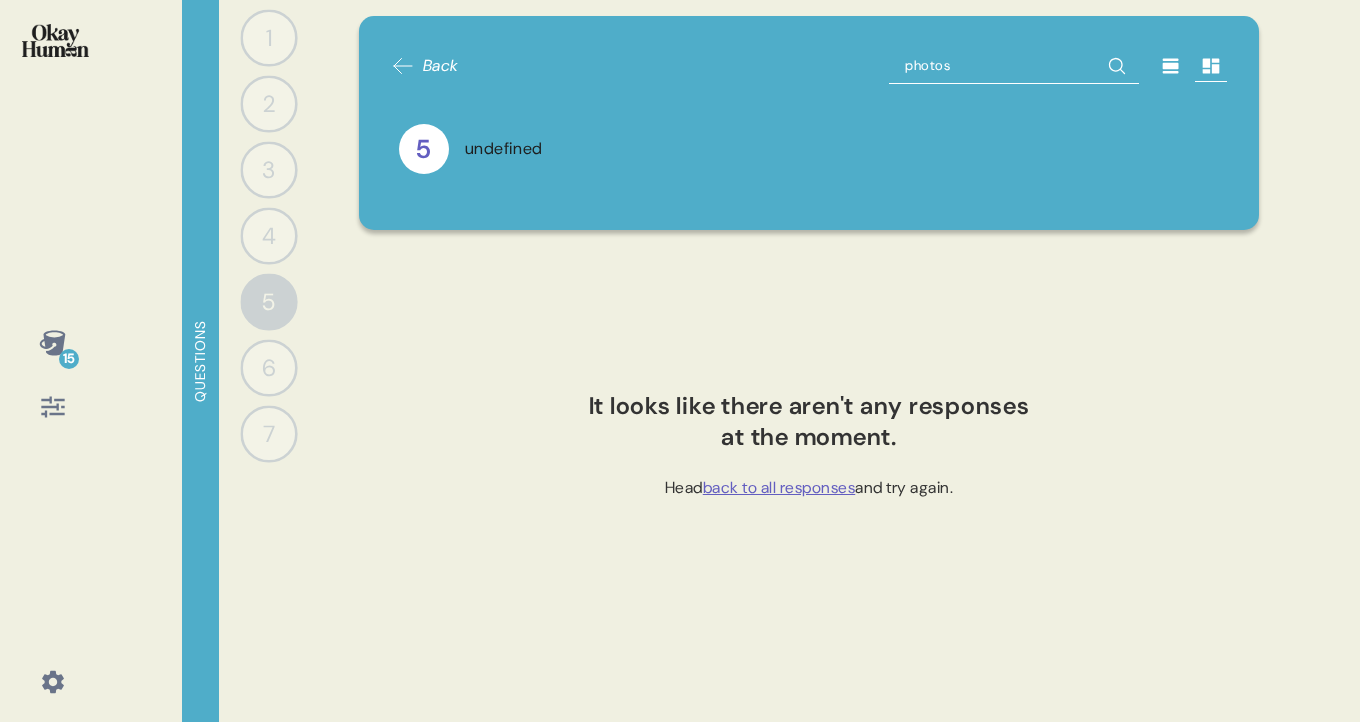 click on "photos" at bounding box center (1014, 66) 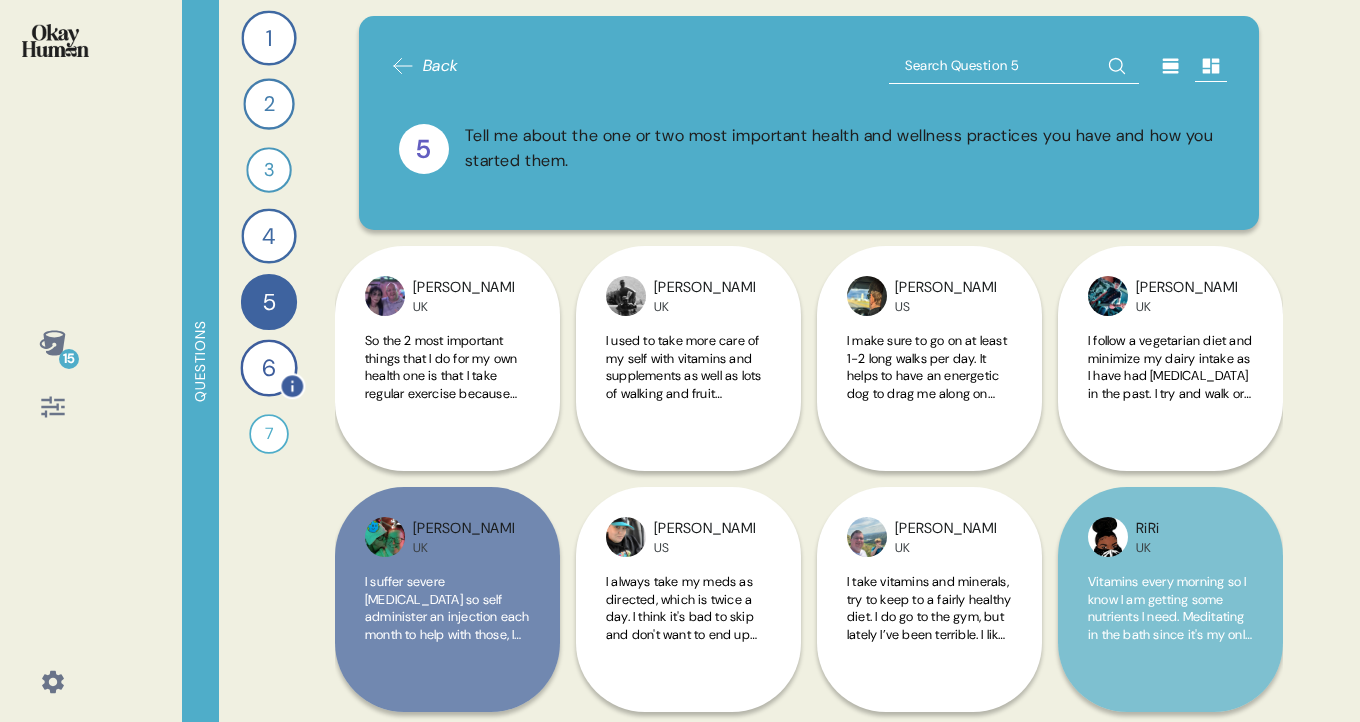 click on "6" at bounding box center (268, 367) 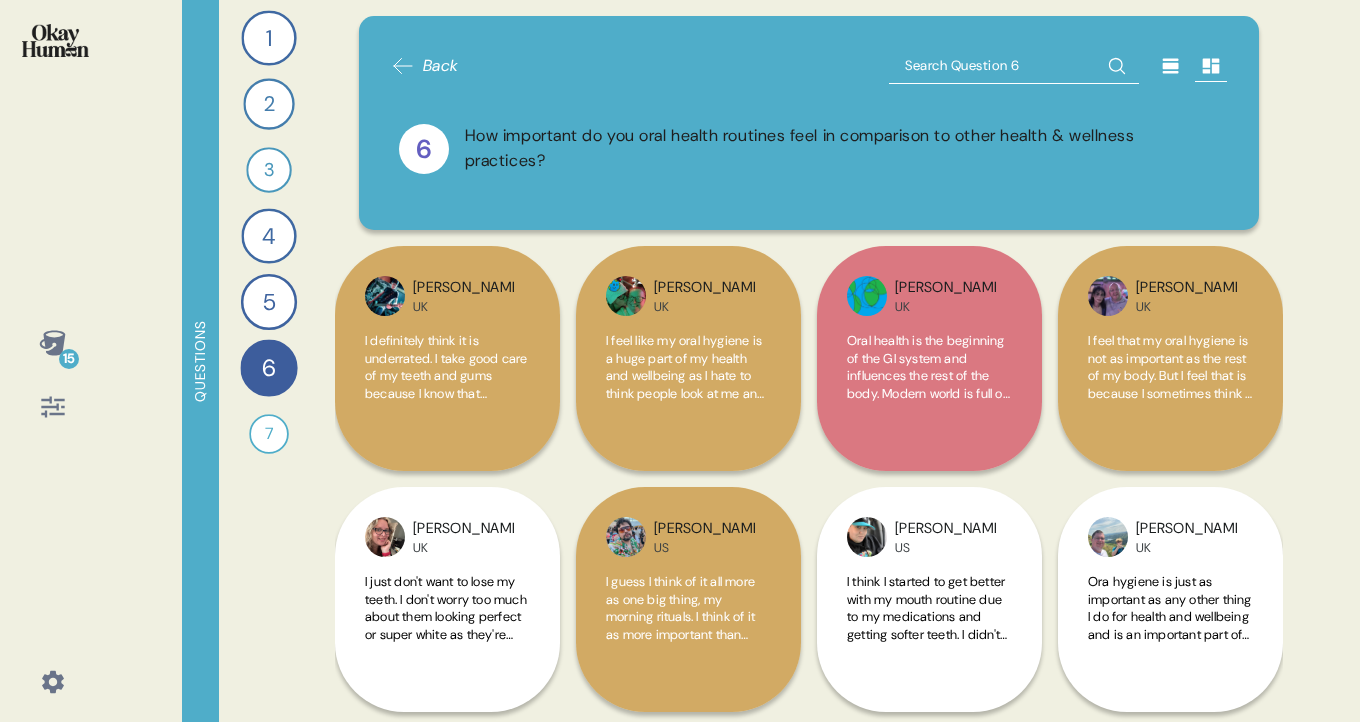 click at bounding box center (1014, 66) 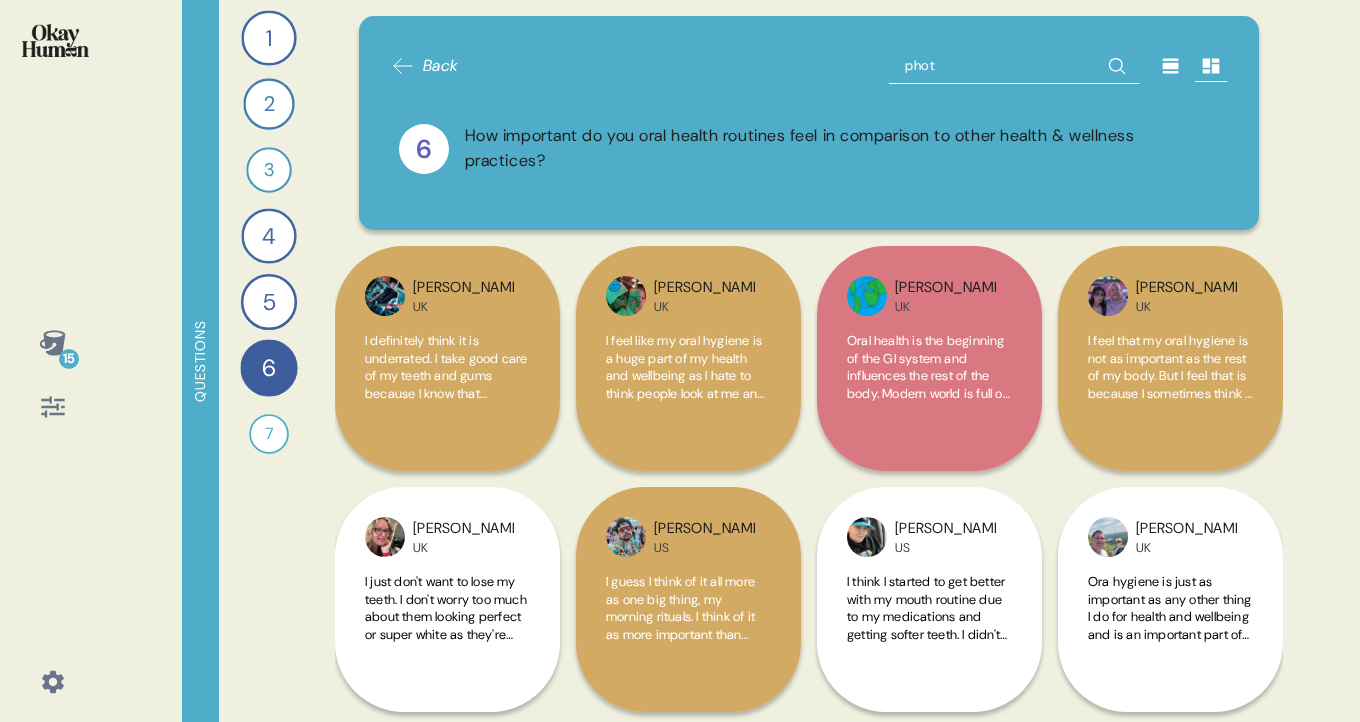 type on "photo" 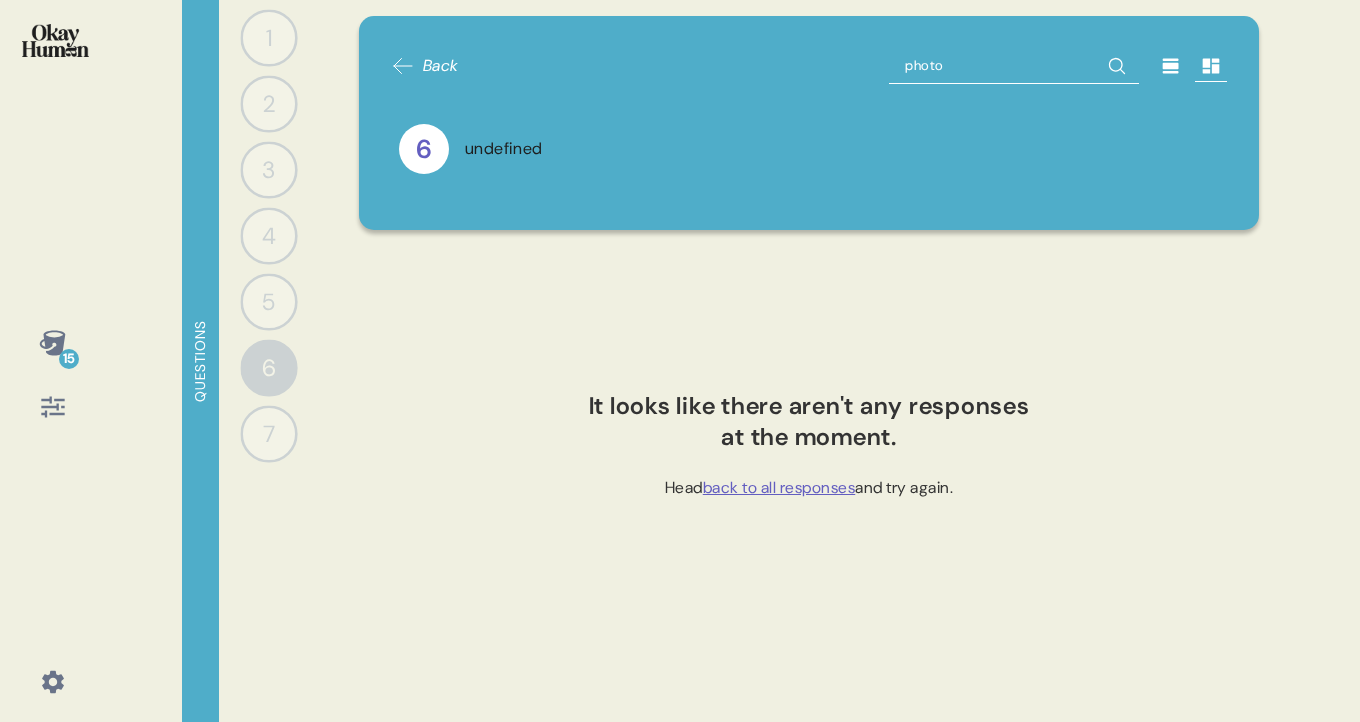 click on "7" at bounding box center [268, 433] 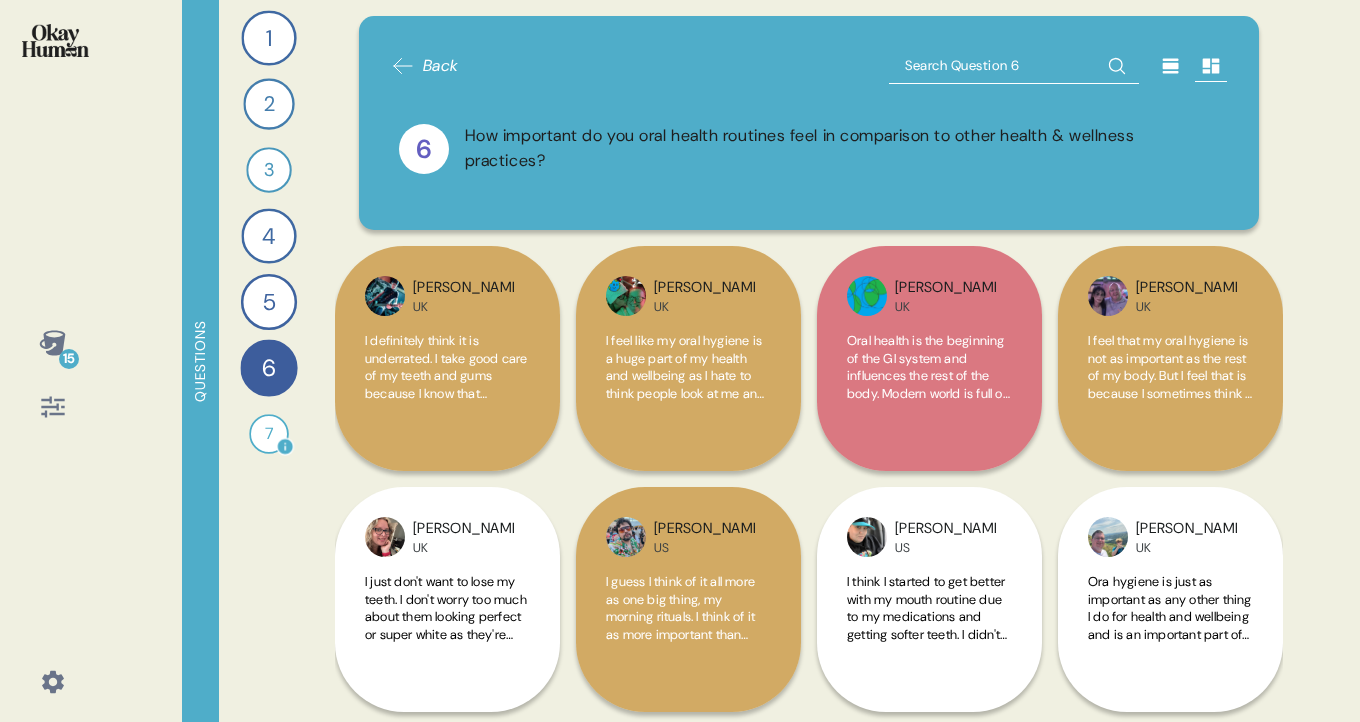 click on "7" at bounding box center (269, 434) 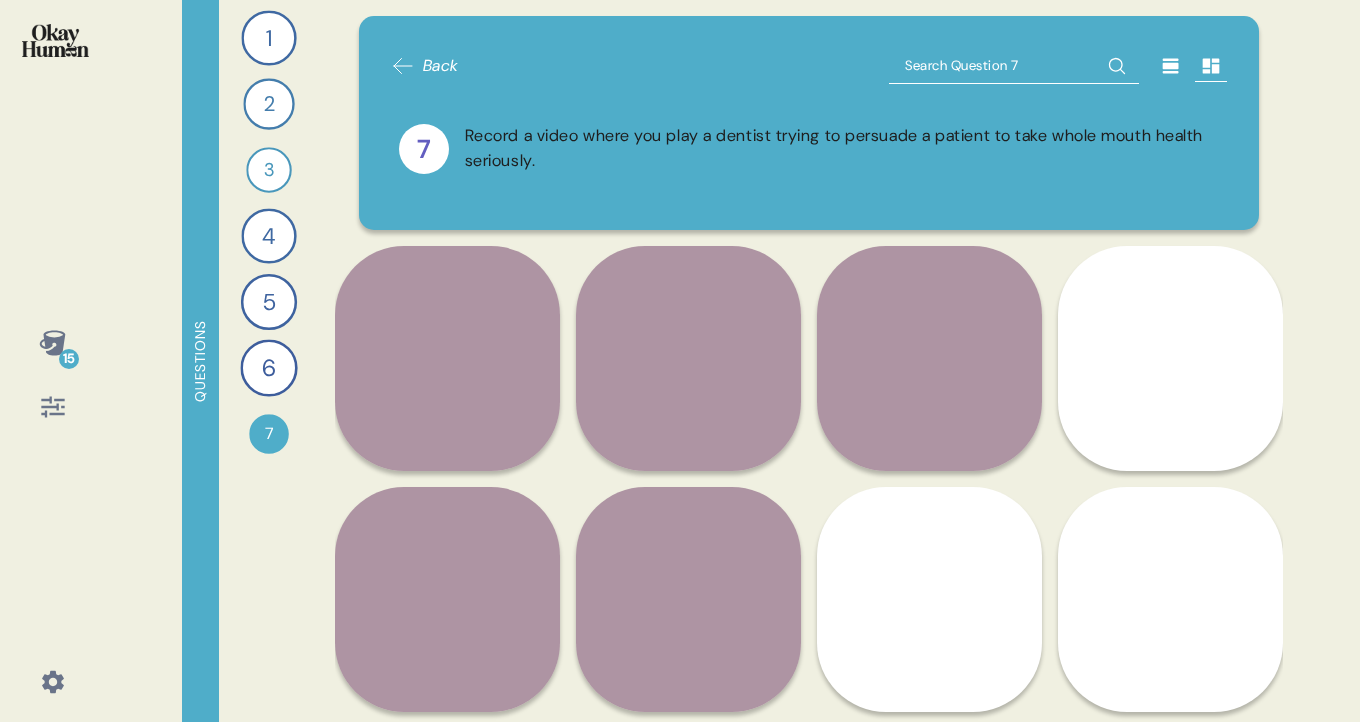 click at bounding box center (1014, 66) 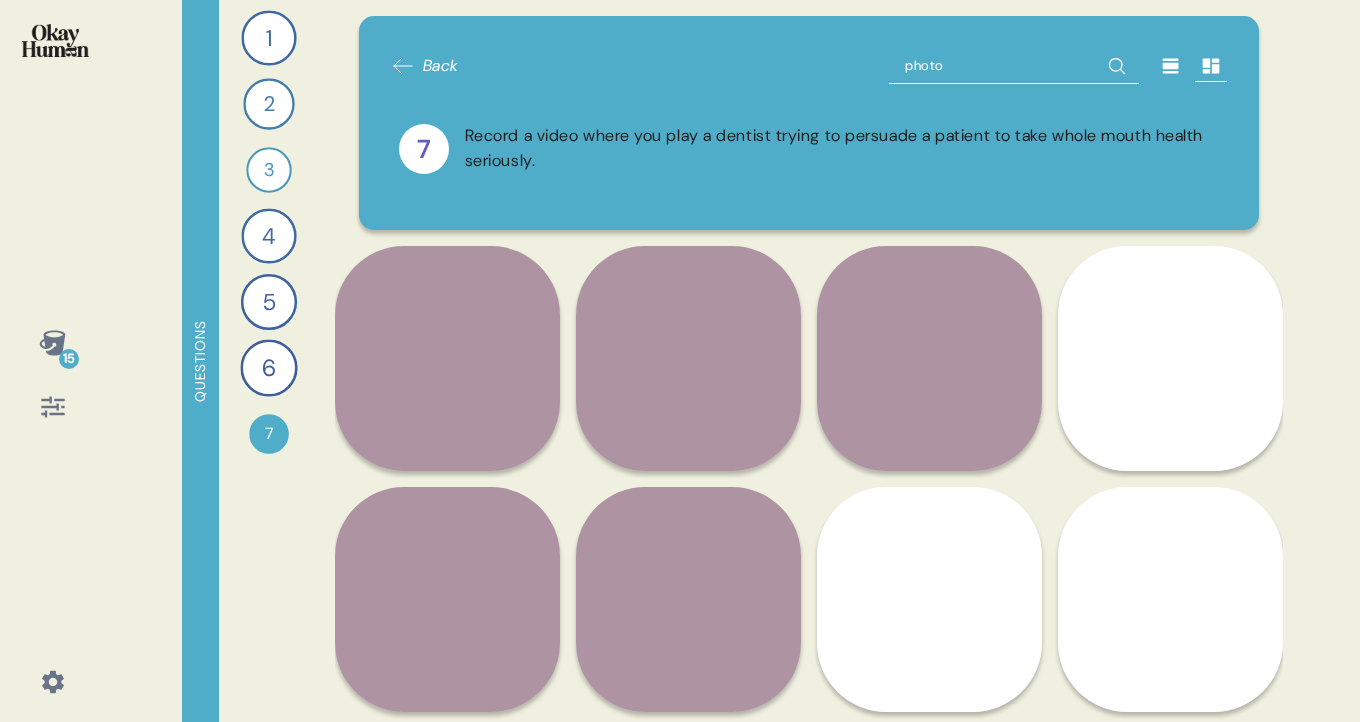 type on "photos" 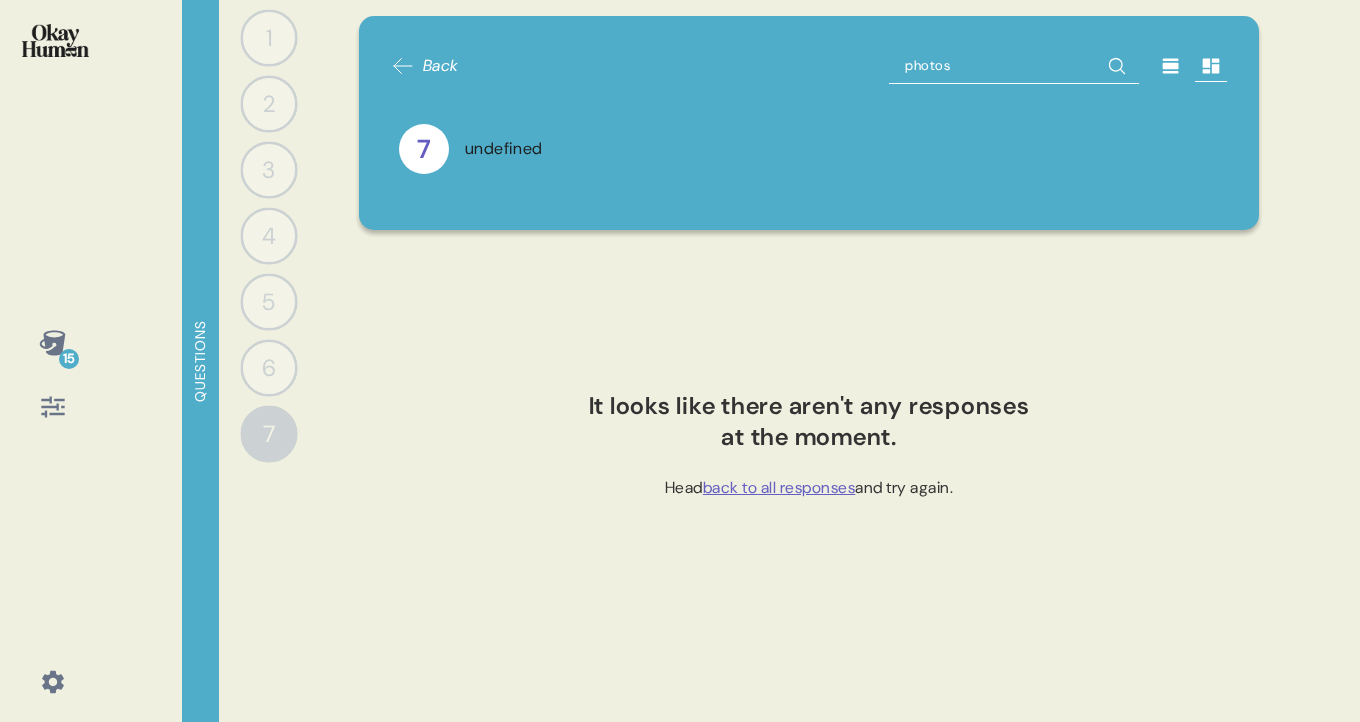 click 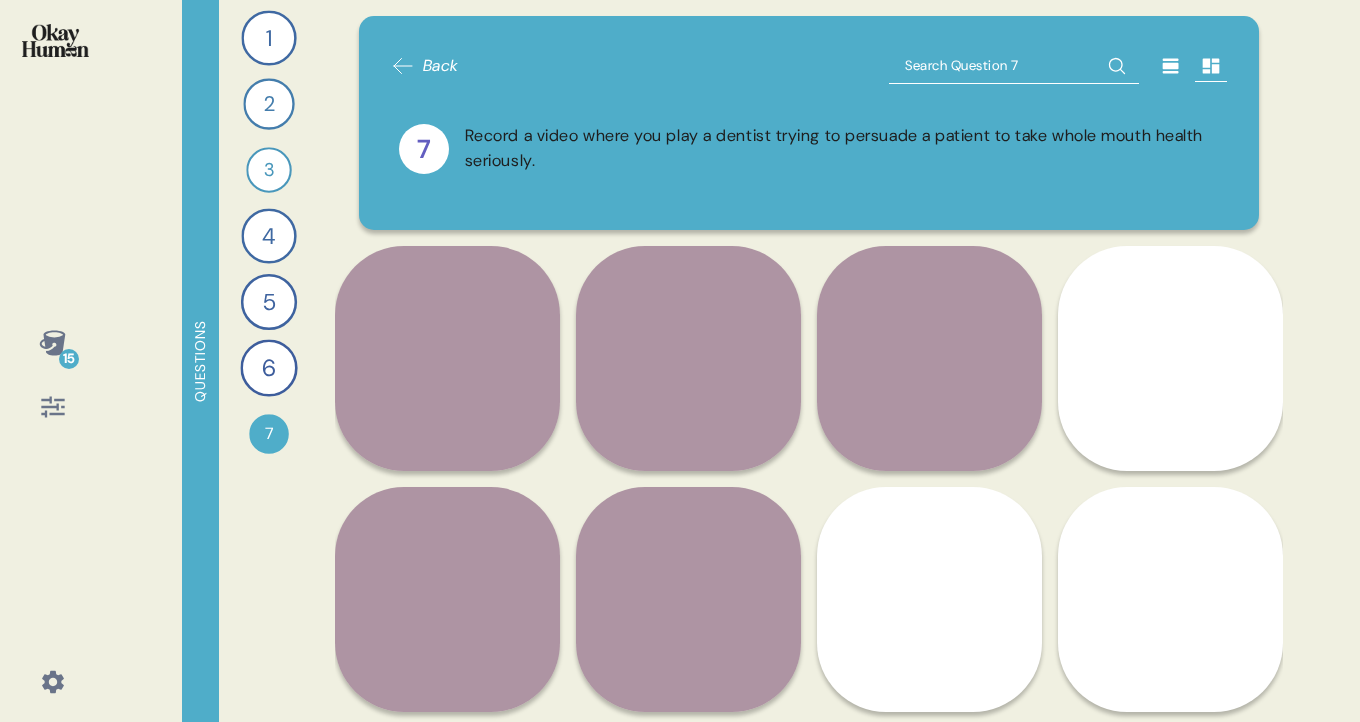 click at bounding box center [1014, 66] 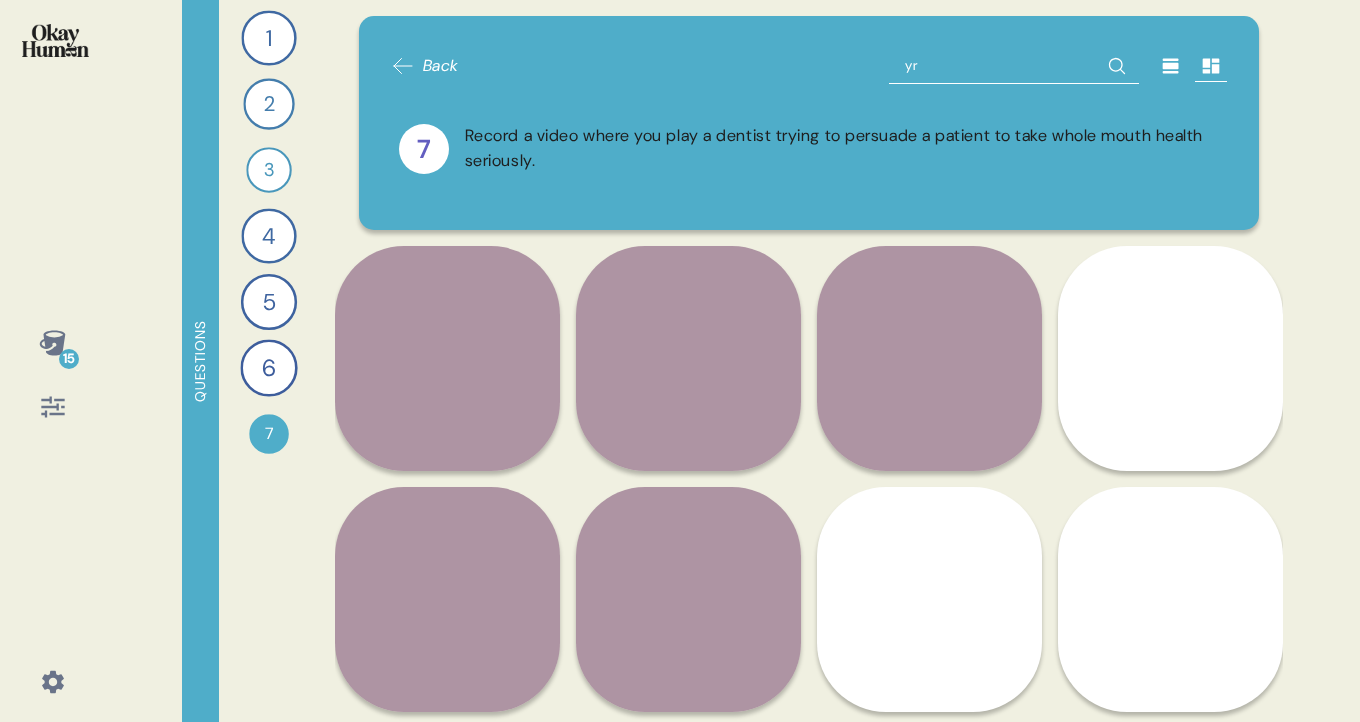 type on "y" 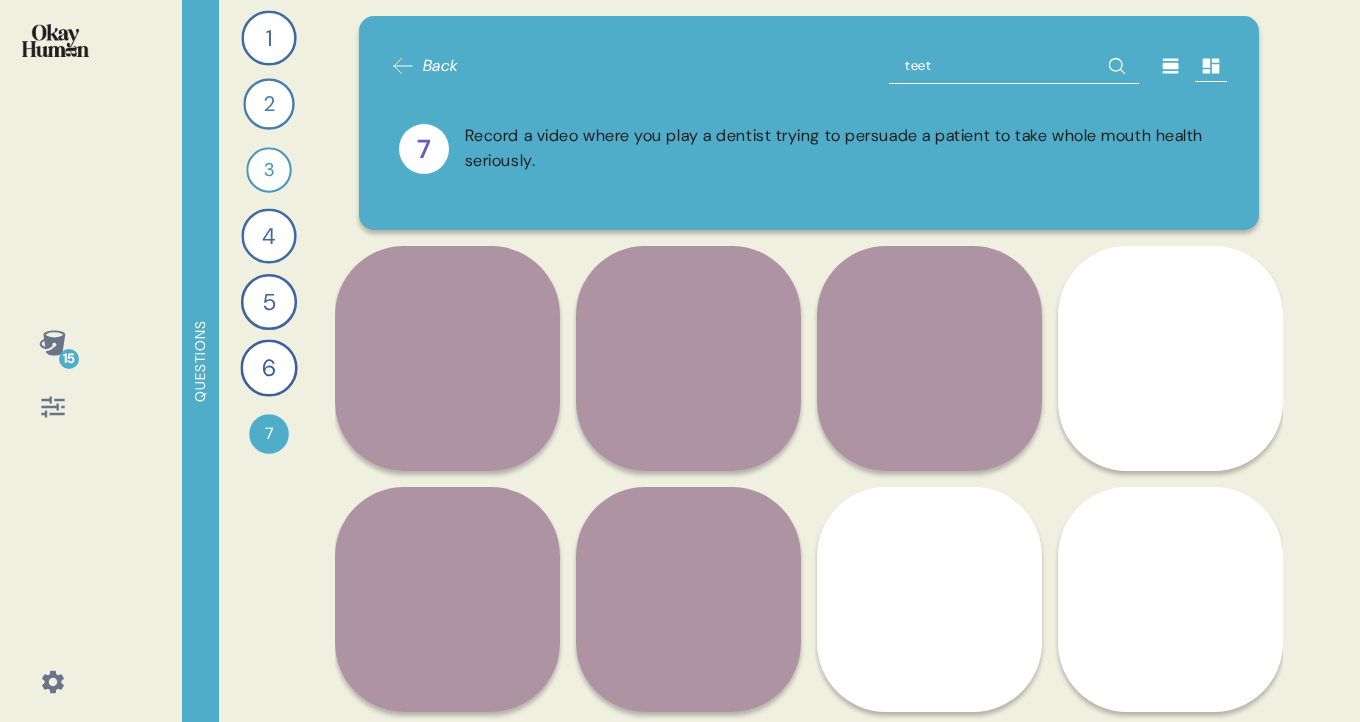 type on "teeth" 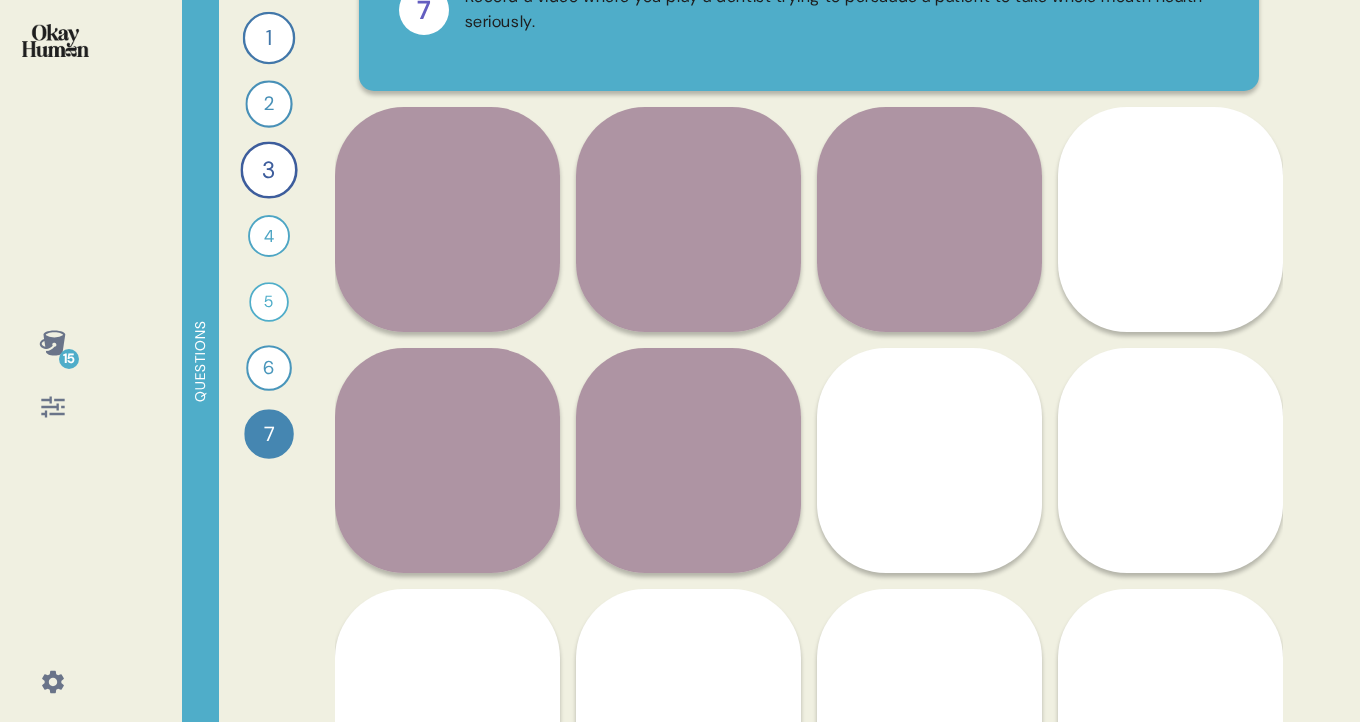 scroll, scrollTop: 158, scrollLeft: 0, axis: vertical 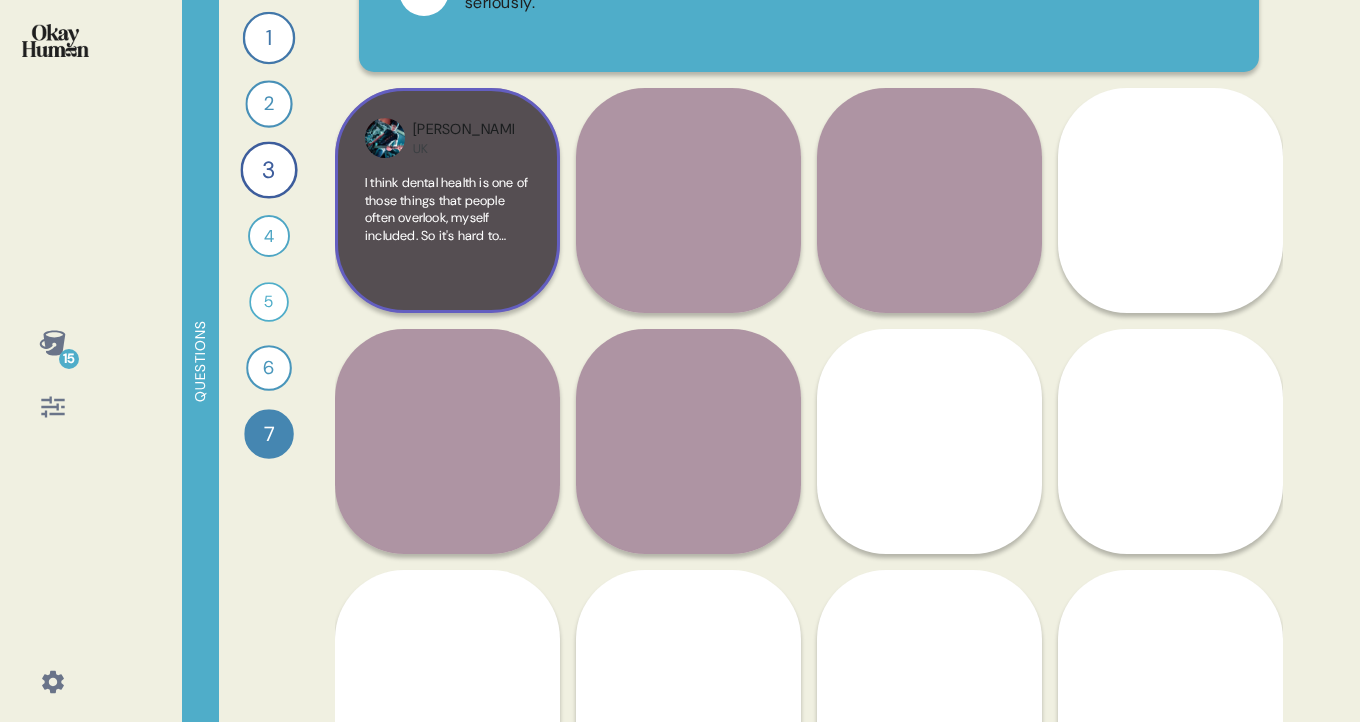 click on "I think dental health is one of those things that people often overlook, myself included. So it's hard to overstate the importance of looking after your  teeth . Look at me now, it's a good set of white  teeth . It's the first thing you see. Now if those are all yellow or brown, that's the first thing you're gonna see as well. It's gonna leave a lasting impression. So it's important. But not only do they look clean, but that they are actually healthy. So whatever you're doing in terms of your daily routine, just look at it and go, am I, am I doing enough? Brushing your  teeth  twice a day? Okay, do I need to floss as well? Do I need to use mouthwash? What can I do cosmetically? So cut out tea, cut out coffee, or cut down on tea, cut down on coffee. If you smoke, you know, that's obviously your biggest culprit for dirty yellow and brown  teeth . You know, your  teeth teeth  and your gums and your mouth in general better. So you brush at least twice a day. Floss whenever you can. Use mouthwash. If your  teeth" at bounding box center [447, 228] 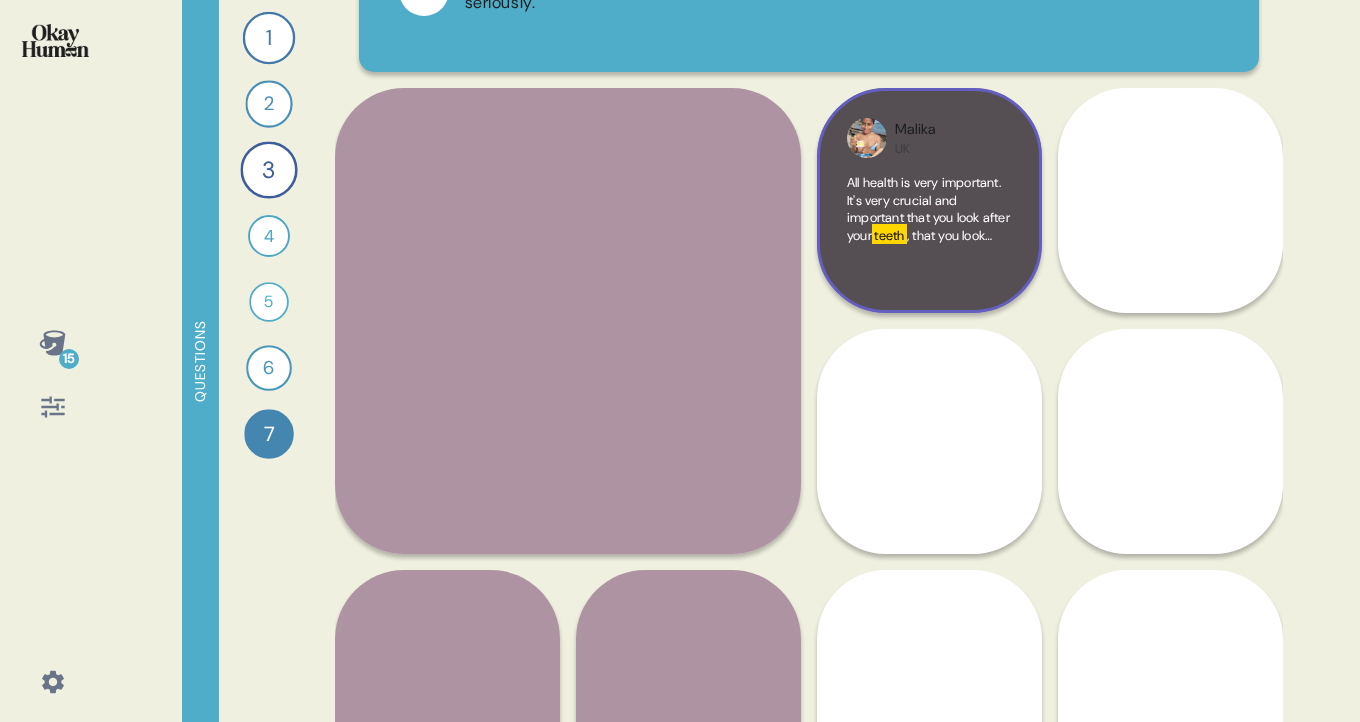 click on "All health is very important. It's very crucial and important that you look after your" at bounding box center (928, 209) 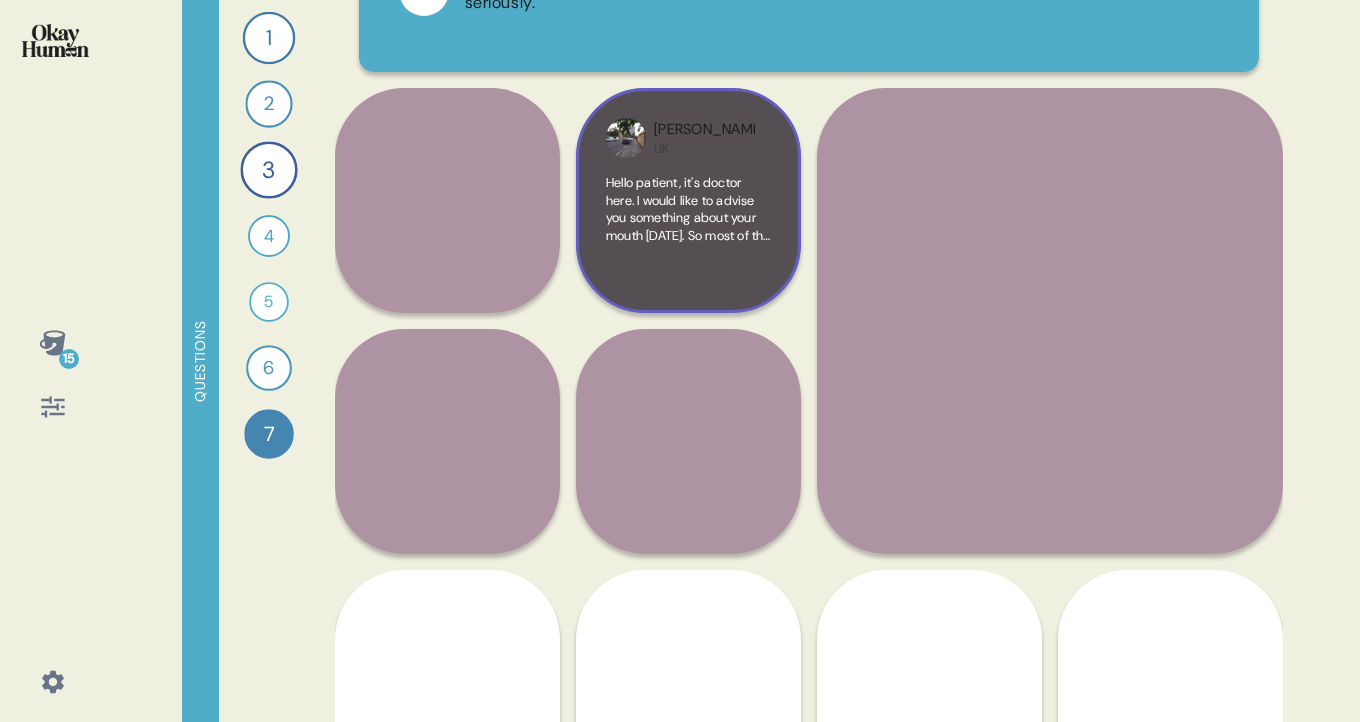click on "Hello patient, it's doctor here. I would like to advise you something about your mouth today. So most of the people just do their brushing, they do floss. But oral health is not just about just caring about your" at bounding box center (688, 244) 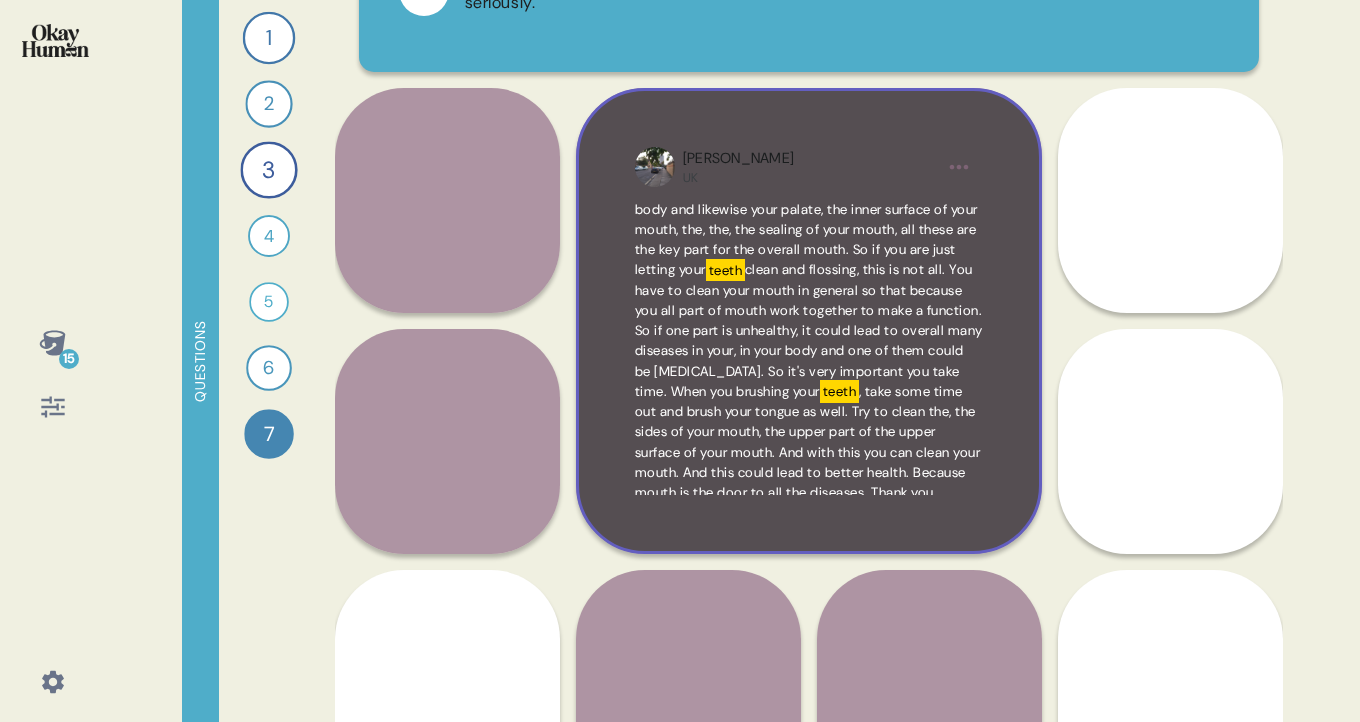 scroll, scrollTop: 228, scrollLeft: 0, axis: vertical 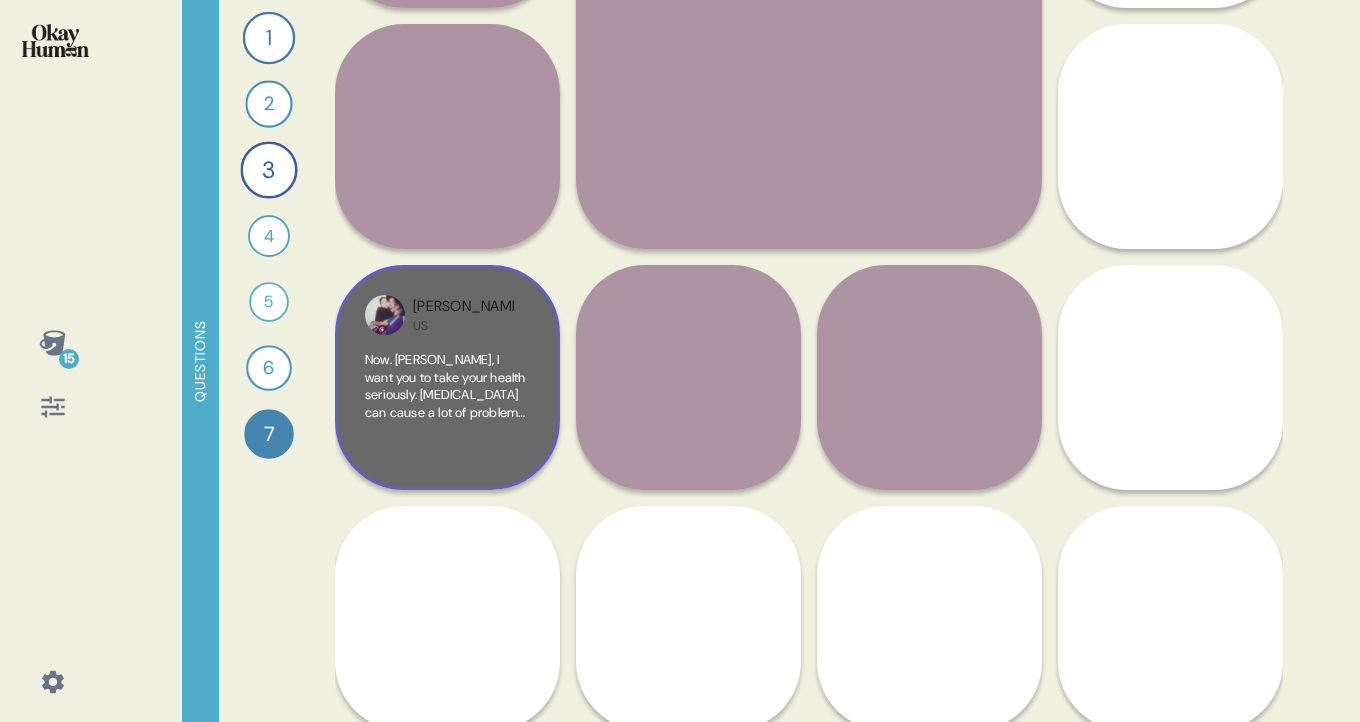 click on "Now. Gloria, I want you to take your health seriously. Tooth disease can cause a lot of problems with your health. You can lose bone loss in your  teeth . You can lose all your  teeth . You can catch viruses and everything in your  teeth . It is important that you brush daily, floss and rinse. If you do not take care of your  teeth , it can end up in traumatic things. I want to see your  teeth  healthy, so take my advice and start." at bounding box center [447, 405] 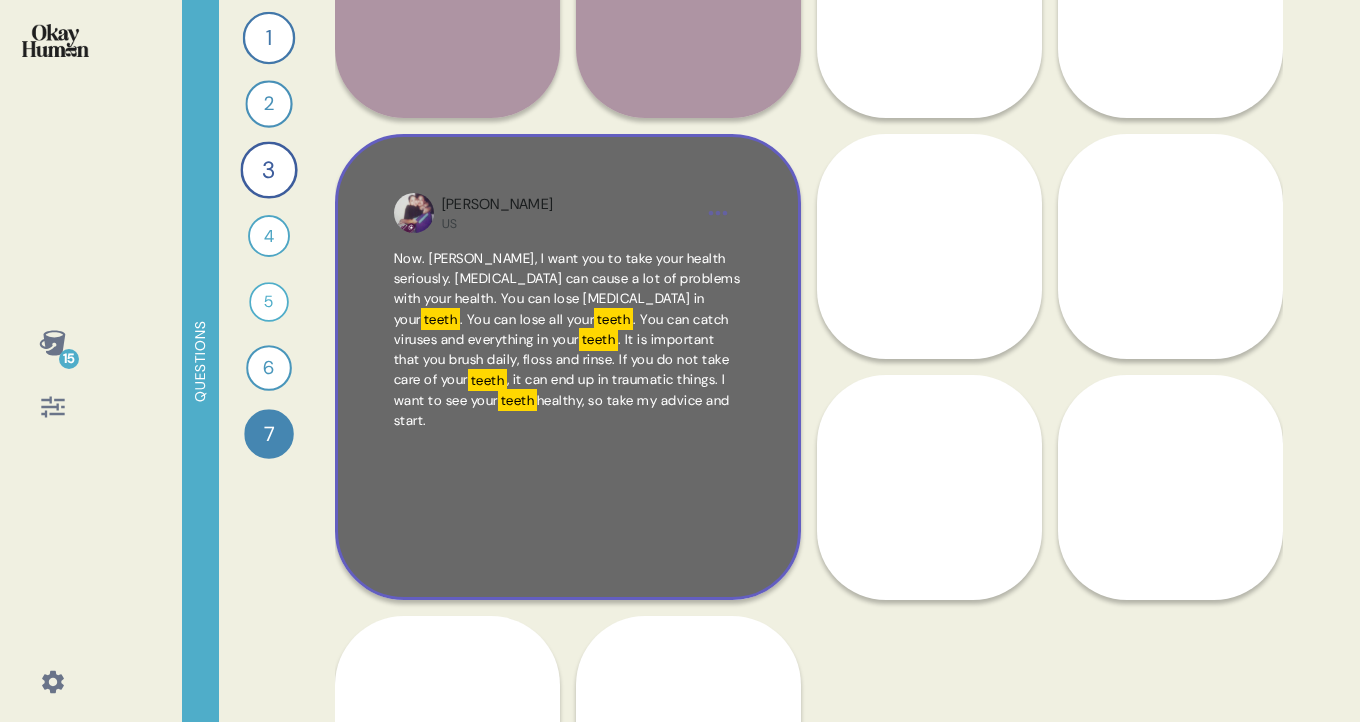 scroll, scrollTop: 610, scrollLeft: 0, axis: vertical 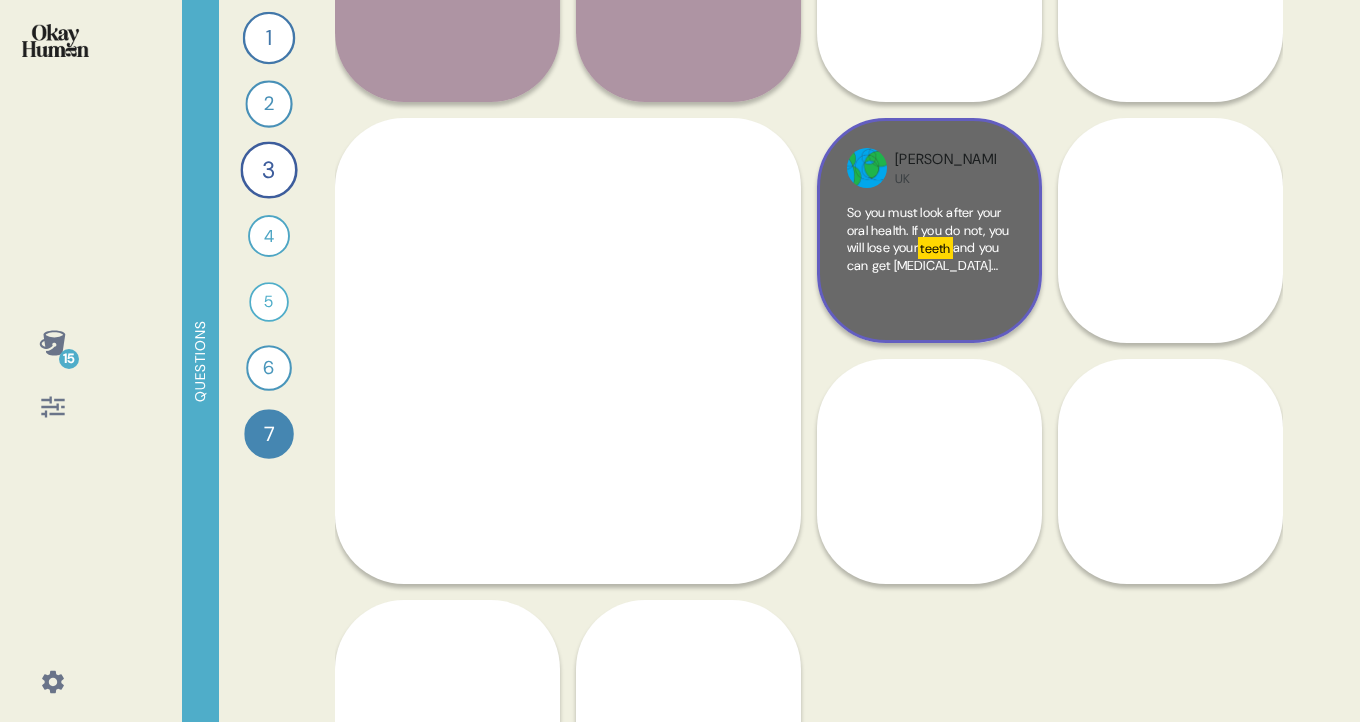 click on "So you must look after your oral health. If you do not, you will lose your" at bounding box center (928, 230) 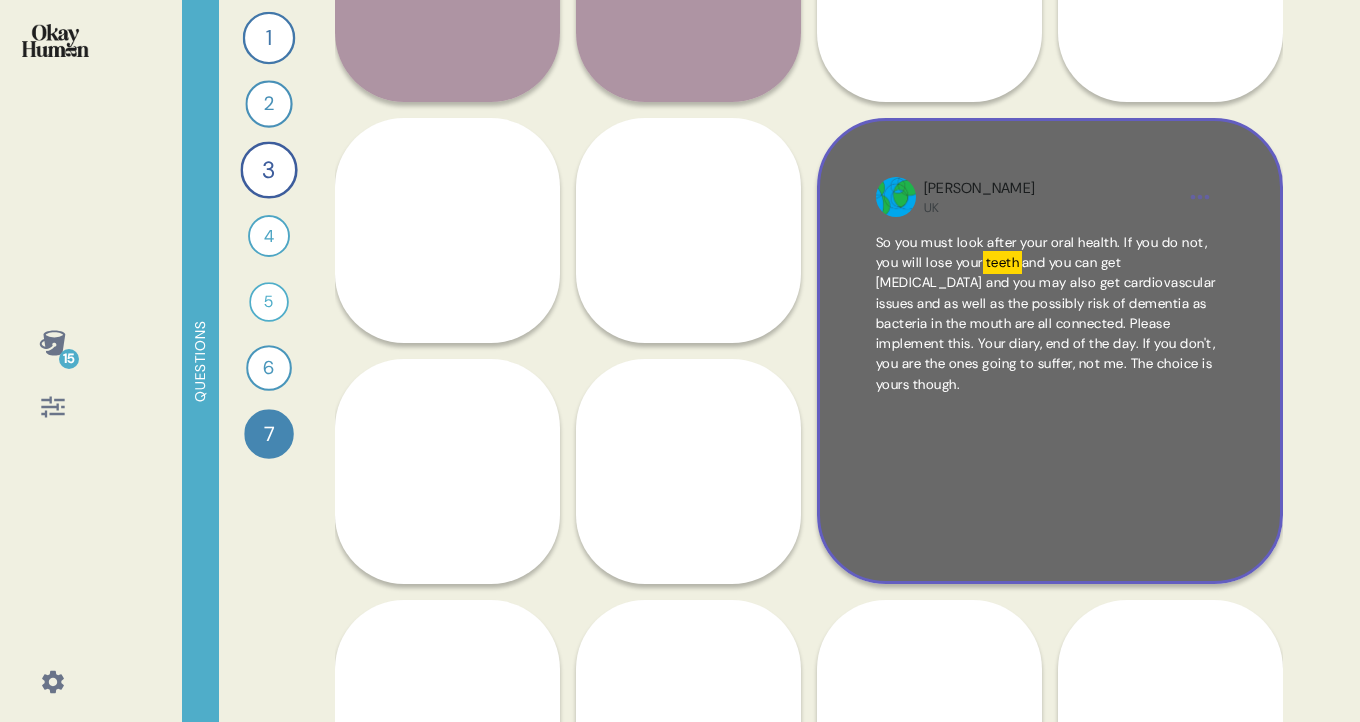 scroll, scrollTop: 688, scrollLeft: 0, axis: vertical 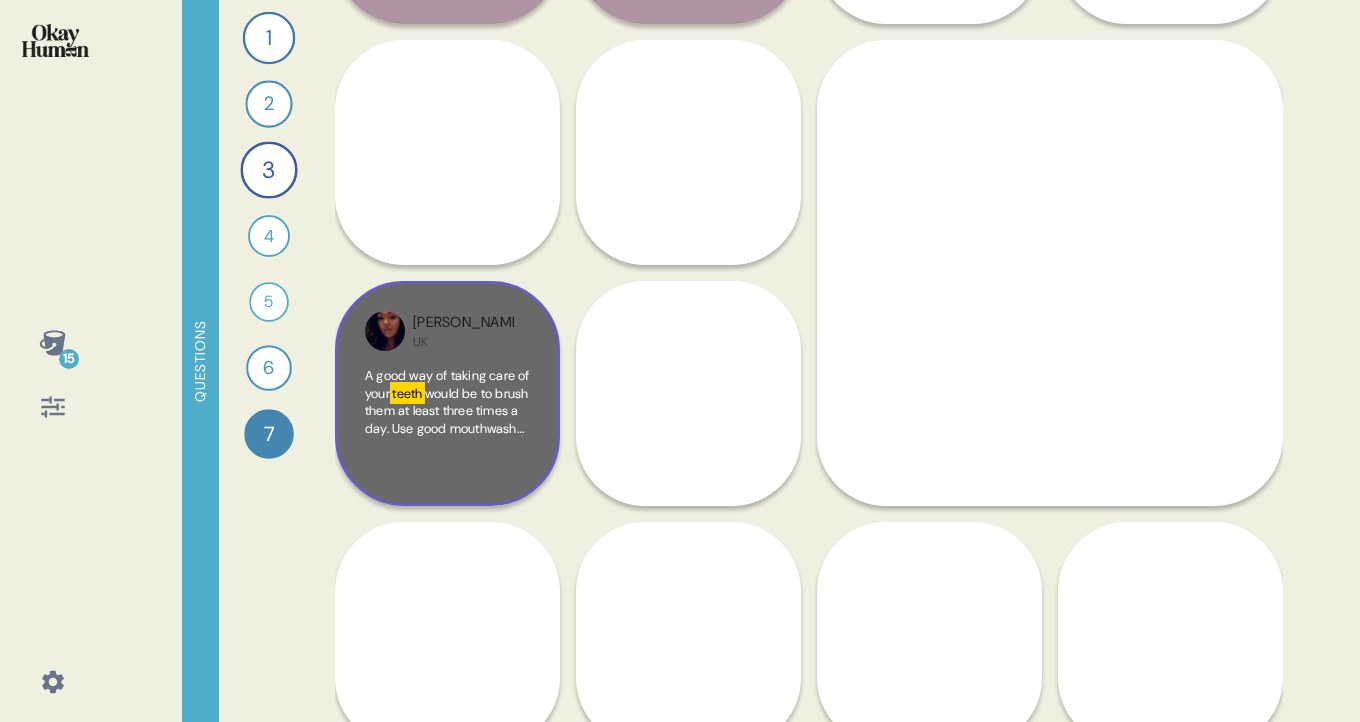 click on "A good way of taking care of your  teeth  would be to brush them at least three times a day. Use good mouthwash and dental floss to clean out any and all bacteria and germs. And if you have any  teeth  that are falling out or breaking, make sure that you would come to the dentist immediately to get them evaluated and taken care of." at bounding box center (447, 421) 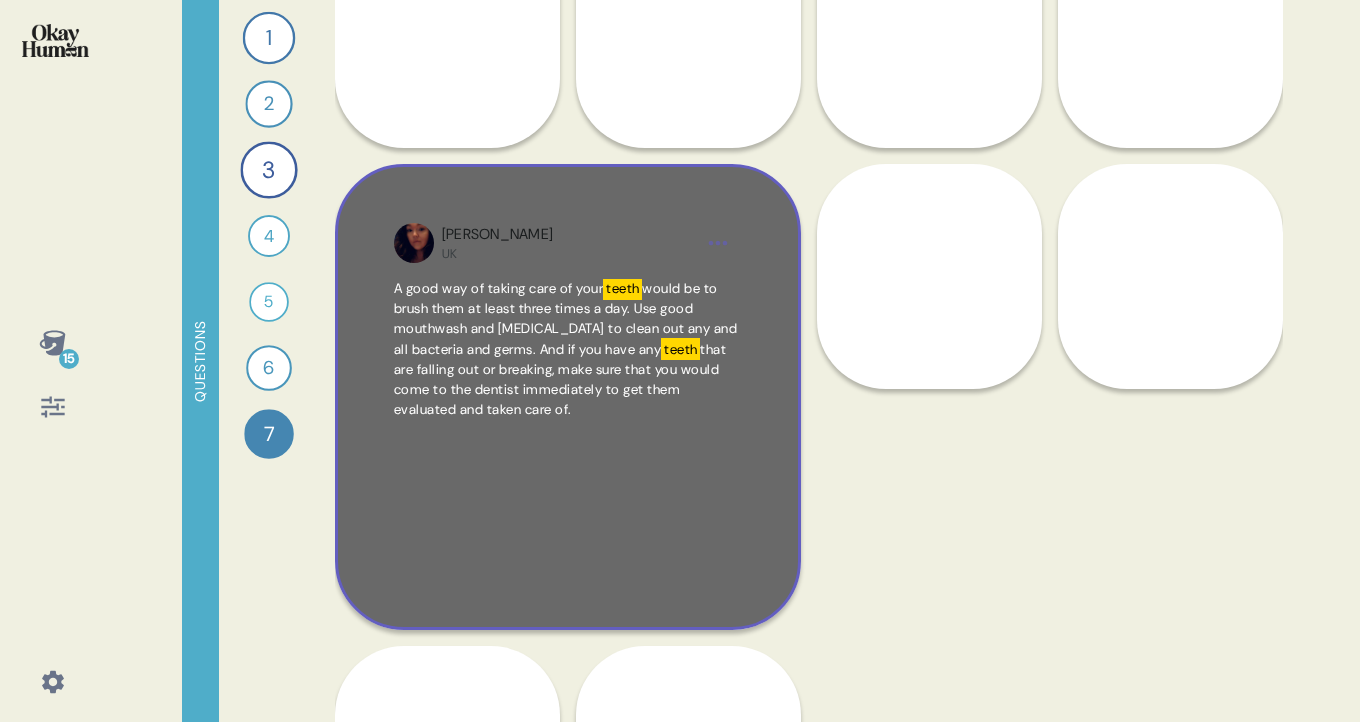 scroll, scrollTop: 820, scrollLeft: 0, axis: vertical 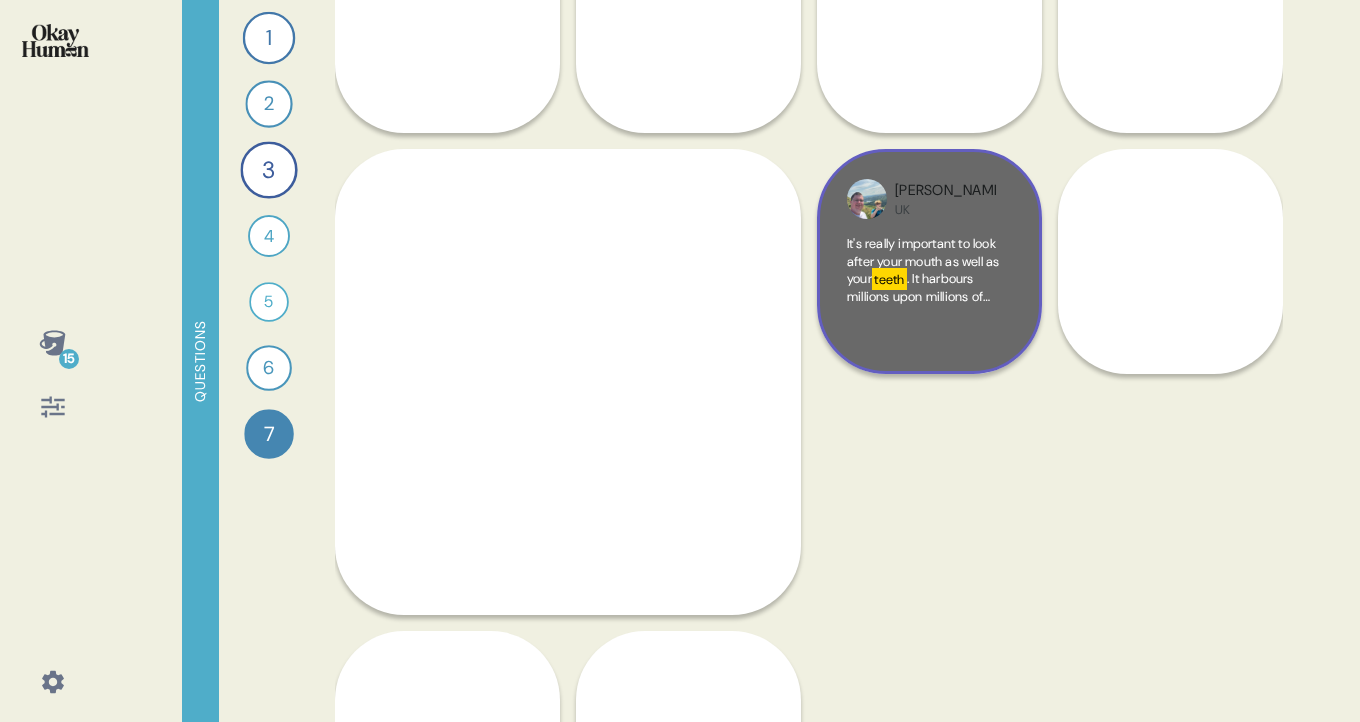 click on "It's really important to look after your mouth as well as your" at bounding box center [923, 261] 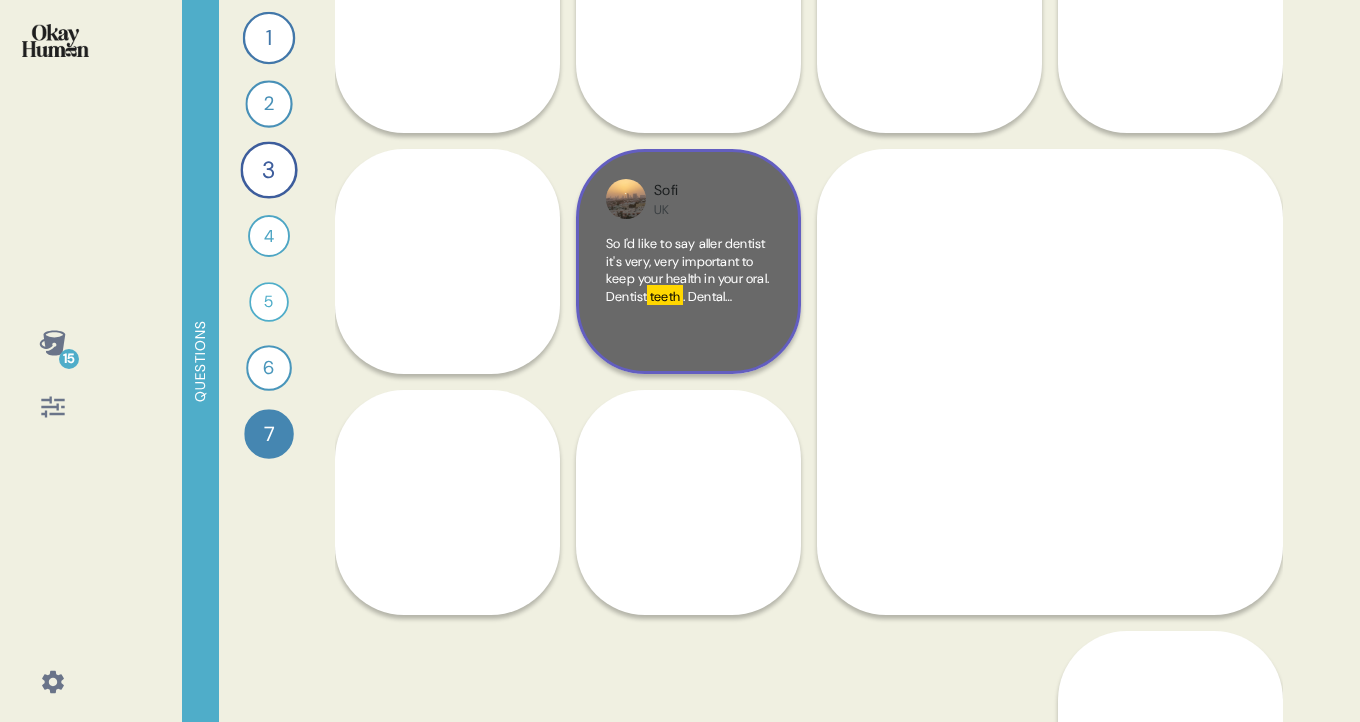 click on "So I'd like to say aller dentist it's very, very important to keep your health in your oral. Dentist" at bounding box center [687, 270] 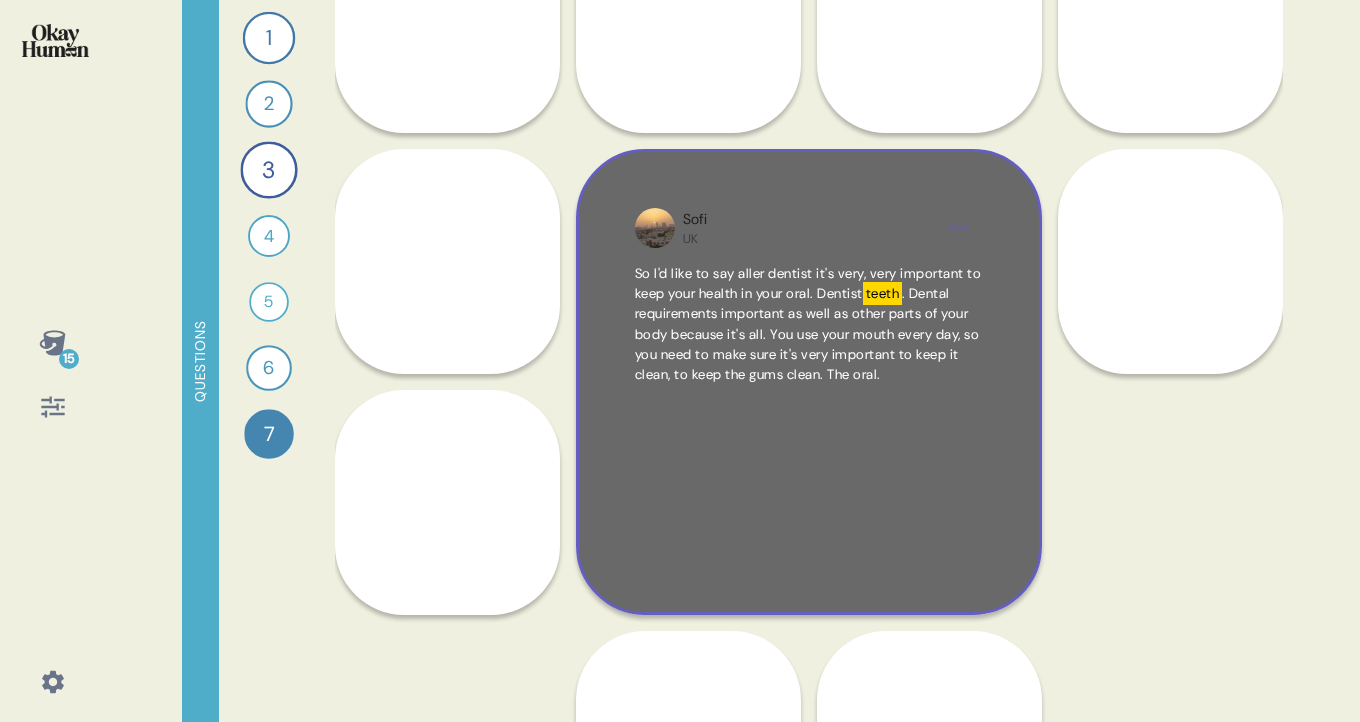 scroll, scrollTop: 954, scrollLeft: 0, axis: vertical 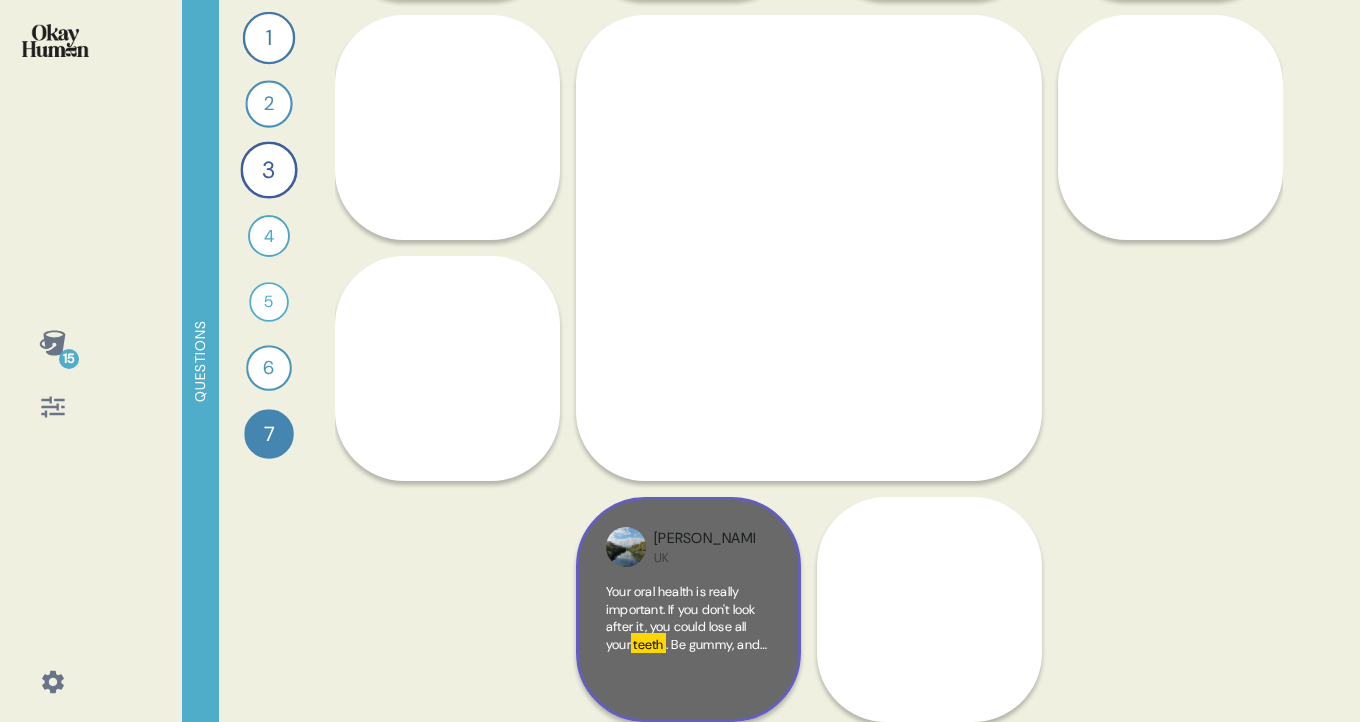 click on "Your oral health is really important. If you don't look after it, you could lose all your" at bounding box center [681, 618] 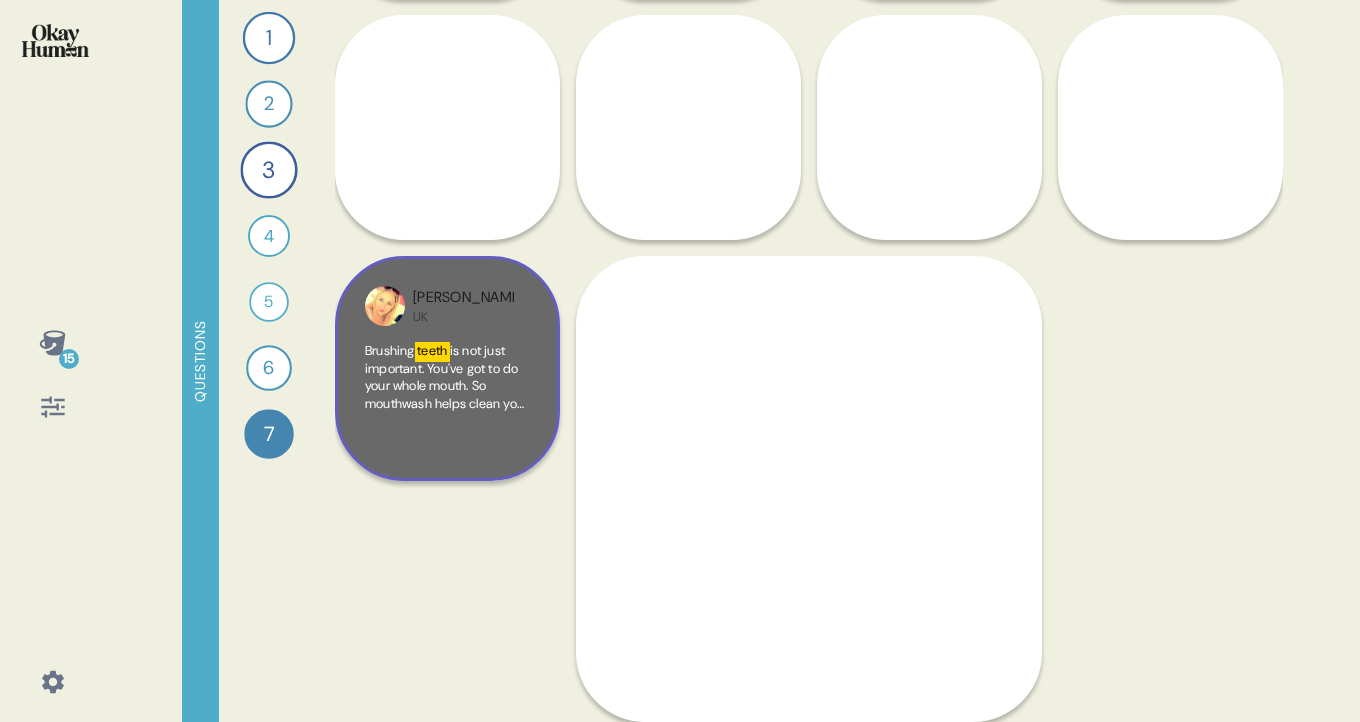 click on "is not just important. You've got to do your whole mouth. So mouthwash helps clean your tongue, the back of your throat. And it's really essential because it's part of your whole general health." at bounding box center [447, 412] 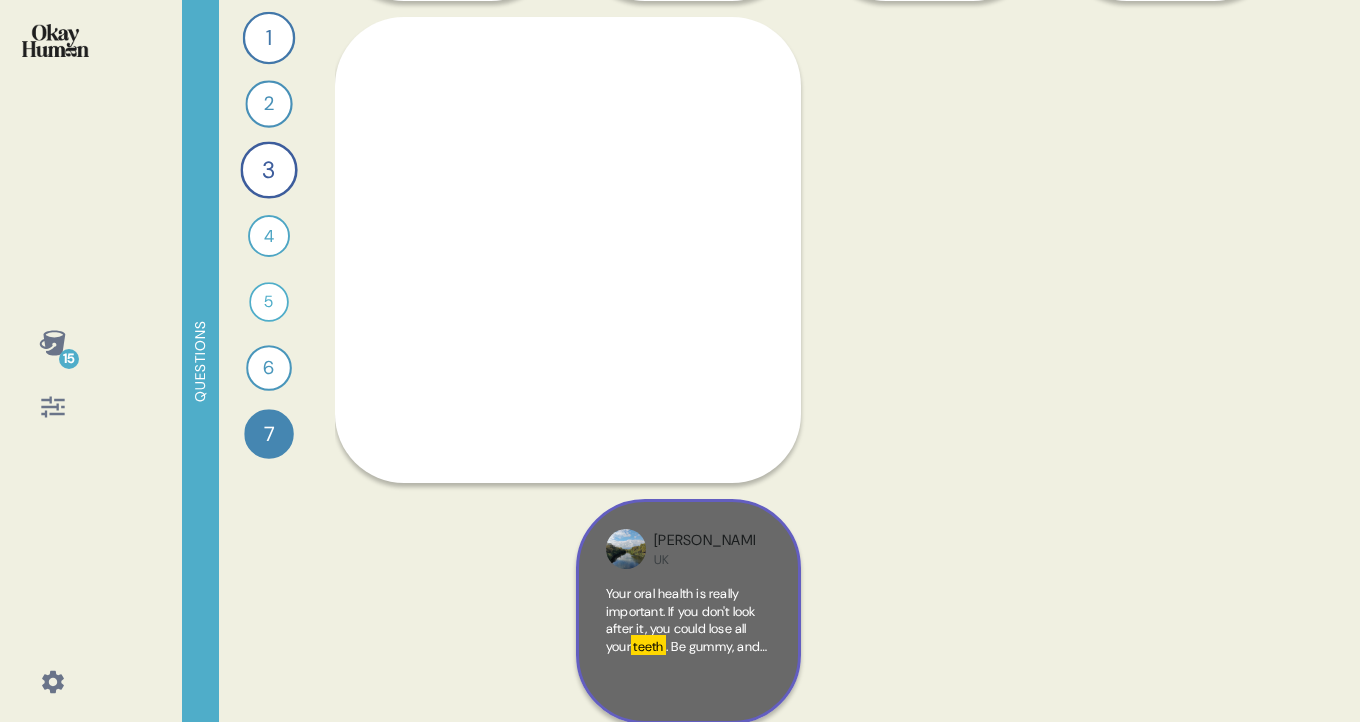 click on "Your oral health is really important. If you don't look after it, you could lose all your" at bounding box center (681, 620) 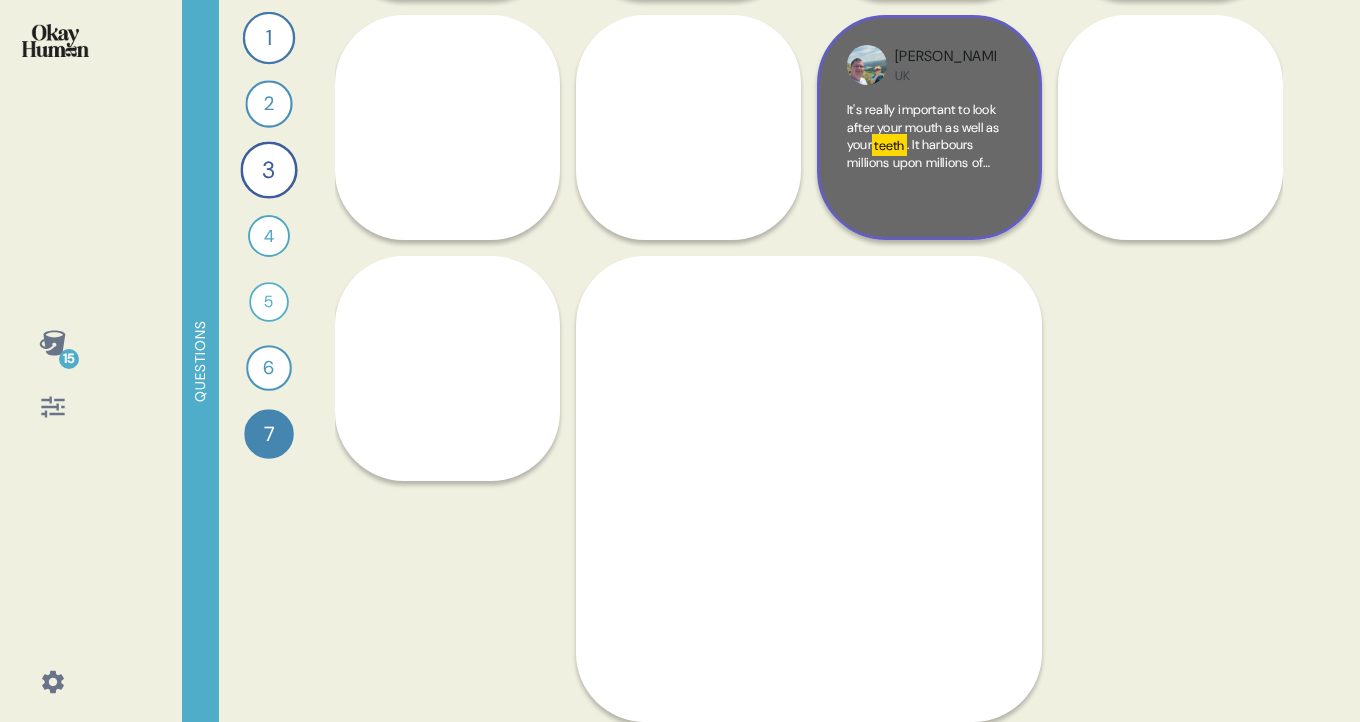 click on ". It harbours millions upon millions of bacteria and having good oral hygiene in all areas of your mouth can really, really help improve outcomes such as tooth decay and viruses." at bounding box center [926, 206] 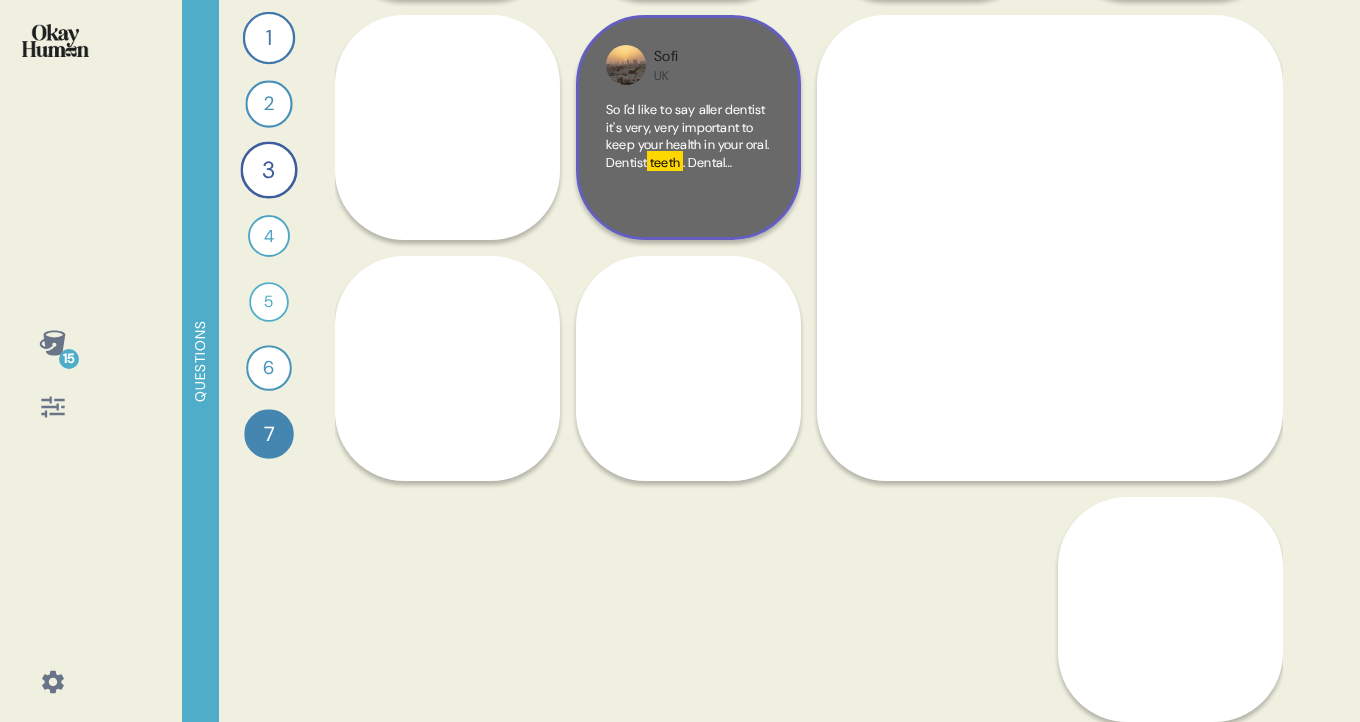 click on "So I'd like to say aller dentist it's very, very important to keep your health in your oral. Dentist  teeth . Dental requirements important as well as other parts of your body because it's all. You use your mouth every day, so you need to make sure it's very important to keep it clean, to keep the gums clean. The oral." at bounding box center [688, 155] 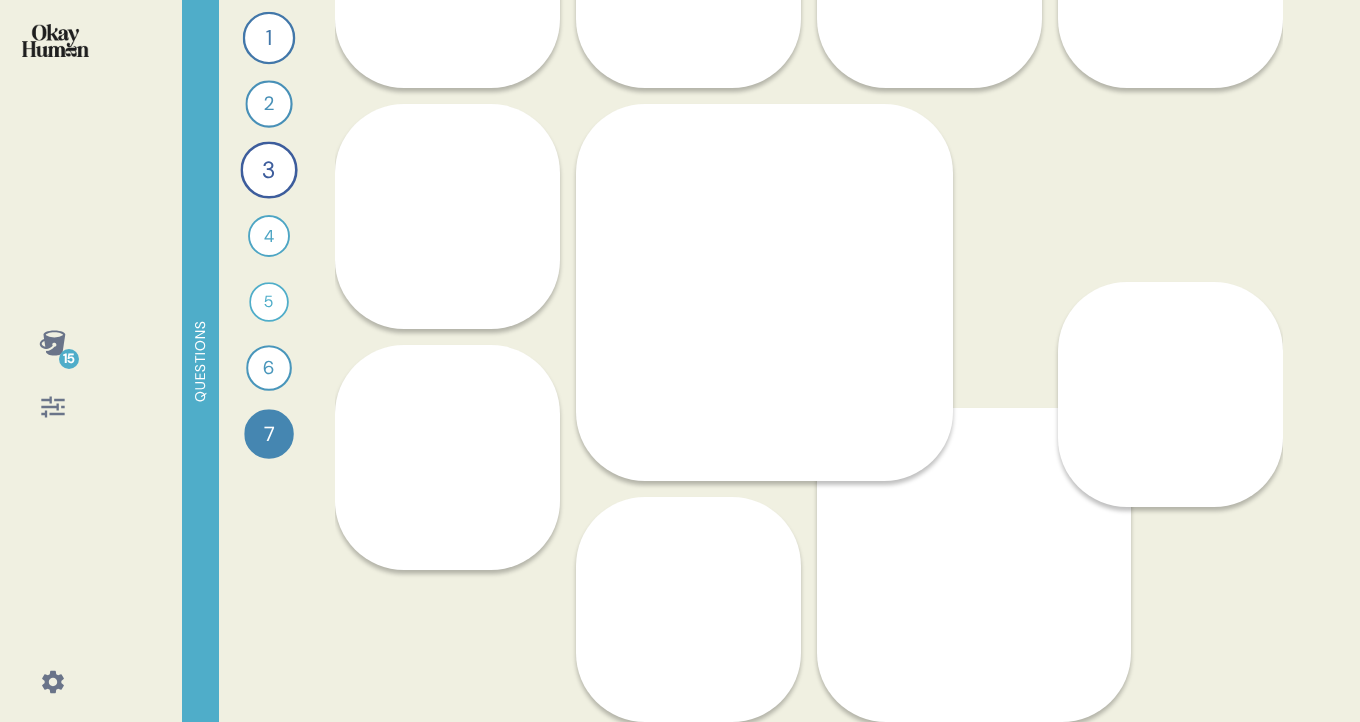 scroll, scrollTop: 954, scrollLeft: 0, axis: vertical 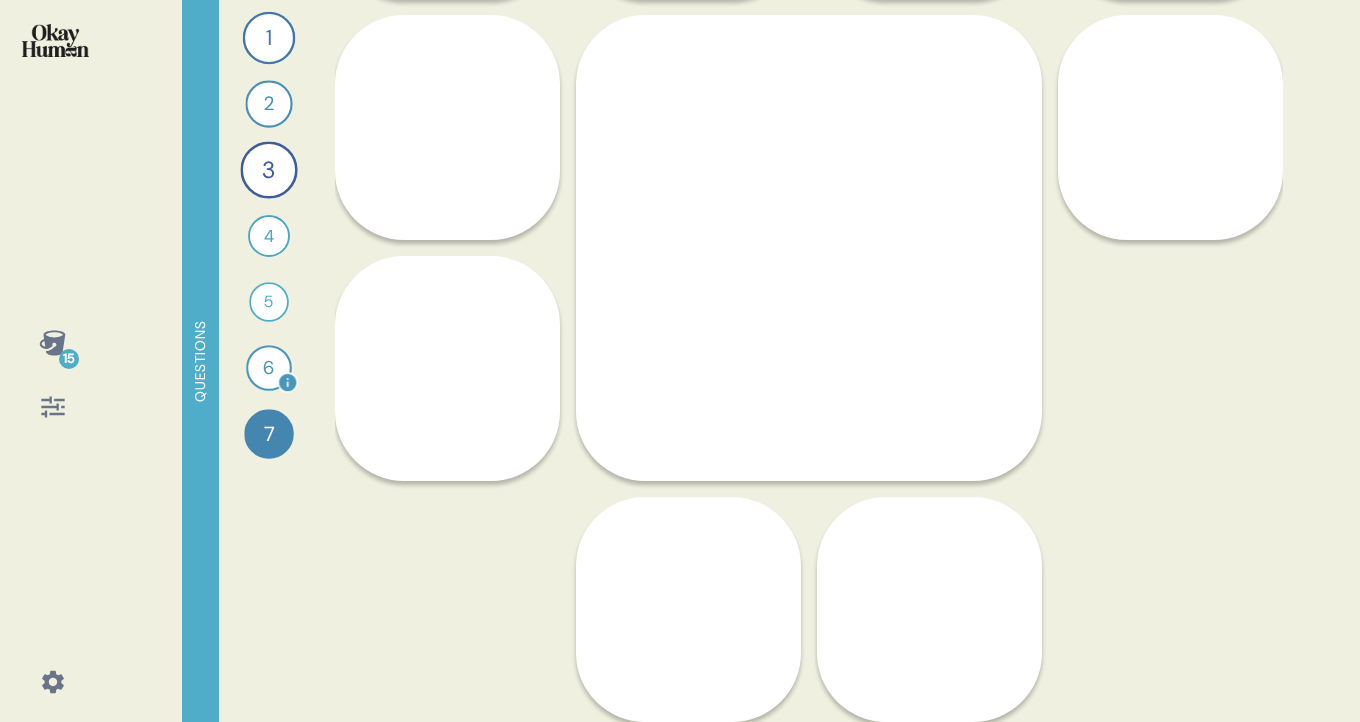click on "6" at bounding box center [269, 368] 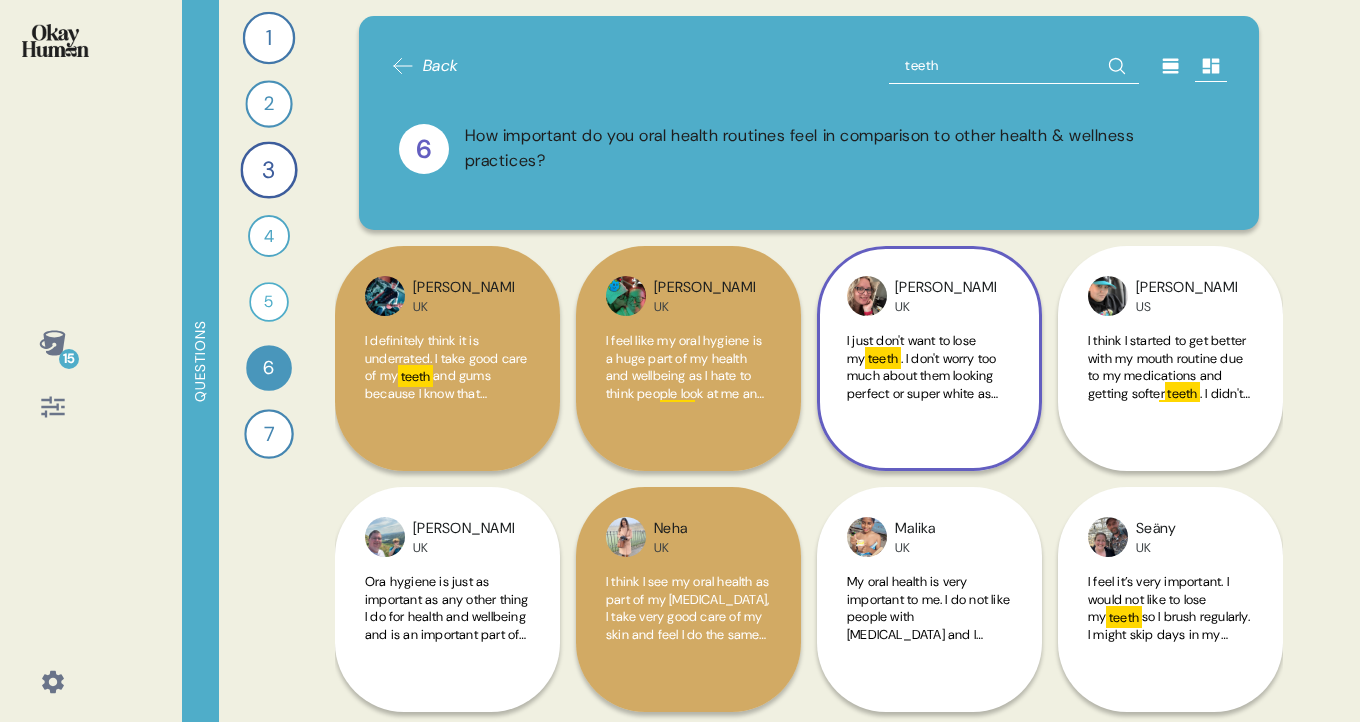 scroll, scrollTop: 124, scrollLeft: 0, axis: vertical 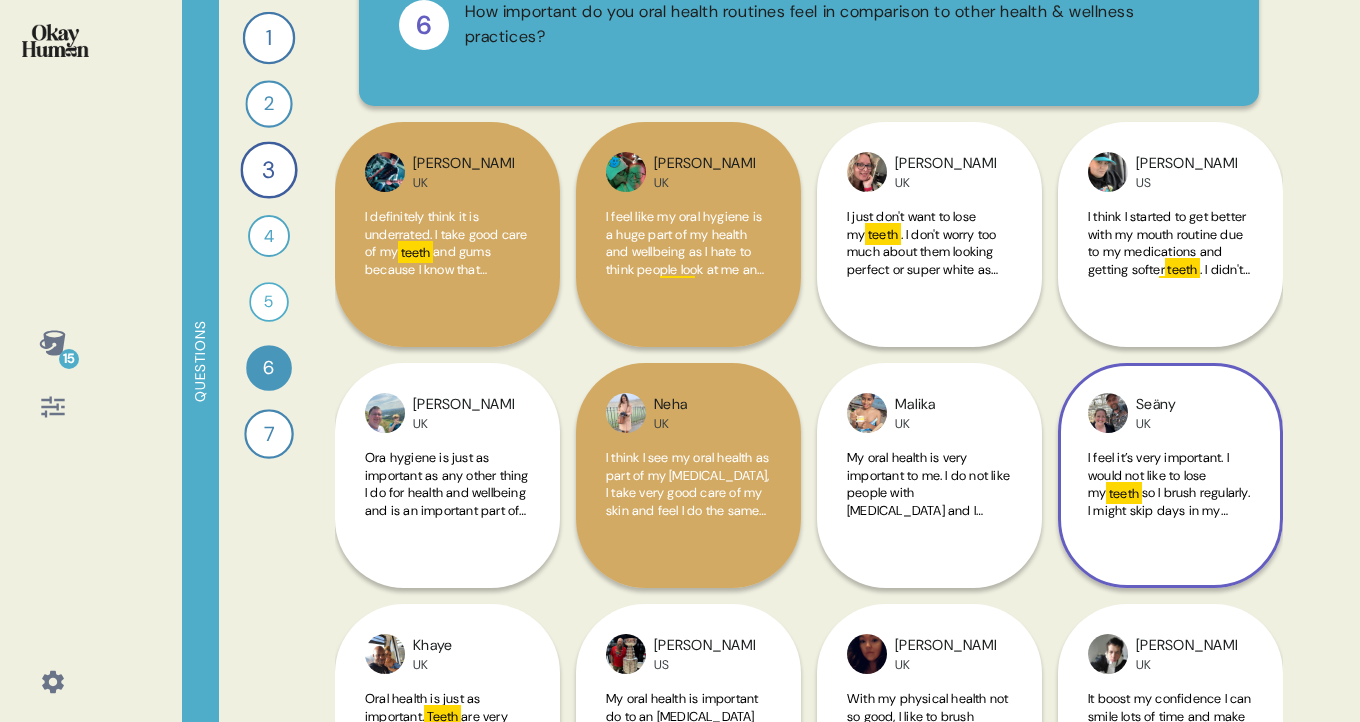 click on "Seäny UK I feel it’s very important. I would not like to lose my  teeth  so I brush regularly. I might skip days in my exercise but never on brushing my  teeth" at bounding box center (1170, 475) 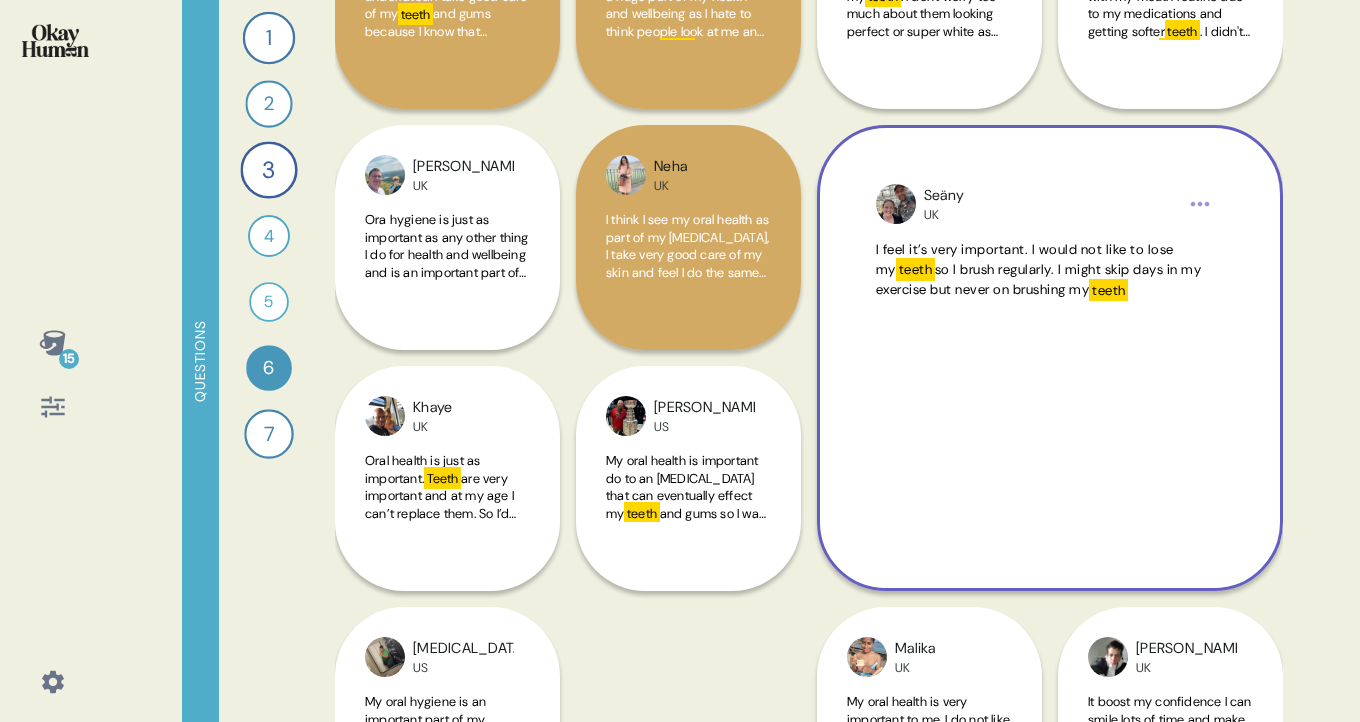 scroll, scrollTop: 368, scrollLeft: 0, axis: vertical 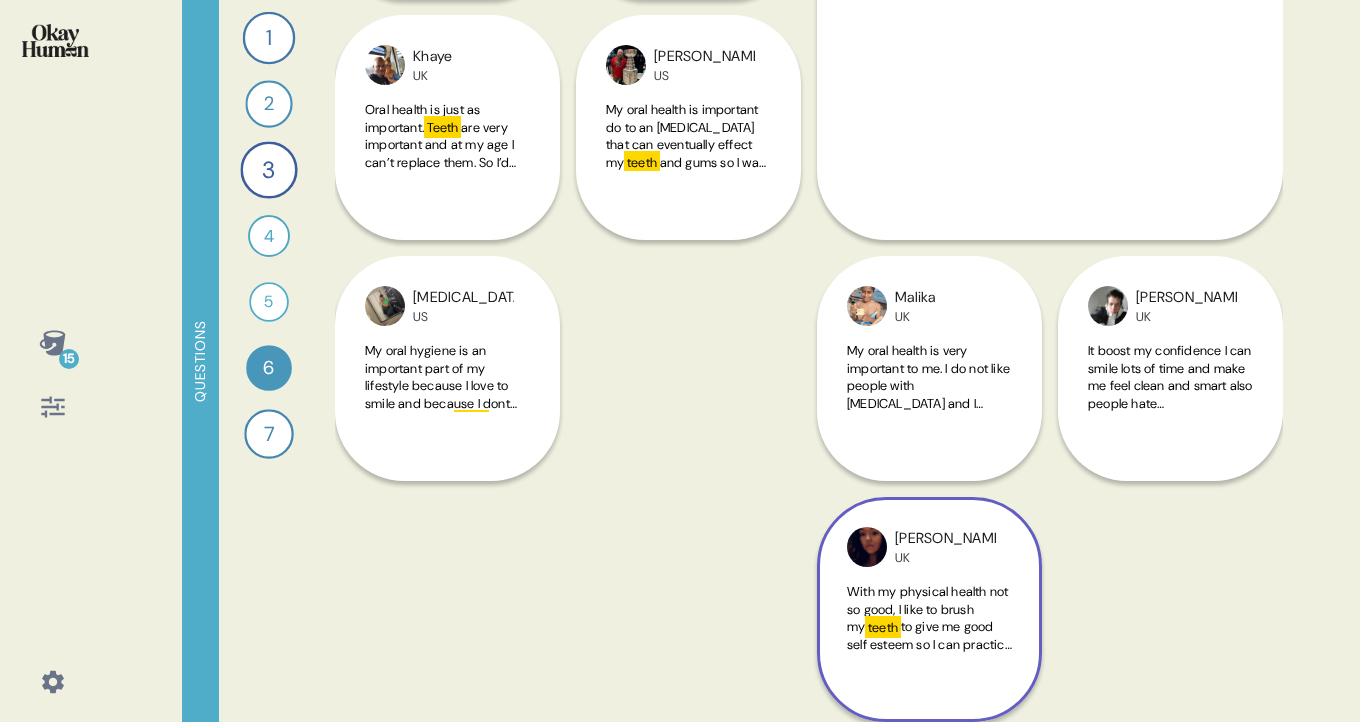 click on "Leslie UK" at bounding box center (945, 547) 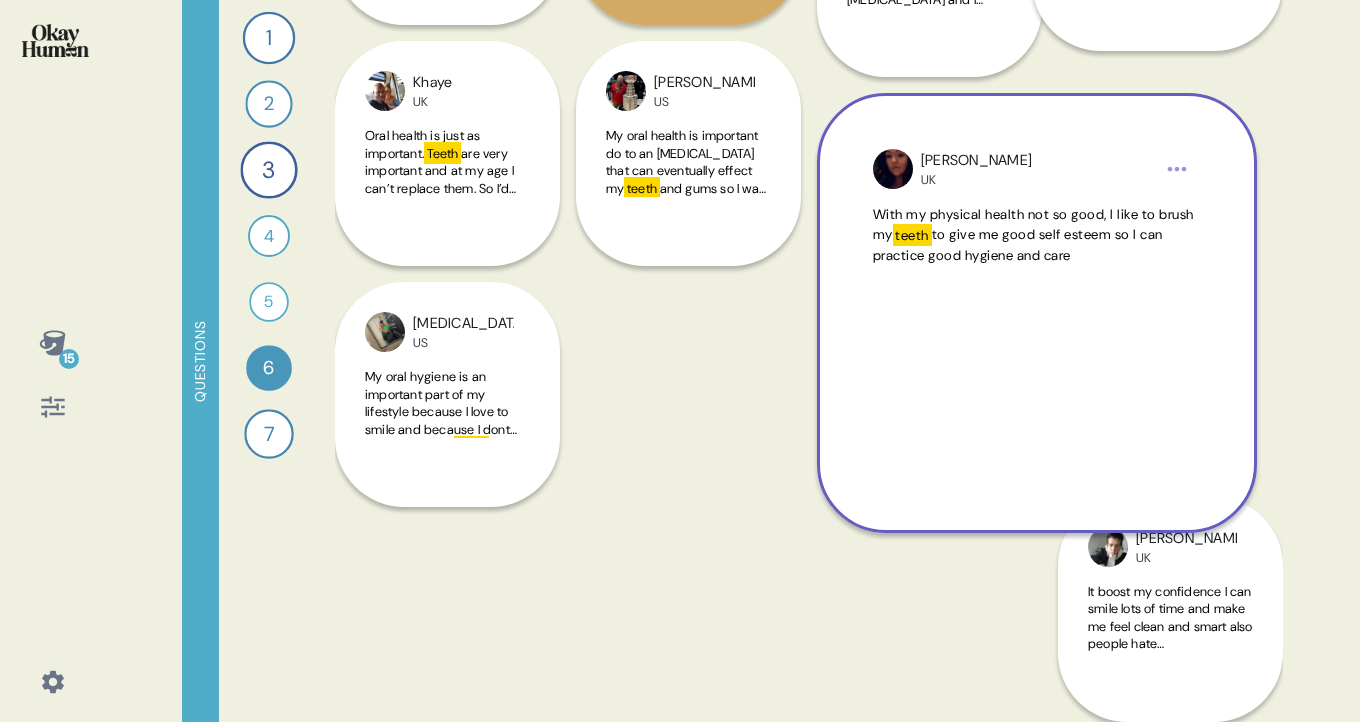scroll, scrollTop: 711, scrollLeft: 0, axis: vertical 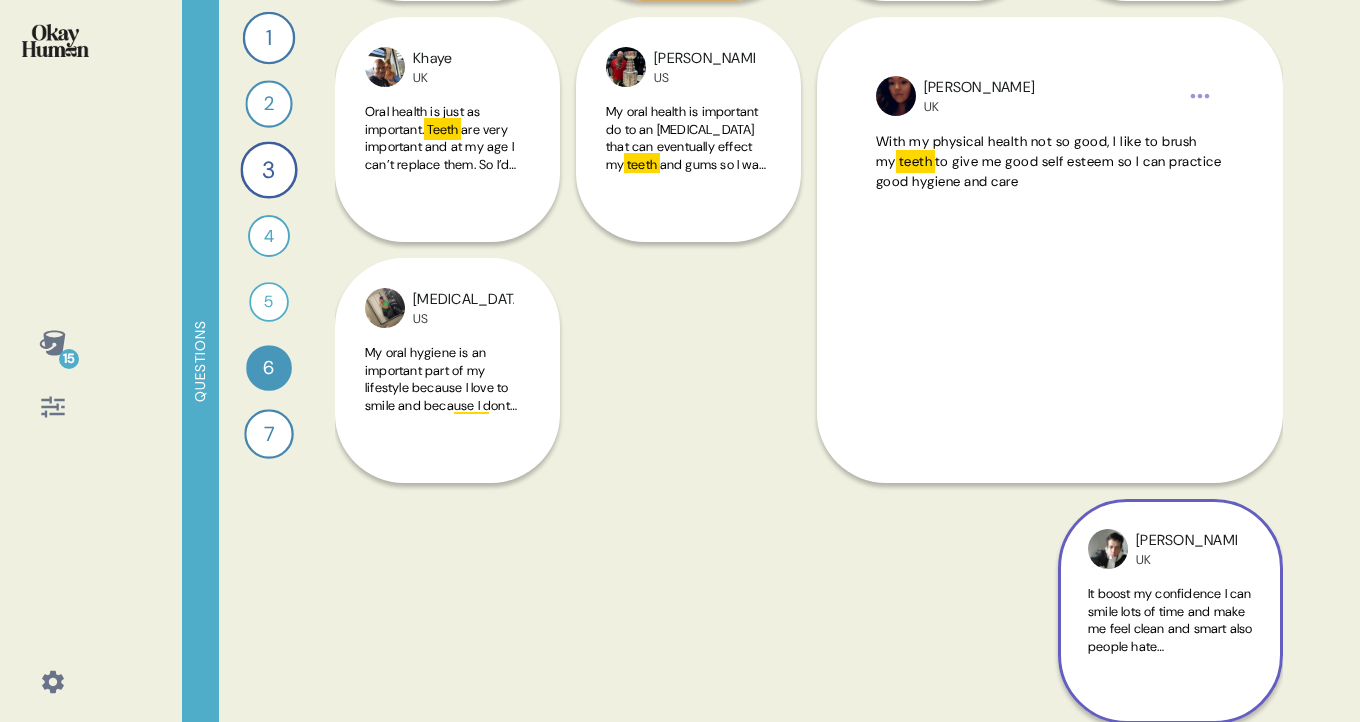 click on "It boost my confidence I can smile lots of time and make me feel clean and smart also people hate bad breath and yellow" at bounding box center [1170, 637] 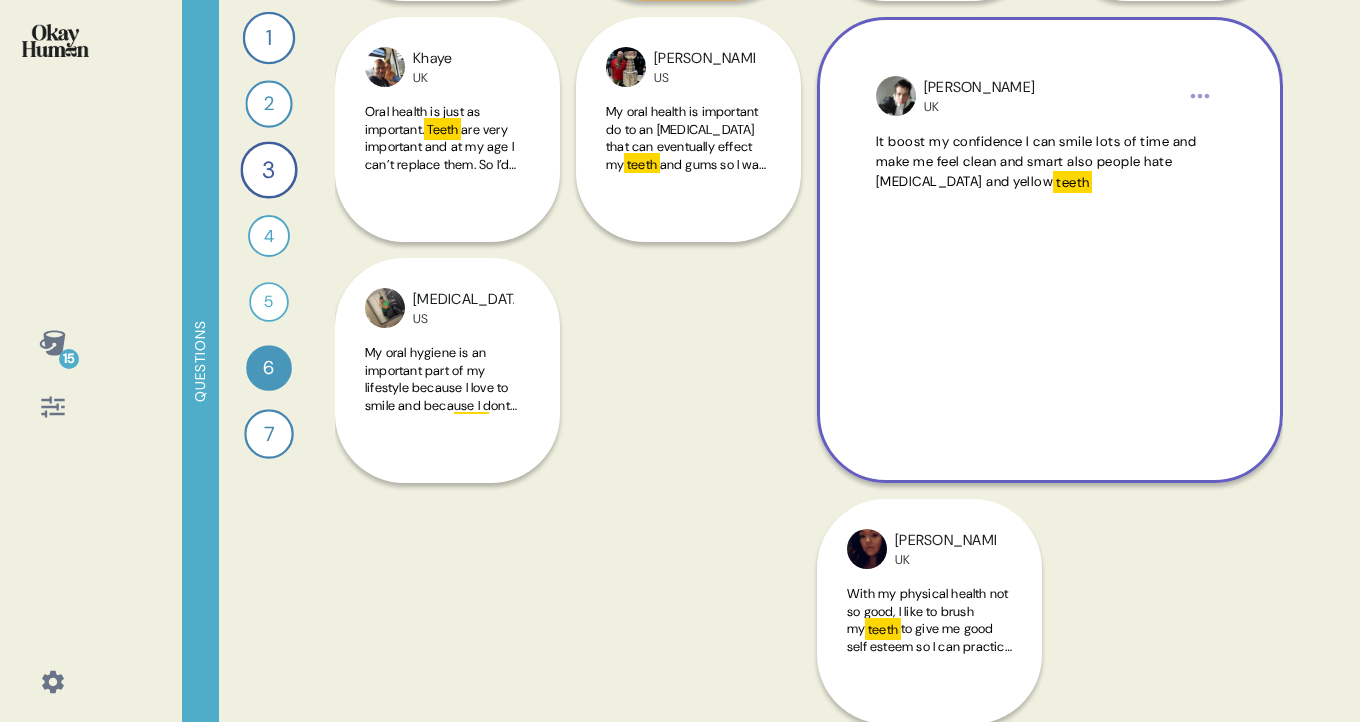 scroll, scrollTop: 713, scrollLeft: 0, axis: vertical 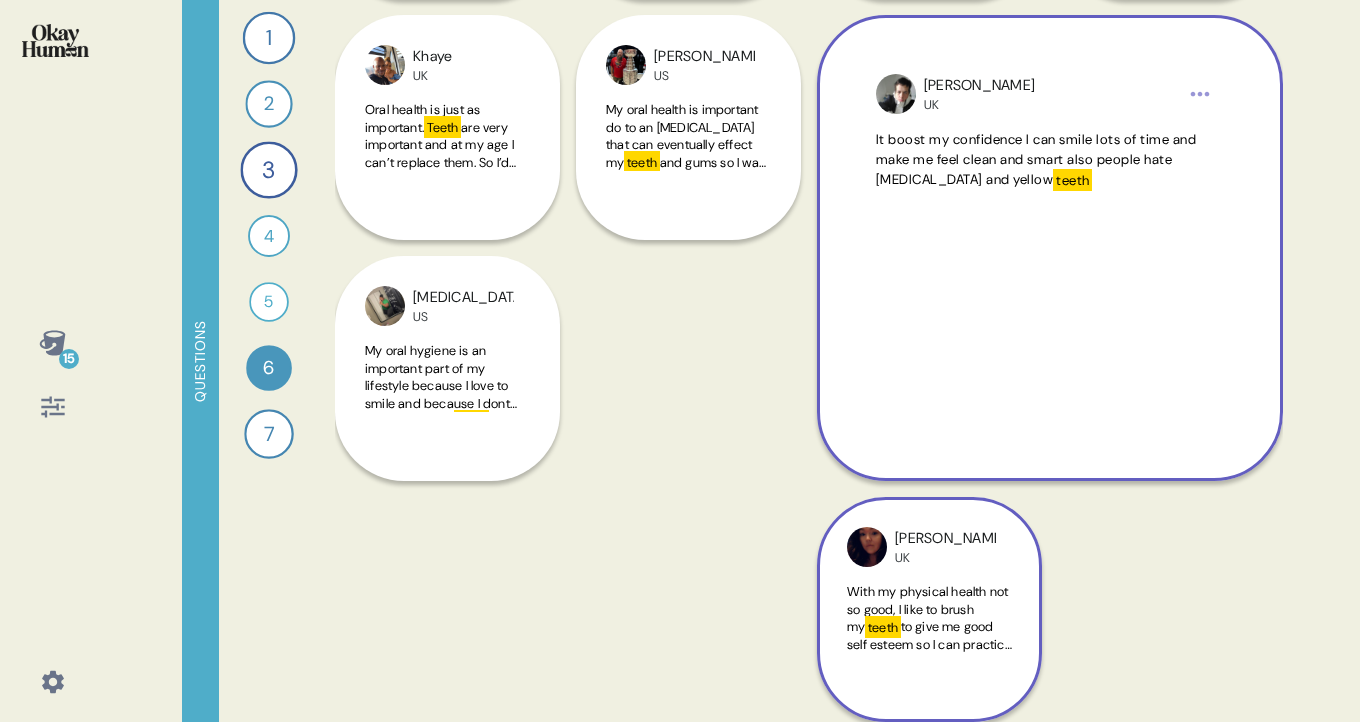 click on "With my physical health not so good, I like to brush my" at bounding box center (927, 609) 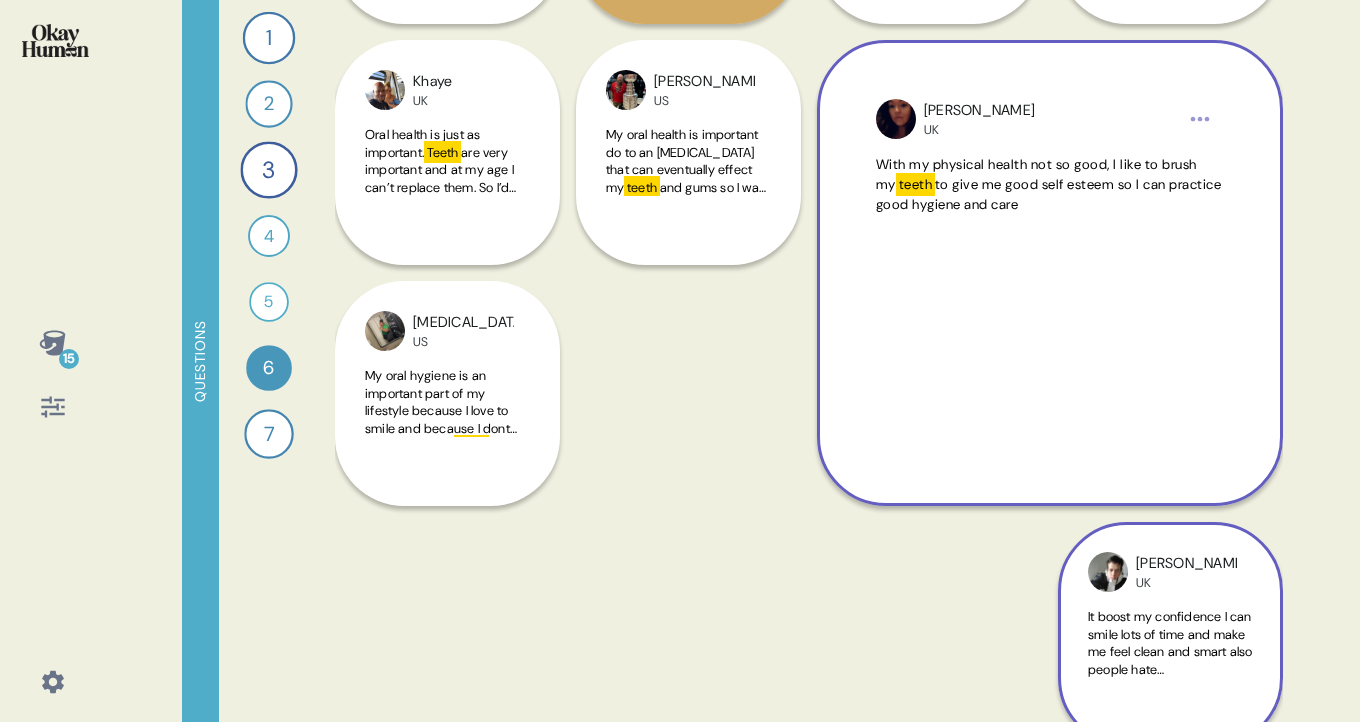 scroll, scrollTop: 688, scrollLeft: 0, axis: vertical 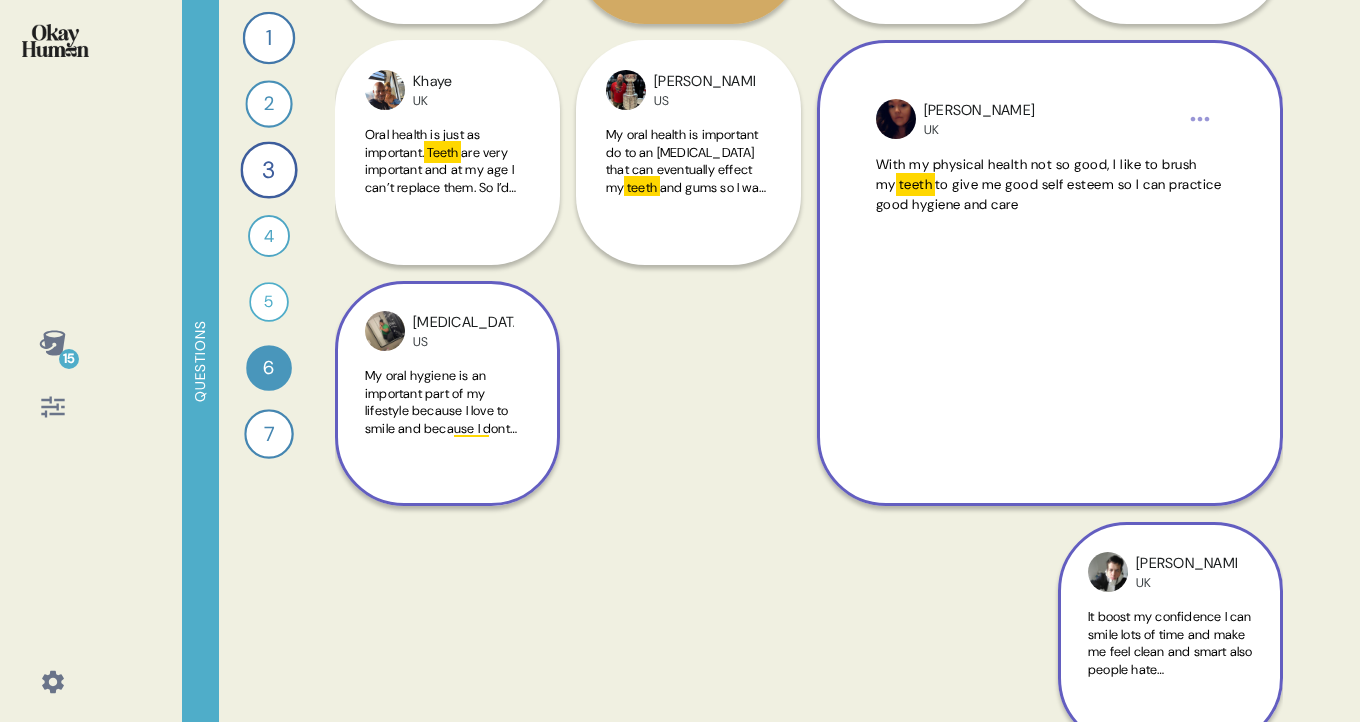 click on "My oral hygiene is an important part of my lifestyle because I love to smile and because I dont want to loss my" at bounding box center [441, 410] 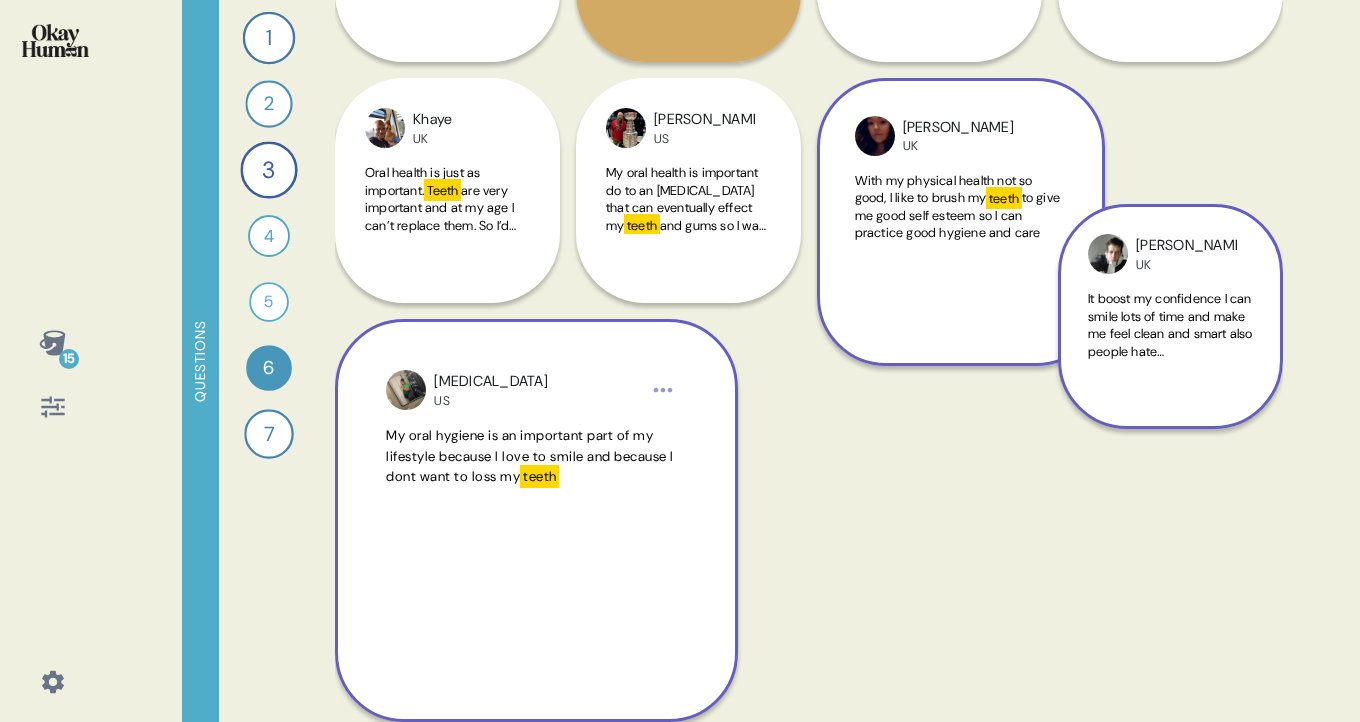 scroll, scrollTop: 688, scrollLeft: 0, axis: vertical 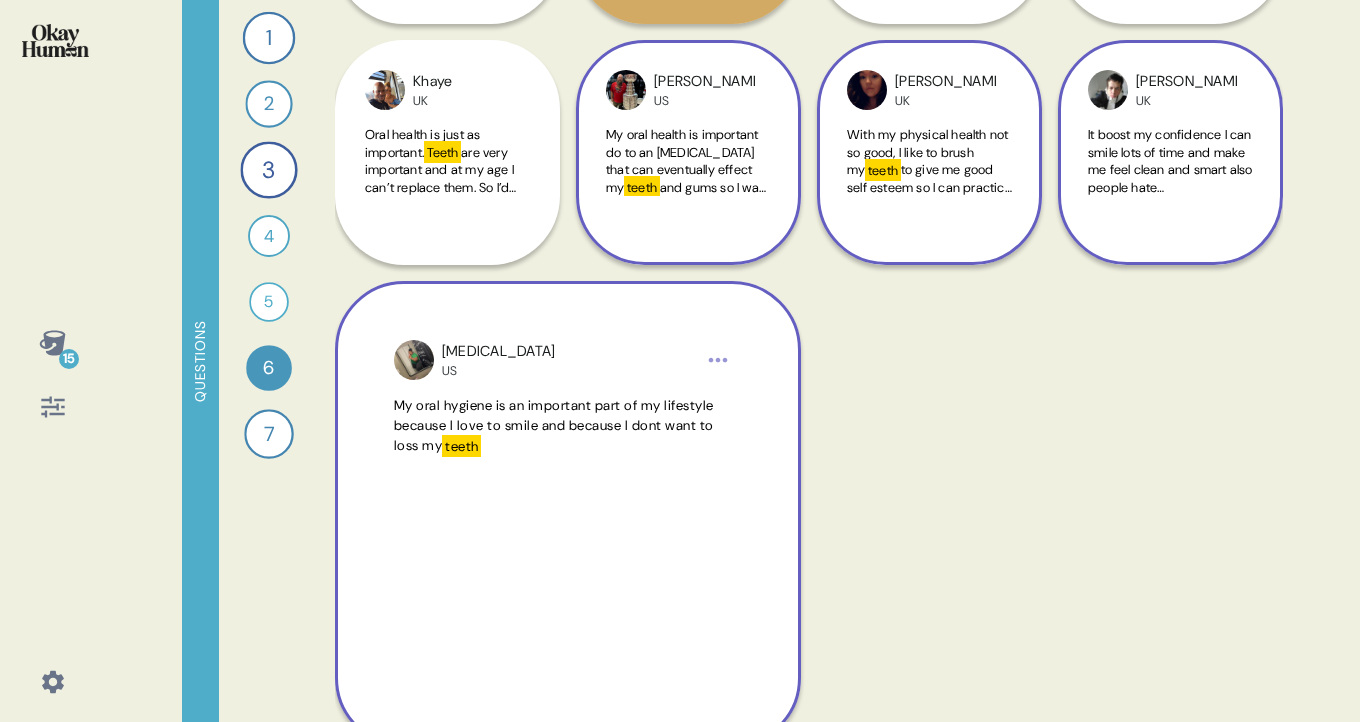 click on "My oral health is important do to an autoimmune disease that can eventually effect my" at bounding box center (682, 161) 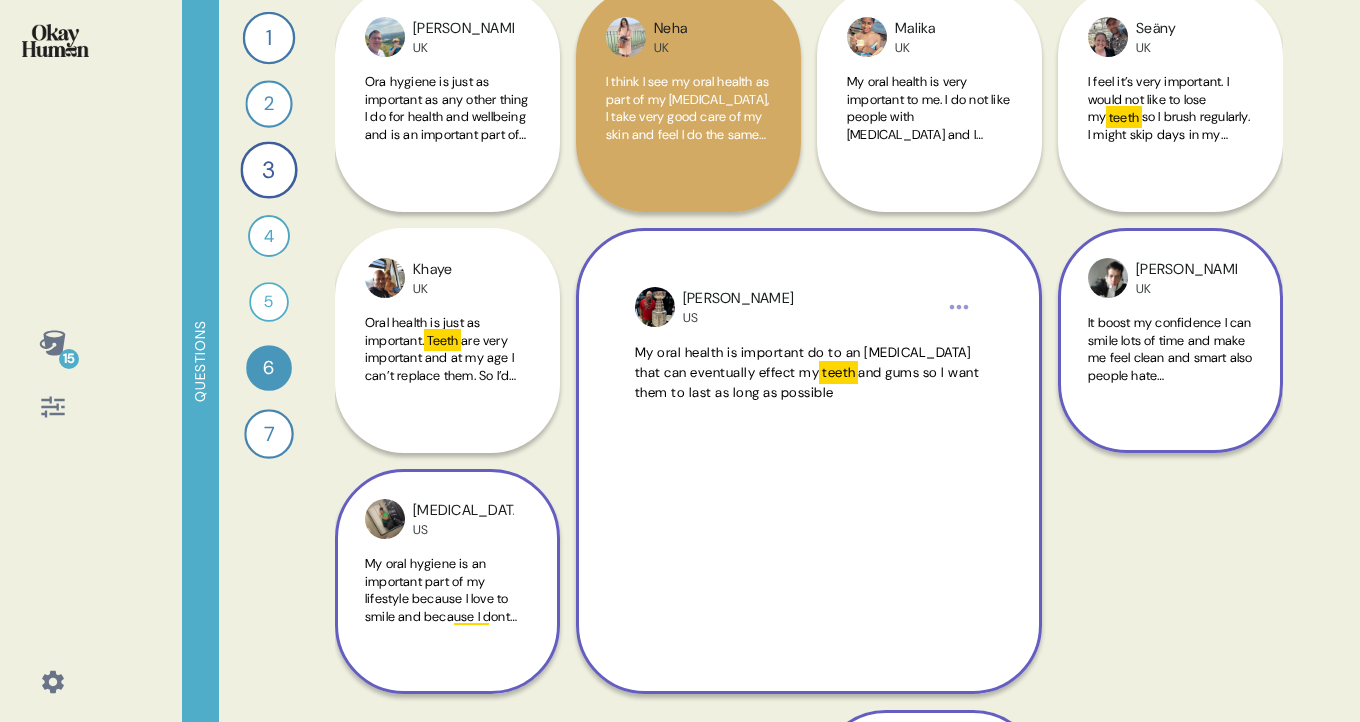 scroll, scrollTop: 481, scrollLeft: 0, axis: vertical 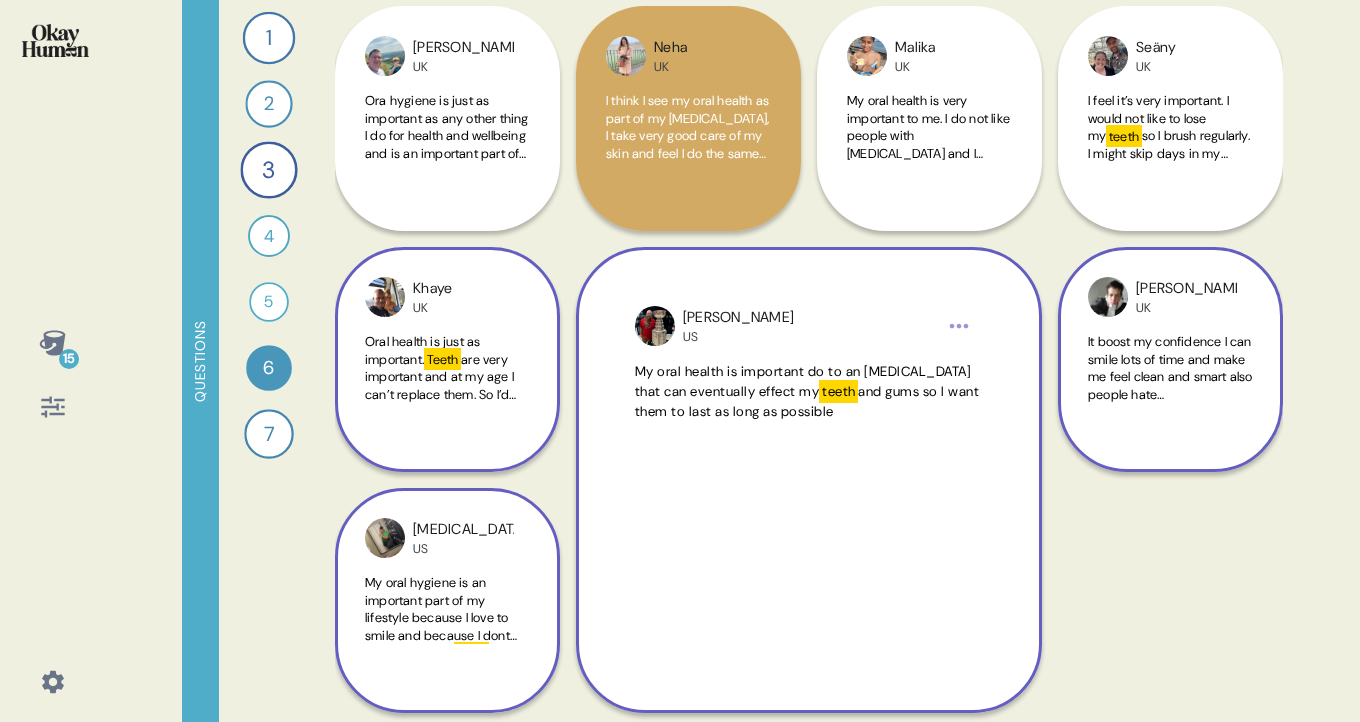 click on "Oral health is just as important.  Teeth  are very important and at my age I can’t replace them. So I’d like them to stay strong for as long as I can" at bounding box center [447, 379] 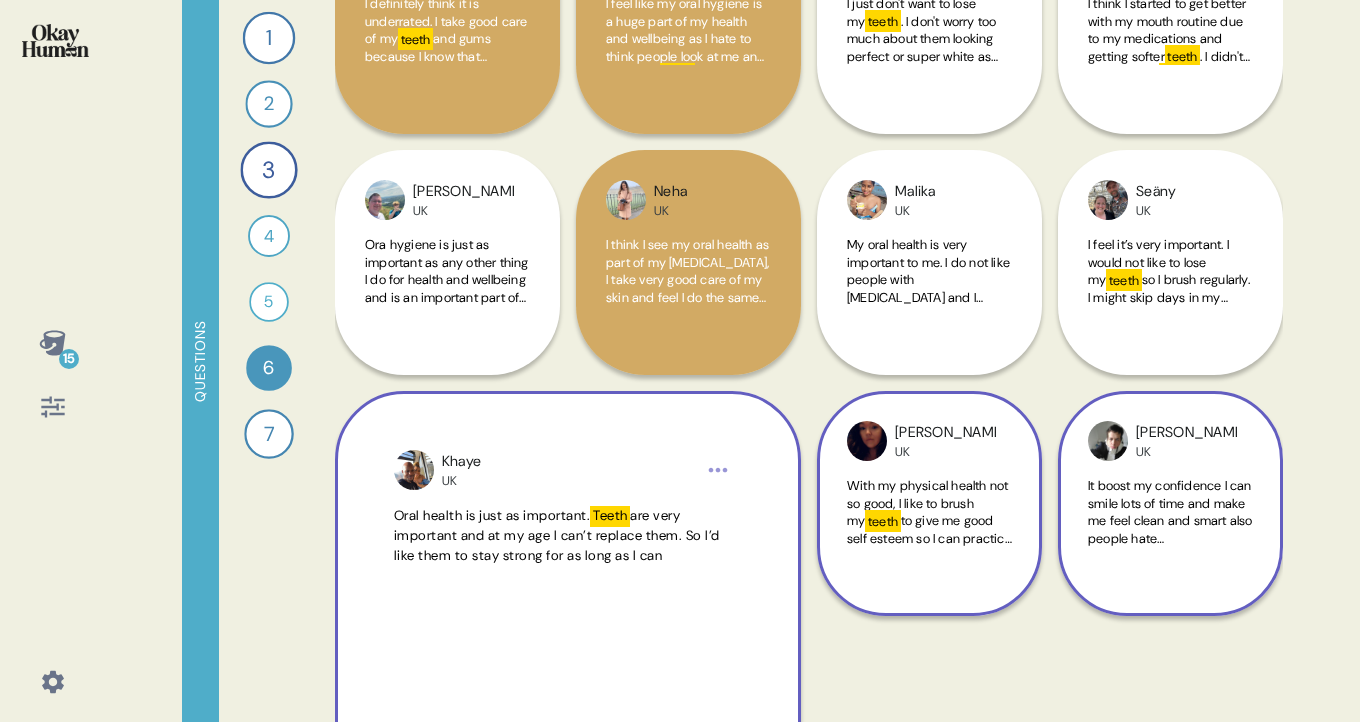 scroll, scrollTop: 326, scrollLeft: 0, axis: vertical 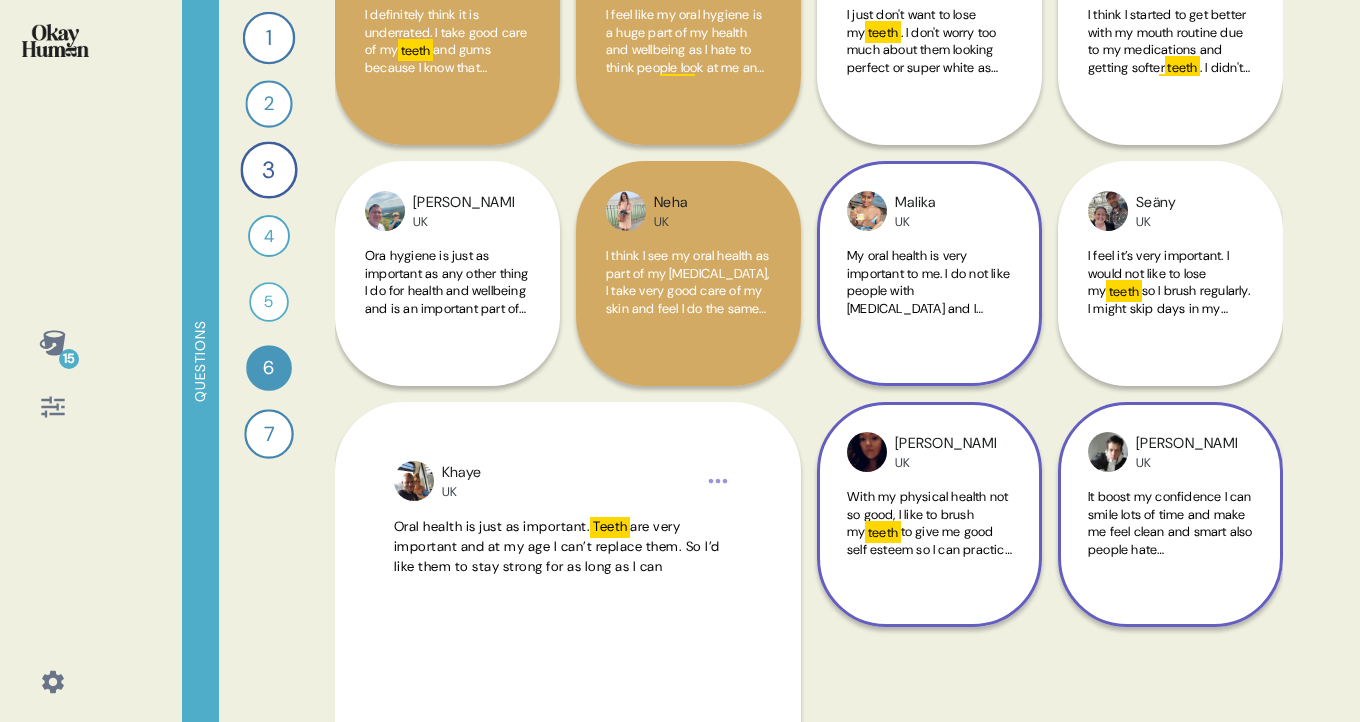 click on "My oral health is very important to me. I do not like people with bad breath and I absolutely would not want the to me, plus I am naturally a smiling person so it's important for me that my" at bounding box center [928, 325] 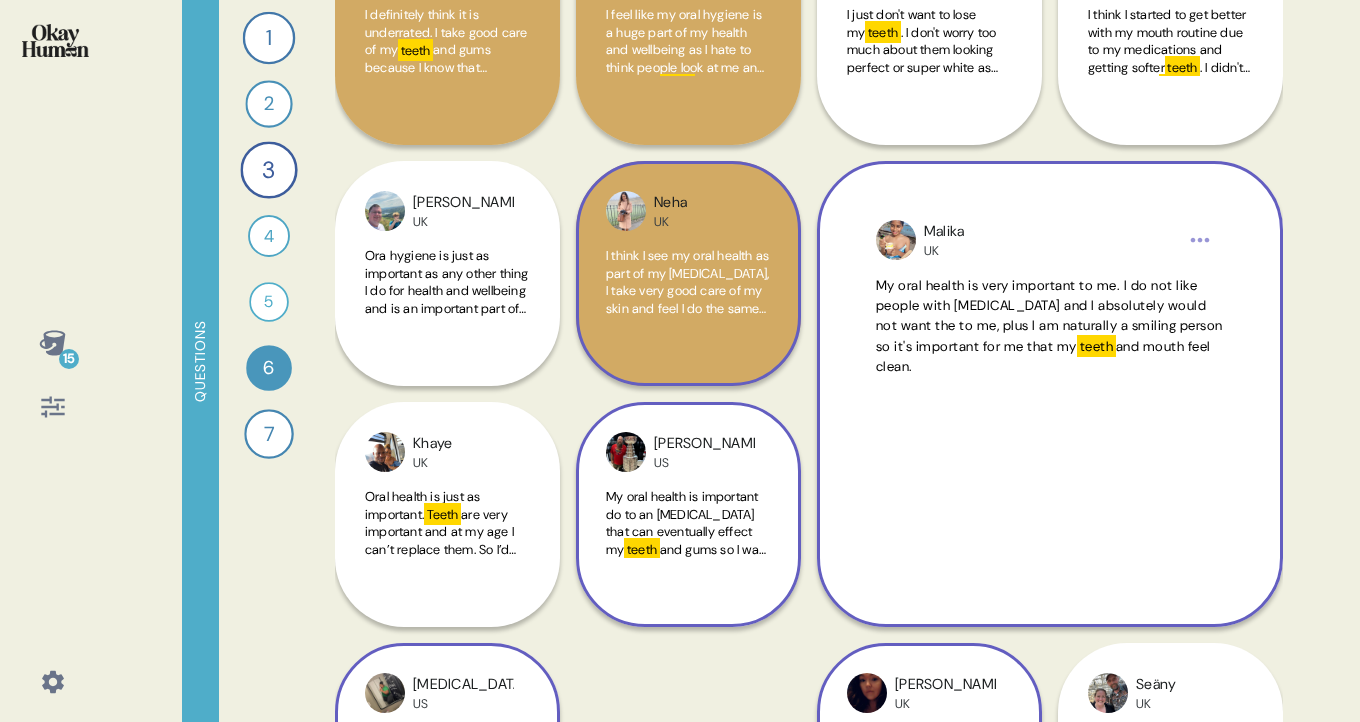 click on "I think I see my oral health as part of my skin care, I take very good care of my skin and feel I do the same for my oral health as well. You only get one skin and one set of" at bounding box center (687, 308) 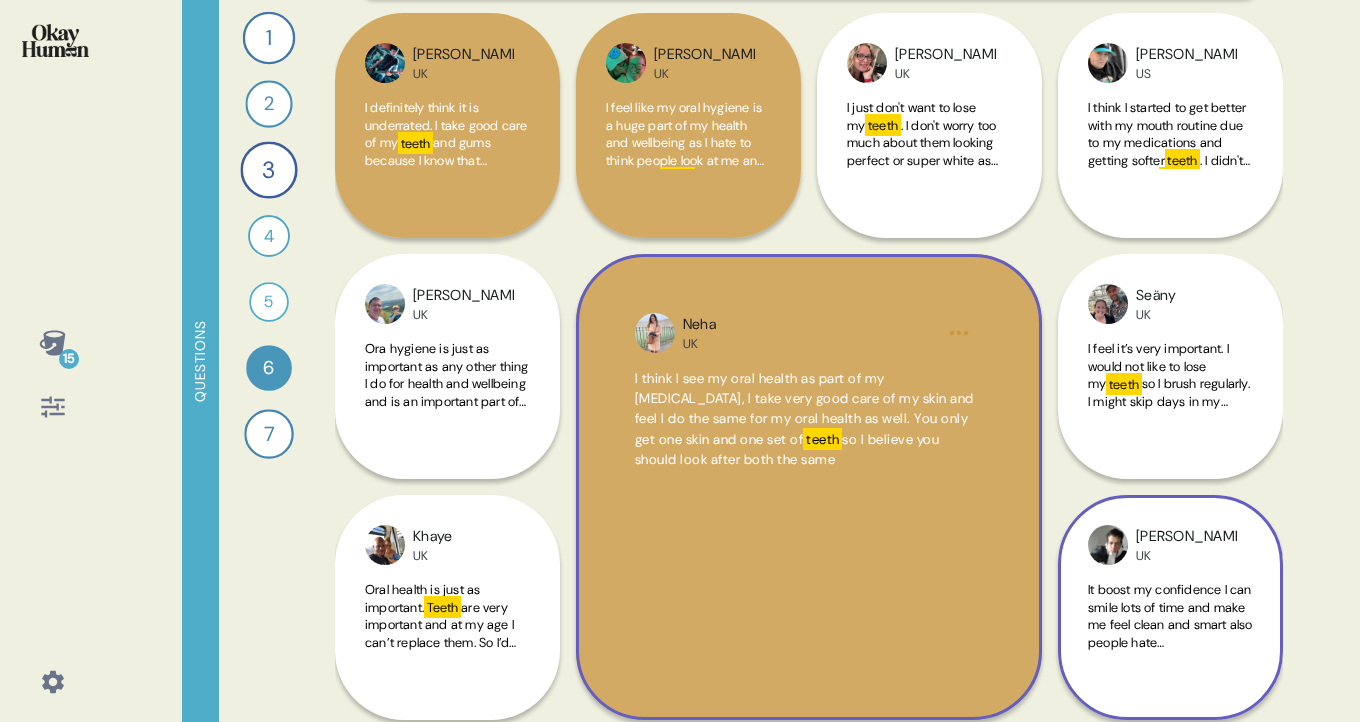 scroll, scrollTop: 232, scrollLeft: 0, axis: vertical 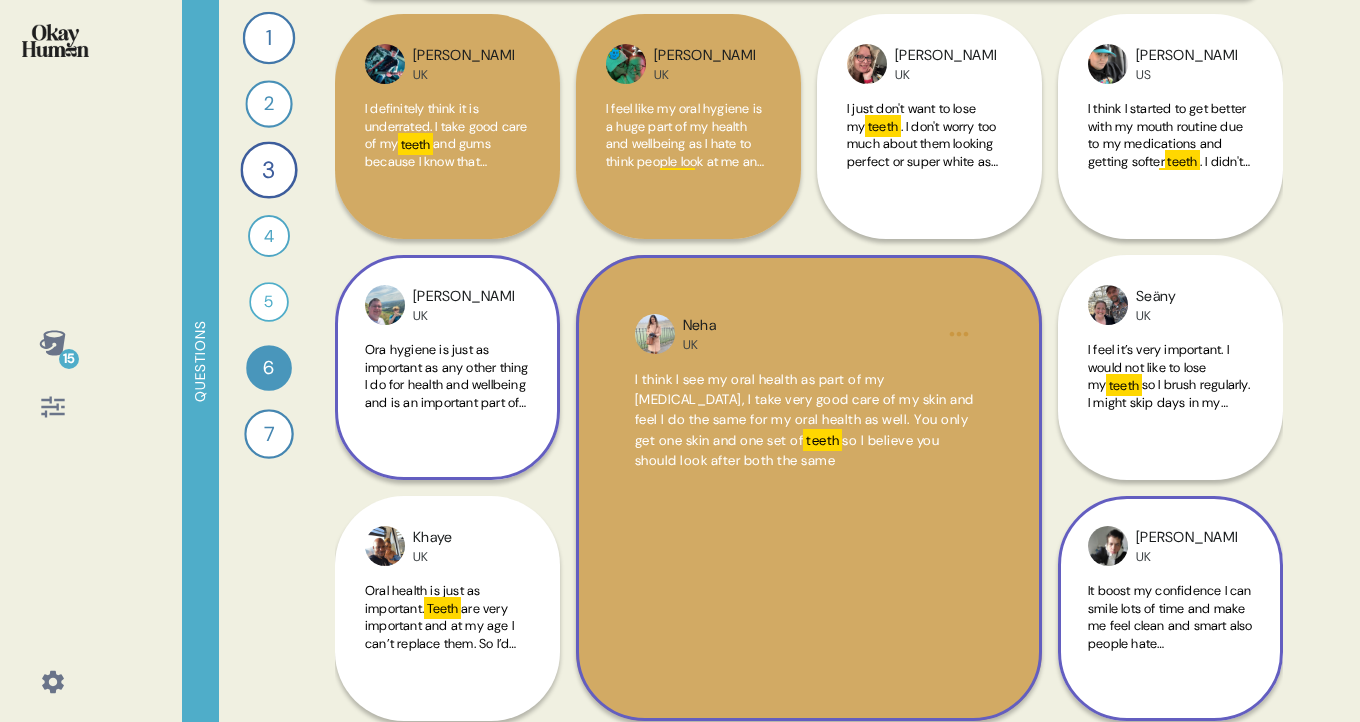 click on "Ora hygiene is just as important as any other thing I do for health and wellbeing and is an important part of my routine. I can’t for example not brush my" at bounding box center [447, 402] 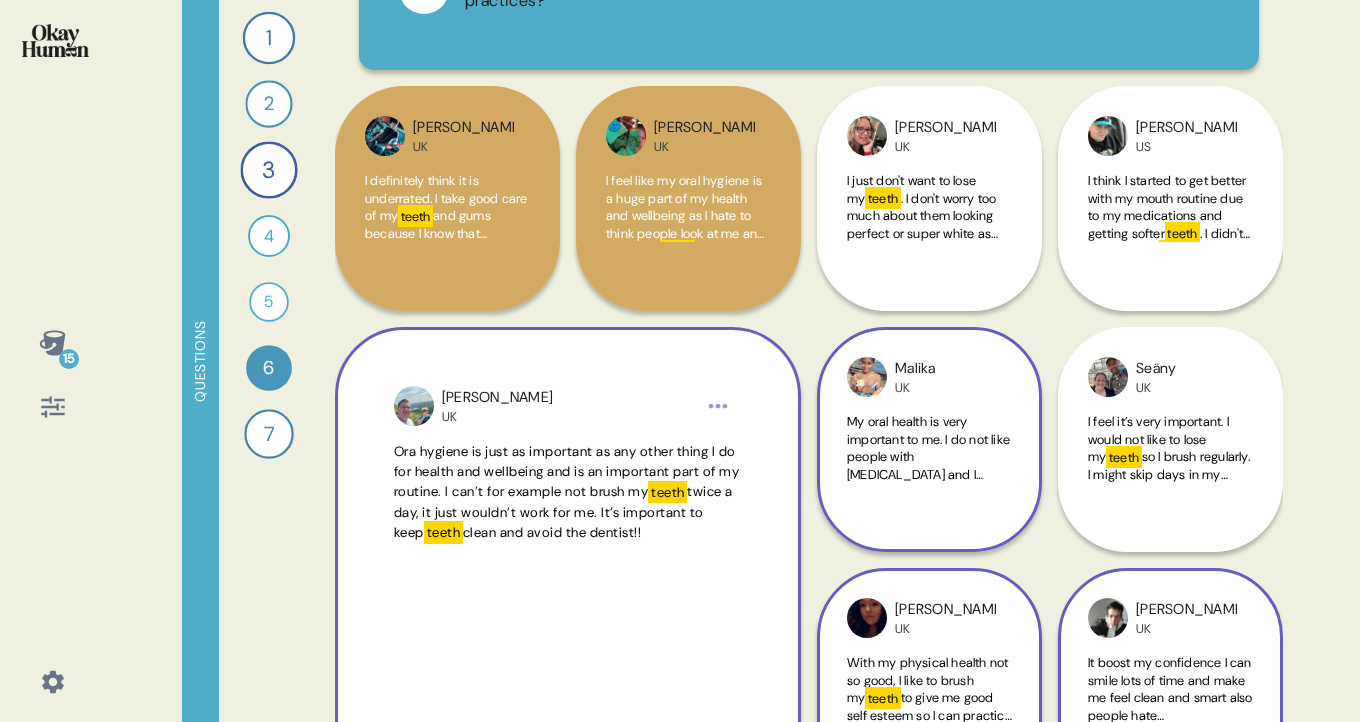 scroll, scrollTop: 161, scrollLeft: 0, axis: vertical 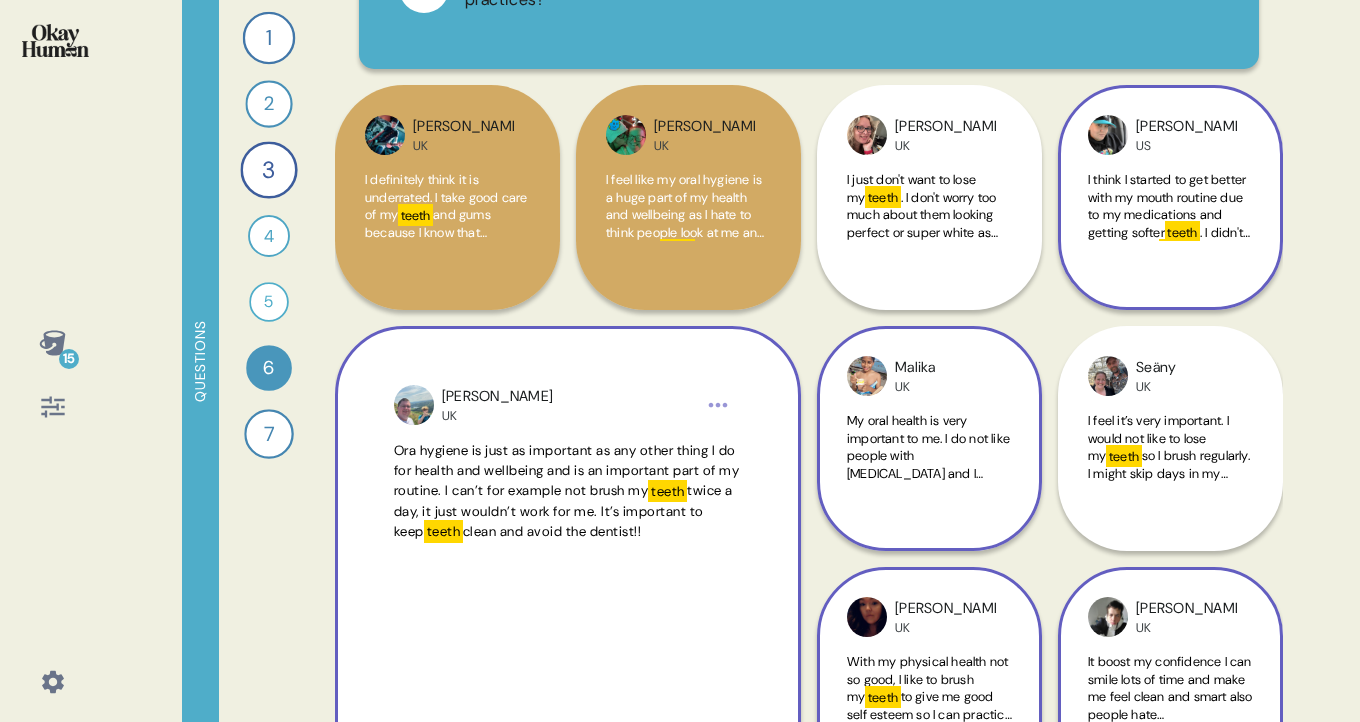 click on "I think I started to get better with my mouth routine due to my medications and getting softer  teeth . I didn't want broken  teeth  or something happen that I can't fix due to funds, so it's just eassier to get a routine that is good that will help my mouth and body routine with brushing/water flossing/medication. Good sleep as well!" at bounding box center (1170, 217) 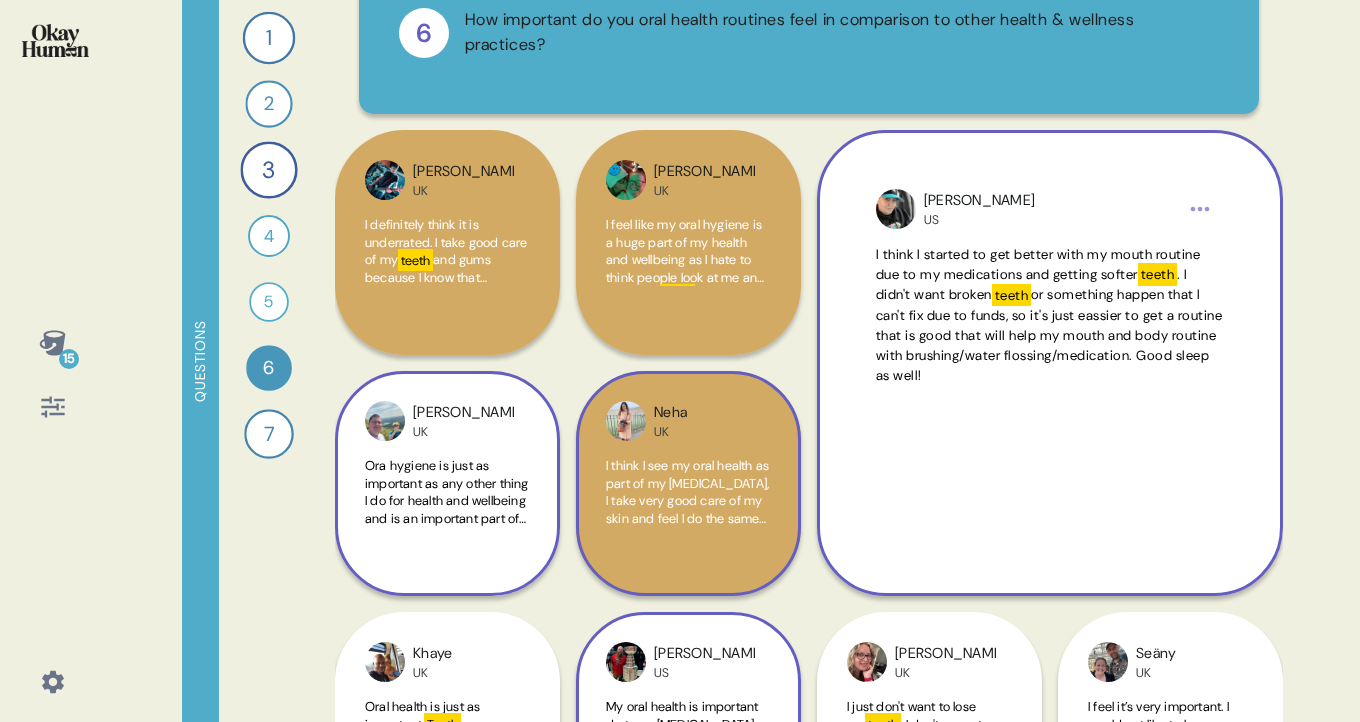 scroll, scrollTop: 117, scrollLeft: 0, axis: vertical 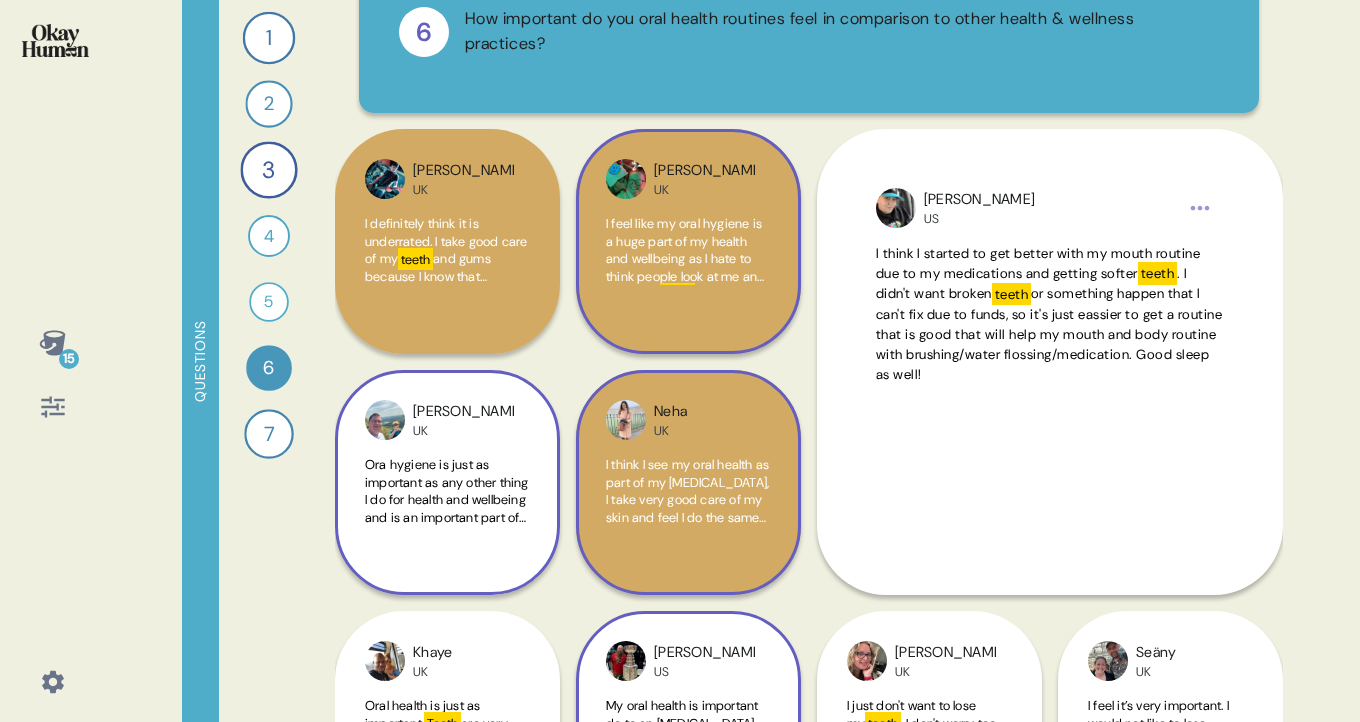 click on "I feel like my oral hygiene is a huge part of my health and wellbeing as I hate to think people look at me and see awful  teeth  or think I have bad breath. I think a lot about my oral hygiene as your face is what people fittest seer when they see/meet you, and when you open your mouth or smile they can see your  teeth , smell your breath if it's bad, therefore I feel that it's important to maintain good oral hygiene as 1 of my priorities." at bounding box center (688, 261) 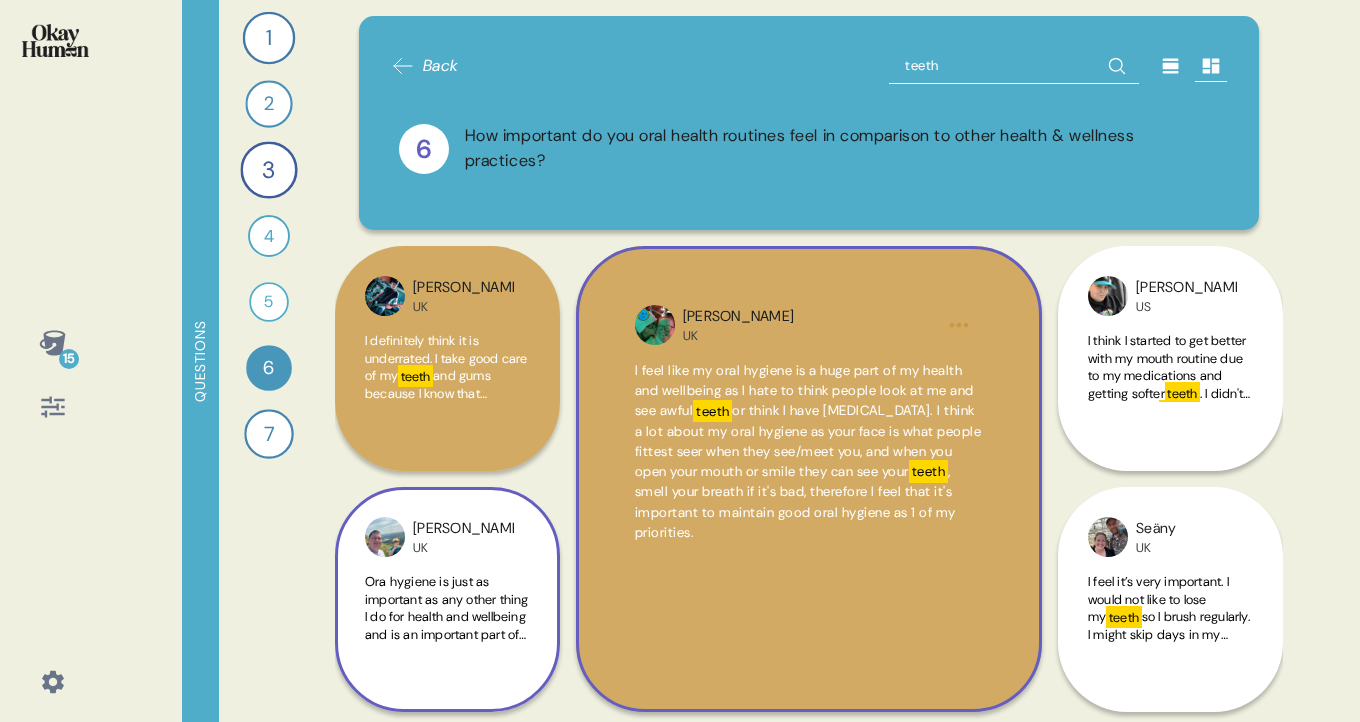 scroll, scrollTop: 36, scrollLeft: 0, axis: vertical 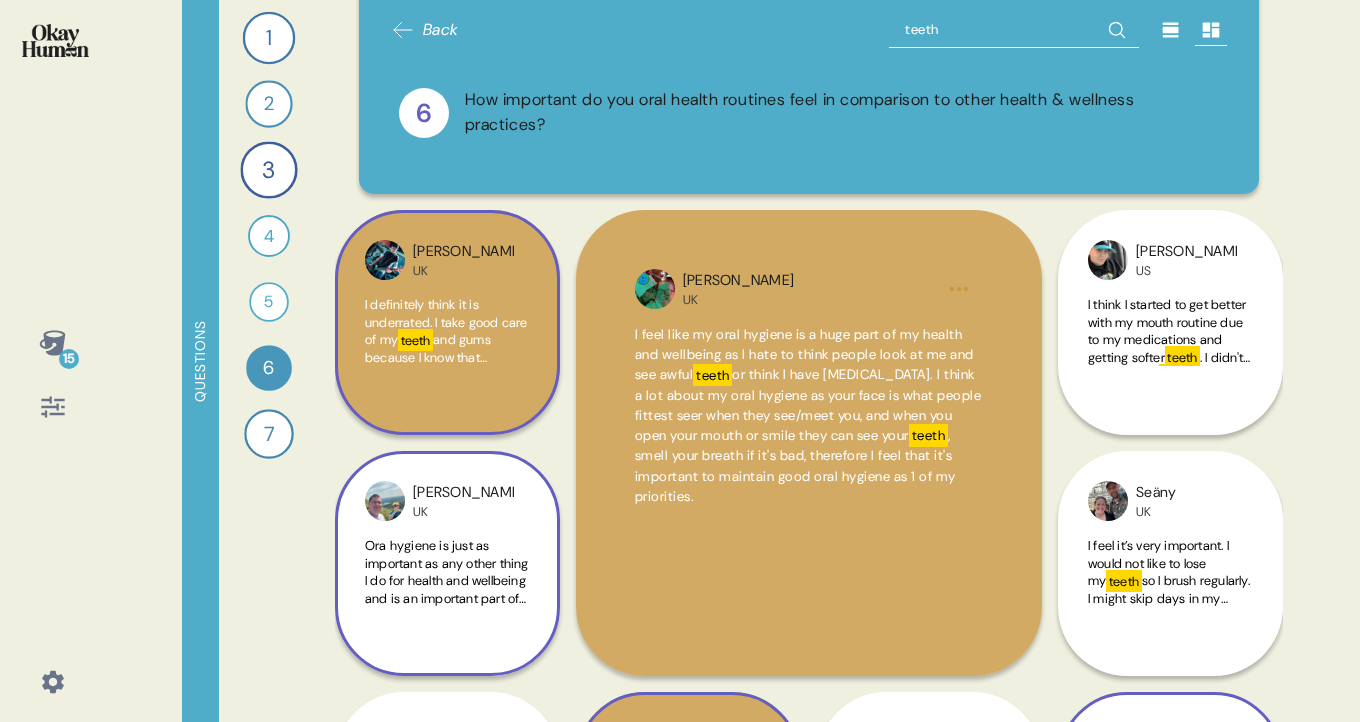 click on "Chris UK I definitely think it is underrated. I take good care of my  teeth  and gums because I know that tooth decay or gum disease can have an adverse effect on the rest of the body. I also see people's  teeth  often before I see anything else that I focus on if that makes sense. If I see bad  teeth  or smell bad breath that first impression never leaves so I am somewhat paranoid about being that person. I would put oral health up there with personal hygiene such as armpits" at bounding box center (447, 322) 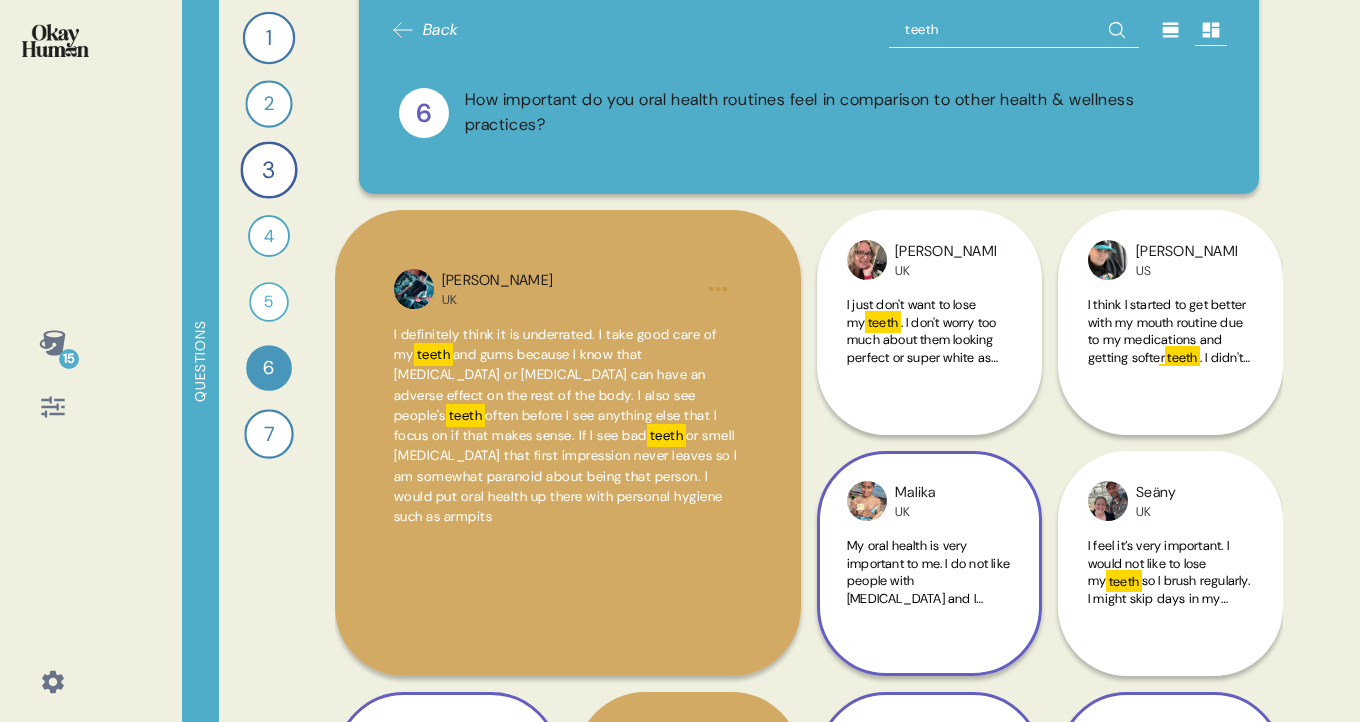 click on "teeth" at bounding box center (1014, 30) 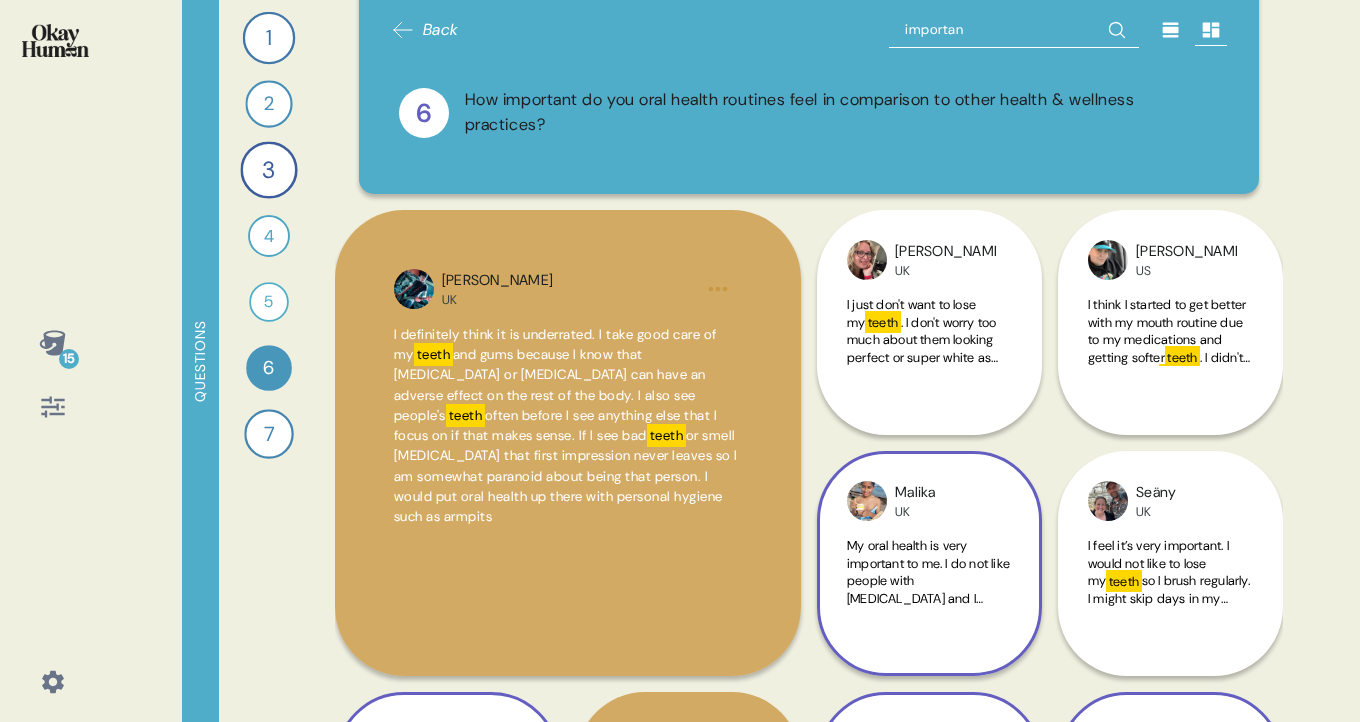 type on "important" 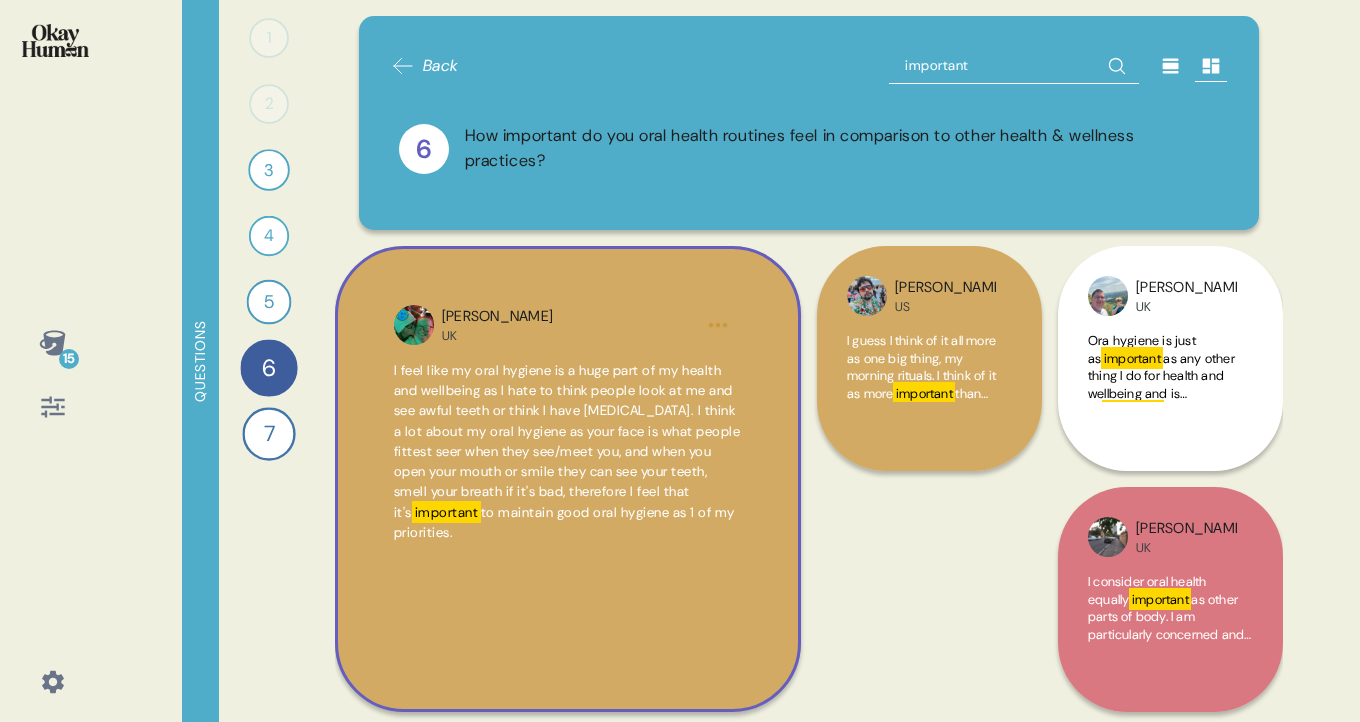 click on "to maintain good oral hygiene as 1 of my priorities." at bounding box center (564, 522) 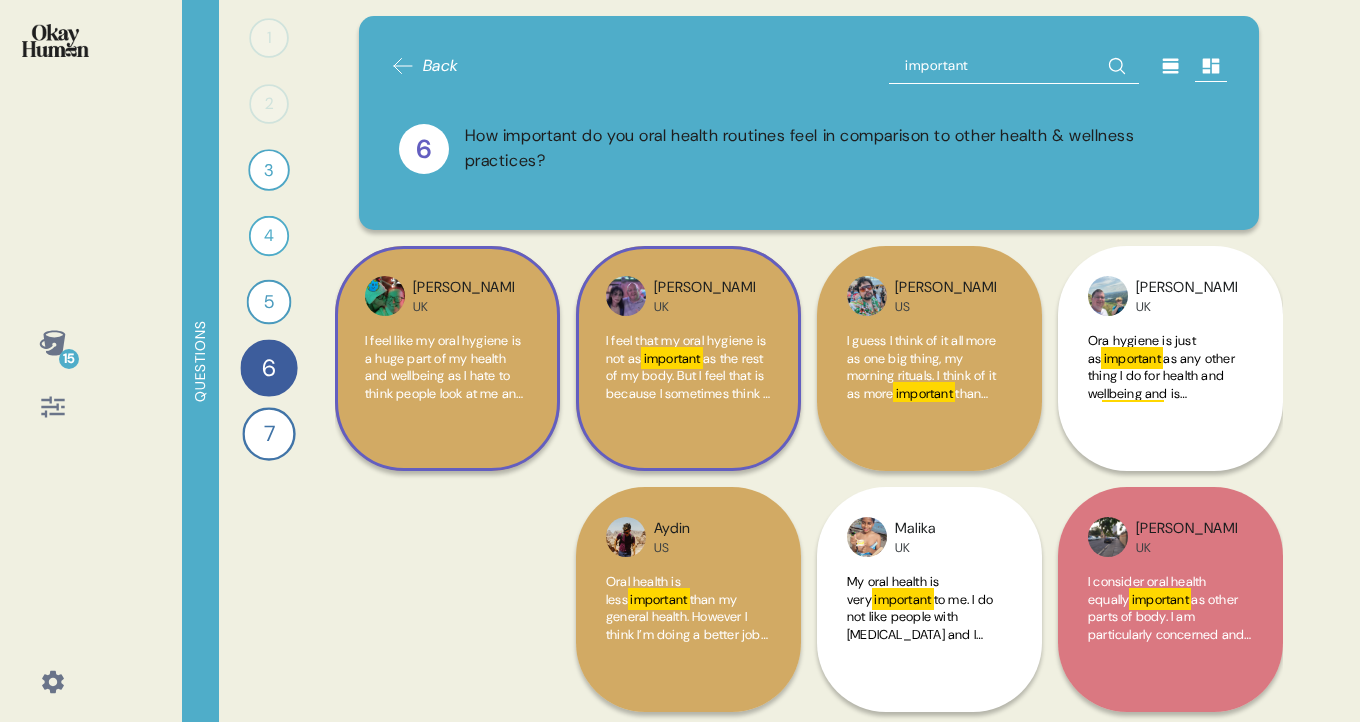 click on "I feel that my oral hygiene is not as  important  as the rest of my body. But I feel that is because I sometimes think if you Miss A daze toothbrushing or mouthwash, it doesn't have the same effect as it may have a misadie at the gym or take my tablets. So compared to the rest of my body, I feel it's still  important  but not as  important . As other things" at bounding box center (688, 378) 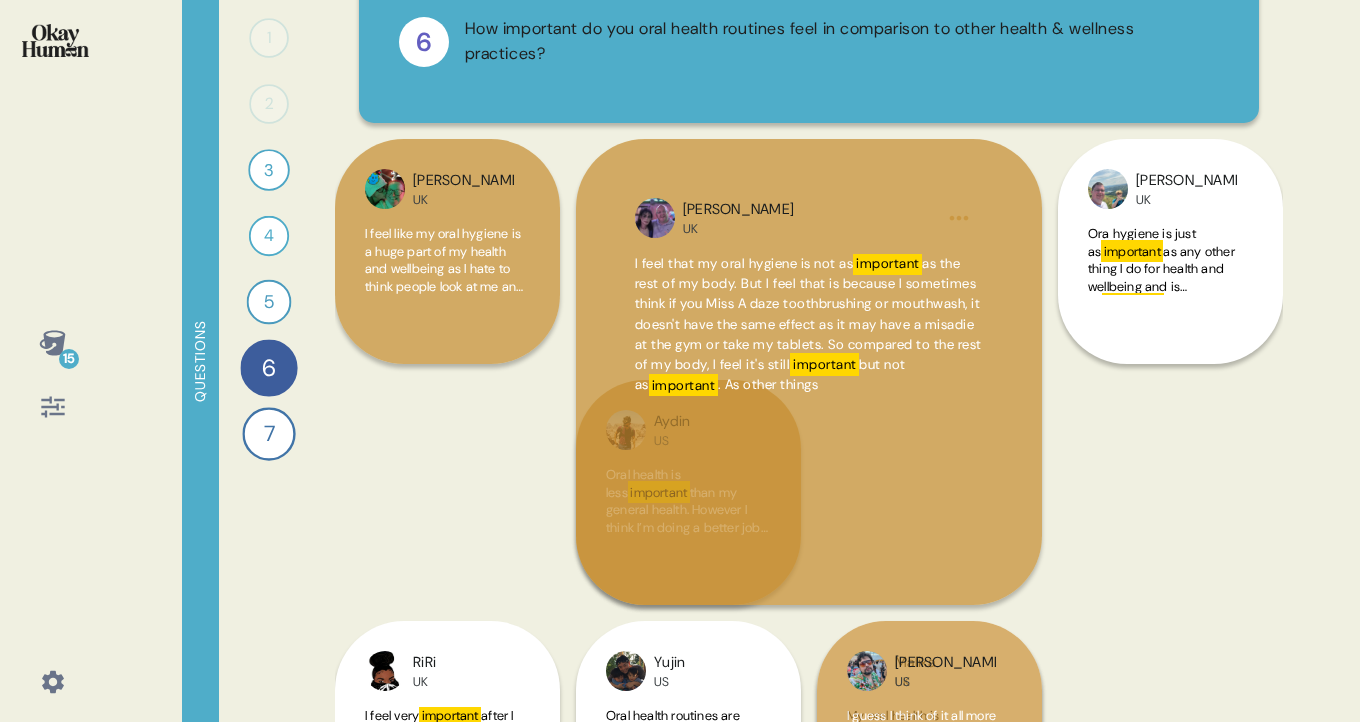 scroll, scrollTop: 109, scrollLeft: 0, axis: vertical 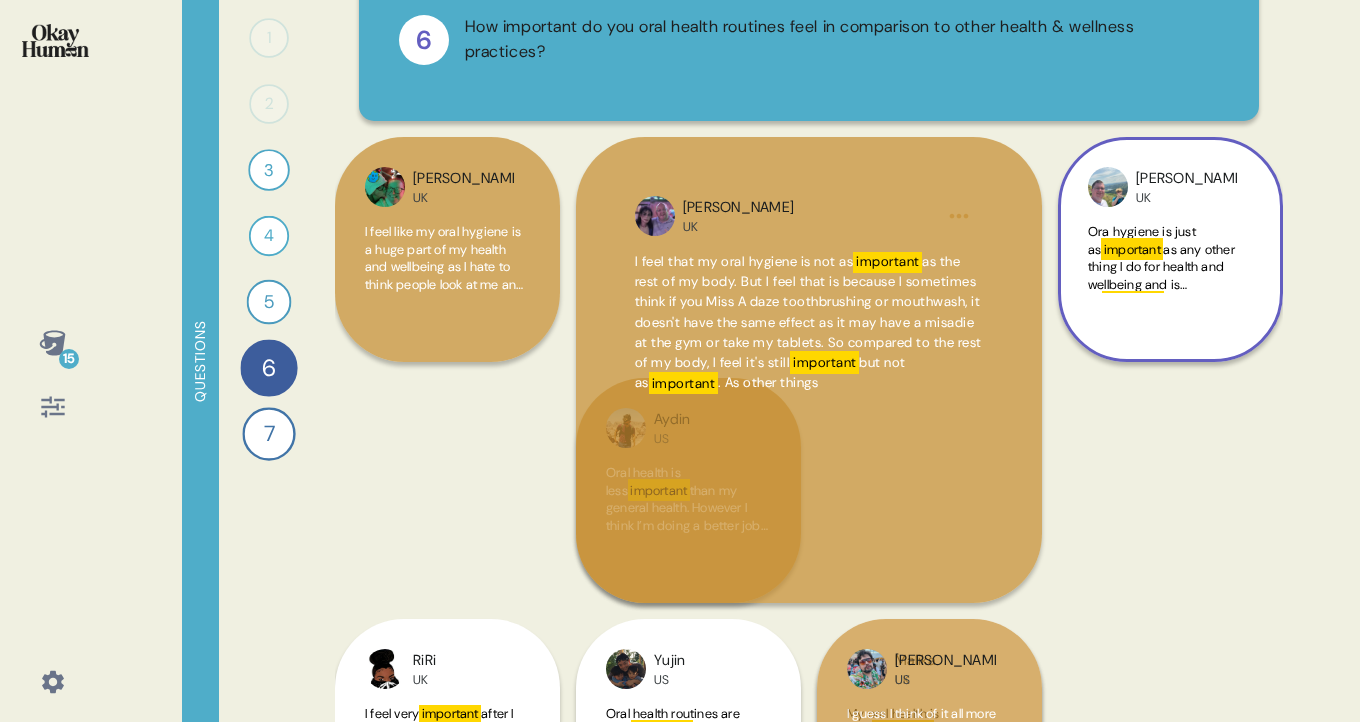 click on "Ora hygiene is just as  important  as any other thing I do for health and wellbeing and is an  important  part of my routine. I can’t for example not brush my teeth twice a day, it just wouldn’t work for me. It’s  important  to keep teeth clean and avoid the dentist!!" at bounding box center [1170, 269] 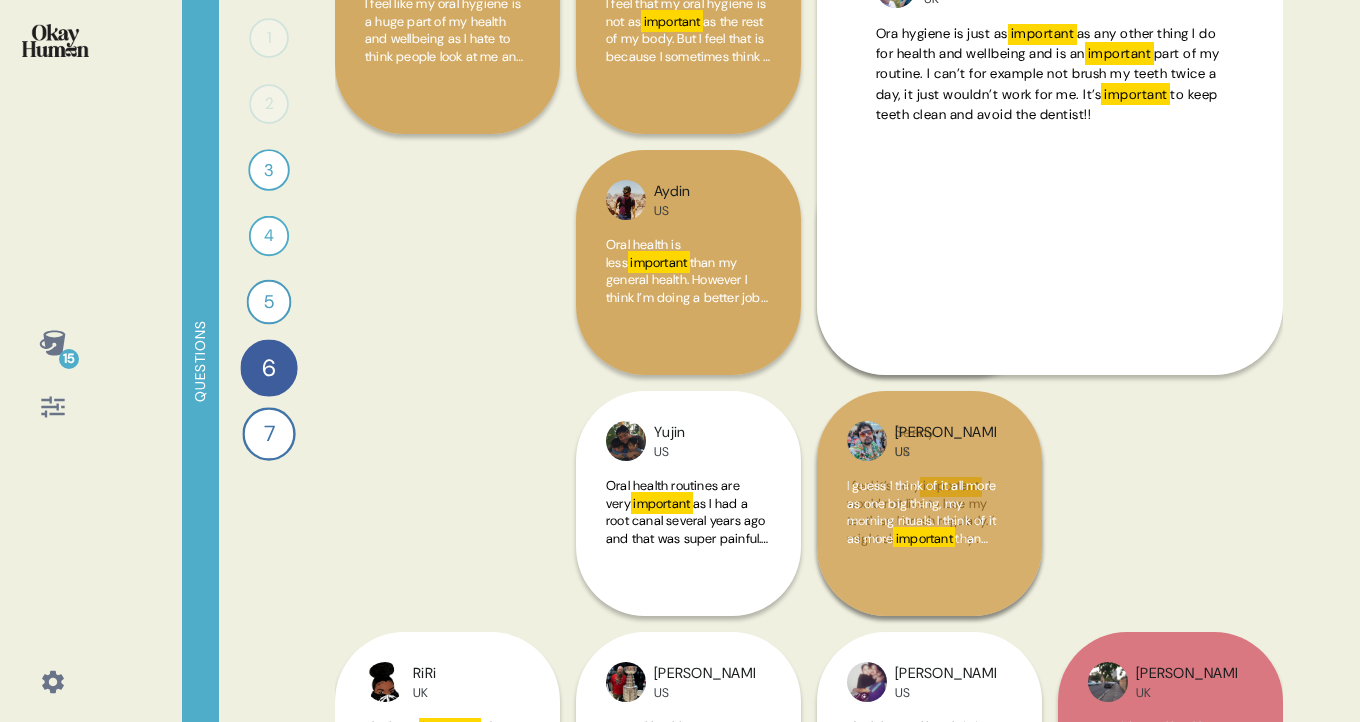 scroll, scrollTop: 338, scrollLeft: 0, axis: vertical 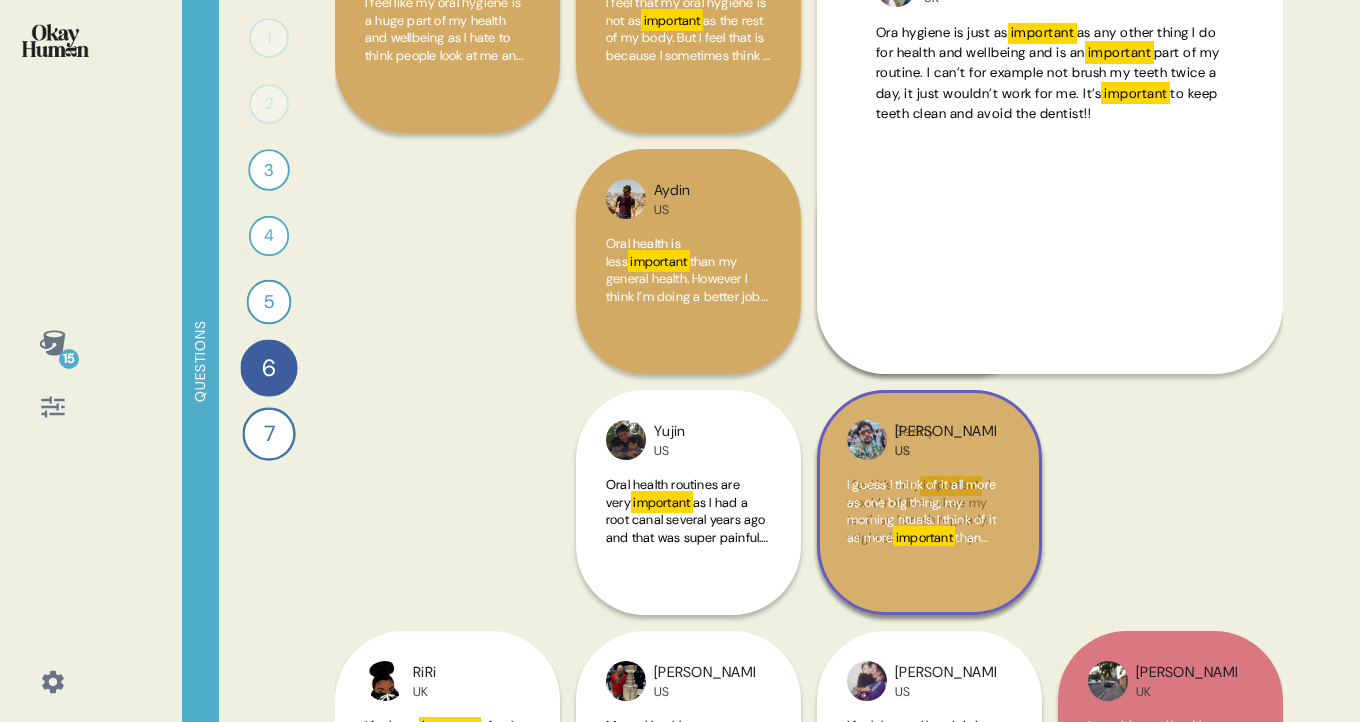 click on "I guess I think of it all more as one big thing, my morning rituals. I think of it as more  important  than some other things I do (like shaving) because shaving feels purely cosmetic. When I think about skipping brushing at night I remember being in a dentist chair in the past and making a pact with myself to be better about my oral health." at bounding box center (929, 511) 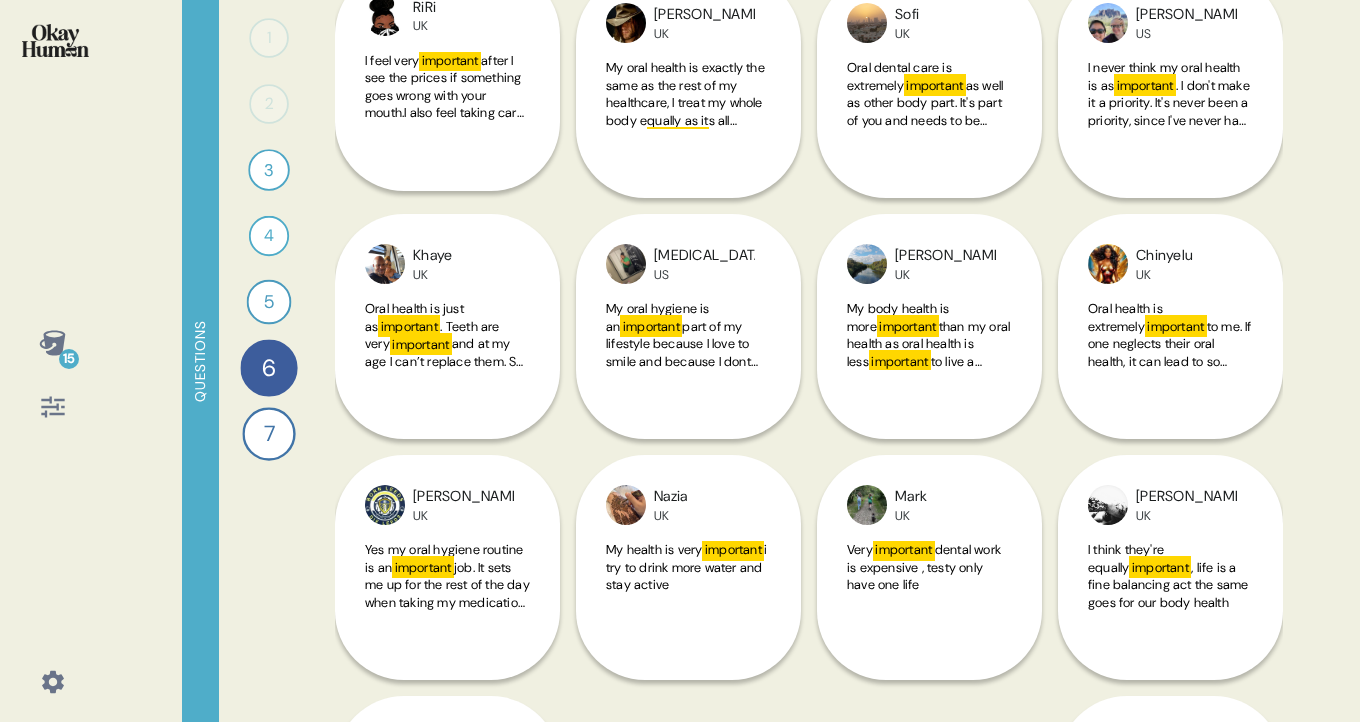 scroll, scrollTop: 1239, scrollLeft: 0, axis: vertical 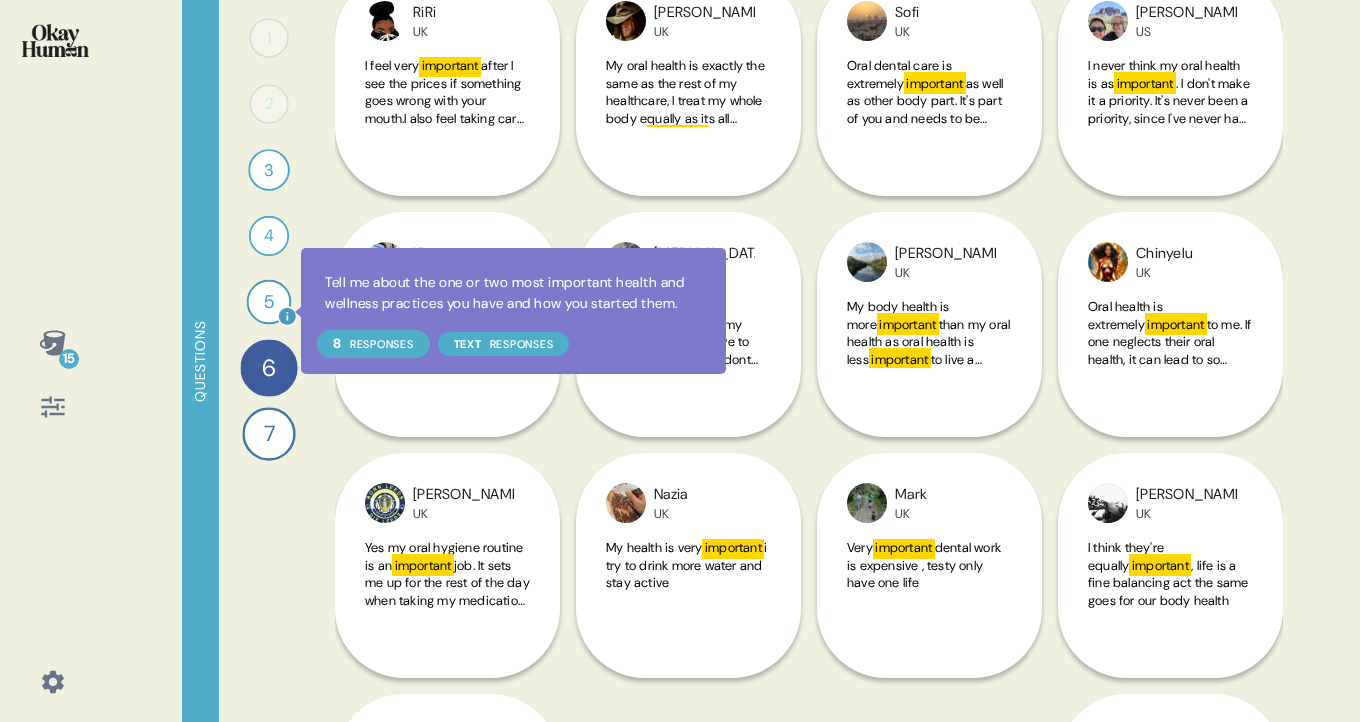 click on "5" at bounding box center [269, 302] 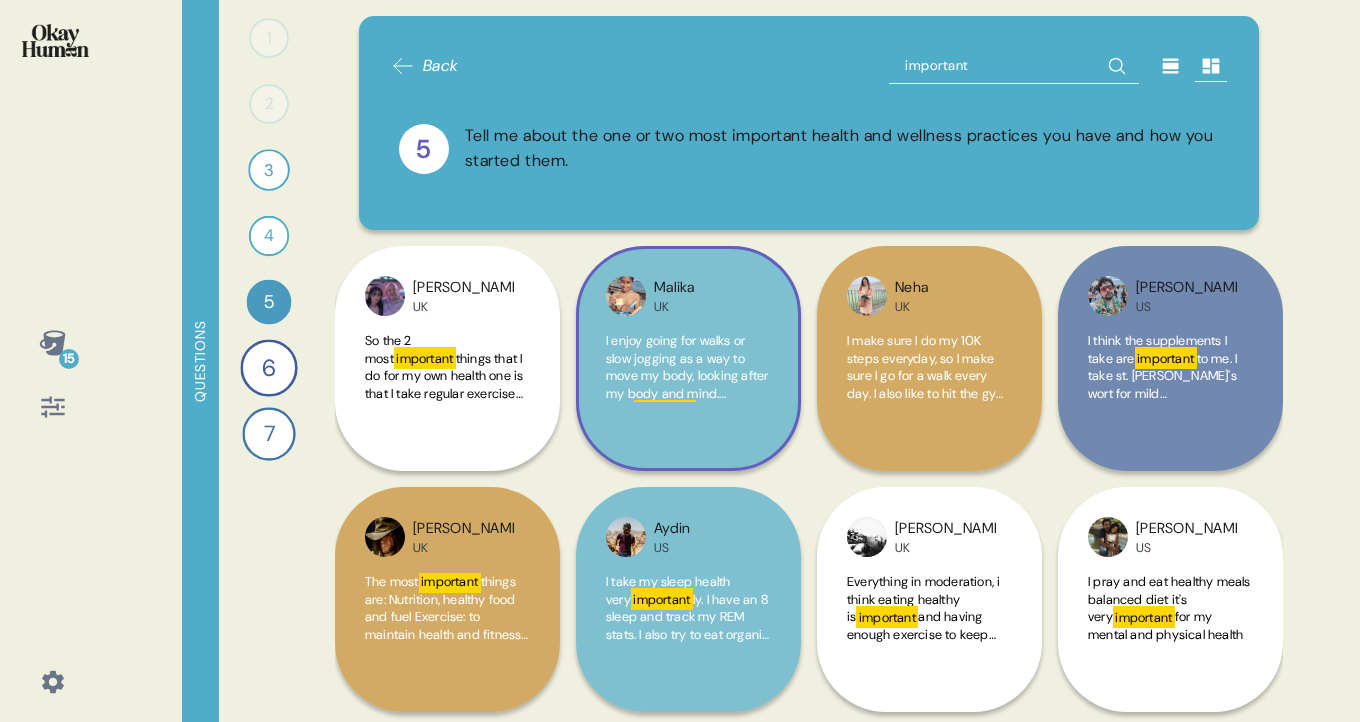 scroll, scrollTop: 6, scrollLeft: 0, axis: vertical 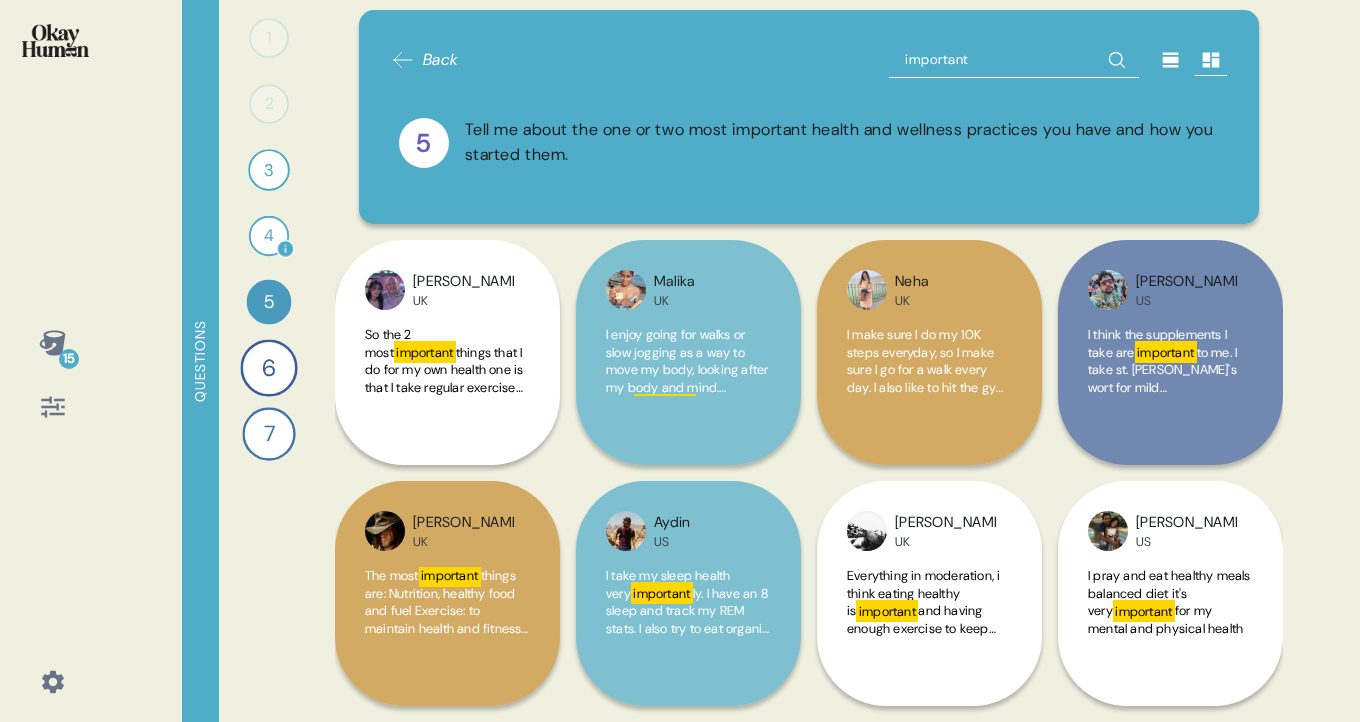 click on "4 Tell me about when and why you personally use mouthwash, and tell me how you picture a person who uses mouthwash super regularly. 1 Response text Response" at bounding box center (269, 236) 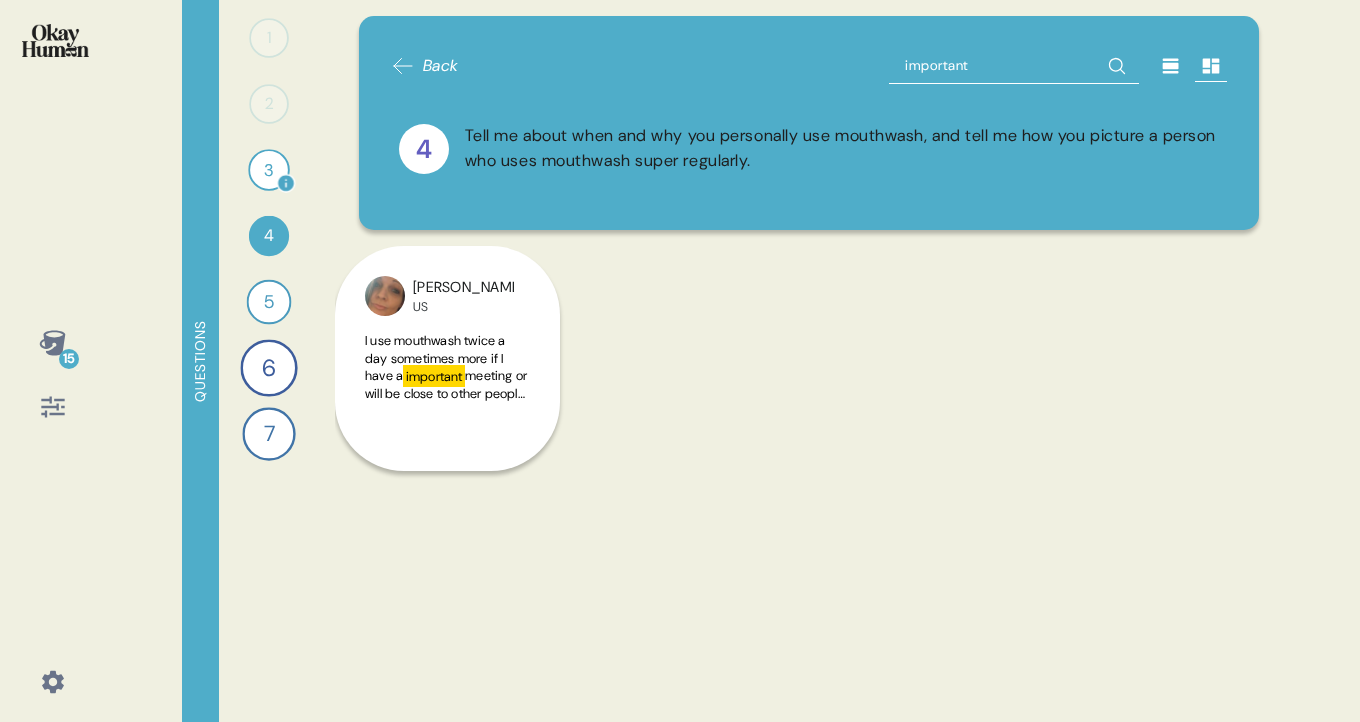click on "3" at bounding box center [269, 170] 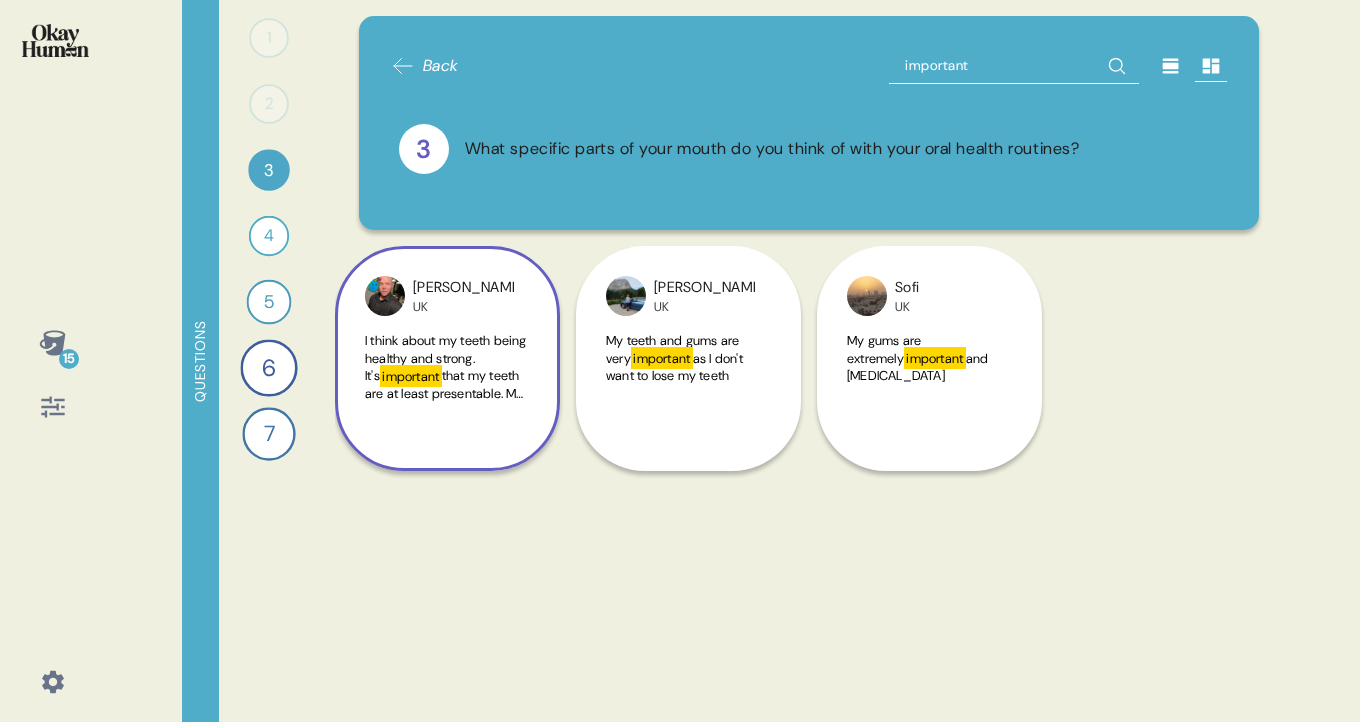 click on "Vince UK I think about my teeth being healthy and strong. It's  important  that my teeth are at least presentable. My tongue also must be brush thoroughly to clean properly. It does not bother me that I have gold teeth" at bounding box center [447, 358] 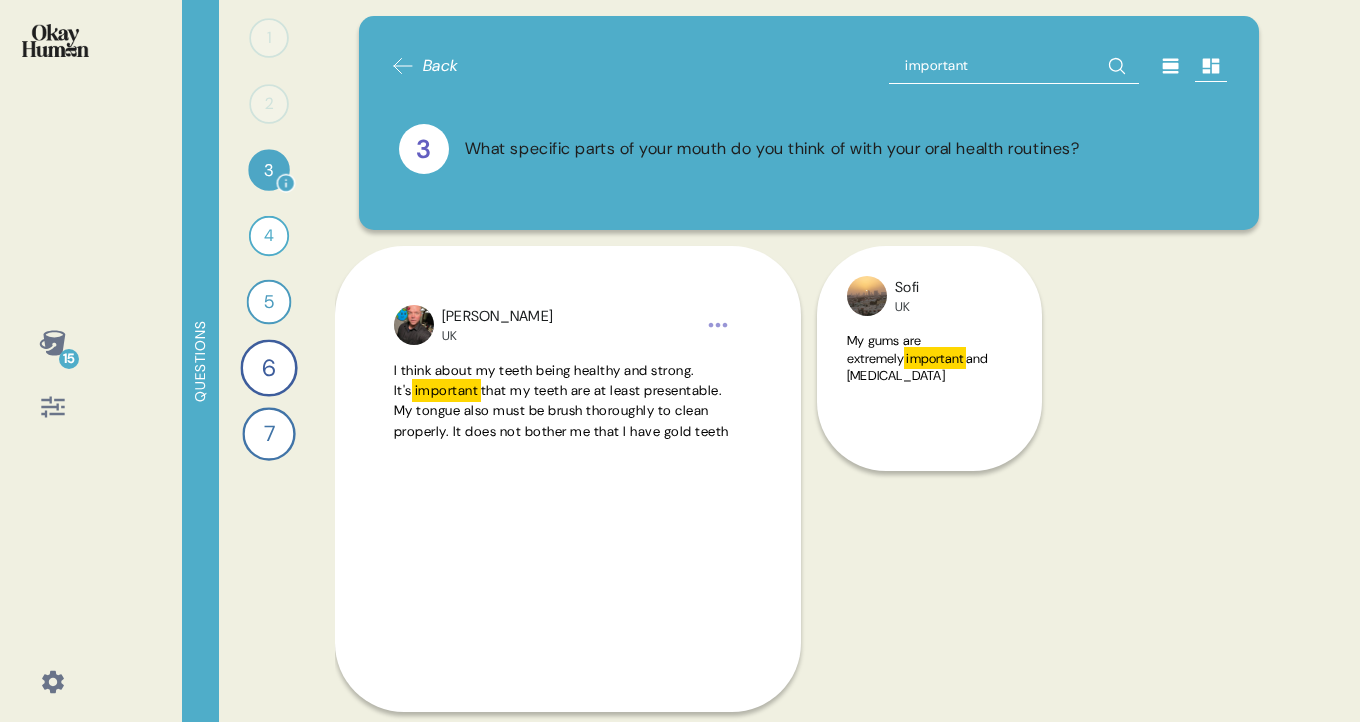 click on "2" at bounding box center (269, 104) 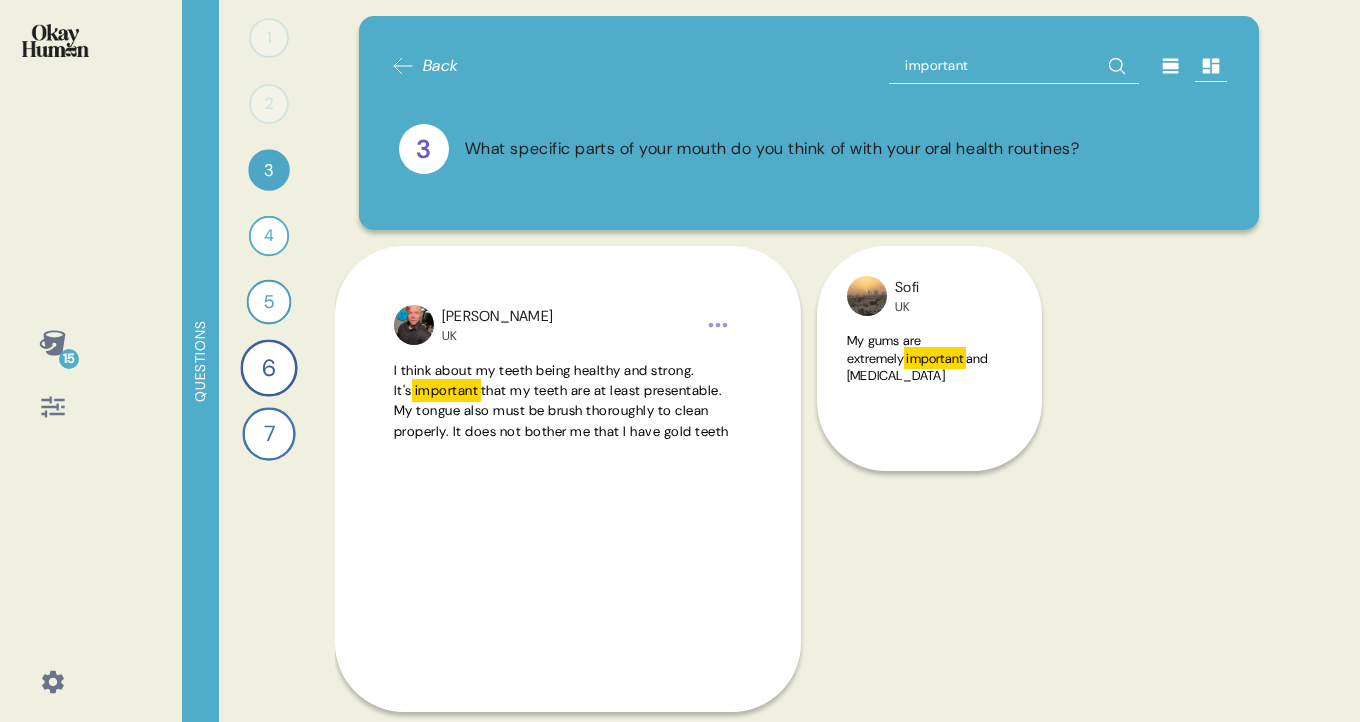 click on "1" at bounding box center (269, 38) 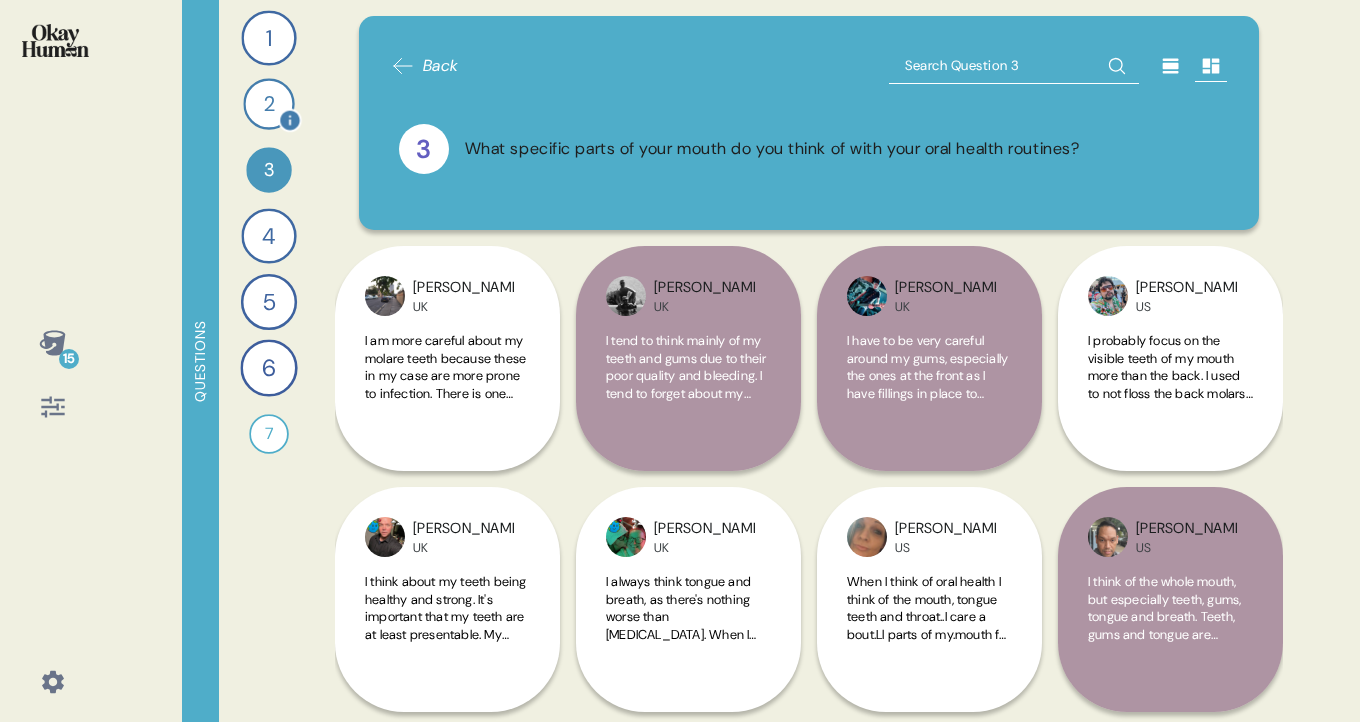 click on "2" at bounding box center [268, 103] 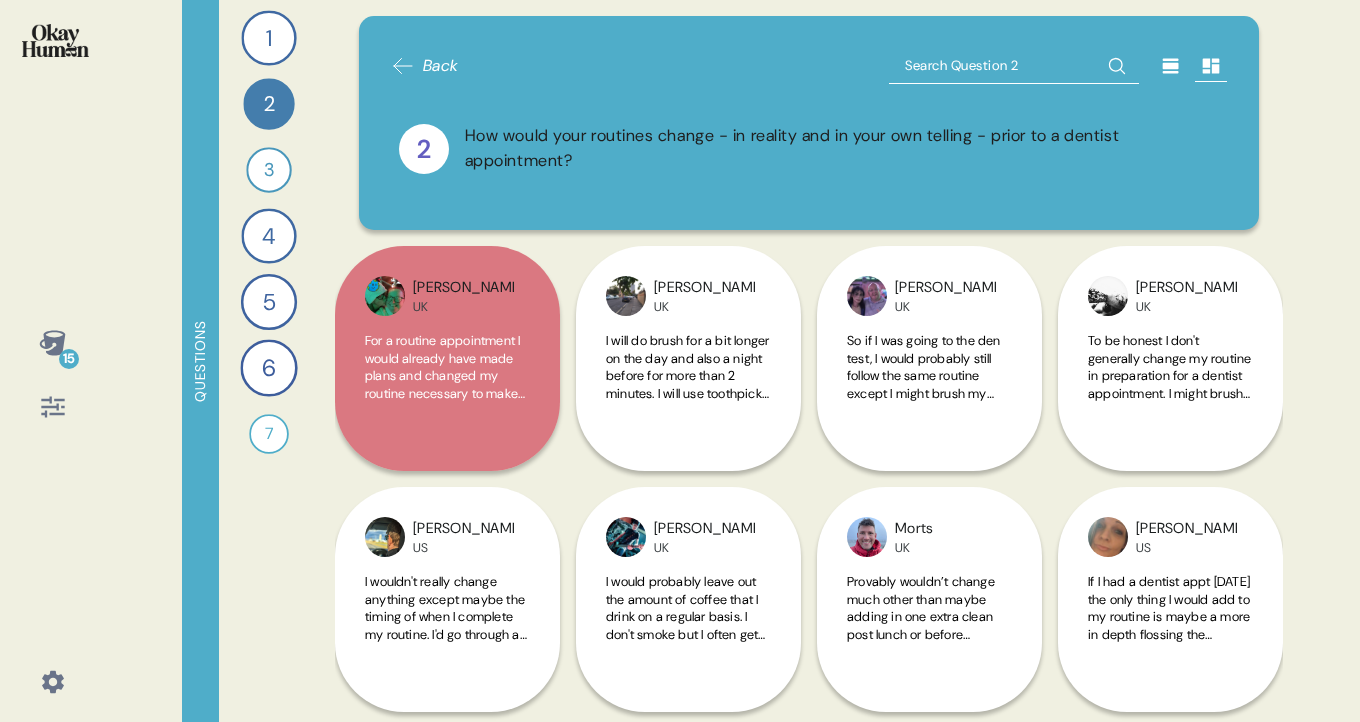 click at bounding box center [1014, 66] 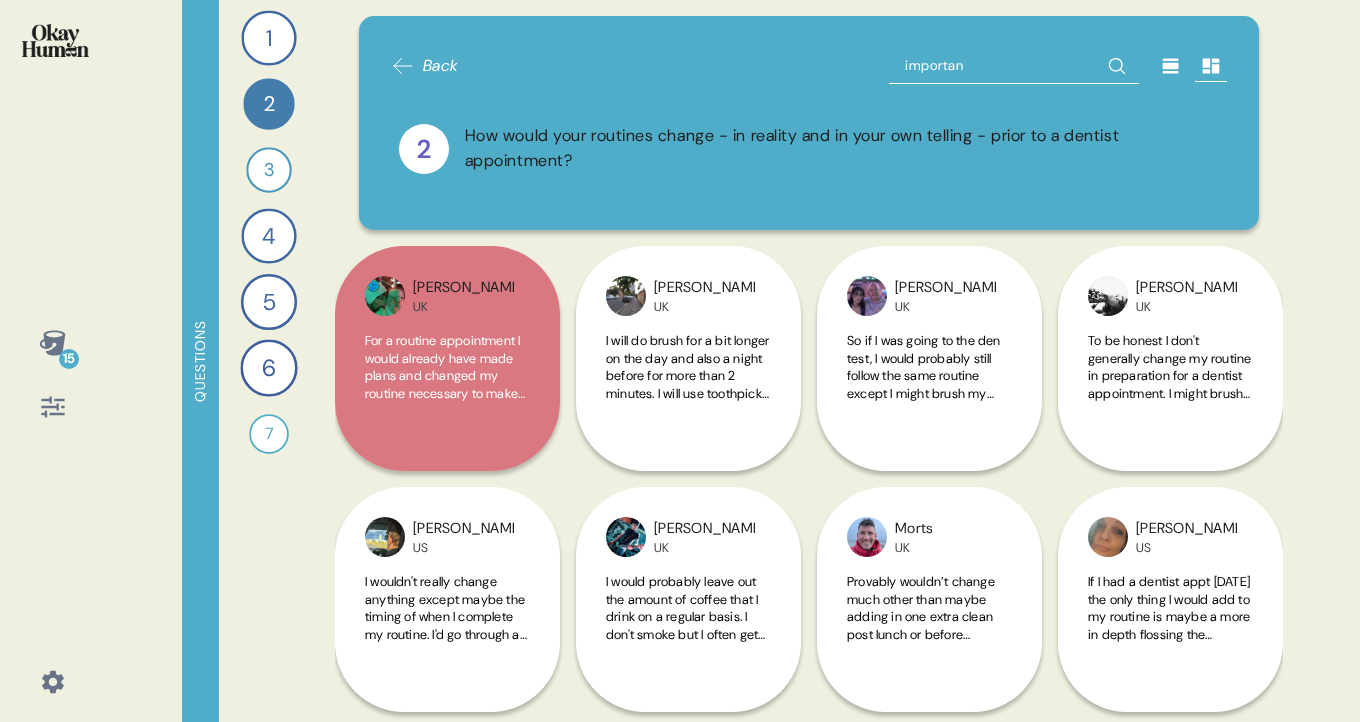 type on "important" 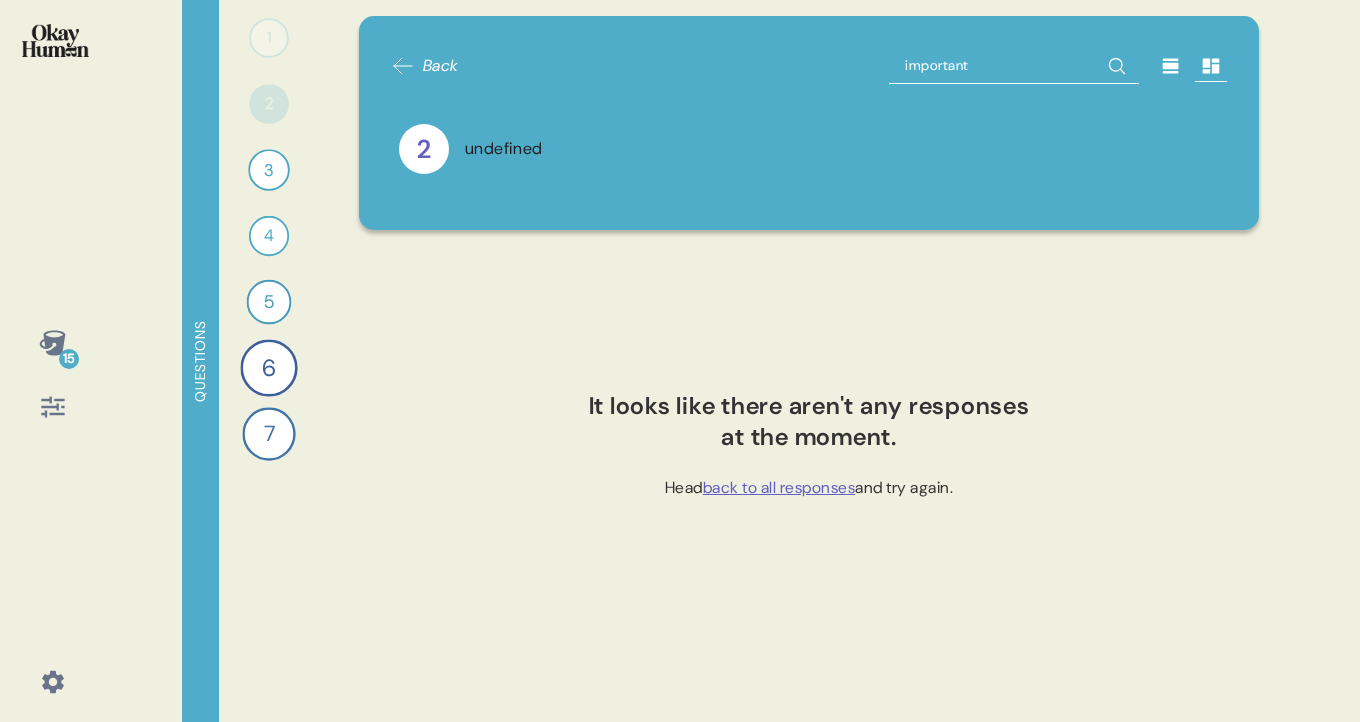 click 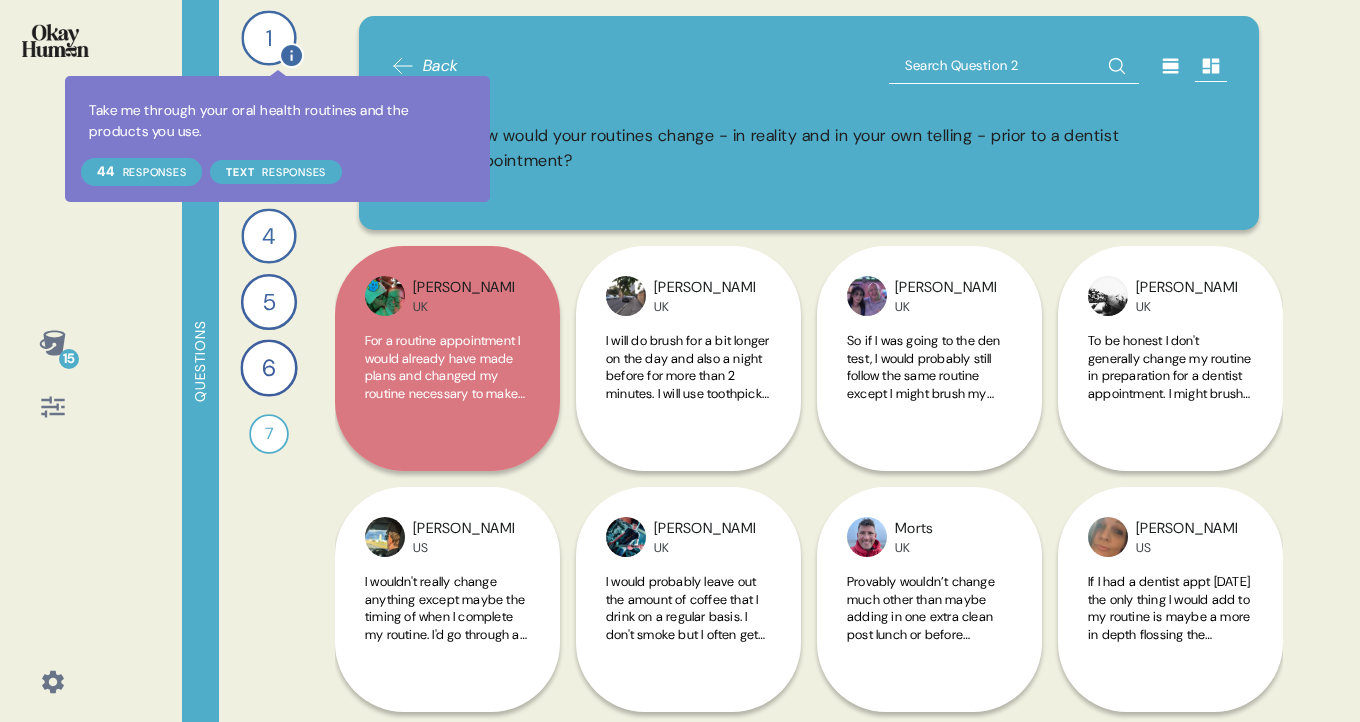 click on "1" at bounding box center [268, 37] 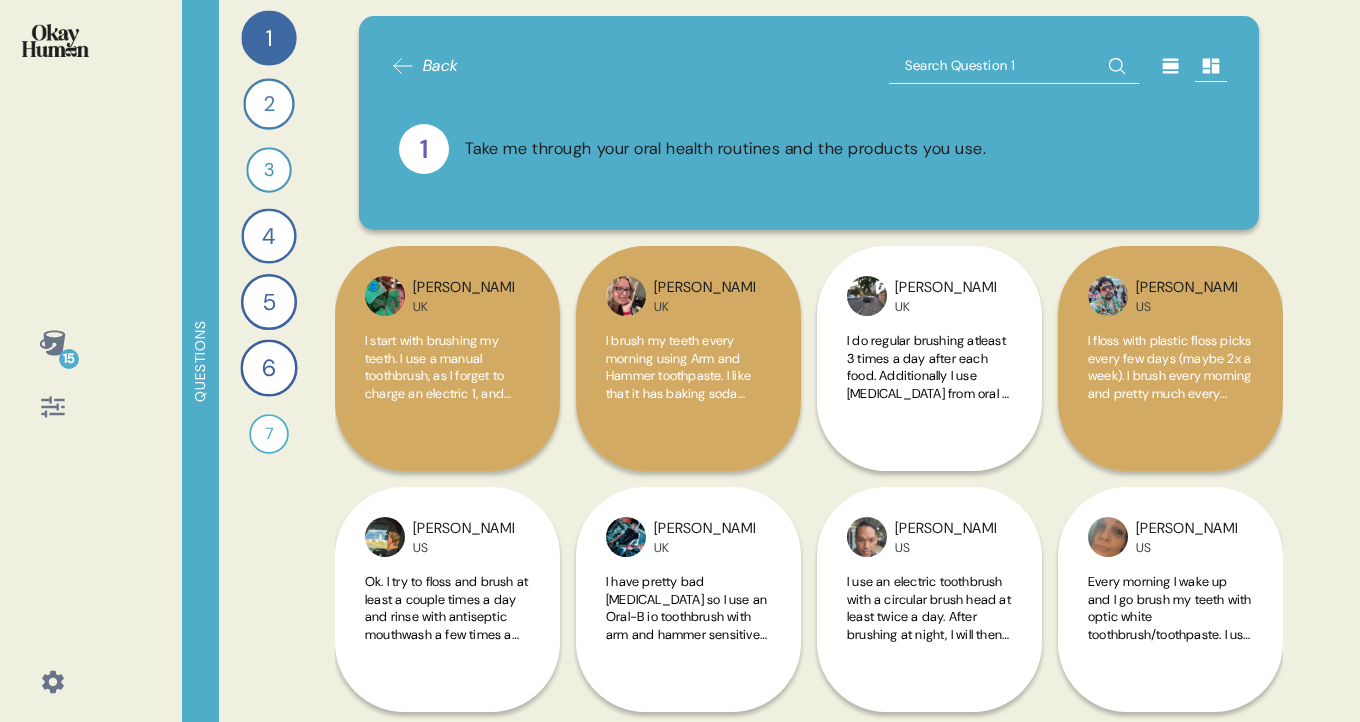 click at bounding box center [1014, 66] 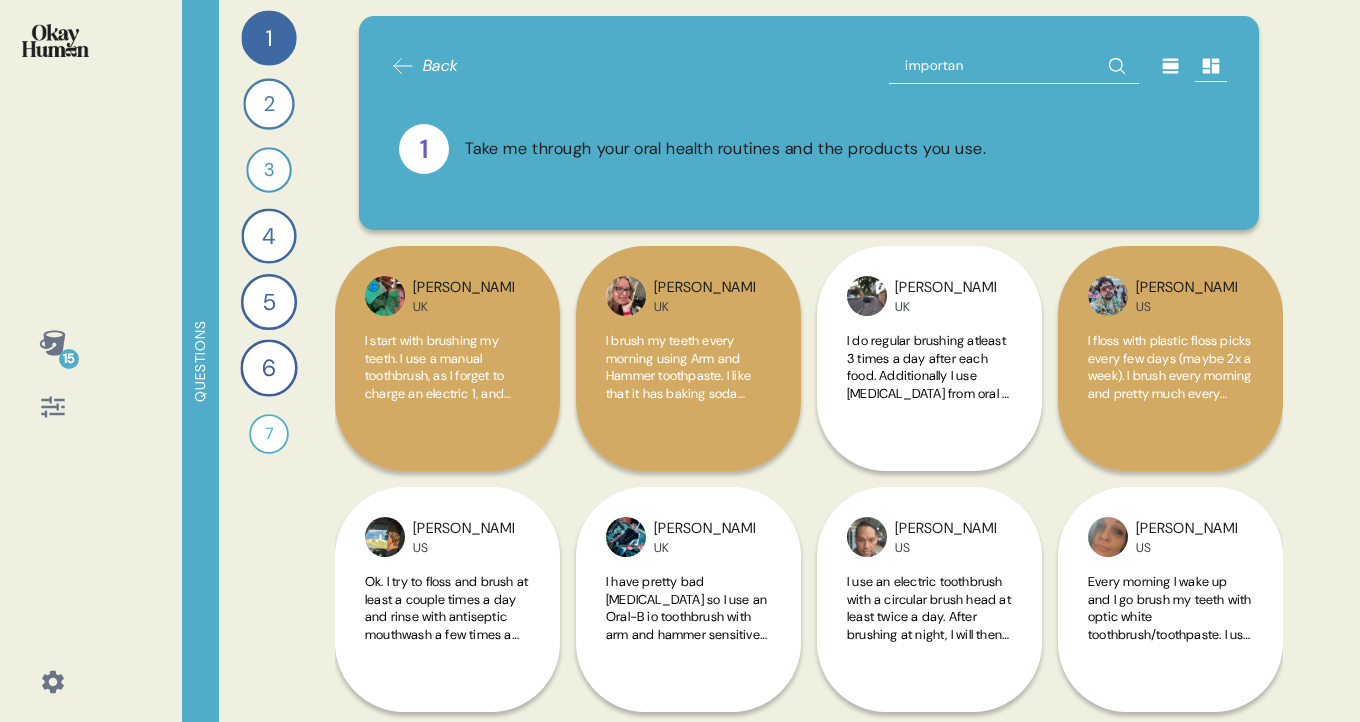 type on "important" 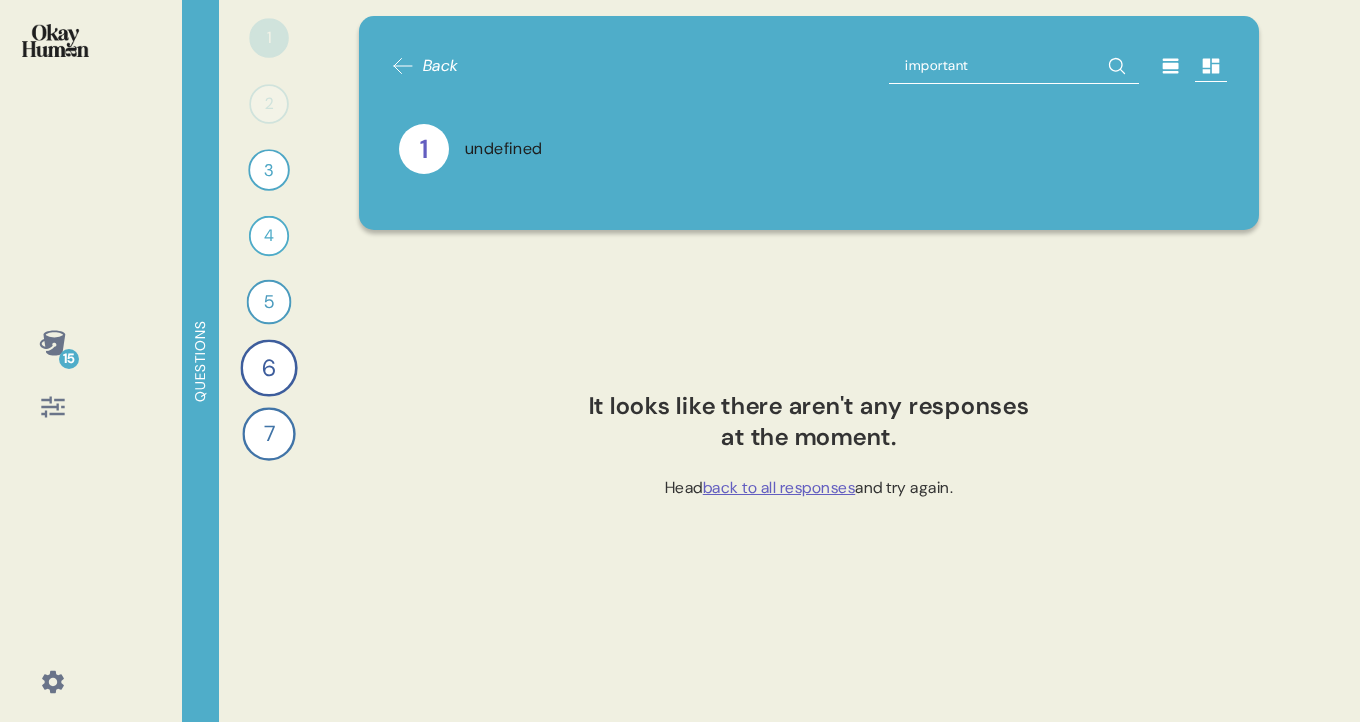click on "Back" at bounding box center [425, 66] 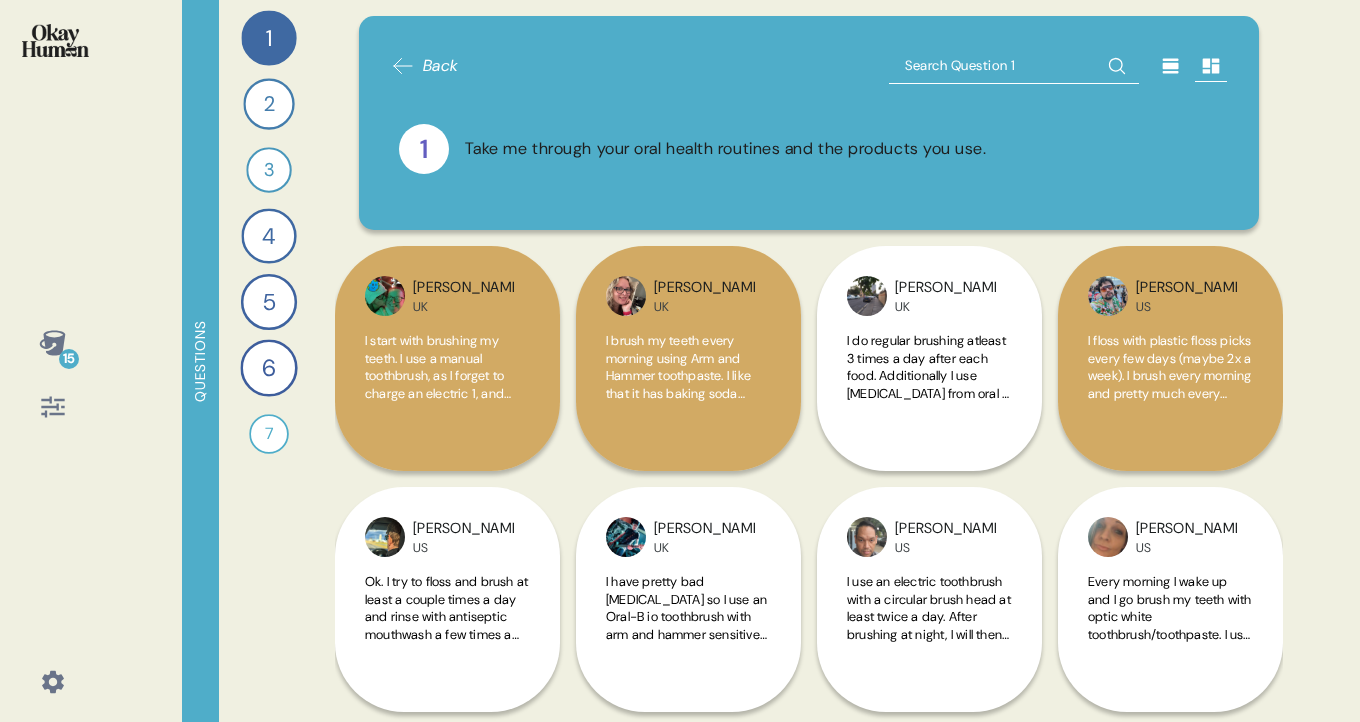 click on "7 Record a video where you play a dentist trying to persuade a patient to take whole mouth health seriously. 28 Responses video Responses" at bounding box center (269, 434) 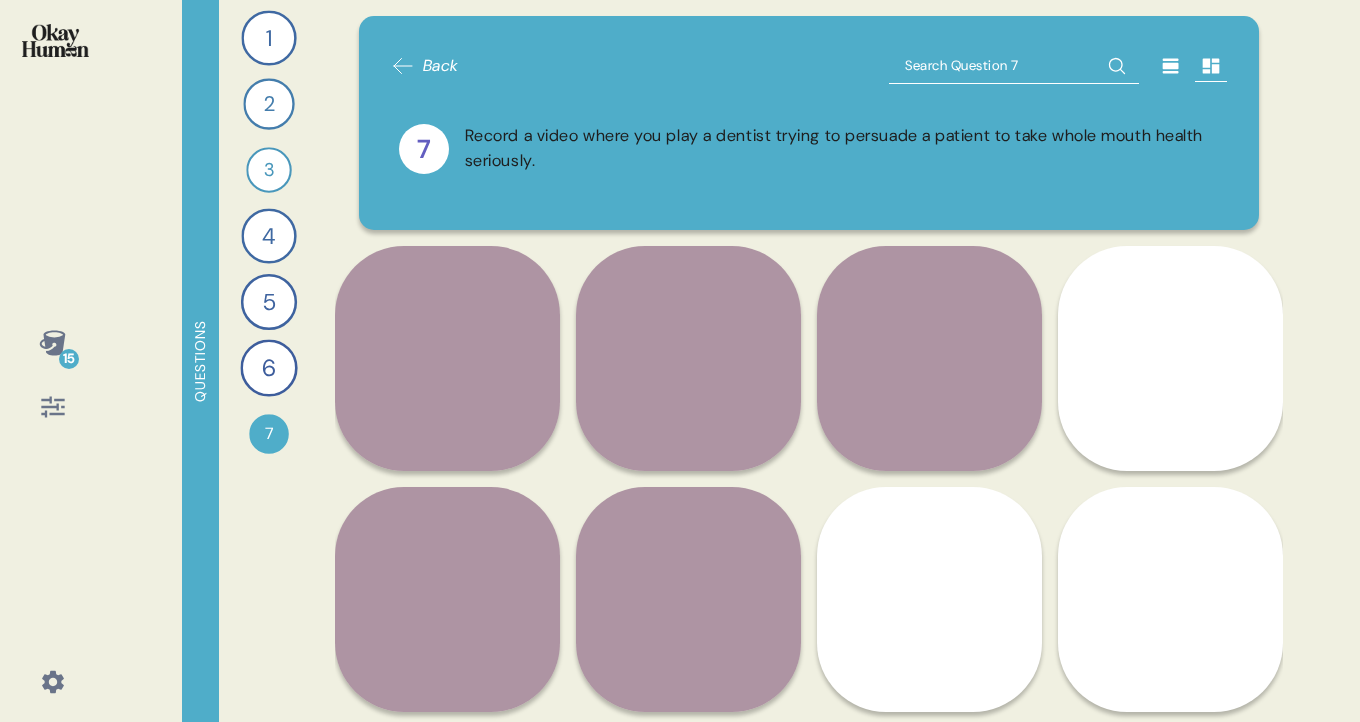 click on "Back 7 Record a video where you play a dentist trying to persuade a patient to take whole mouth health seriously." at bounding box center (809, 123) 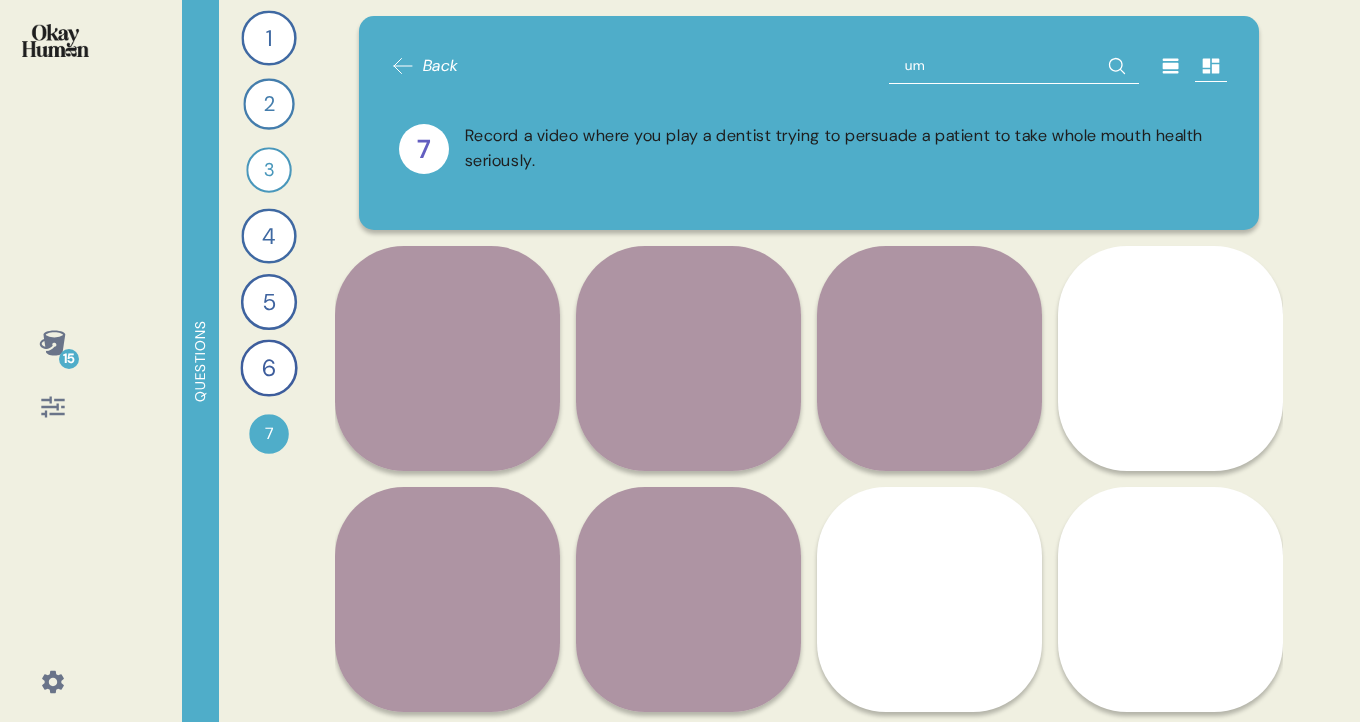 type on "u" 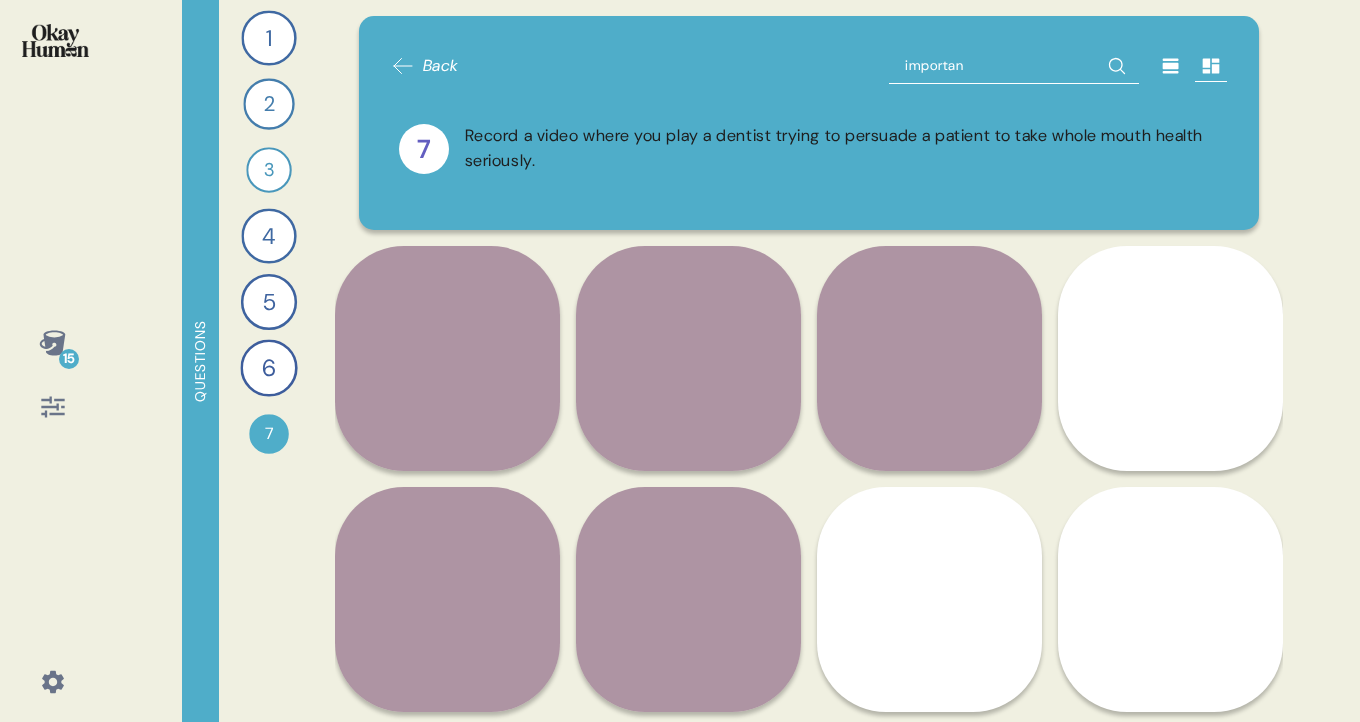 type on "important" 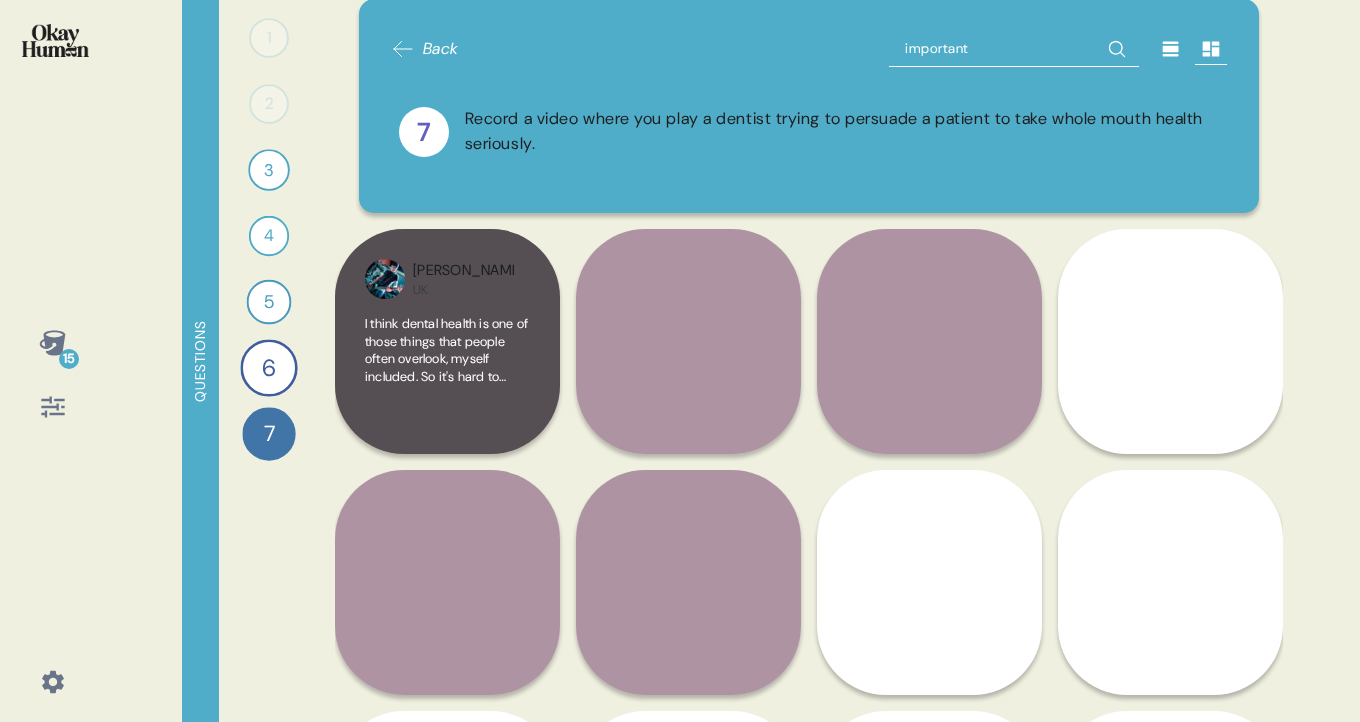 scroll, scrollTop: 18, scrollLeft: 0, axis: vertical 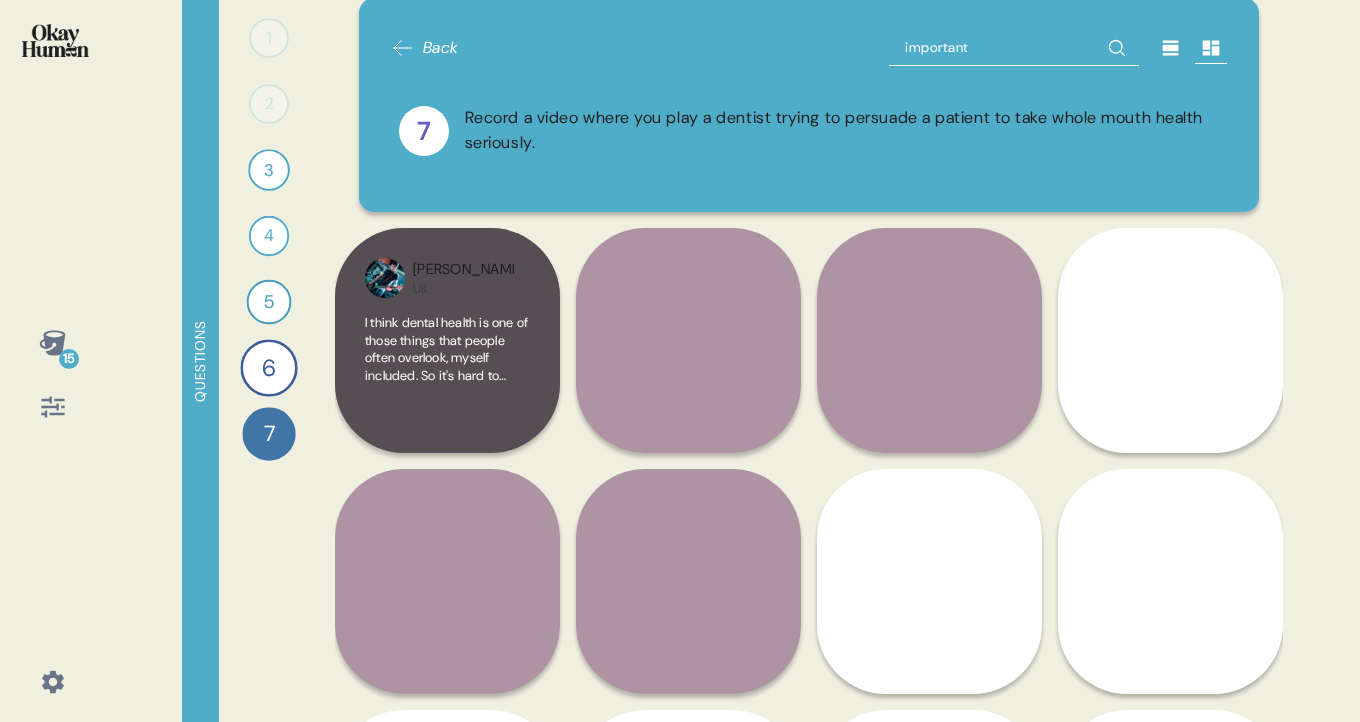 click on "Back important 7 Record a video where you play a dentist trying to persuade a patient to take whole mouth health seriously. John-Paul US As you know, oral health is very  important , but it doesn't stop with your teeth and gums. What's also  important  is the entire mouth. Think of your mouth as a home, right? And so you wouldn't stop at cleaning just parts of your home. You want to clean as holistically and as thoroughly as possible. Take the palate of your mouth. When you're doing your two minutes of brushing, start with your teeth, then do another layer with your gums. Do the palate, the top palate of your mouth, and also include the tongue. These are all places where plaque or bacteria could hide or just live freely if you don't take care of it. So it's  important  to take care of the entire mouth. Aydin US Oral health is  important . Yes. You got to focus on your teeth and get kind of the baseline  important Michael UK Oral health, I think, is a very  important important important Dave UK important Ted" at bounding box center (809, 361) 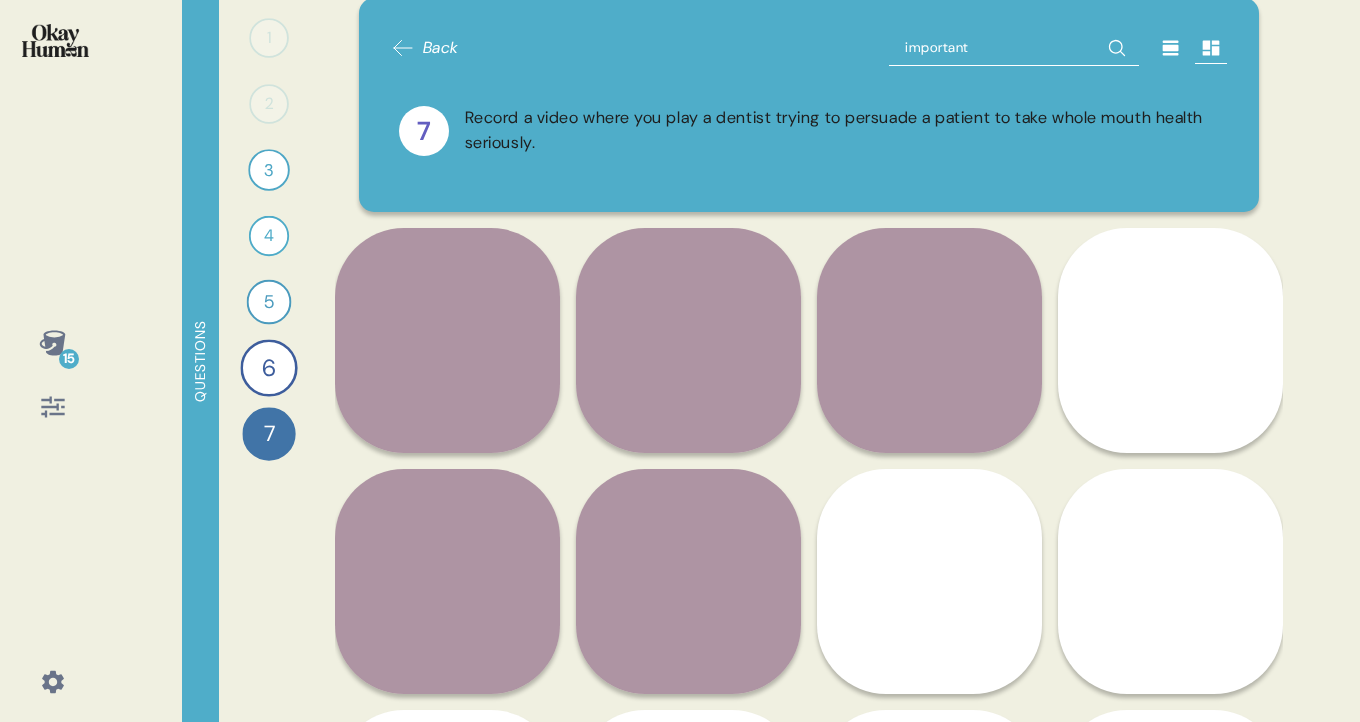 click on "John-Paul US As you know, oral health is very  important , but it doesn't stop with your teeth and gums. What's also  important  is the entire mouth. Think of your mouth as a home, right? And so you wouldn't stop at cleaning just parts of your home. You want to clean as holistically and as thoroughly as possible. Take the palate of your mouth. When you're doing your two minutes of brushing, start with your teeth, then do another layer with your gums. Do the palate, the top palate of your mouth, and also include the tongue. These are all places where plaque or bacteria could hide or just live freely if you don't take care of it. So it's  important  to take care of the entire mouth. Aydin US Oral health is  important . Yes. You got to focus on your teeth and get kind of the baseline  important Michael UK Oral health, I think, is a very  important important important  place that needs to be looked after and, you know, done with the rout. Dave UK Oral health care is vitally  important Ted US important important" at bounding box center [809, 951] 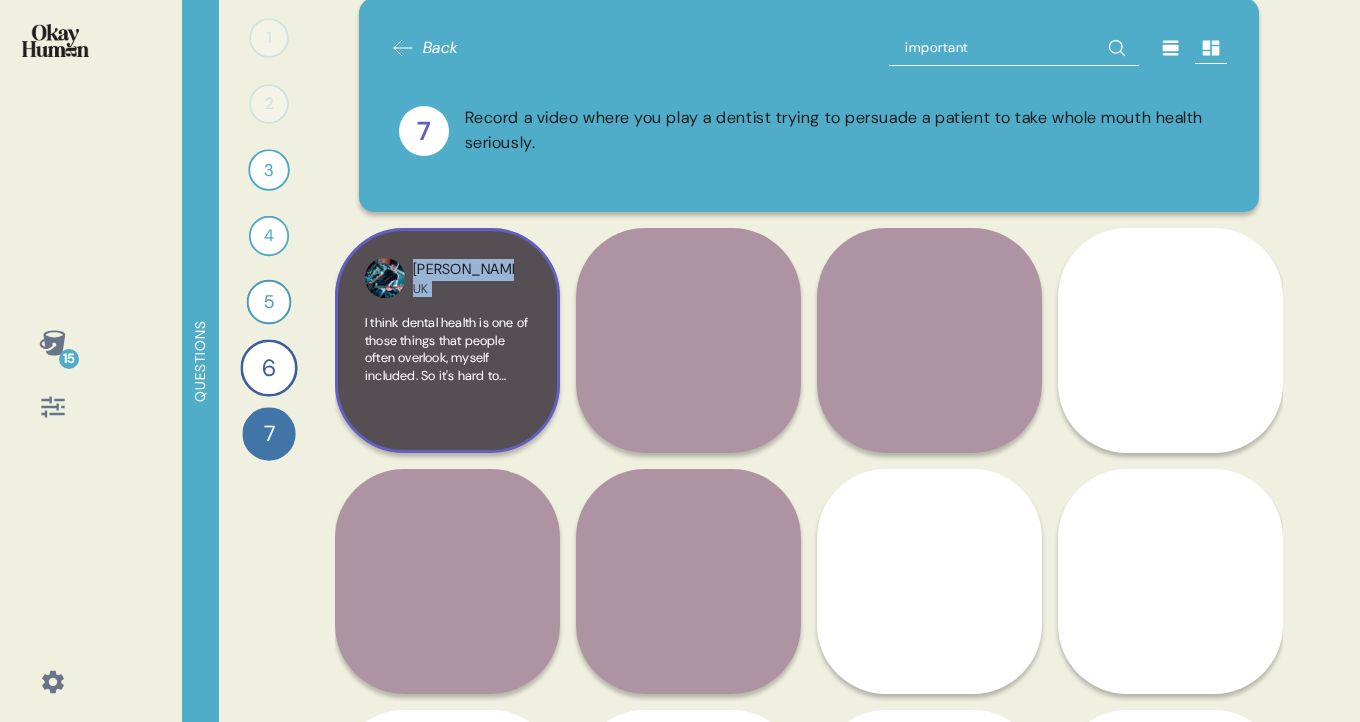 click on "I think dental health is one of those things that people often overlook, myself included. So it's hard to overstate the importance of looking after your teeth. Look at me now, it's a good set of white teeth. It's the first thing you see. Now if those are all yellow or brown, that's the first thing you're gonna see as well. It's gonna leave a lasting impression. So it's  important important . You only get one set as an adult. Once they're gone, they're gone, they ain't coming back." at bounding box center (447, 349) 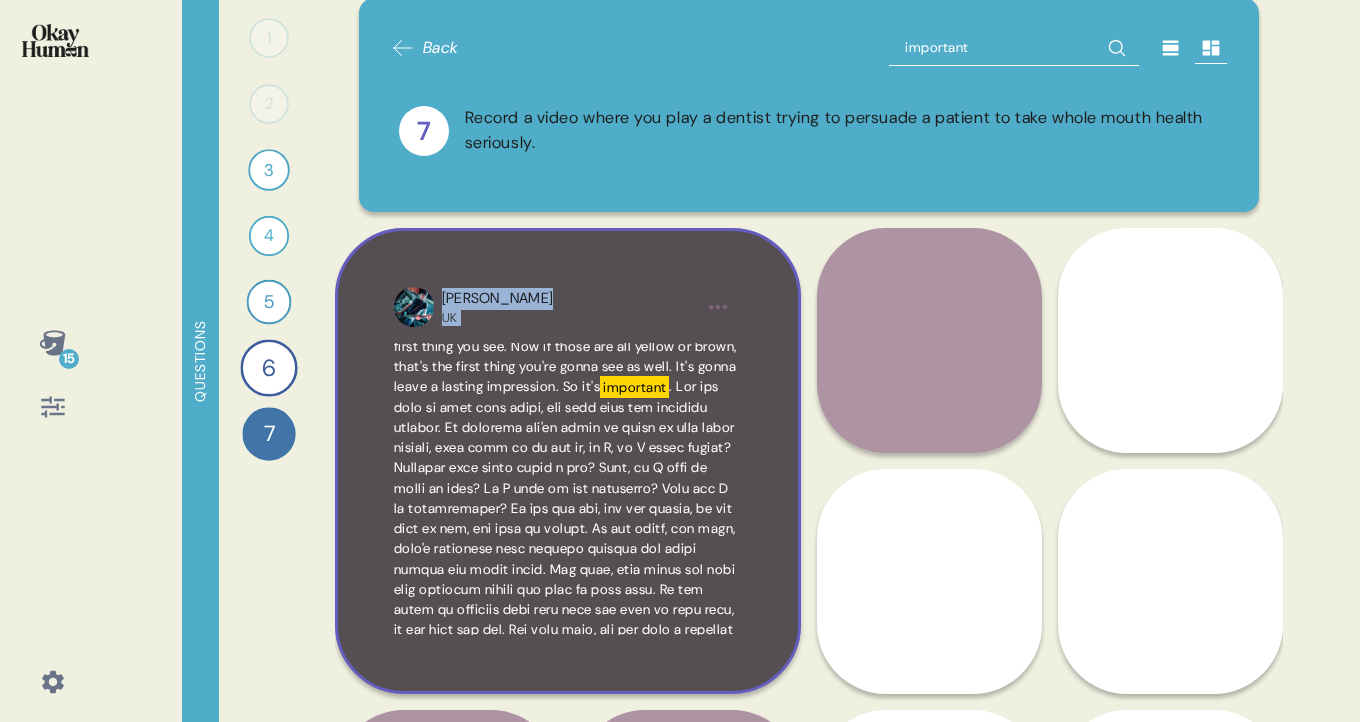 scroll, scrollTop: 126, scrollLeft: 0, axis: vertical 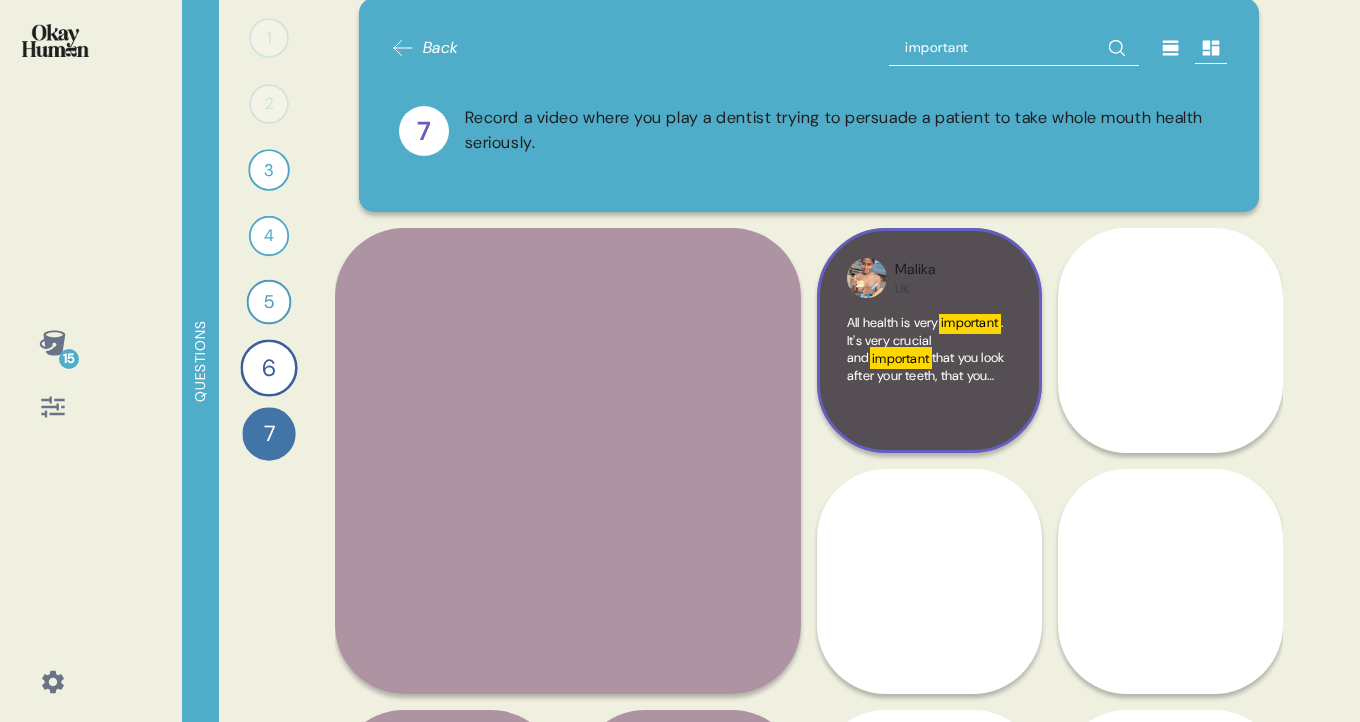 click on "that you look after your teeth, that you look after your gums, that you take the time to floss, that you scrape your tongue every now and again. All of this will ensure that you then have a good breath. Because of course you wouldn't want to have [MEDICAL_DATA] when talking to other people. It will help making sure that your teeth are clean. Maybe it will help them to be even whiter. But it's just when you talk to someone else, or even when, when you look at yourself in the mirror or when you talk with someone, what is the first thing that you see? It's all the. Everything is about your mouth. So of course you want to make sure that the whoever you will be talking to, or even just for yourself. But you look after your mouth, your tongue, your teeth, your gums. It is super, super, super" at bounding box center (928, 620) 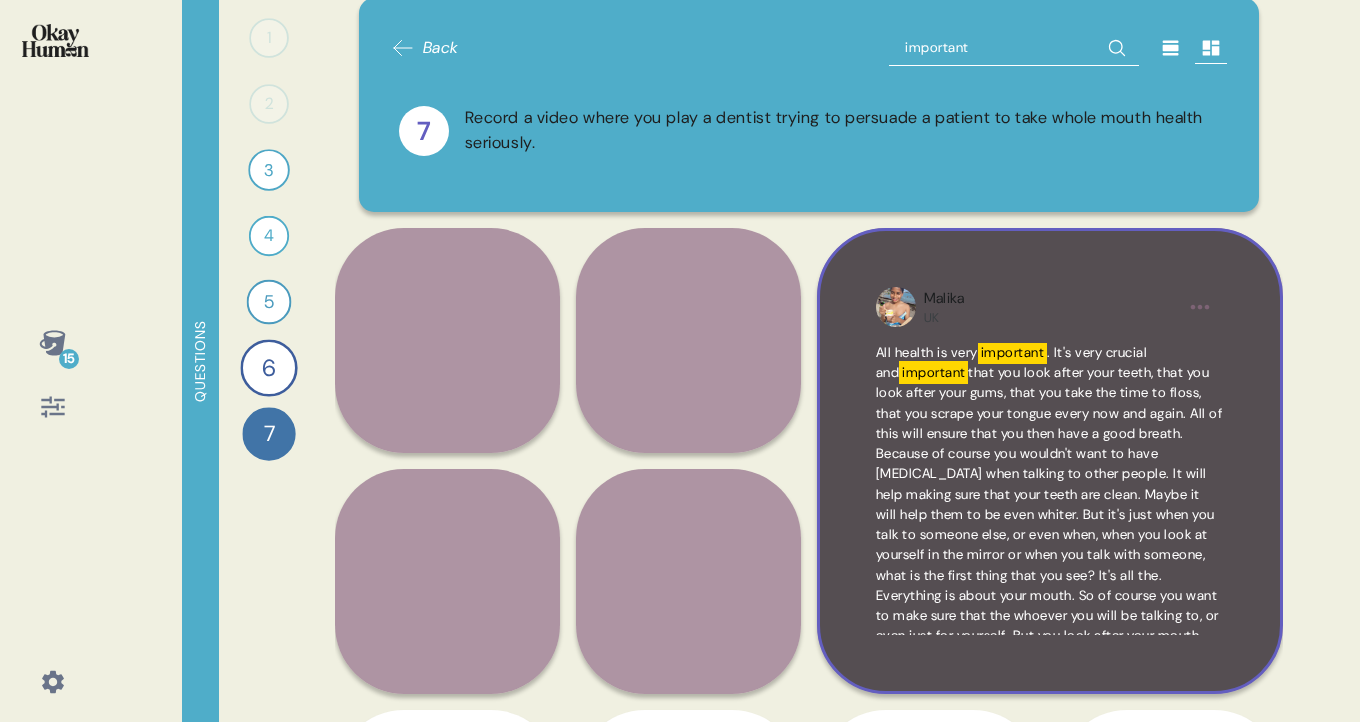 scroll, scrollTop: 84, scrollLeft: 0, axis: vertical 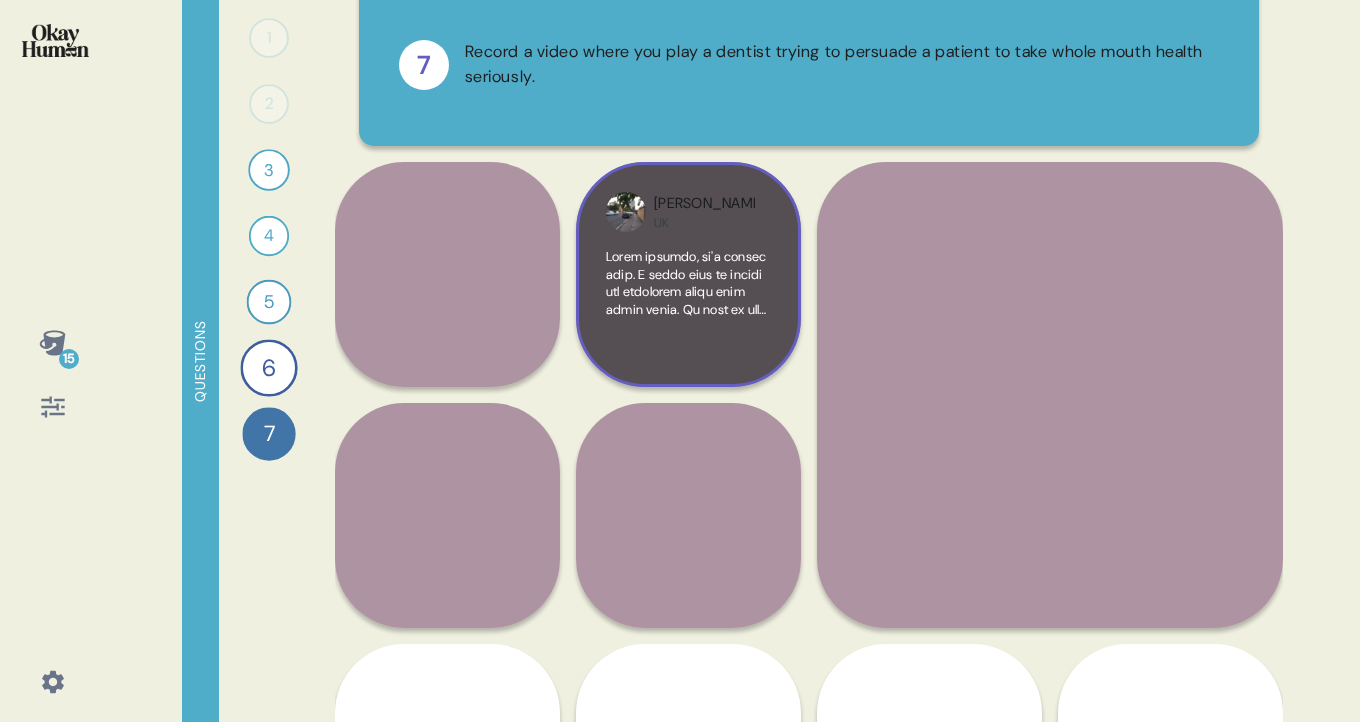 click on "important  you take time. When you brushing your teeth, take some time out and brush your tongue as well. Try to clean the, the sides of your mouth, the upper part of the upper surface of your mouth. And with this you can clean your mouth. And this could lead to better health. Because mouth is the door to all the diseases. Thank you." at bounding box center [688, 302] 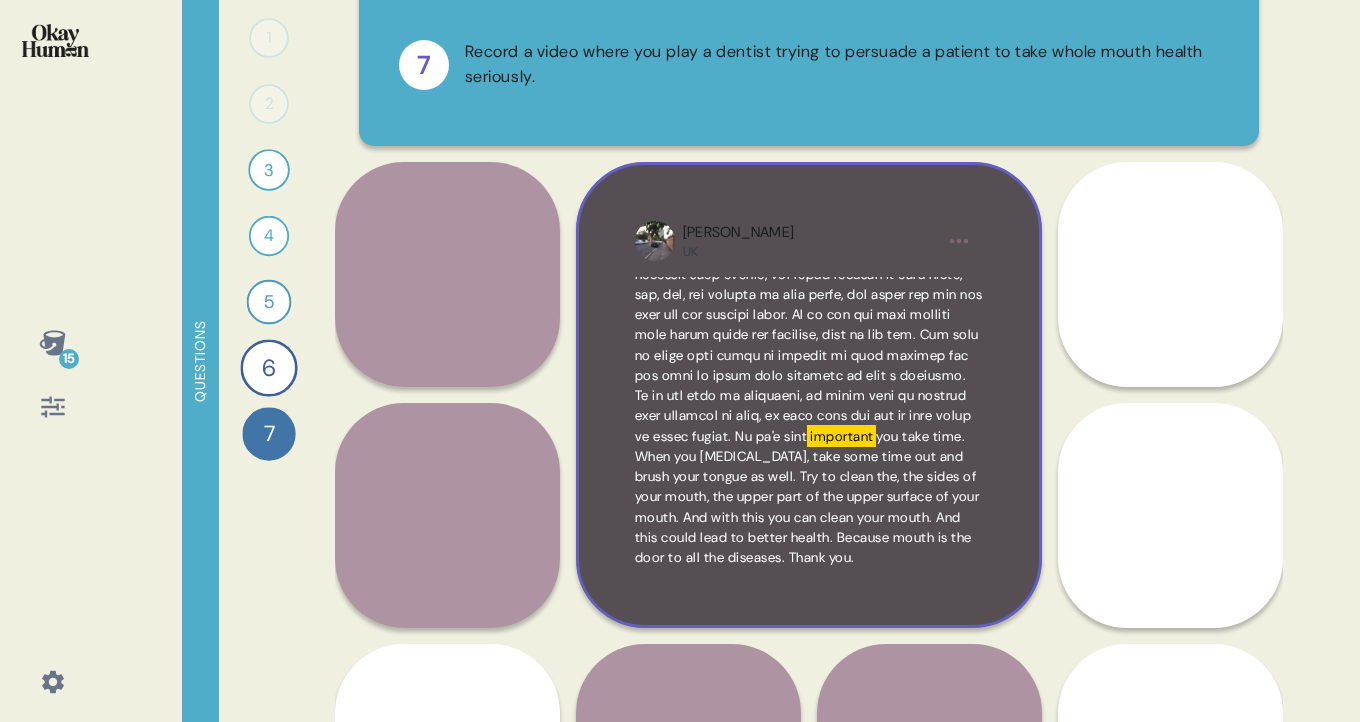scroll, scrollTop: 275, scrollLeft: 0, axis: vertical 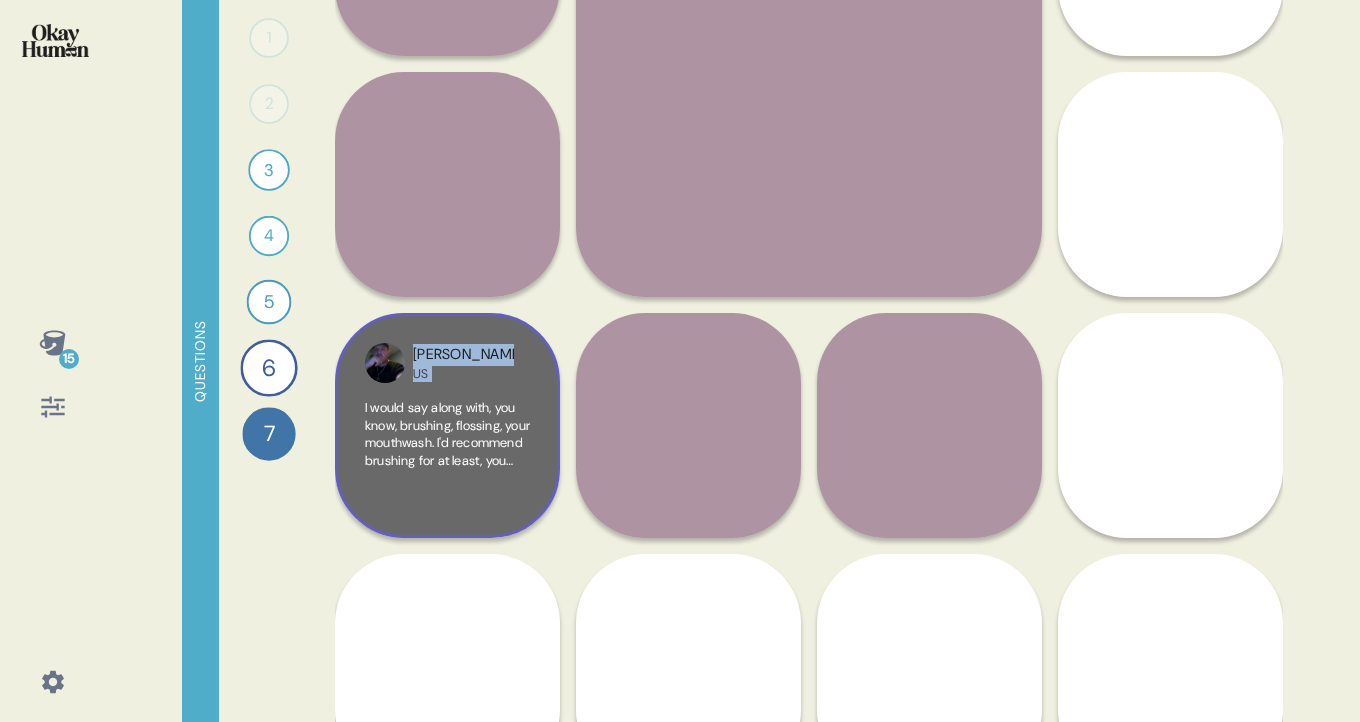 click on "I would say along with, you know, brushing, flossing, your mouthwash. I'd recommend brushing for at least, you know, at least five or ten minutes each time you do it three times a day. I think that that's mouth else just" at bounding box center (447, 477) 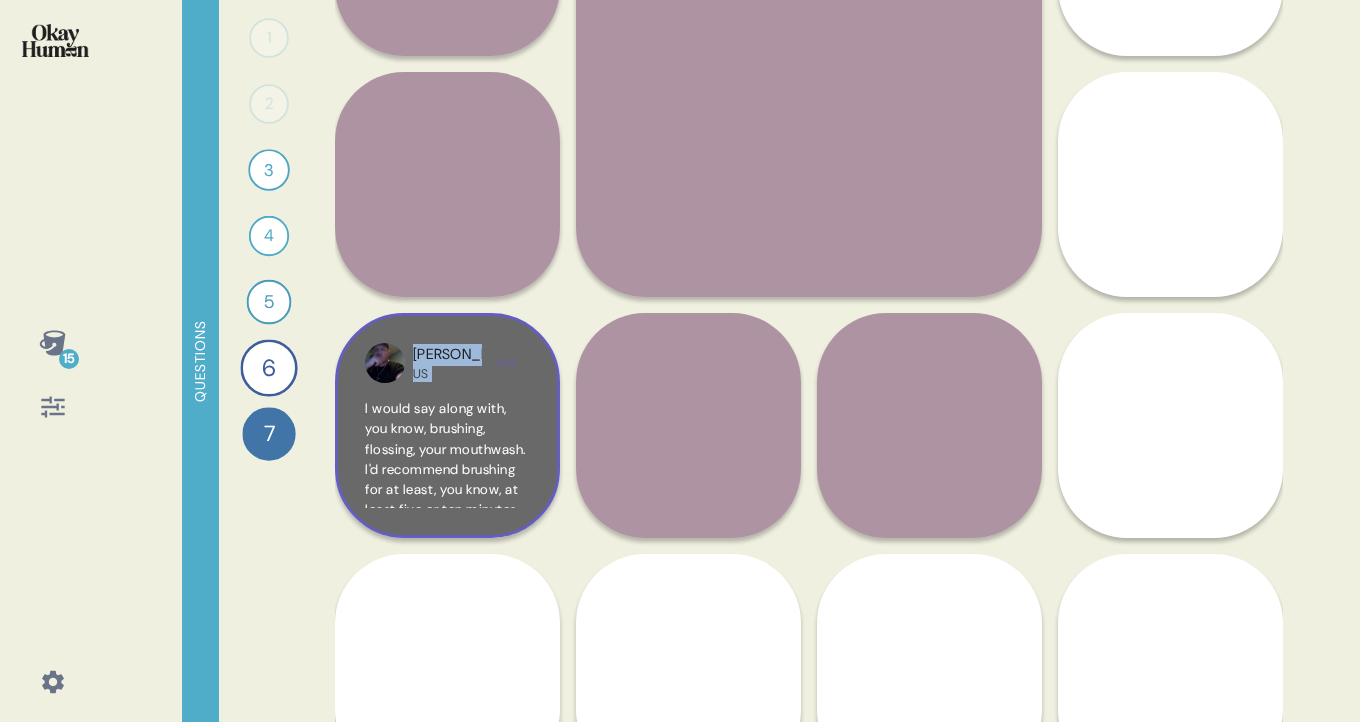 scroll, scrollTop: 0, scrollLeft: 0, axis: both 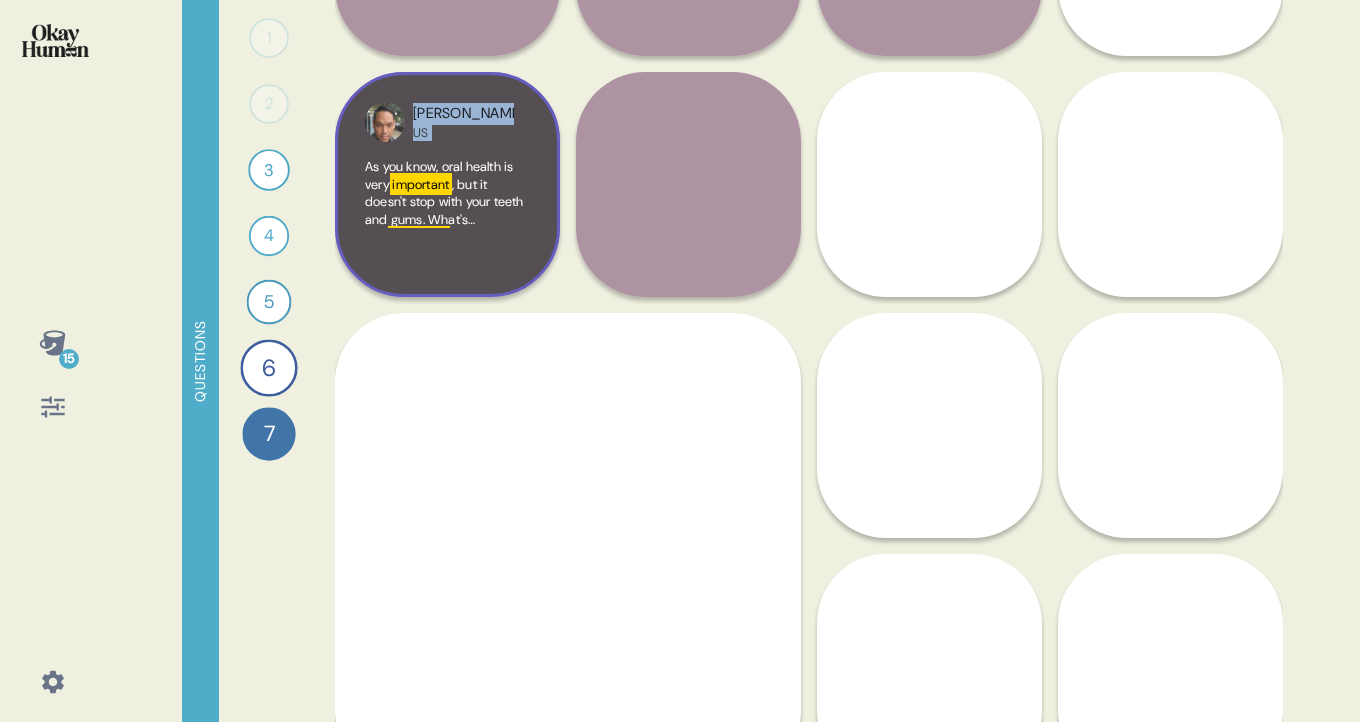 click on ", but it doesn't stop with your teeth and gums. What's also" at bounding box center (444, 211) 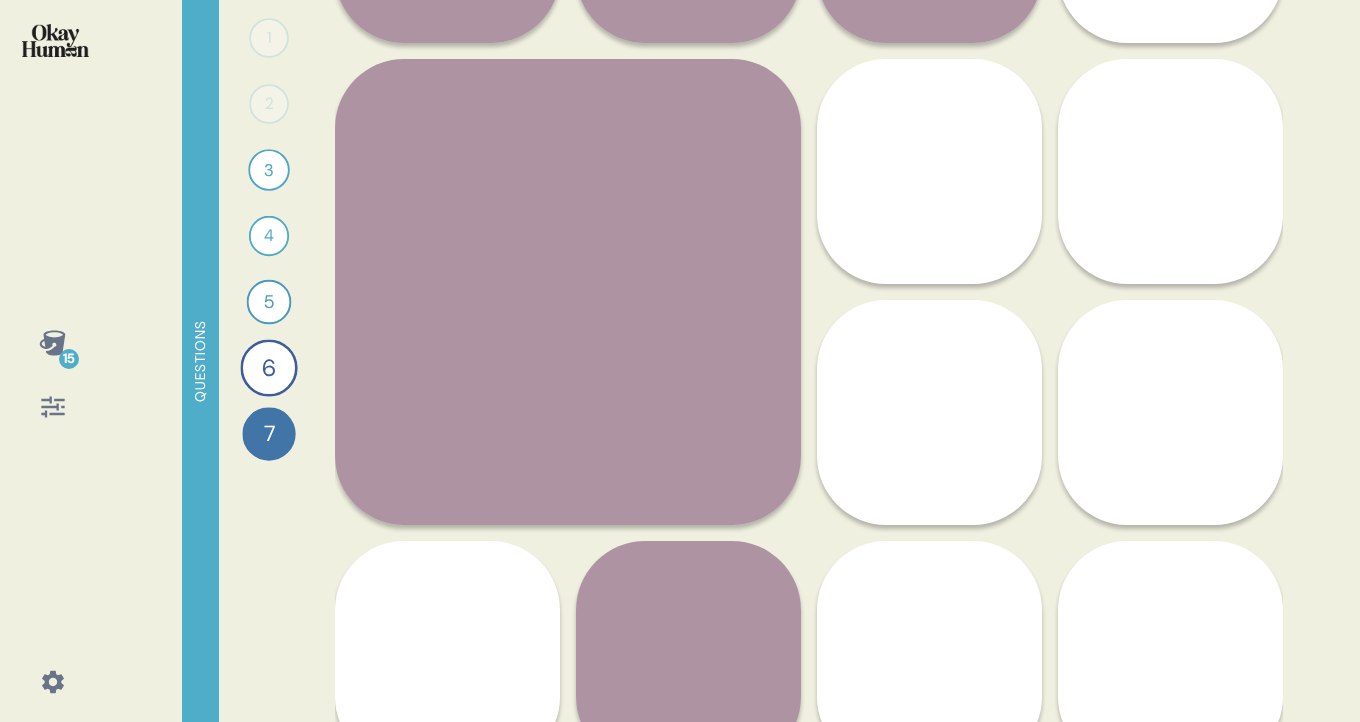 scroll, scrollTop: 601, scrollLeft: 0, axis: vertical 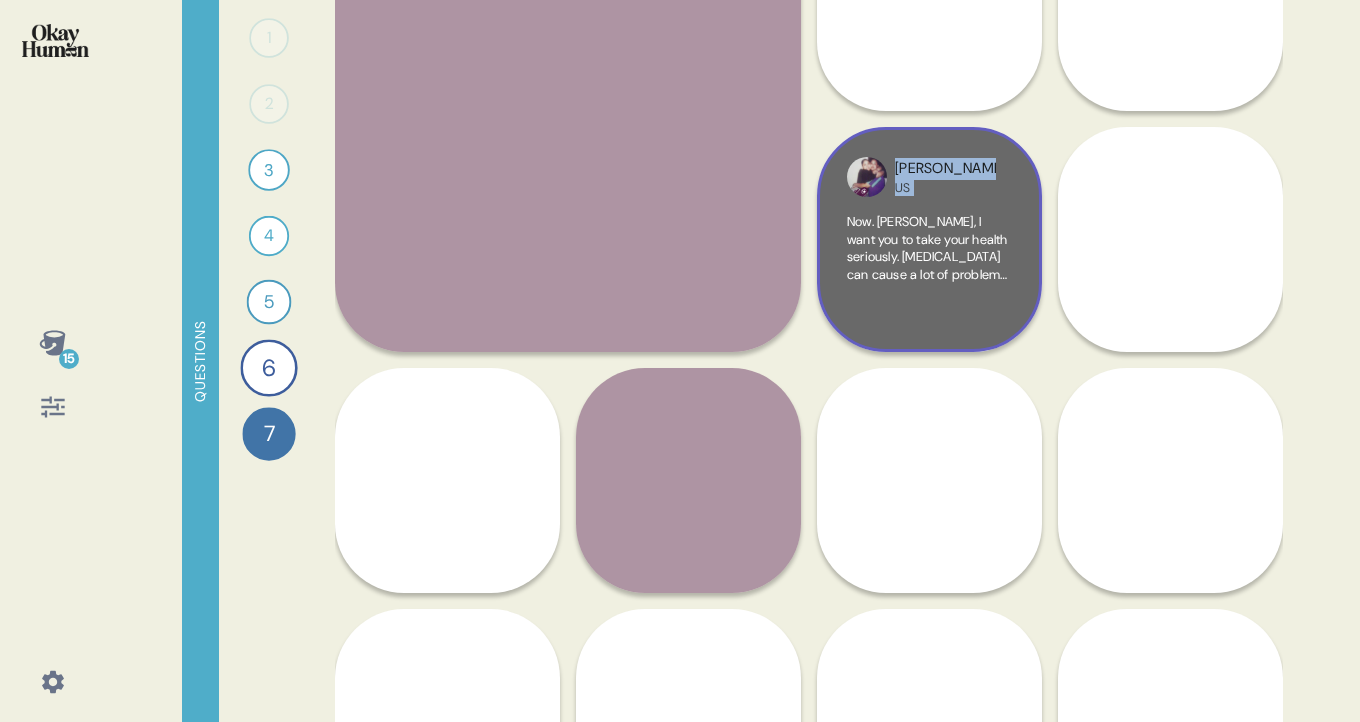 click on "Now. [PERSON_NAME], I want you to take your health seriously. [MEDICAL_DATA] can cause a lot of problems with your health. You can lose [MEDICAL_DATA] in your teeth. You can lose all your teeth. You can catch viruses and everything in your teeth. It is" at bounding box center [927, 309] 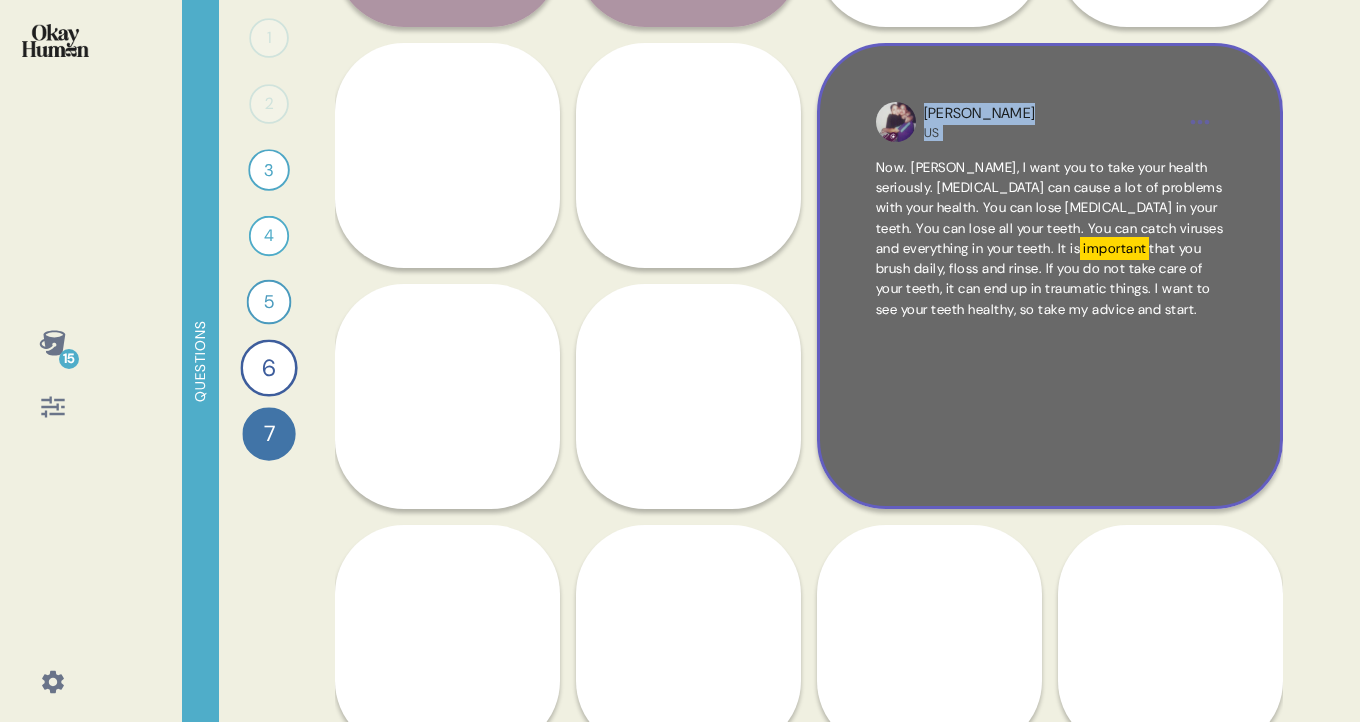 scroll, scrollTop: 689, scrollLeft: 0, axis: vertical 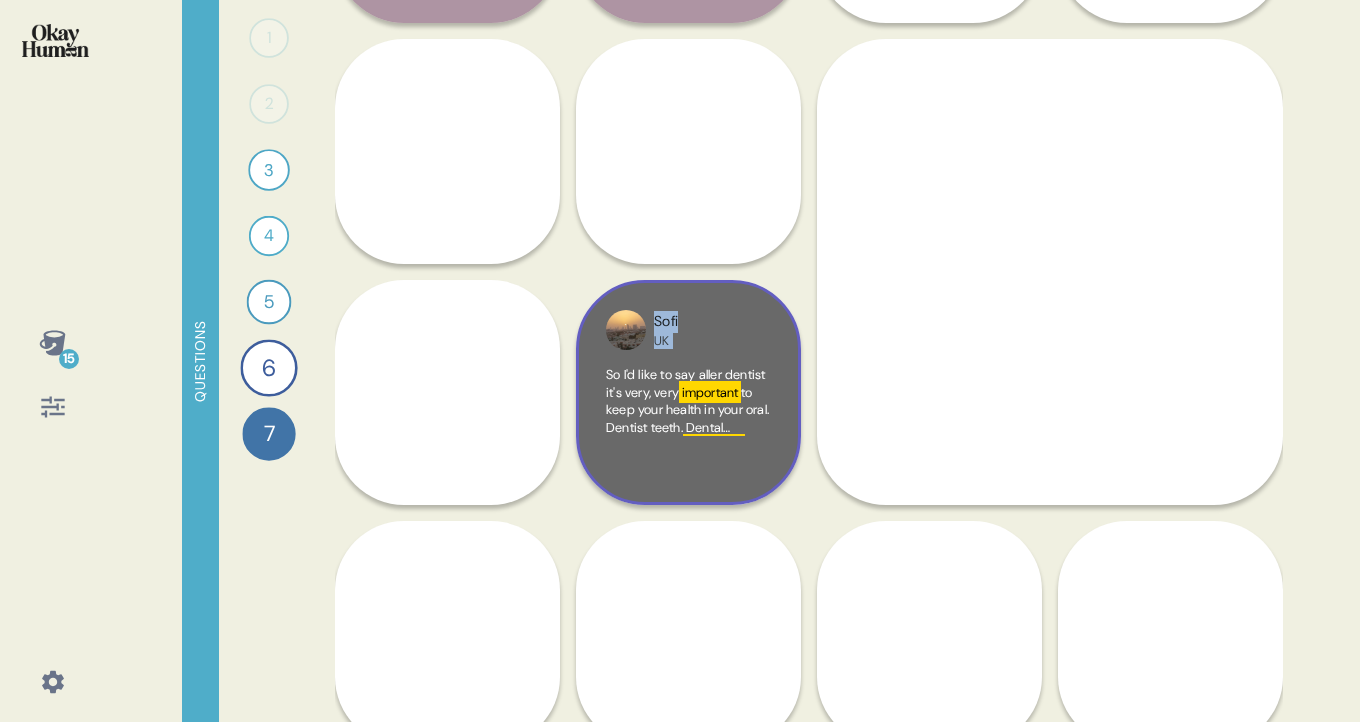 click on "So I'd like to say aller dentist it's very, very  important  to keep your health in your oral. Dentist teeth. Dental requirements  important  as well as other parts of your body because it's all. You use your mouth every day, so you need to make sure it's very  important  to keep it clean, to keep the gums clean. The oral." at bounding box center (688, 420) 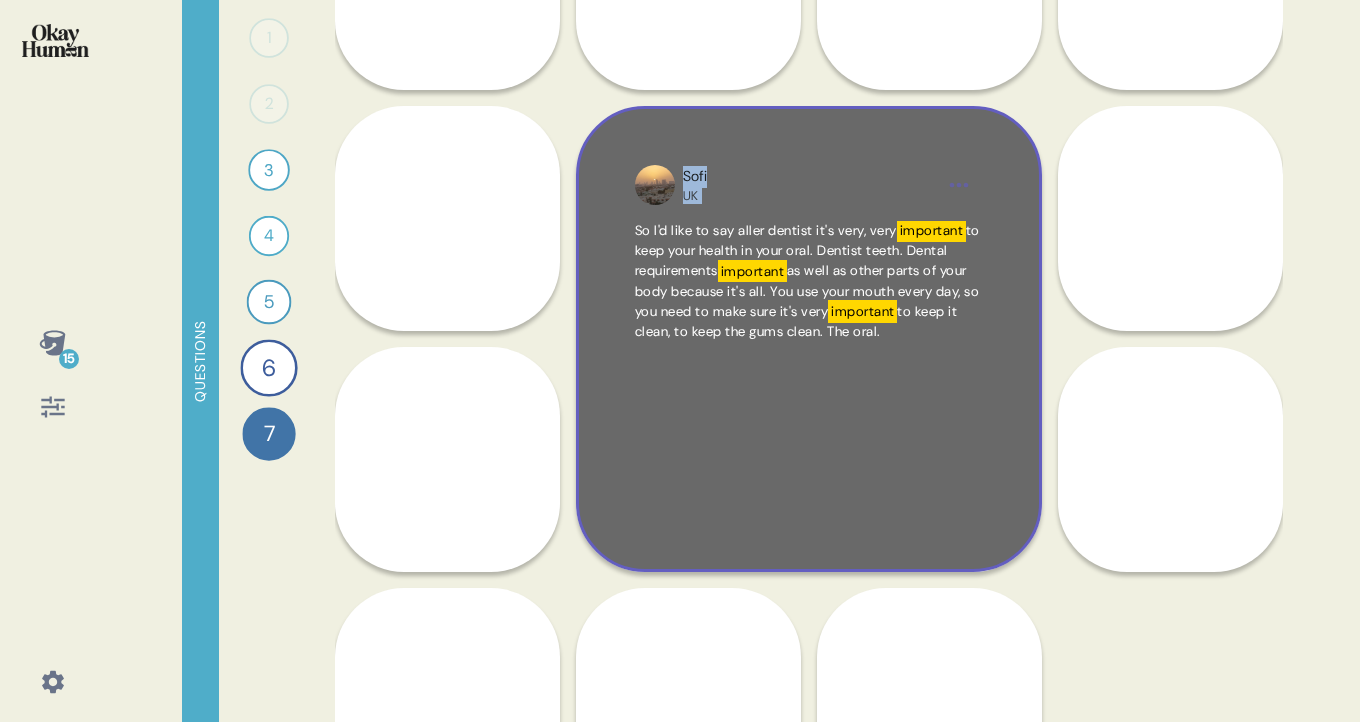 scroll, scrollTop: 865, scrollLeft: 0, axis: vertical 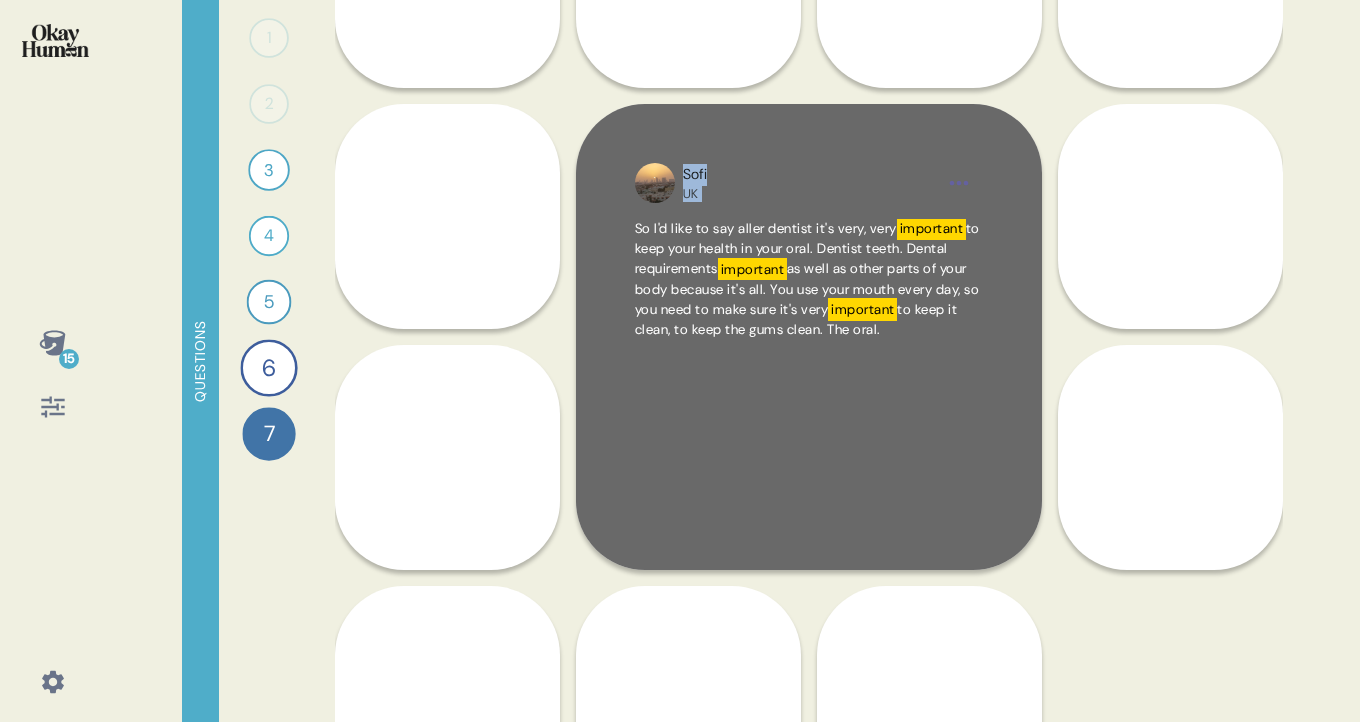click on "that you take your overall mouth health very seriously. As you would care for your whole body, you must care for your whole mouth." at bounding box center [1170, 483] 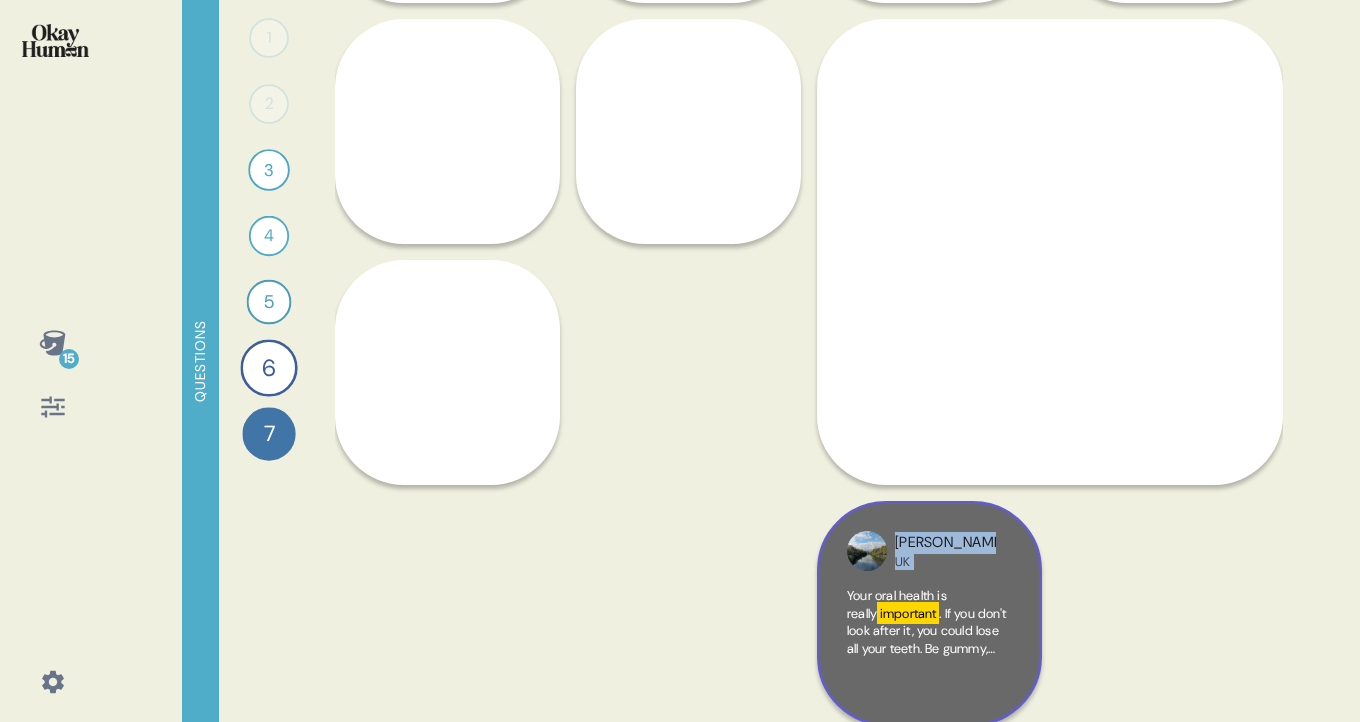 click on "Your oral health is really" at bounding box center [897, 604] 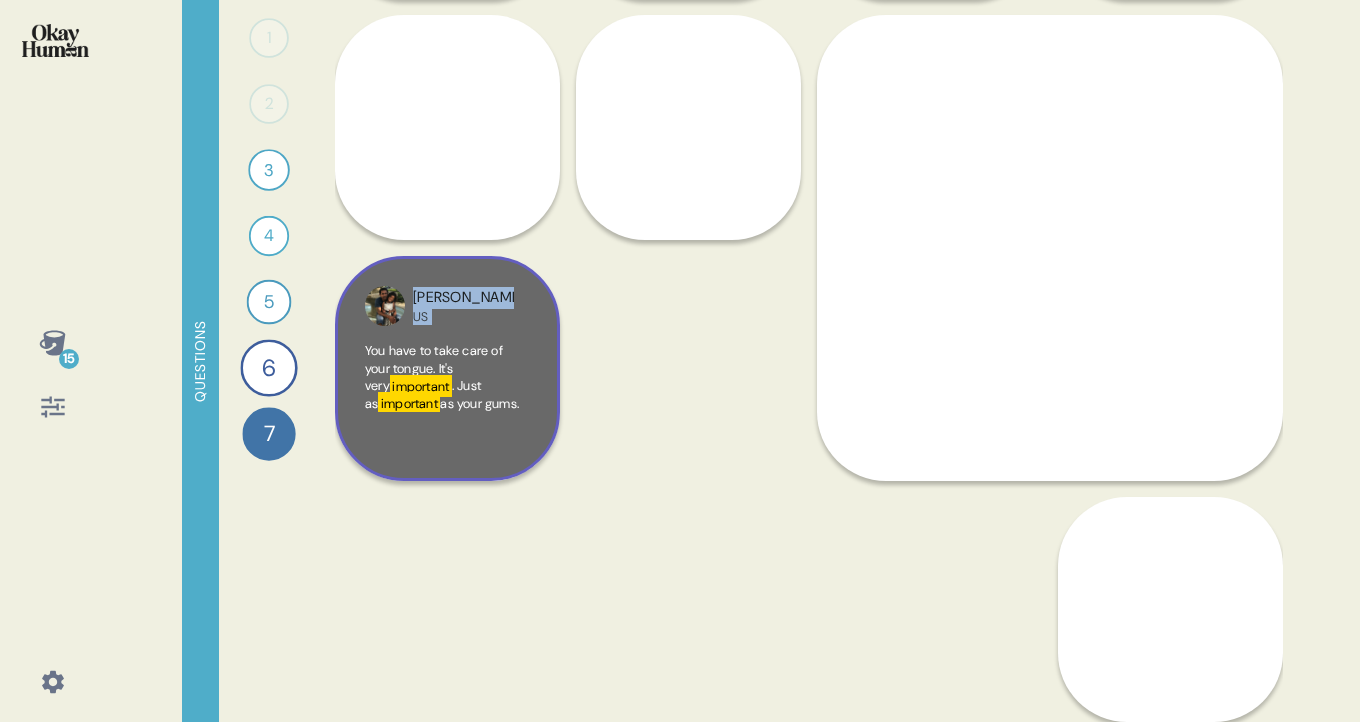 click on "You have to take care of your tongue. It's very" at bounding box center [434, 368] 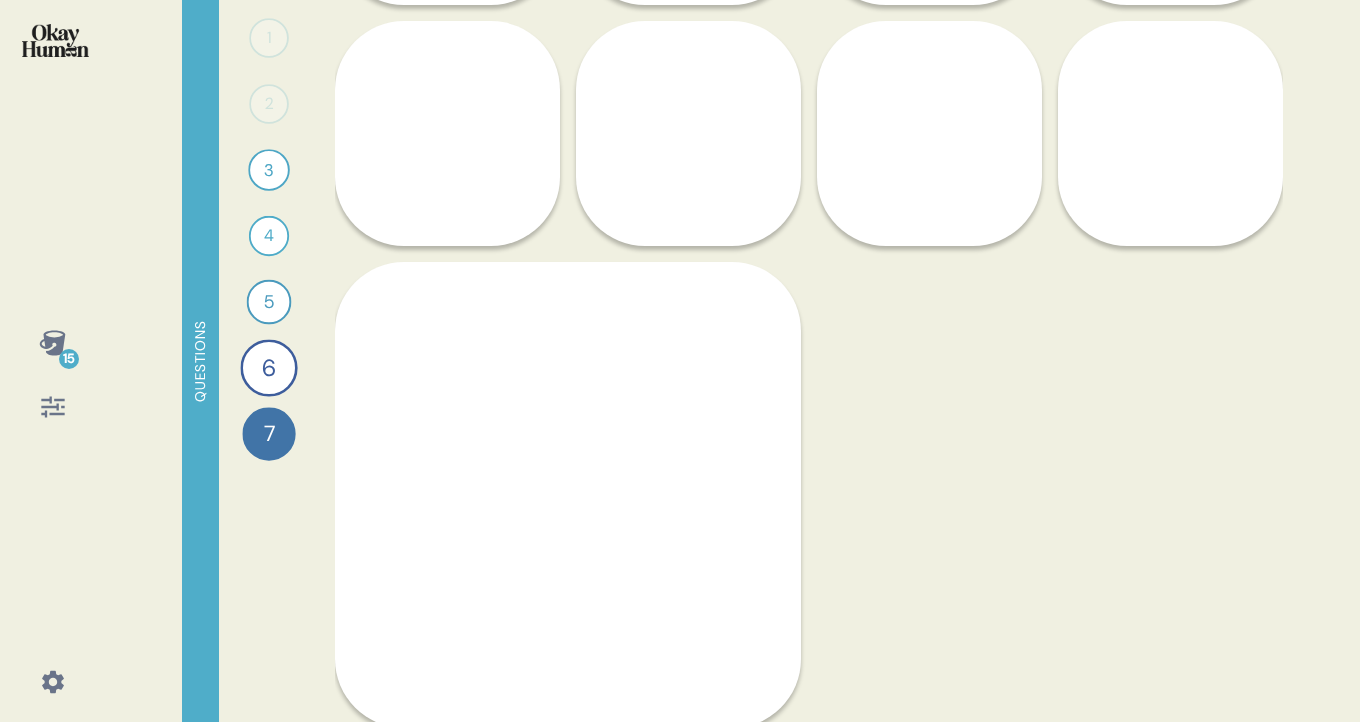 scroll, scrollTop: 1195, scrollLeft: 0, axis: vertical 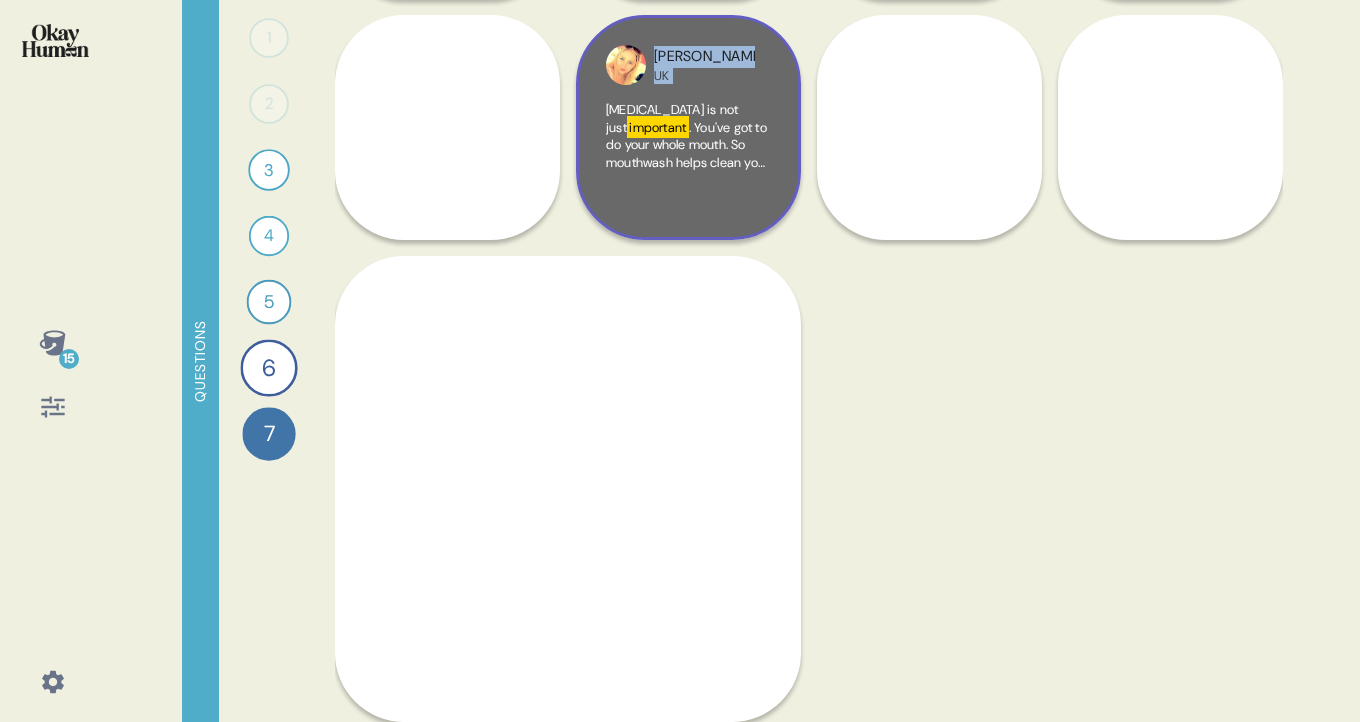 click on ". You've got to do your whole mouth. So mouthwash helps clean your tongue, the back of your throat. And it's really essential because it's part of your whole general health." at bounding box center (688, 180) 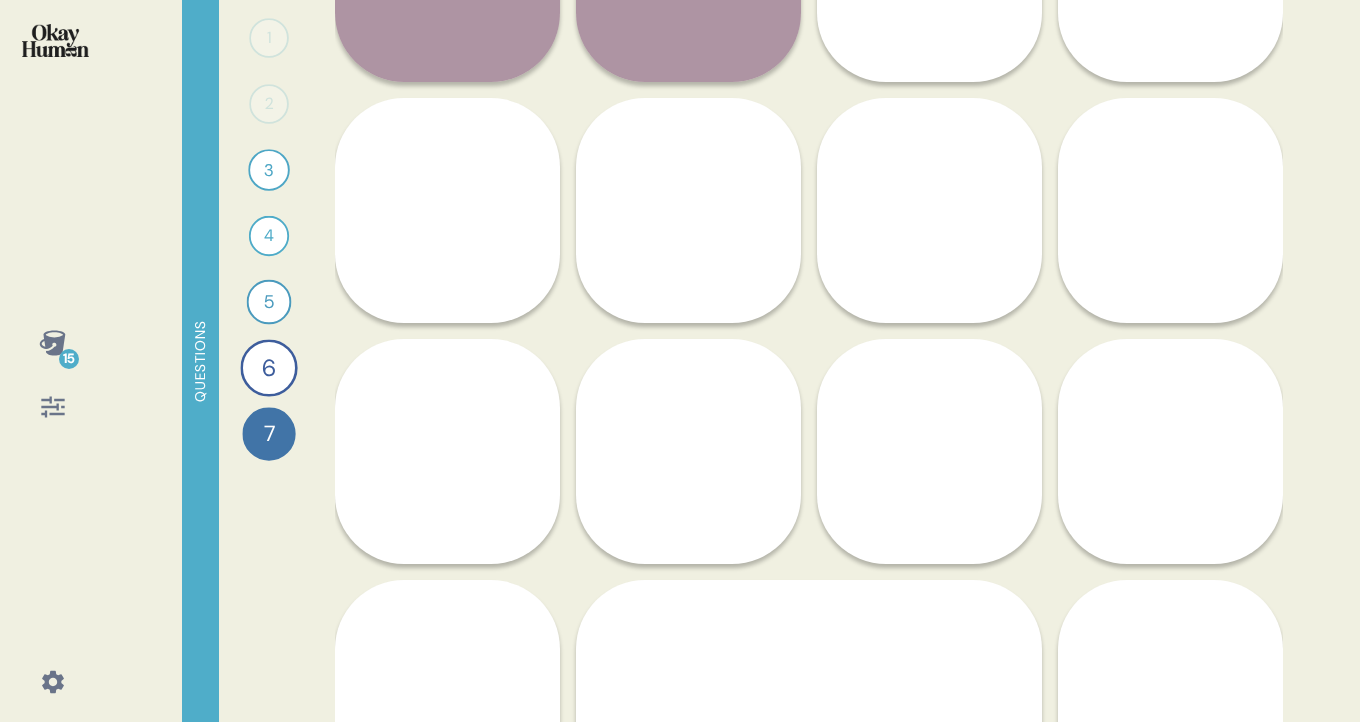 scroll, scrollTop: 0, scrollLeft: 0, axis: both 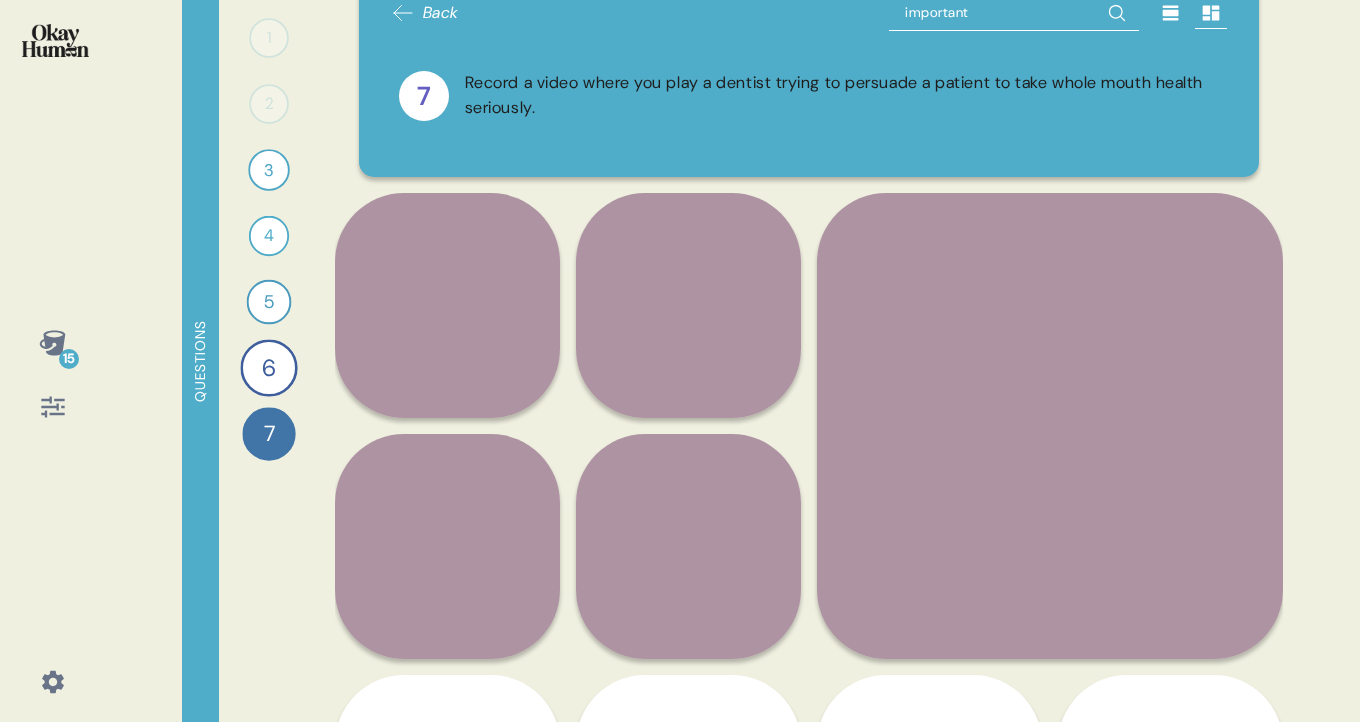 click on "important" at bounding box center [1014, 13] 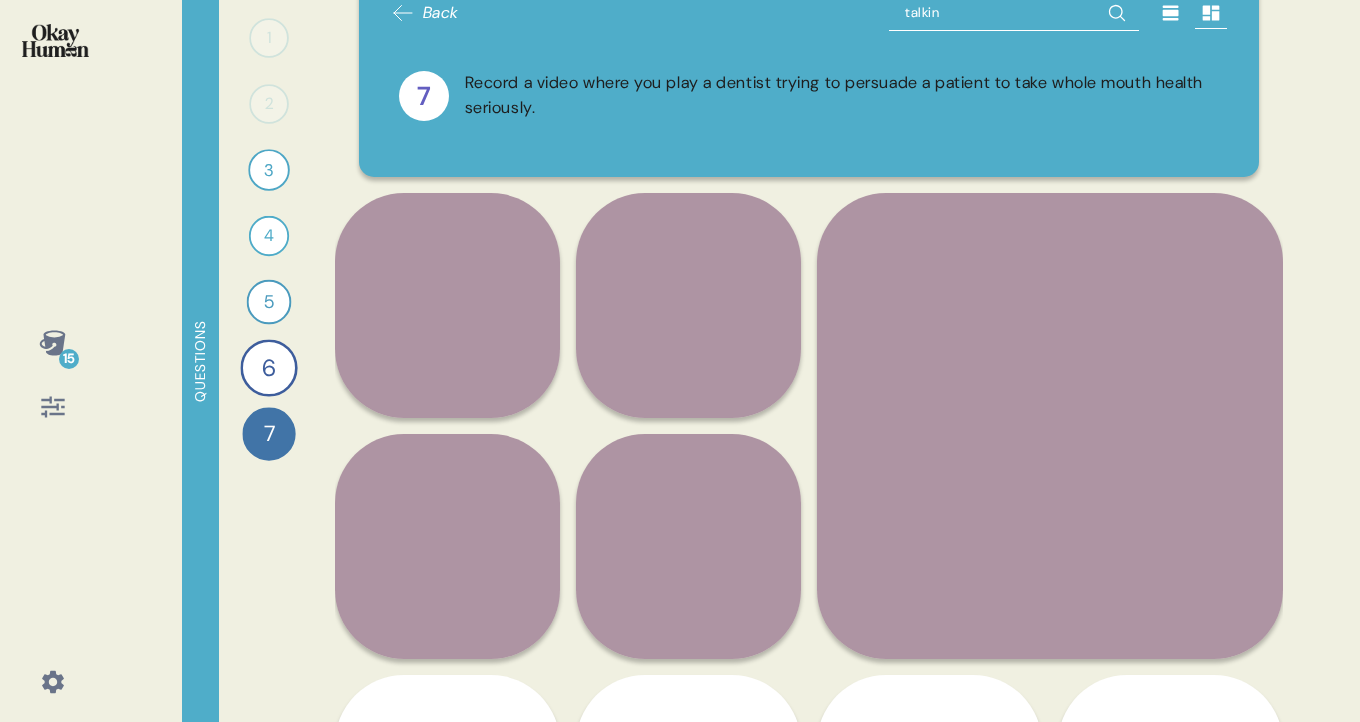 type on "talking" 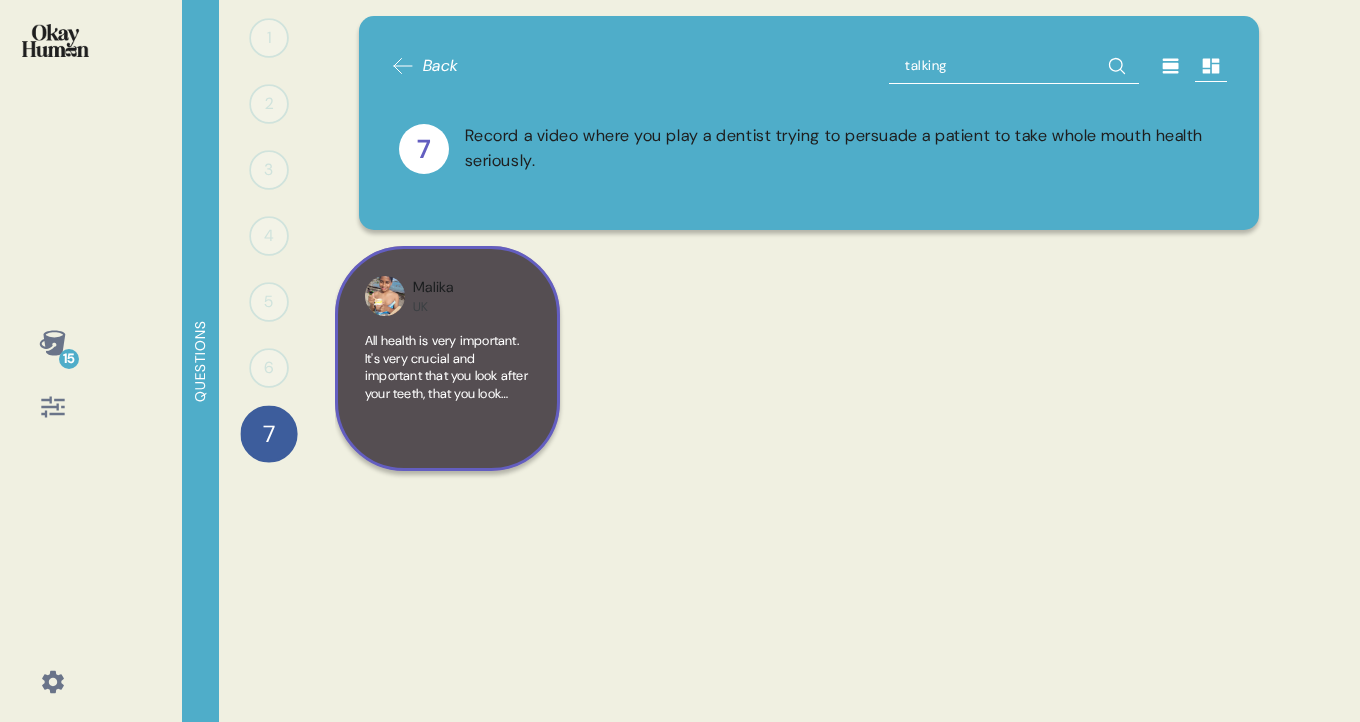 click on "All health is very important. It's very crucial and important that you look after your teeth, that you look after your gums, that you take the time to floss, that you scrape your tongue every now and again. All of this will ensure that you then have a good breath. Because of course you wouldn't want to have bad breath when" at bounding box center [446, 454] 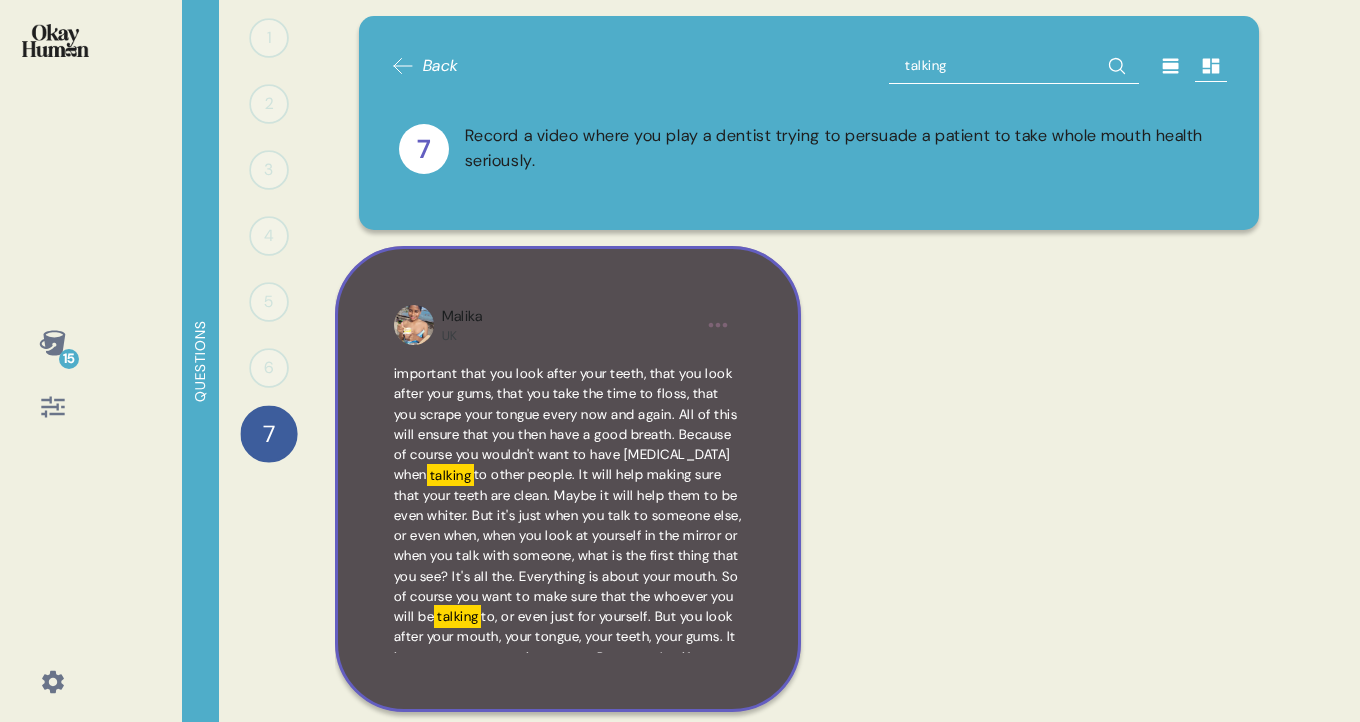 scroll, scrollTop: 21, scrollLeft: 0, axis: vertical 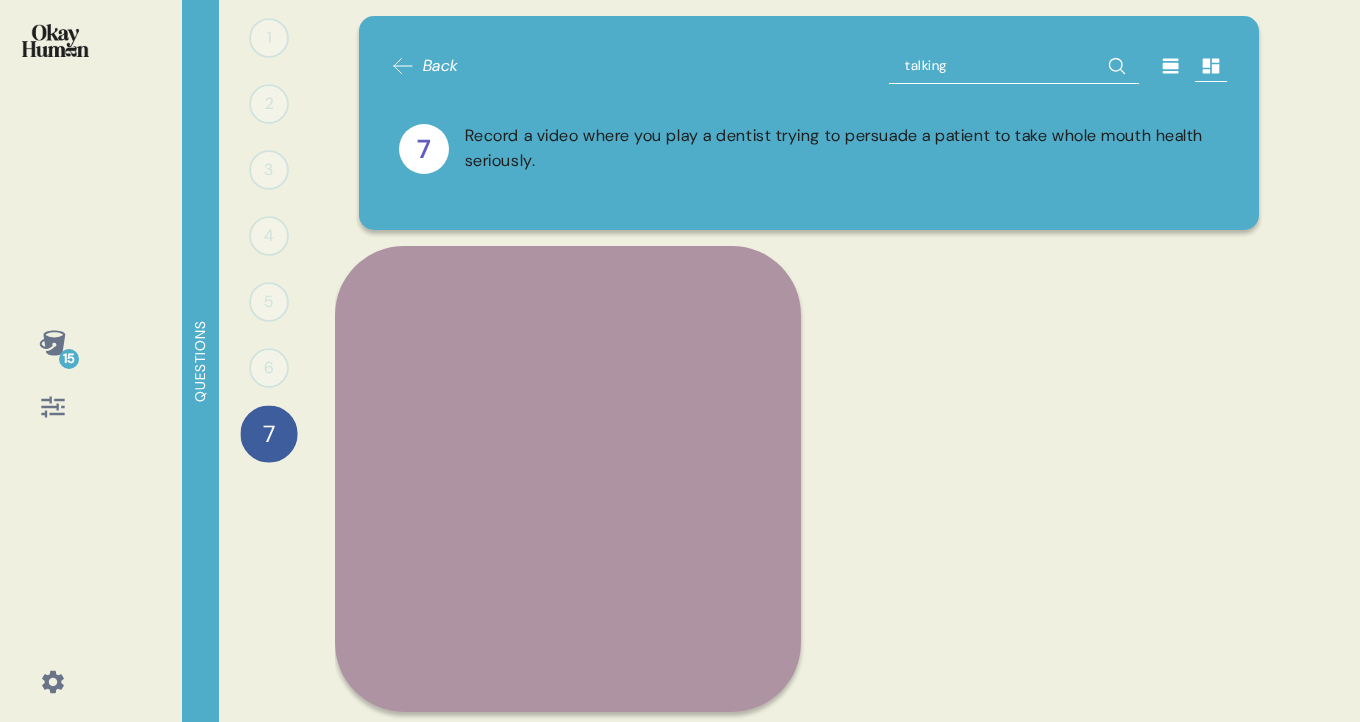 click on "talking" at bounding box center (1014, 66) 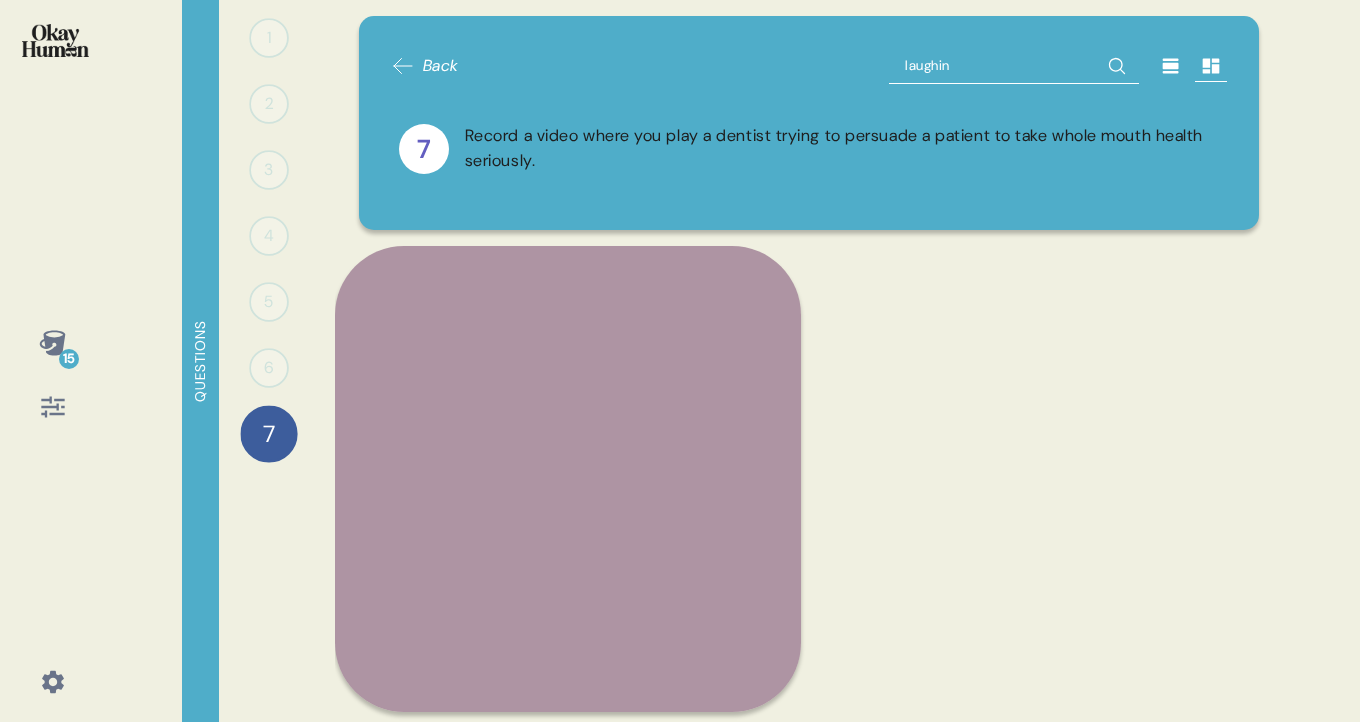 type on "laughing" 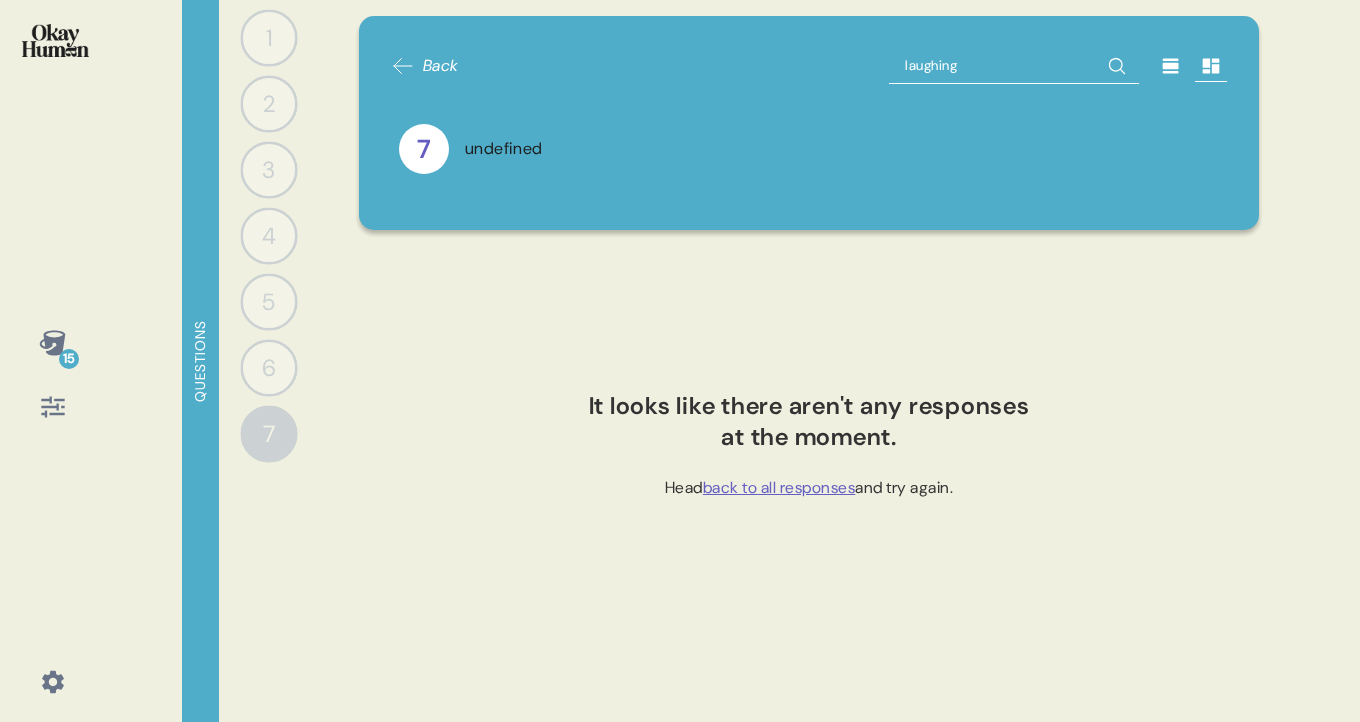 click on "laughing" at bounding box center [1014, 66] 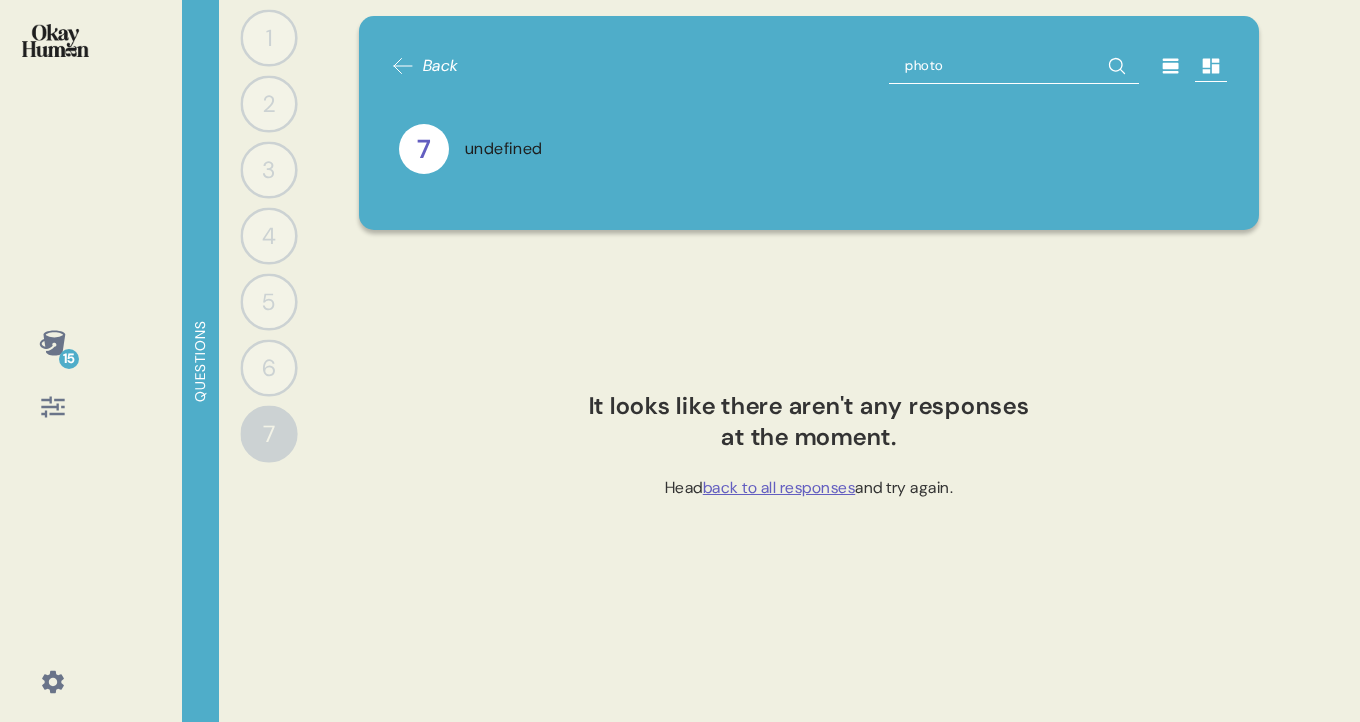 type on "photos" 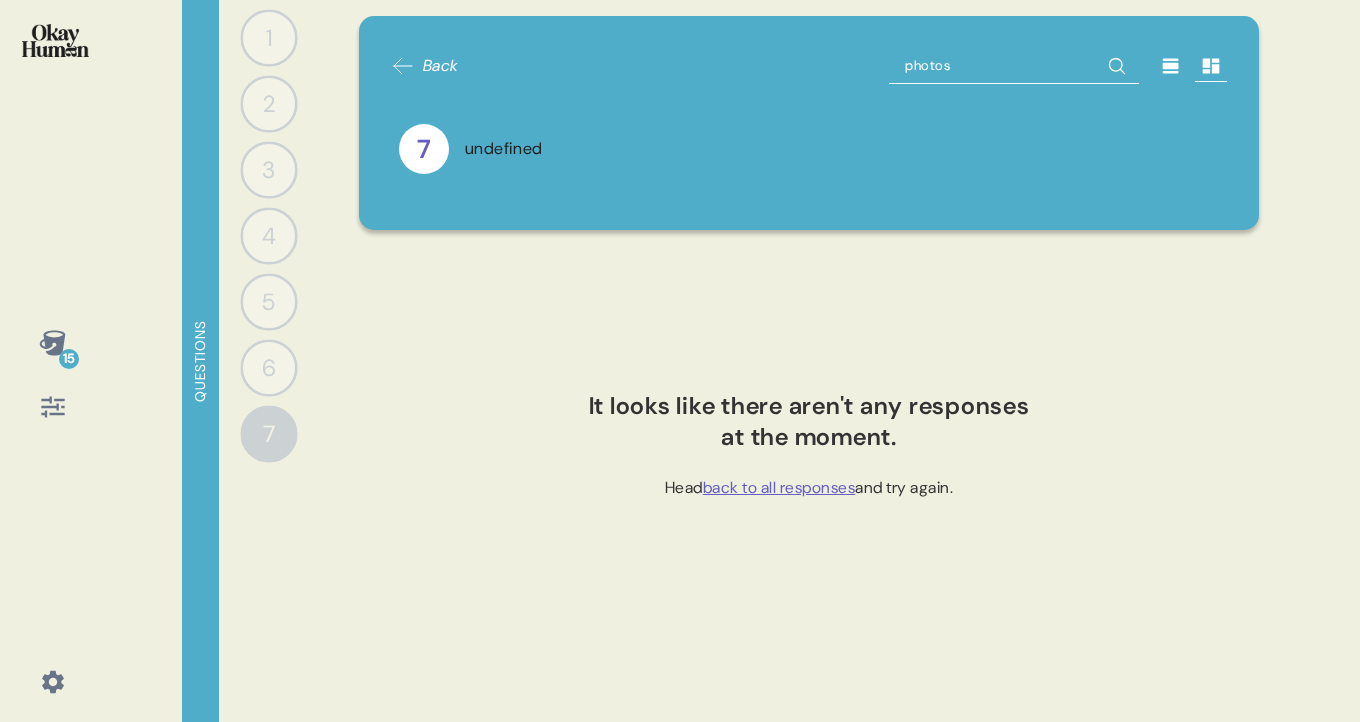 click 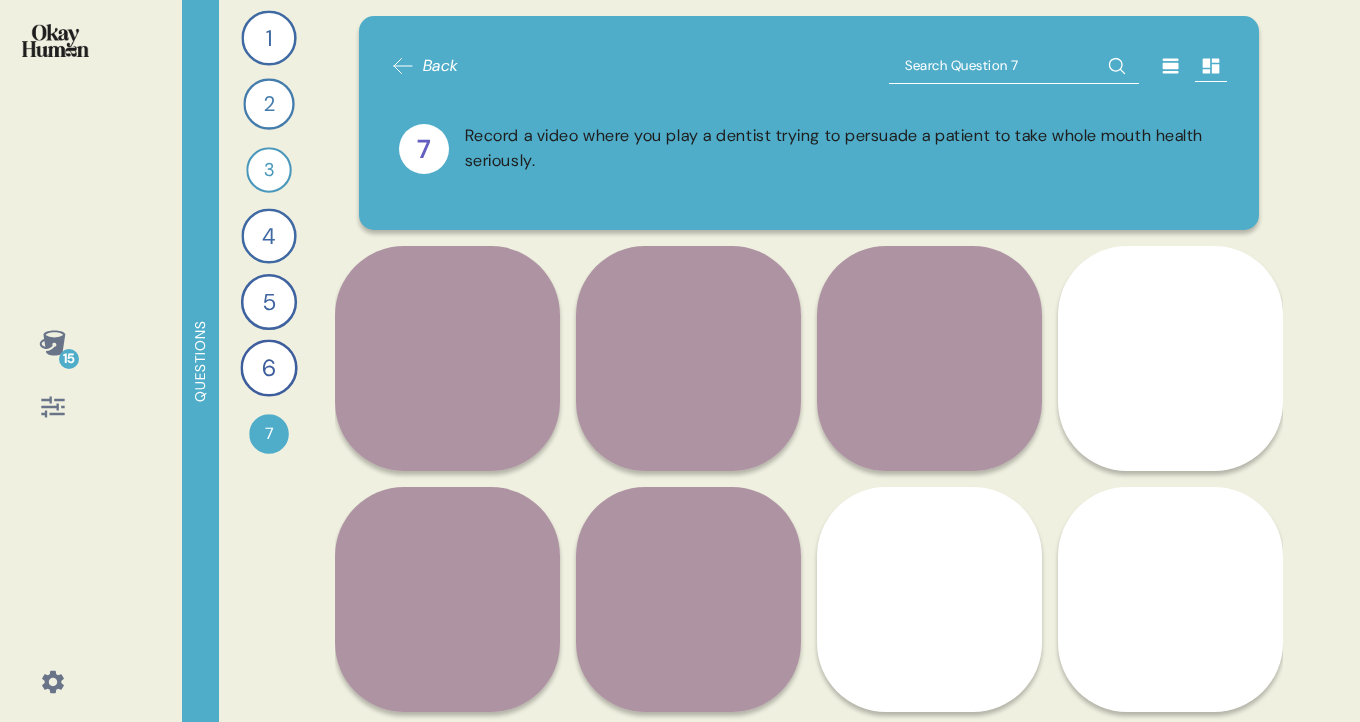 click at bounding box center [1014, 66] 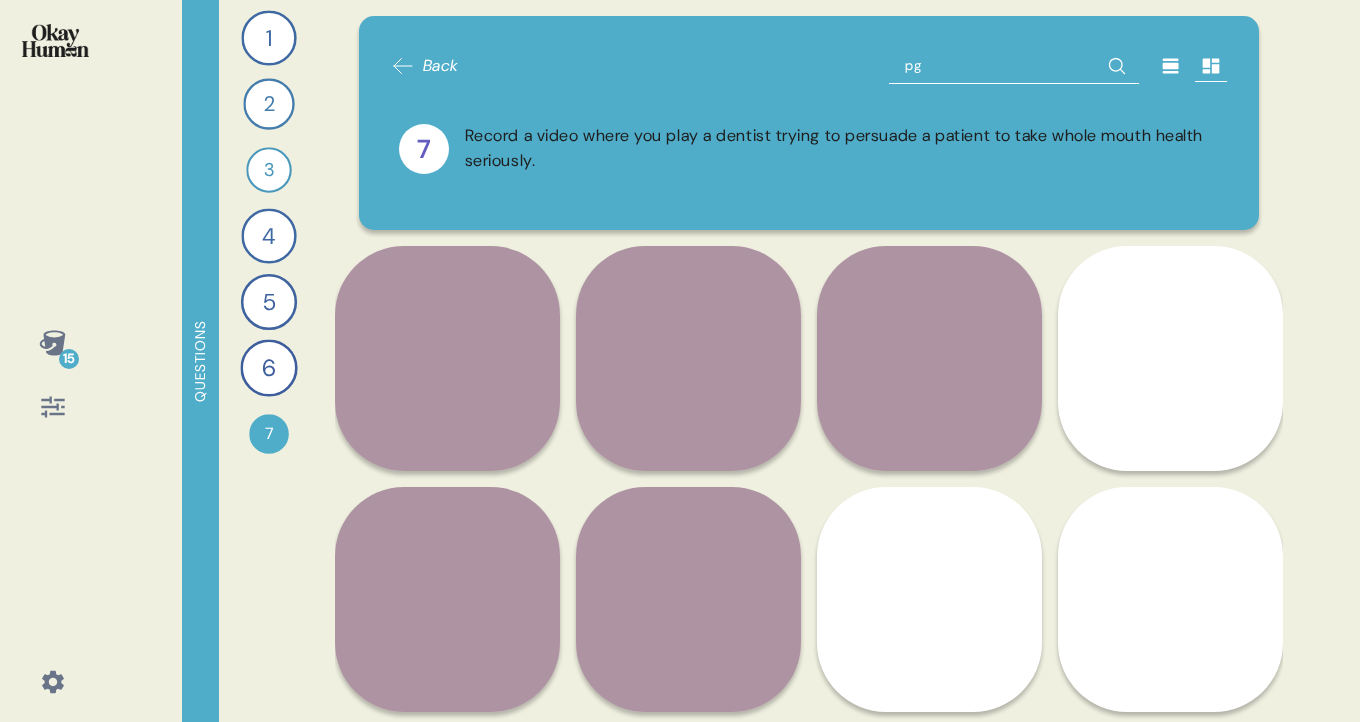 type on "p" 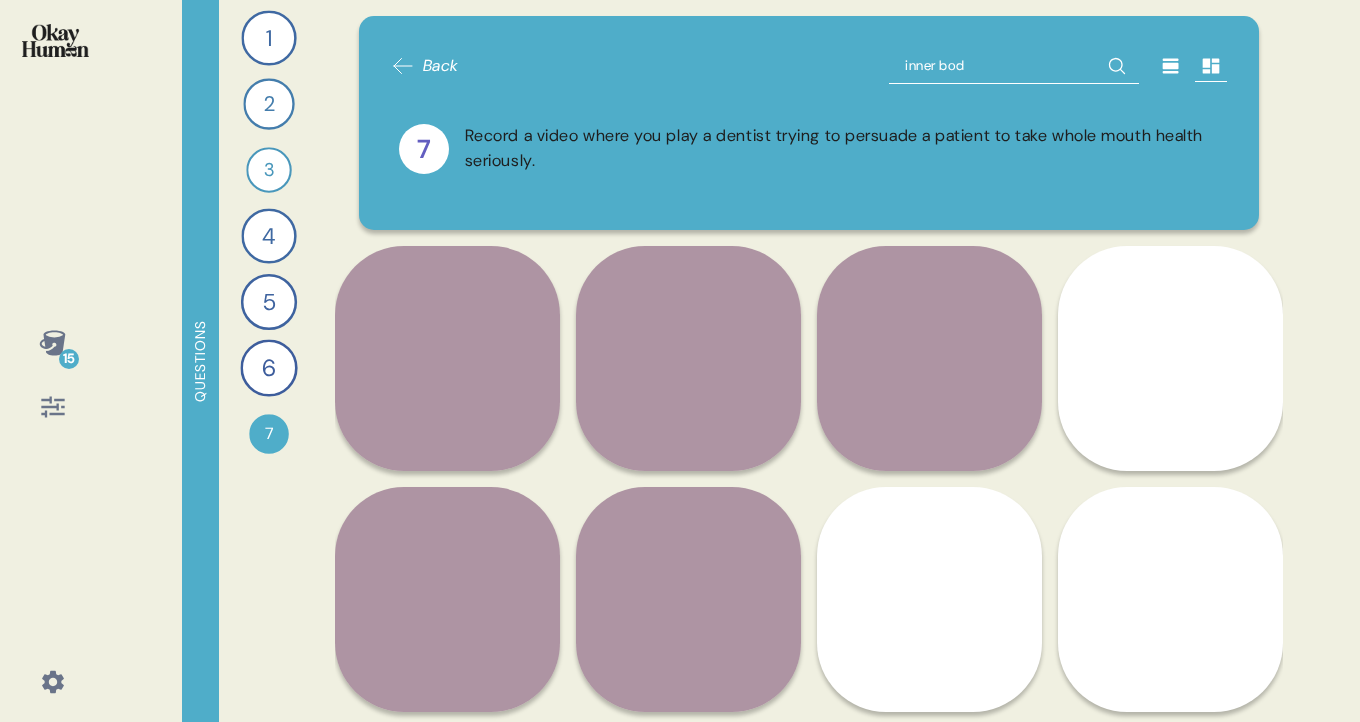 type on "inner body" 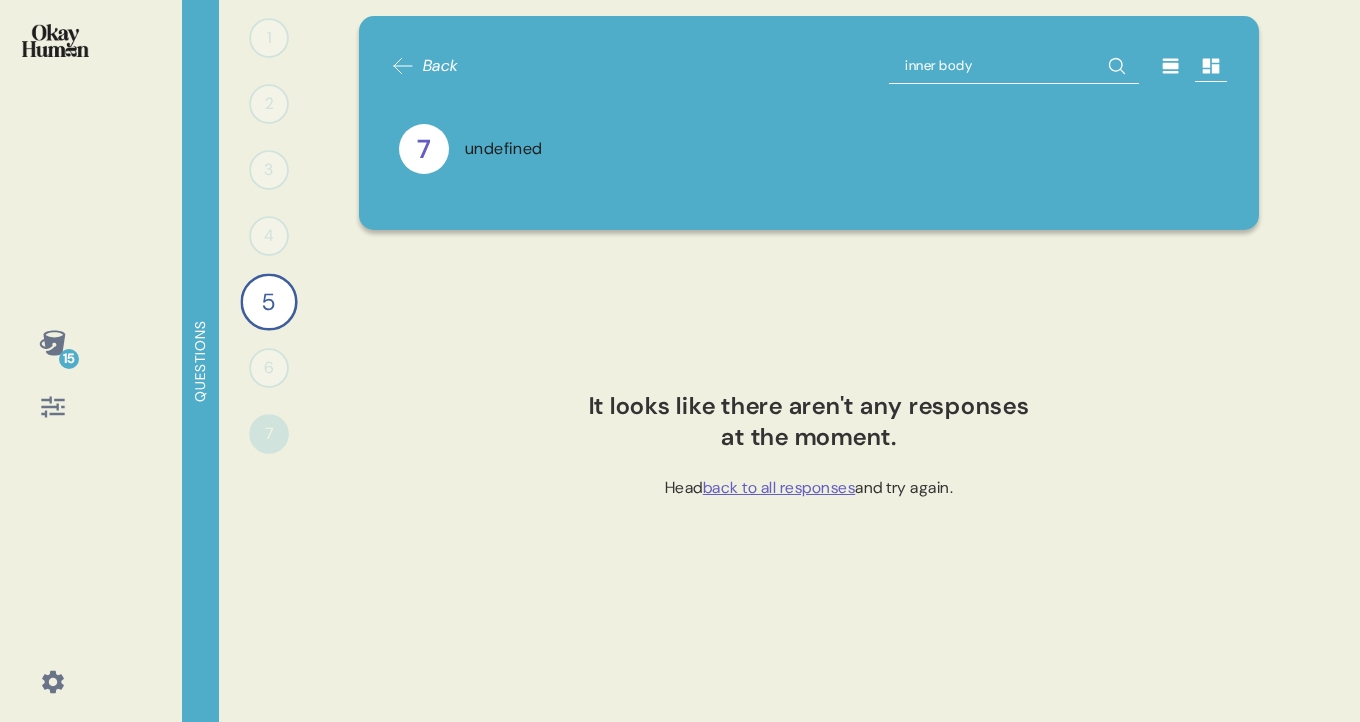 click on "4" at bounding box center (269, 236) 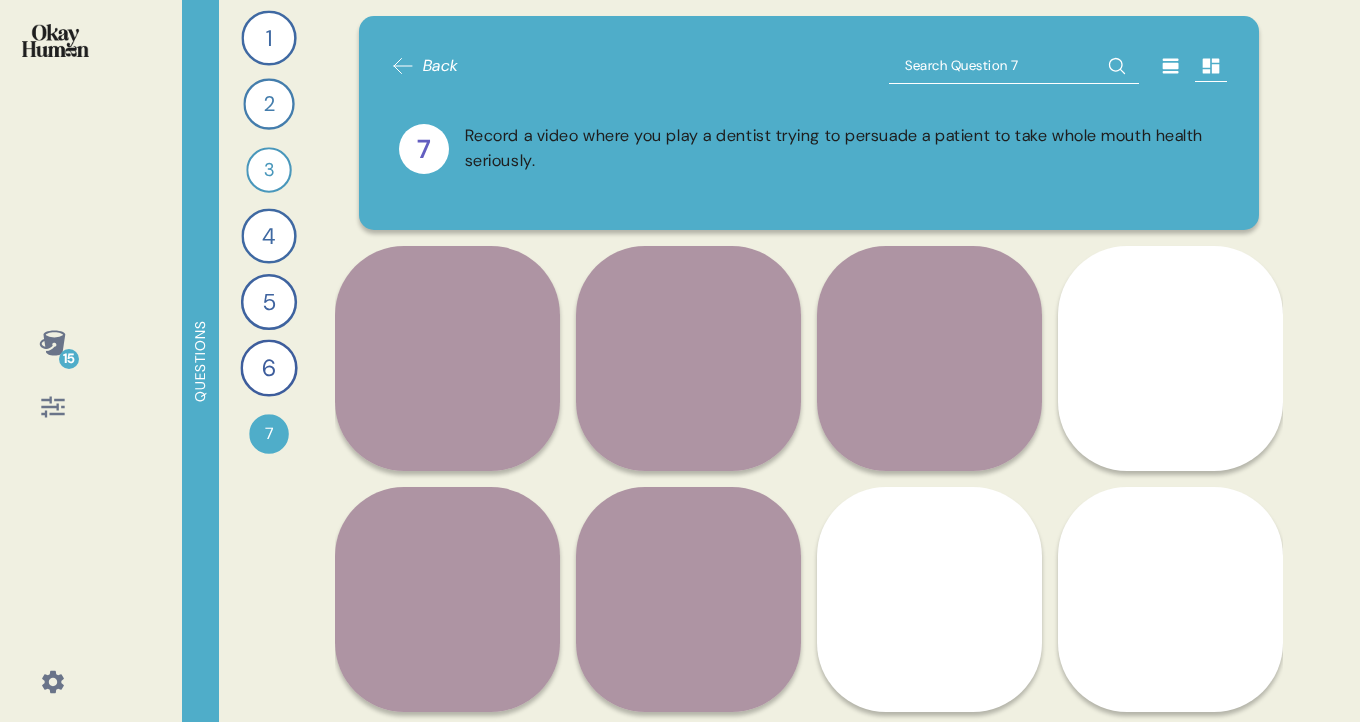 click on "4" at bounding box center [268, 235] 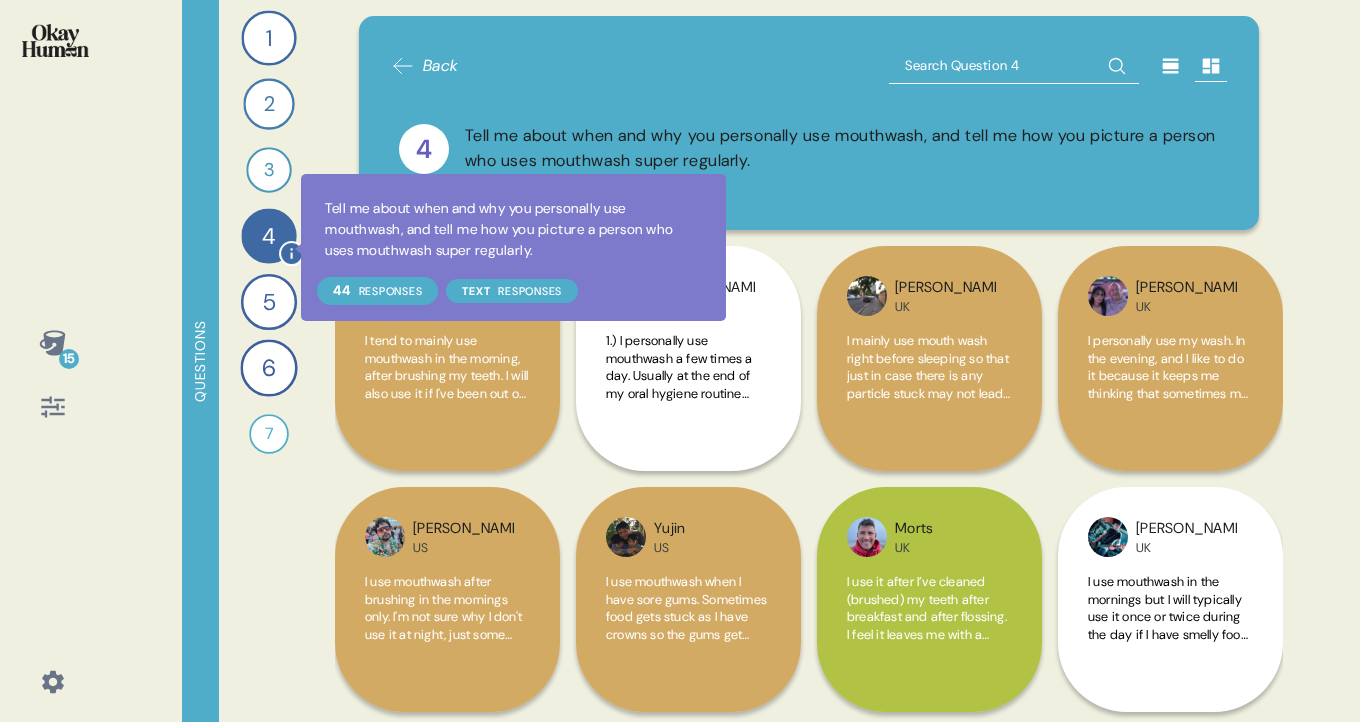 click 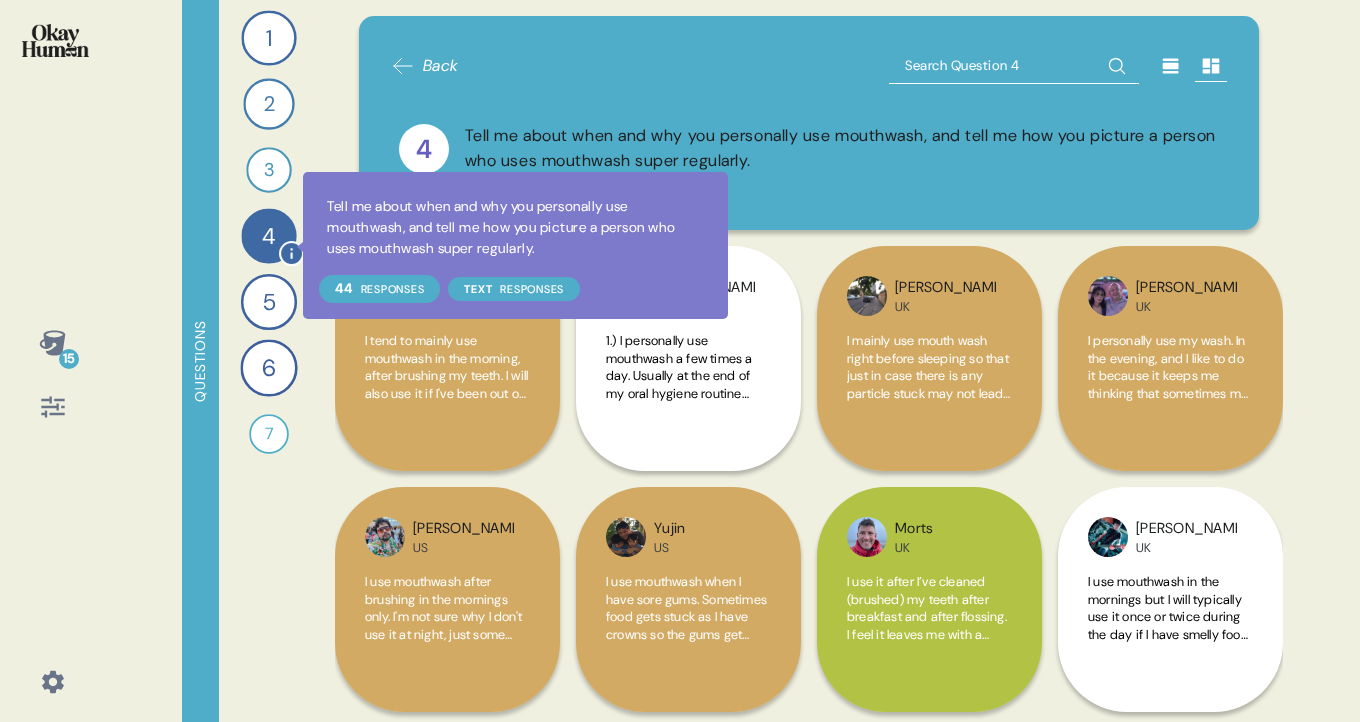 click 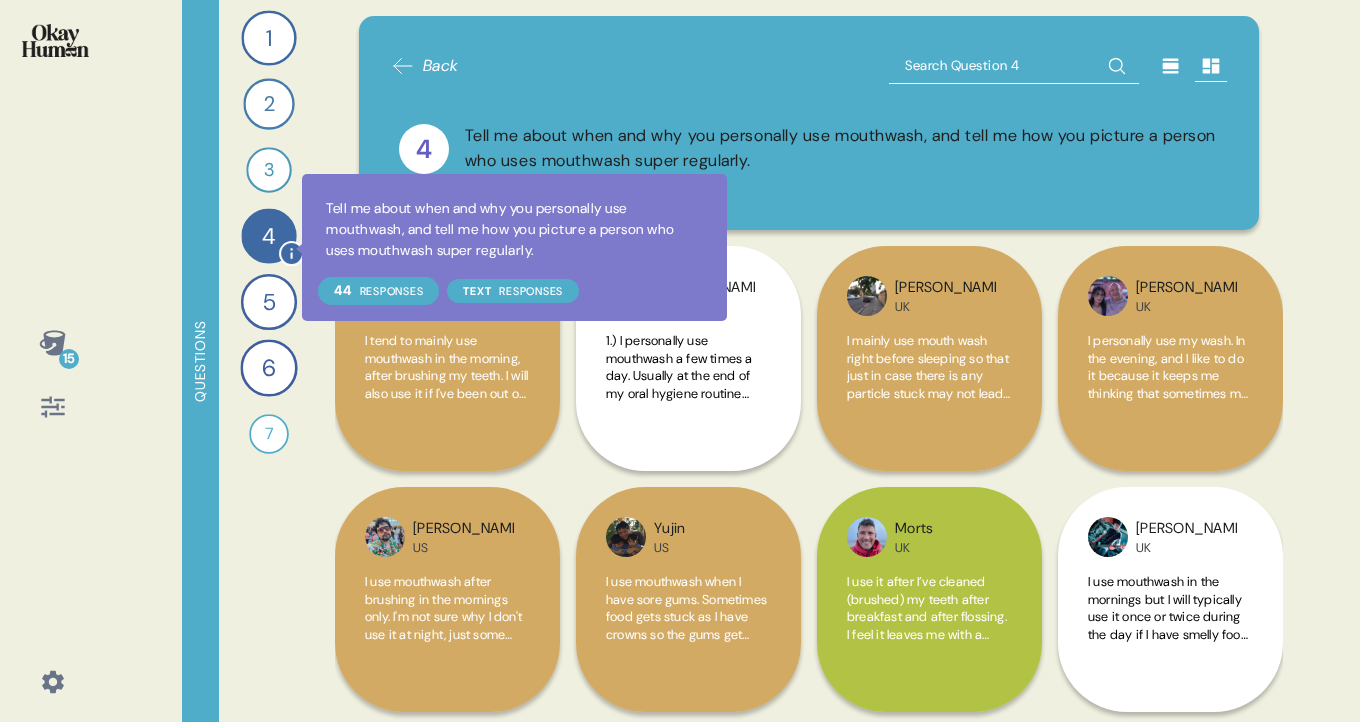 click 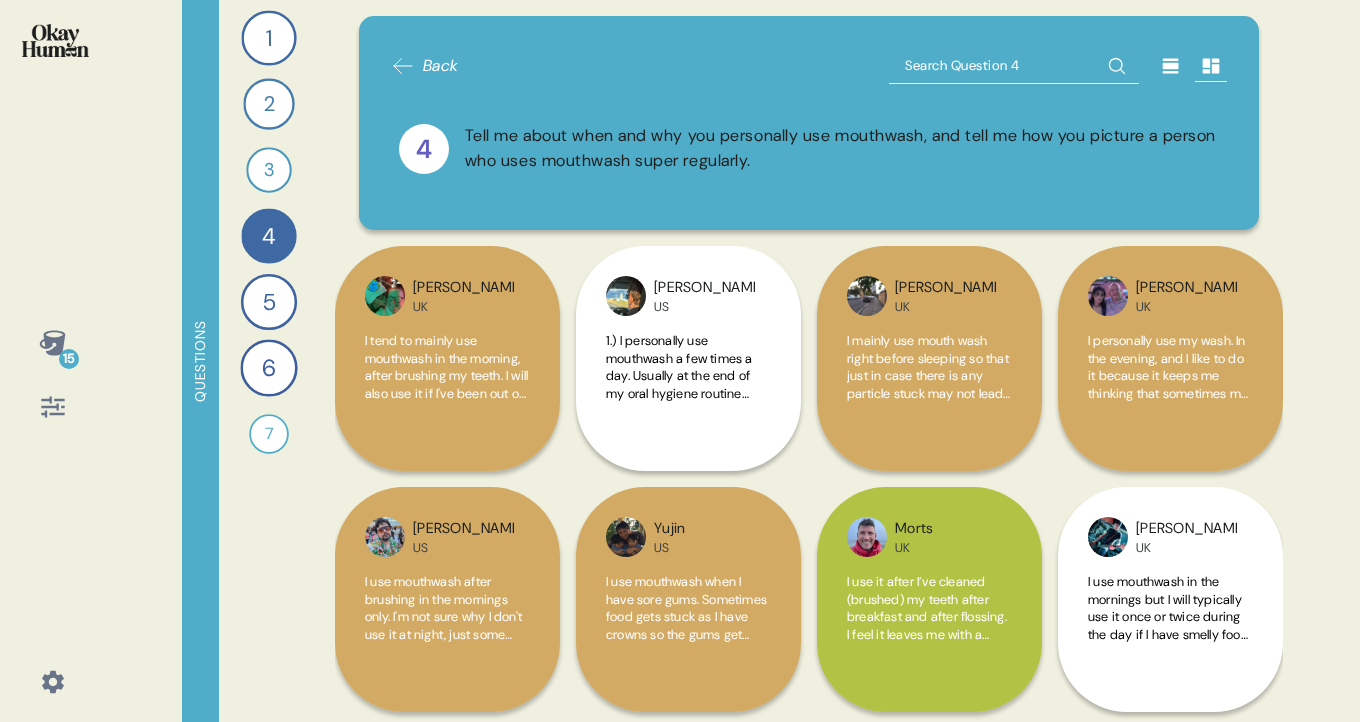 click on "15" at bounding box center [69, 359] 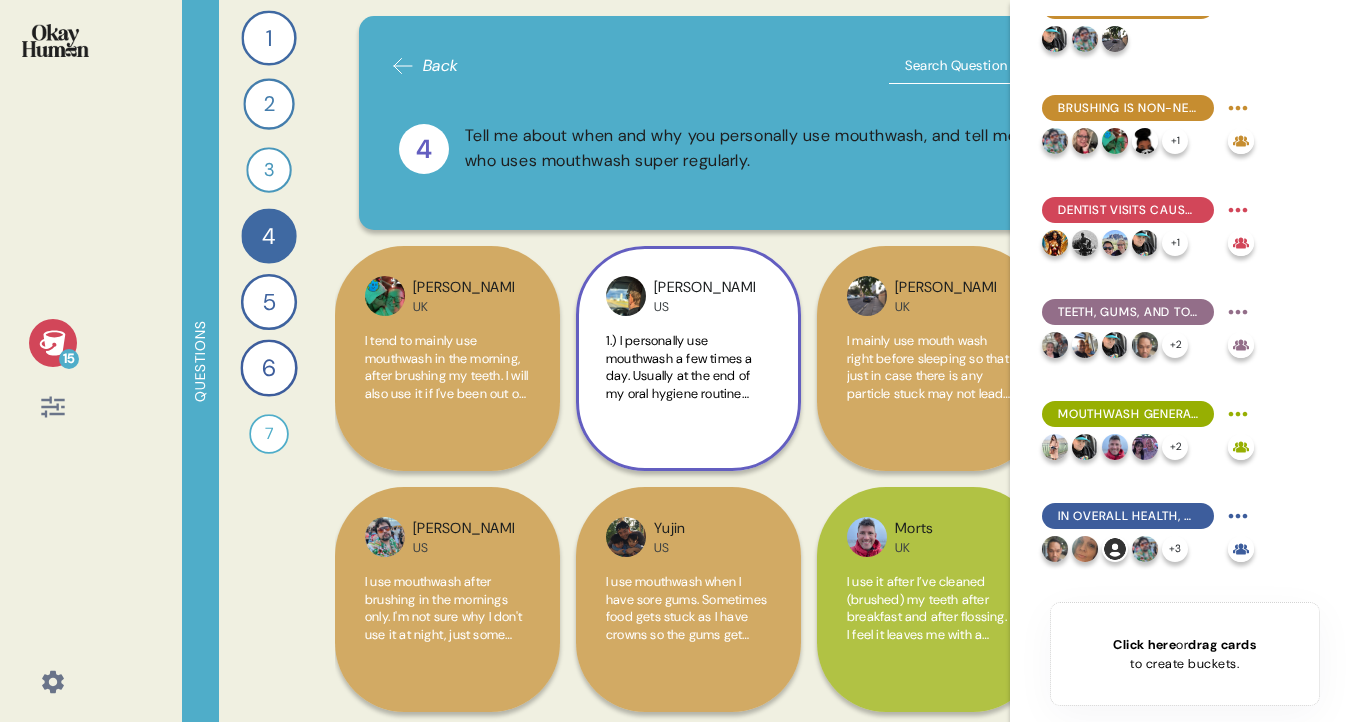 scroll, scrollTop: 584, scrollLeft: 0, axis: vertical 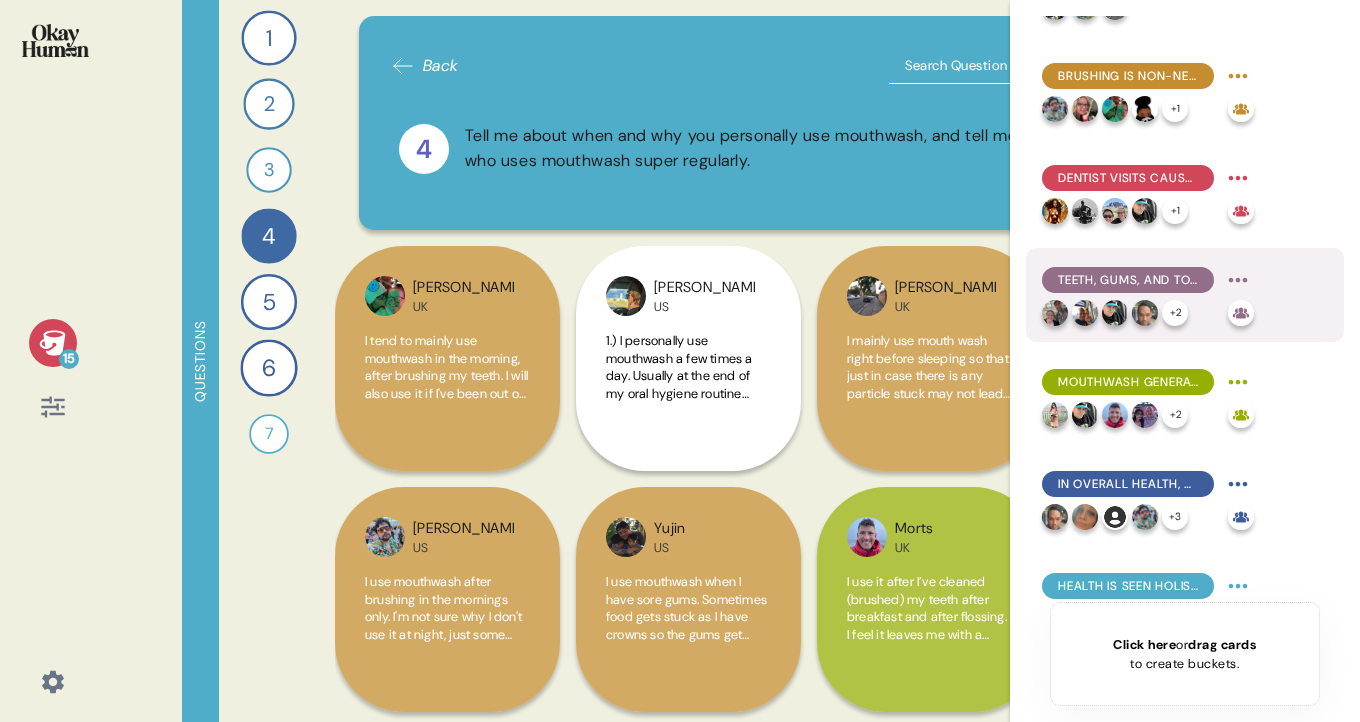 click on "Teeth, gums, and tongue rise to the top for health, aesthetics, and financial reasons." at bounding box center [1128, 280] 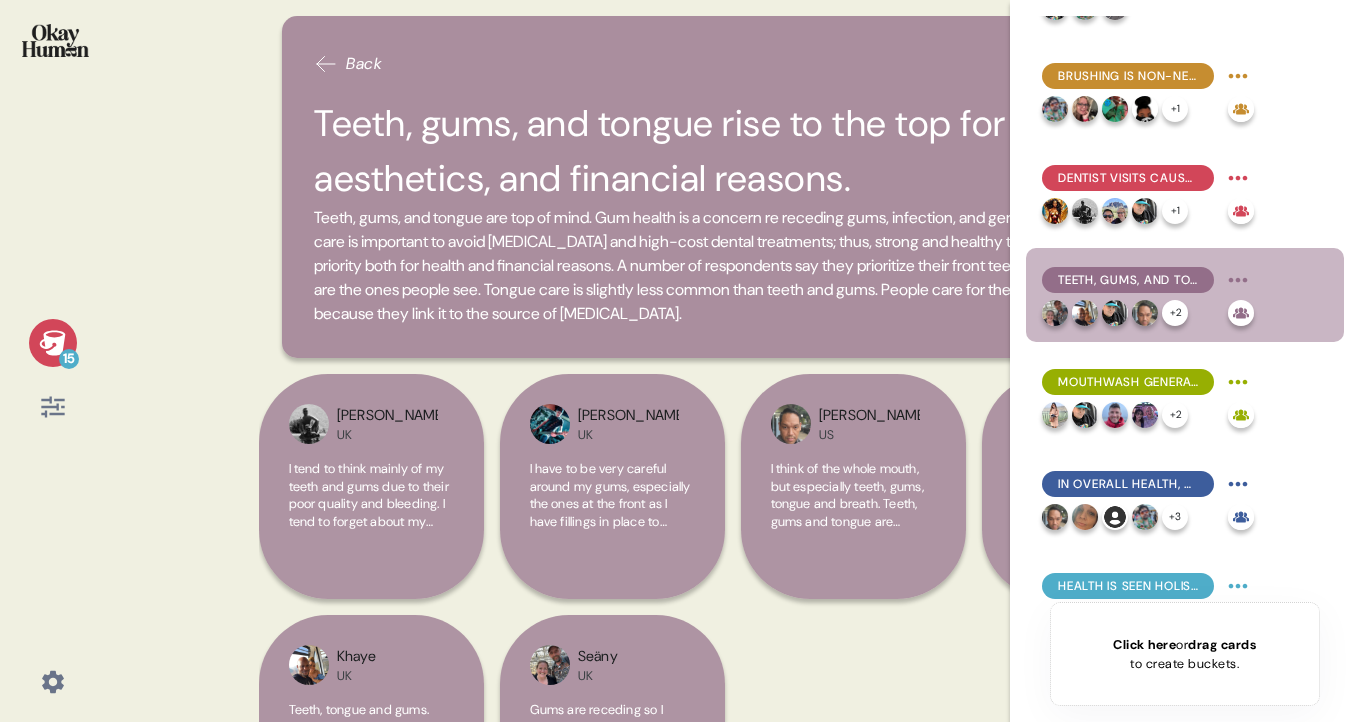 scroll, scrollTop: 15, scrollLeft: 0, axis: vertical 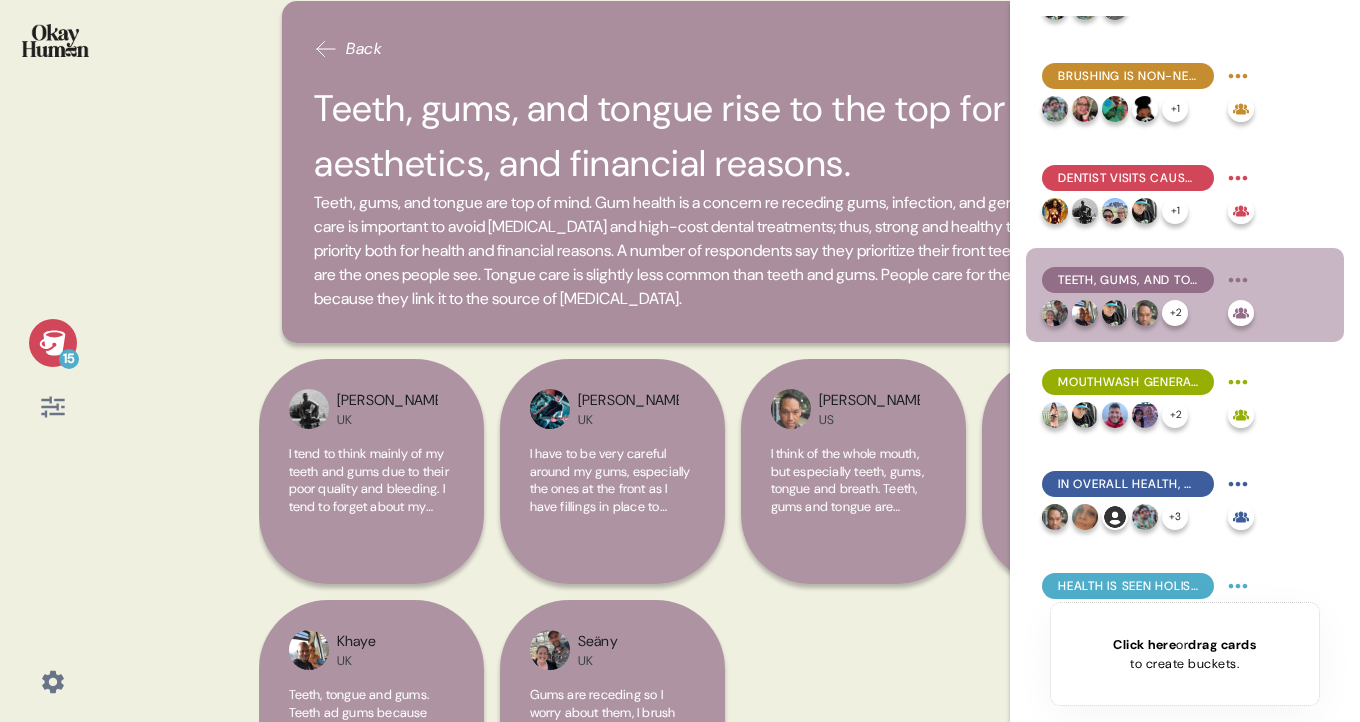 click 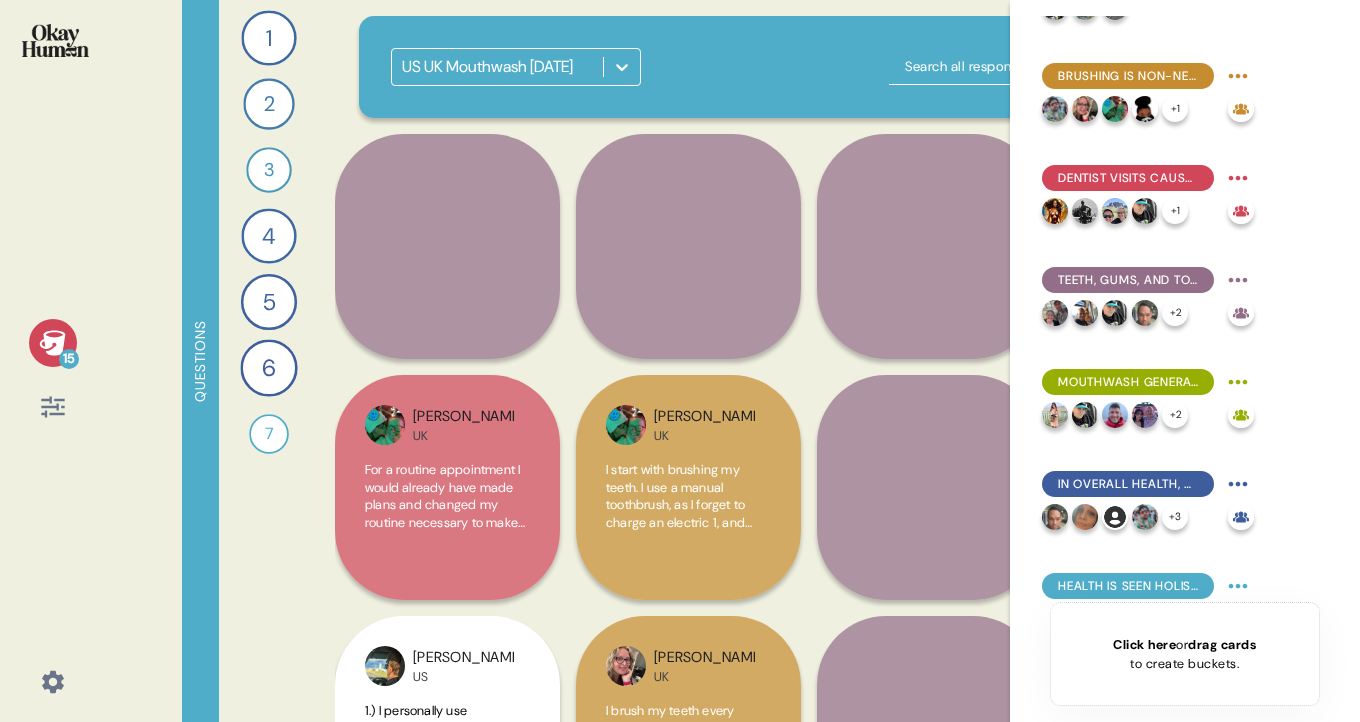 click on "1 Take me through your oral health routines and the products you use. 44 Responses text Responses 2 How would your routines change - in reality and in your own telling - prior to a dentist appointment? 40 Responses text Responses 3 What specific parts of your mouth do you think of with your oral health routines? 34 Responses text Responses 4 Tell me about when and why you personally use mouthwash, and tell me how you picture a person who uses mouthwash super regularly. 44 Responses text Responses 5 Tell me about the one or two most important health and wellness practices you have and how you started them. 45 Responses text Responses 6 How important do you oral health routines feel in comparison to other health & wellness practices? 46 Responses text Responses 7 Record a video where you play a dentist trying to persuade a patient to take whole mouth health seriously. 28 Responses video Responses" at bounding box center (269, 361) 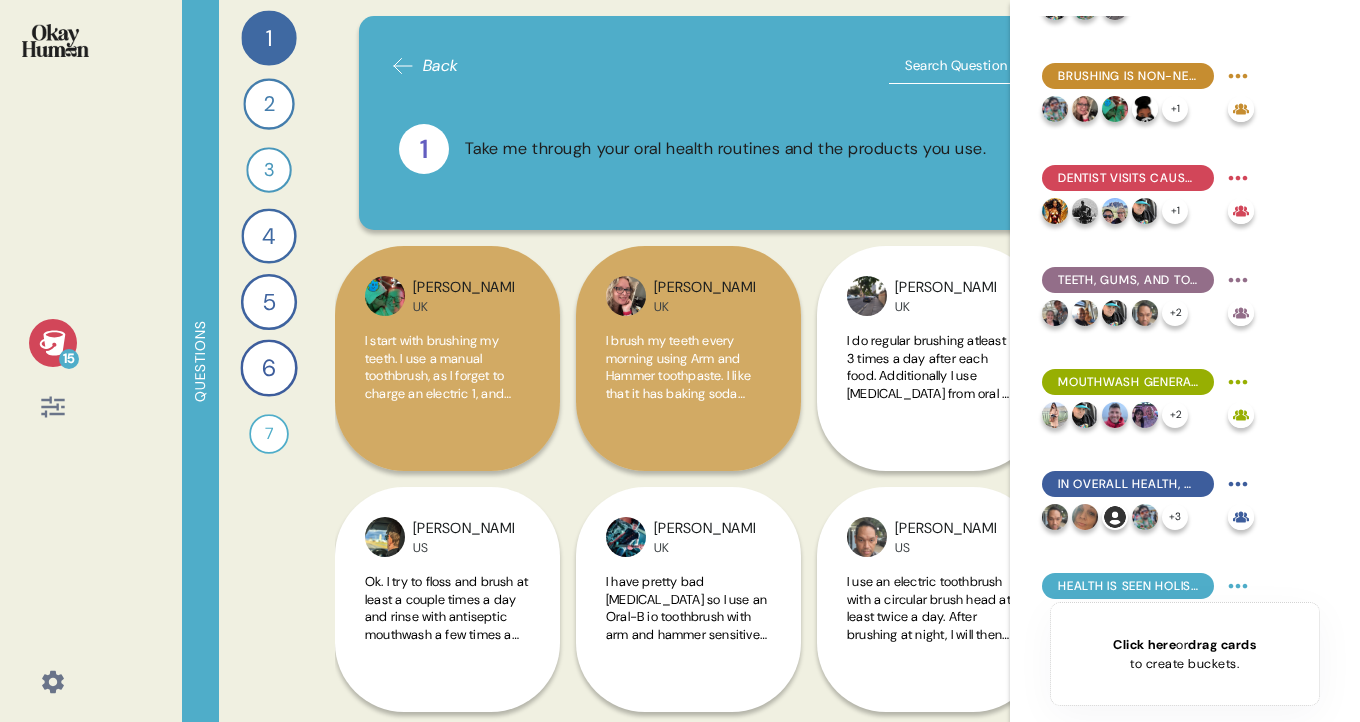 click on "Back 1 Take me through your oral health routines and the products you use." at bounding box center (809, 123) 